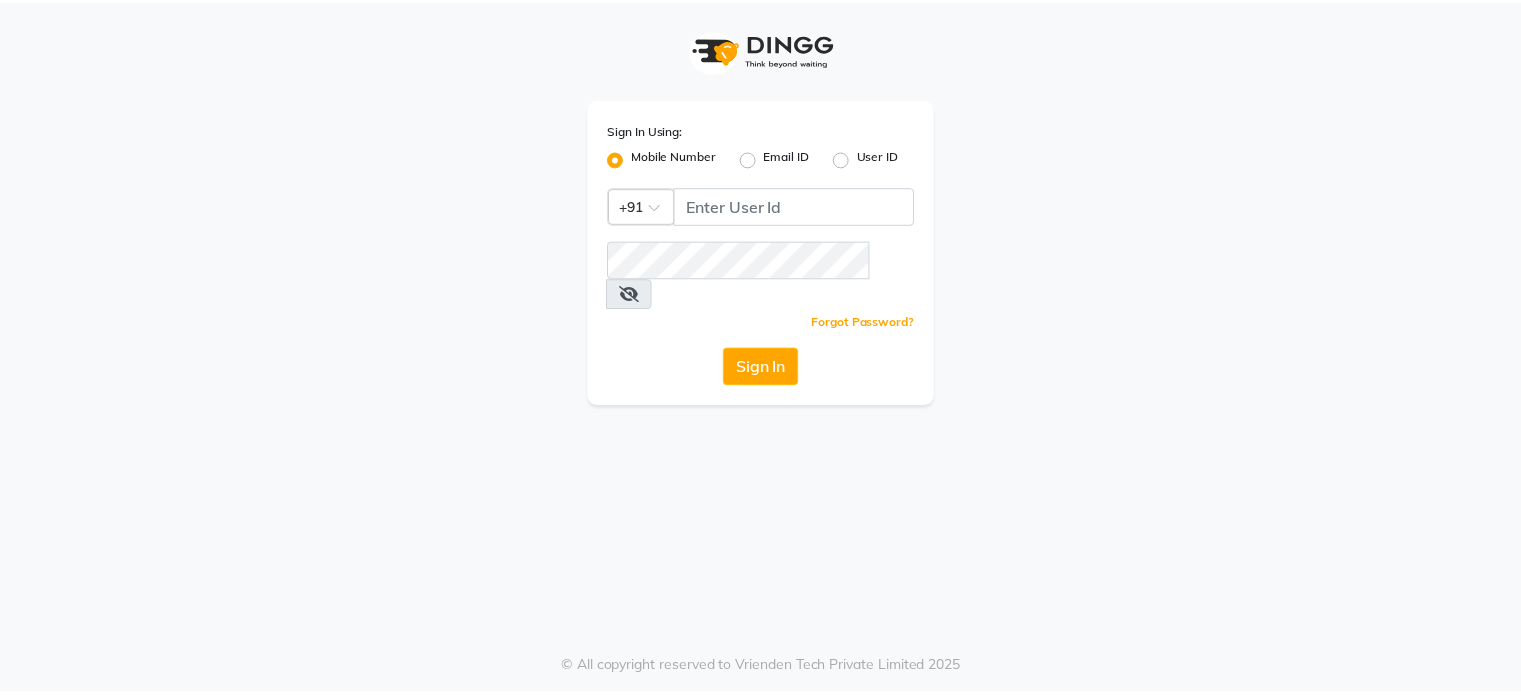 scroll, scrollTop: 0, scrollLeft: 0, axis: both 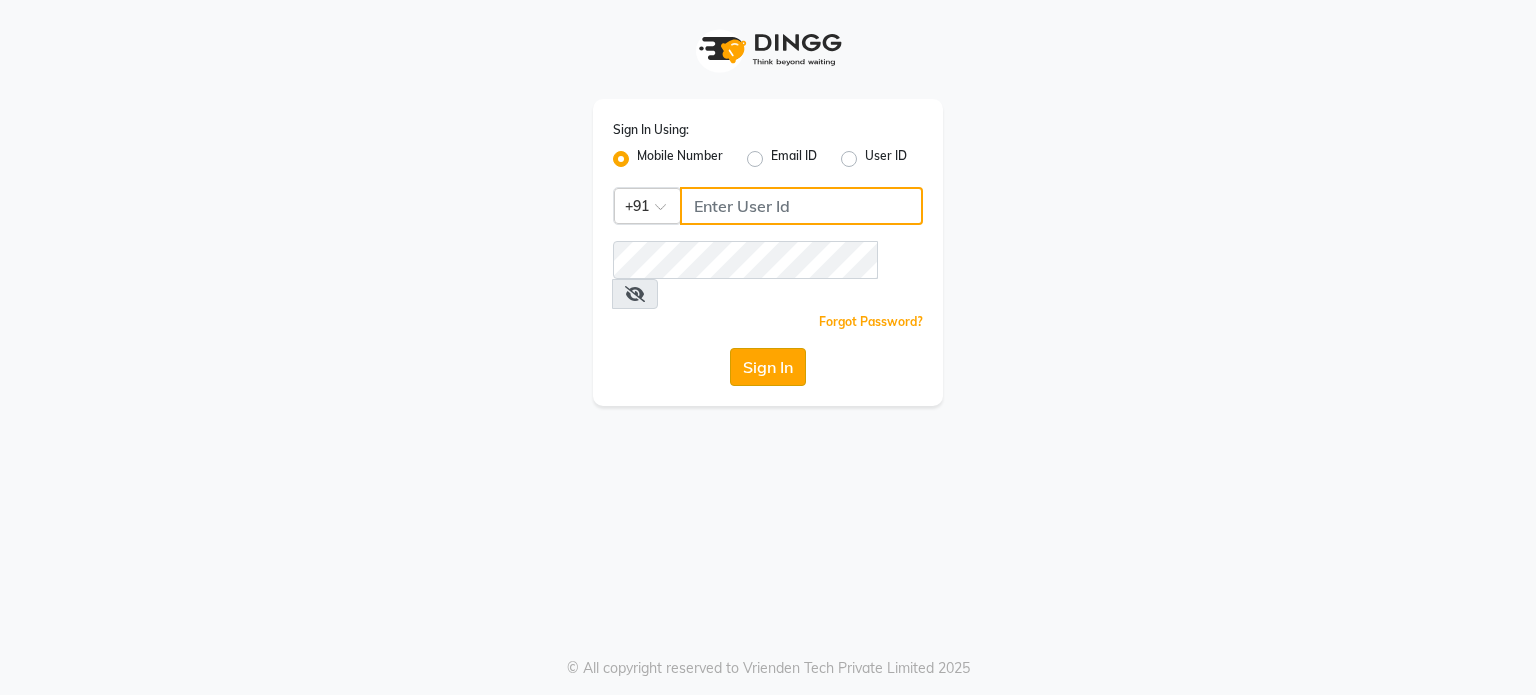 type on "9604315867" 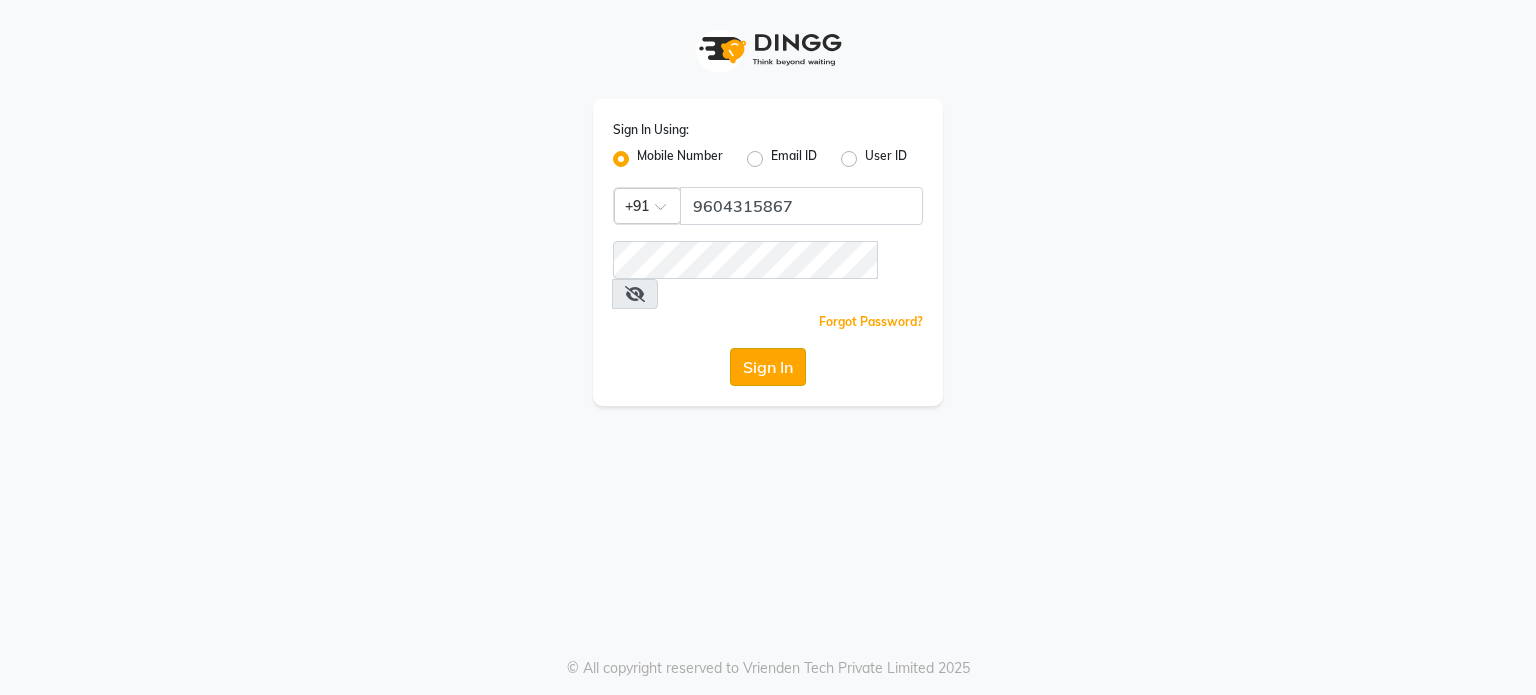 click on "Sign In" 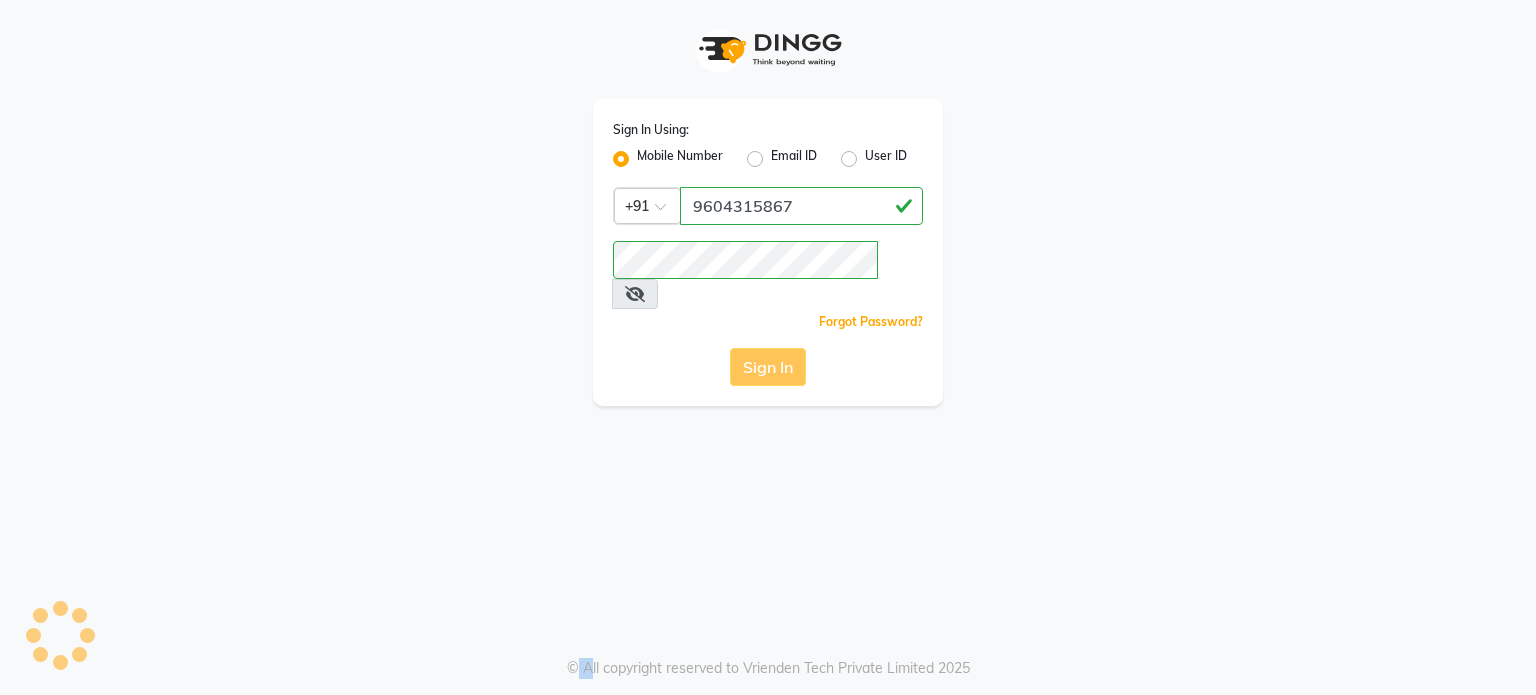 click on "Sign In" 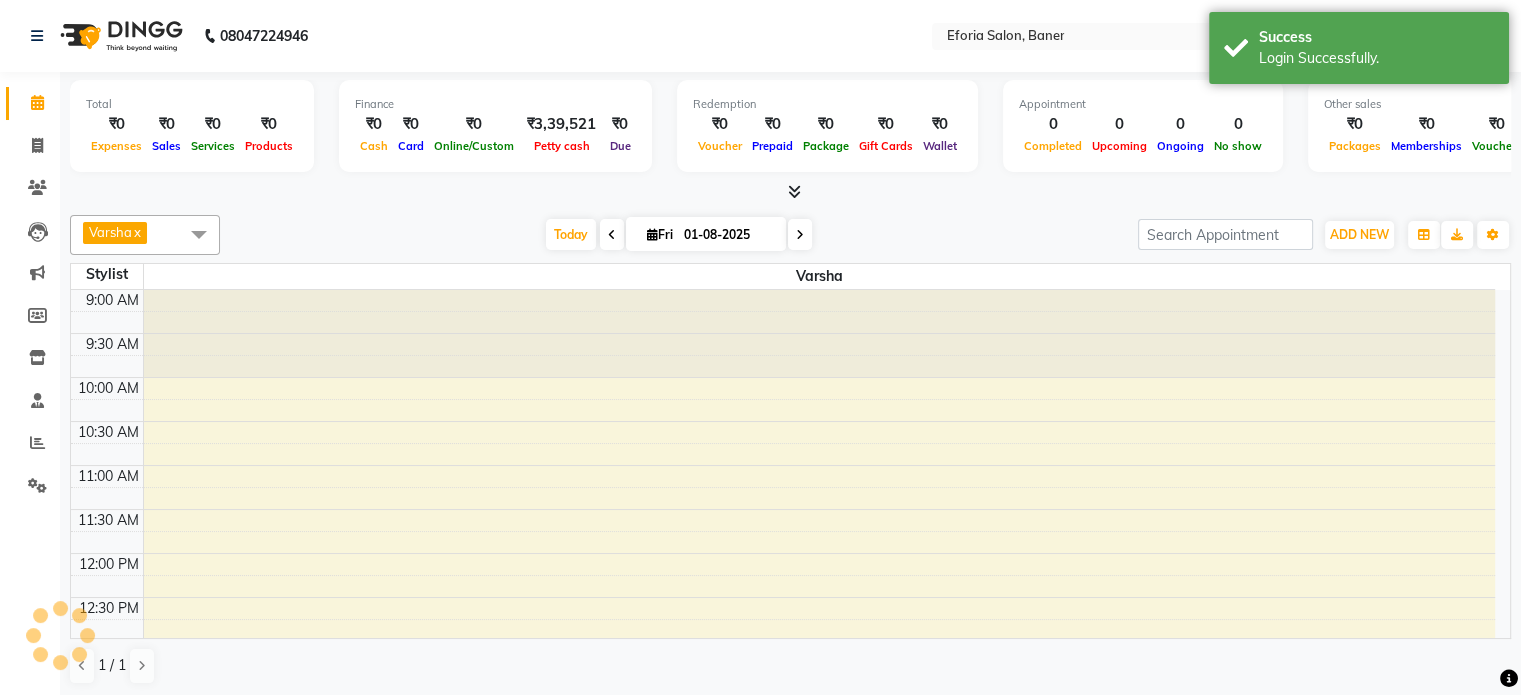 scroll, scrollTop: 0, scrollLeft: 0, axis: both 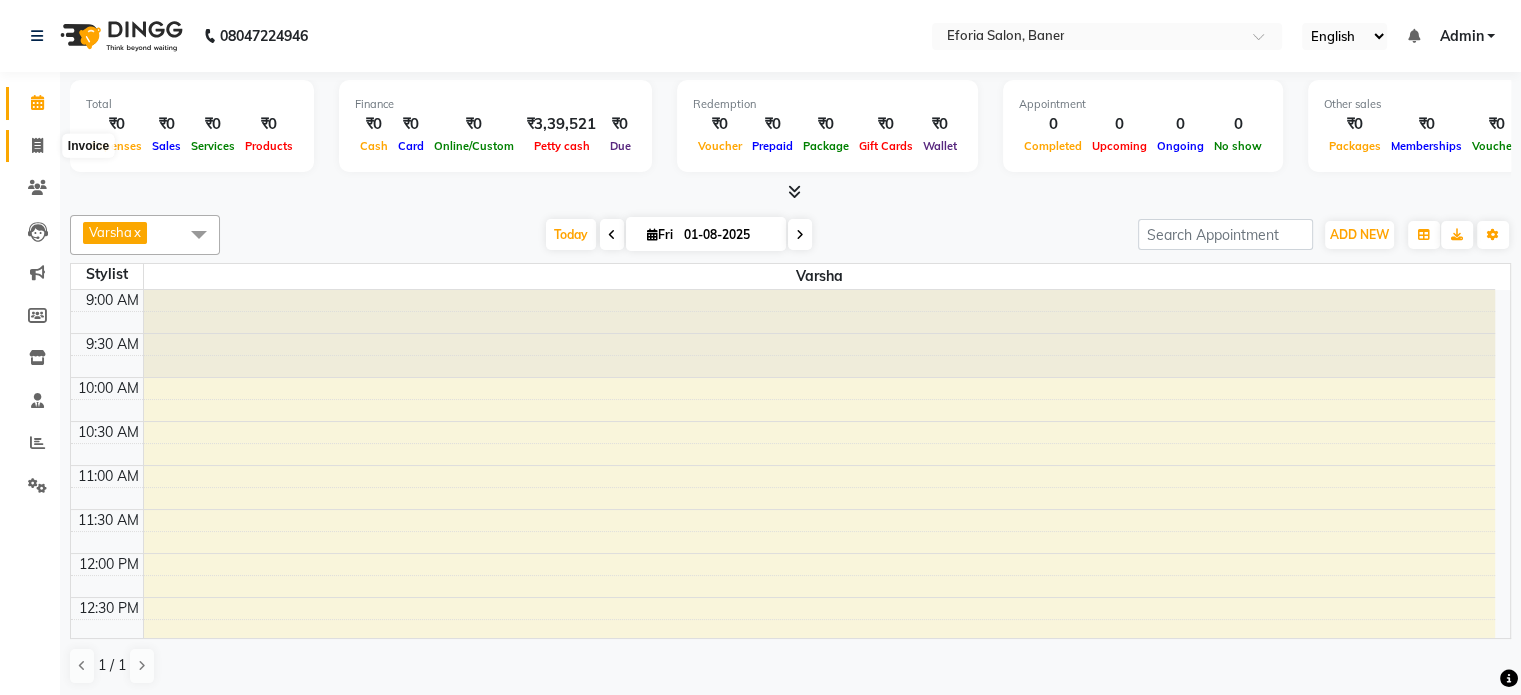 click 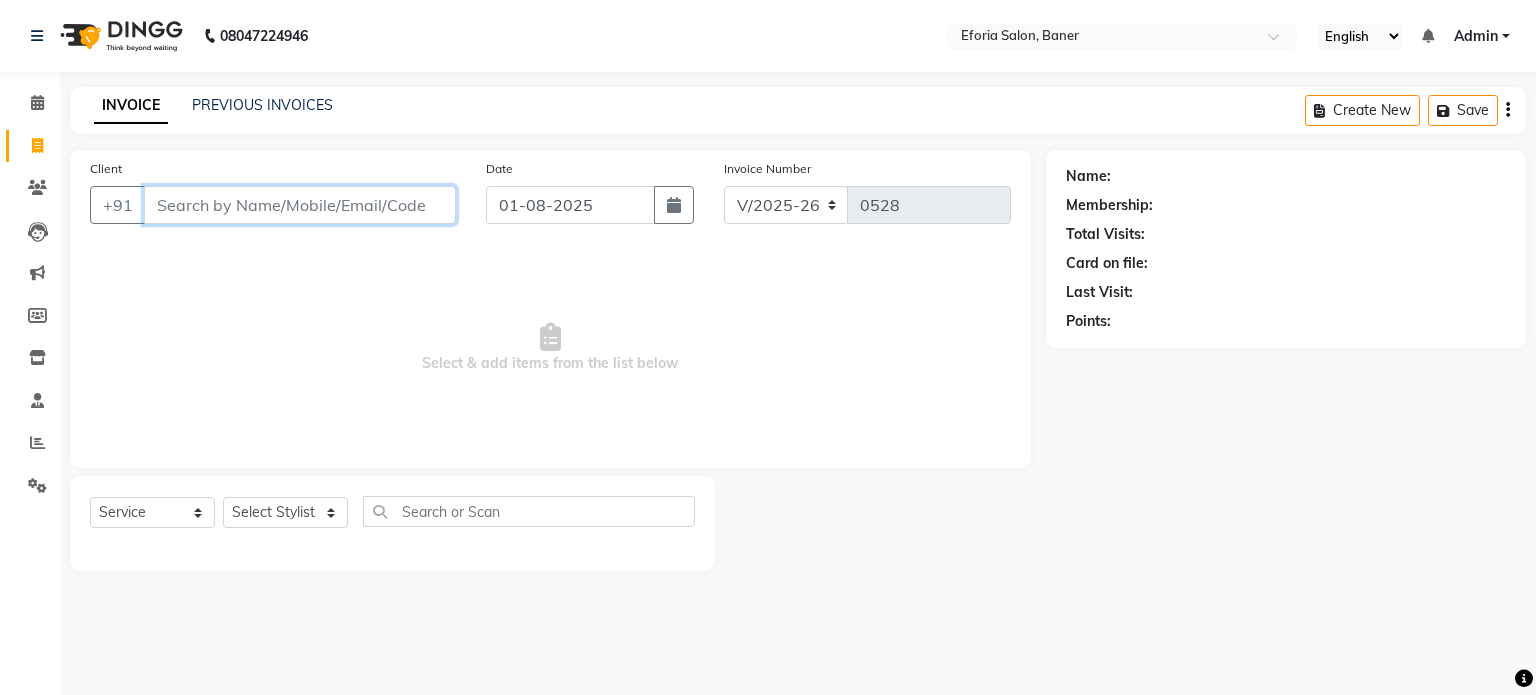 click on "Client" at bounding box center (300, 205) 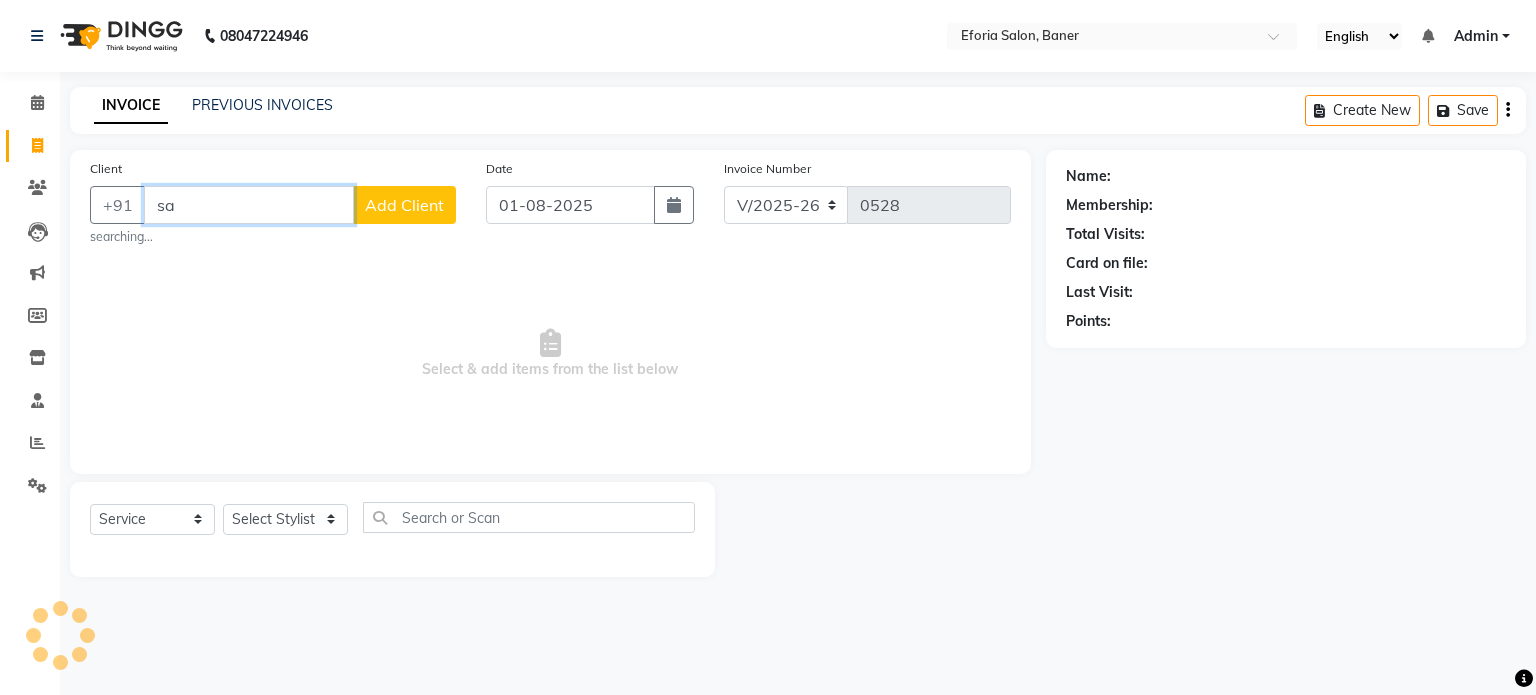type on "s" 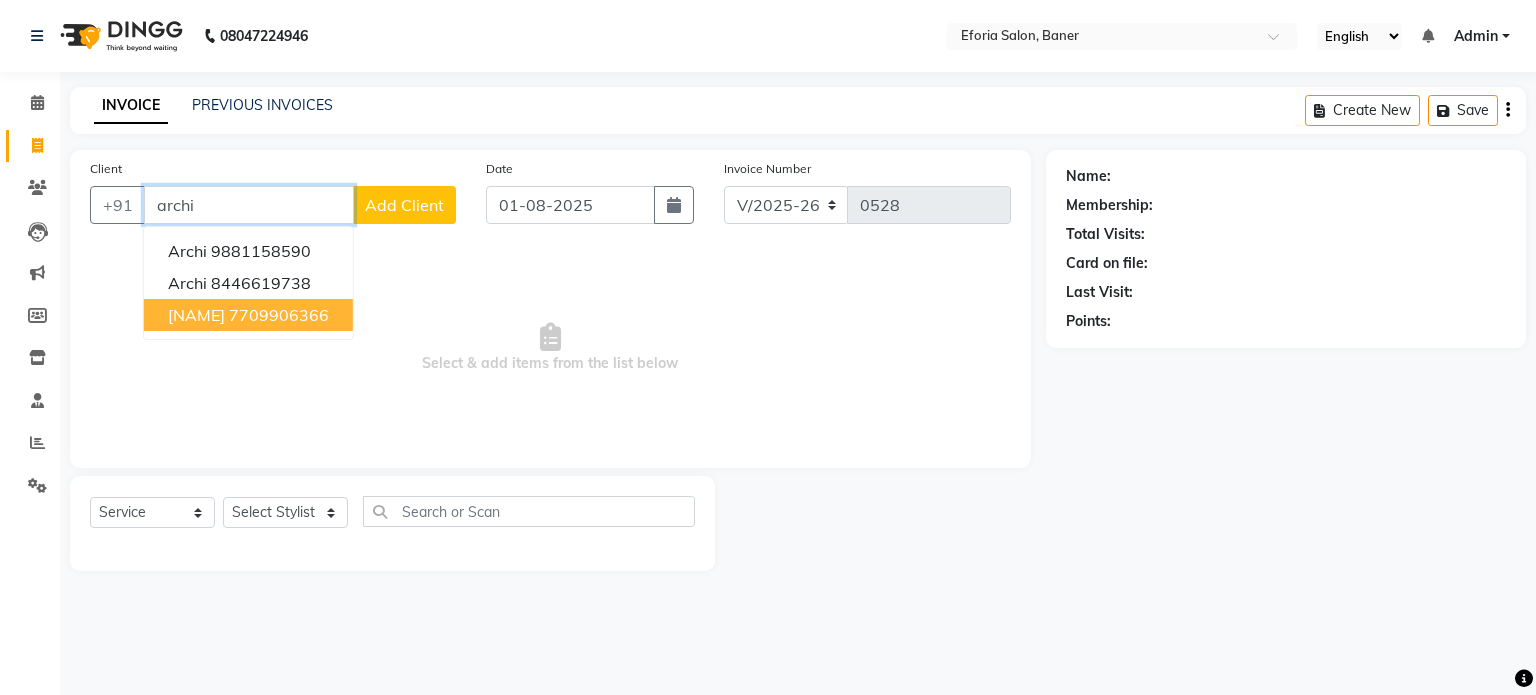 click on "7709906366" at bounding box center (279, 315) 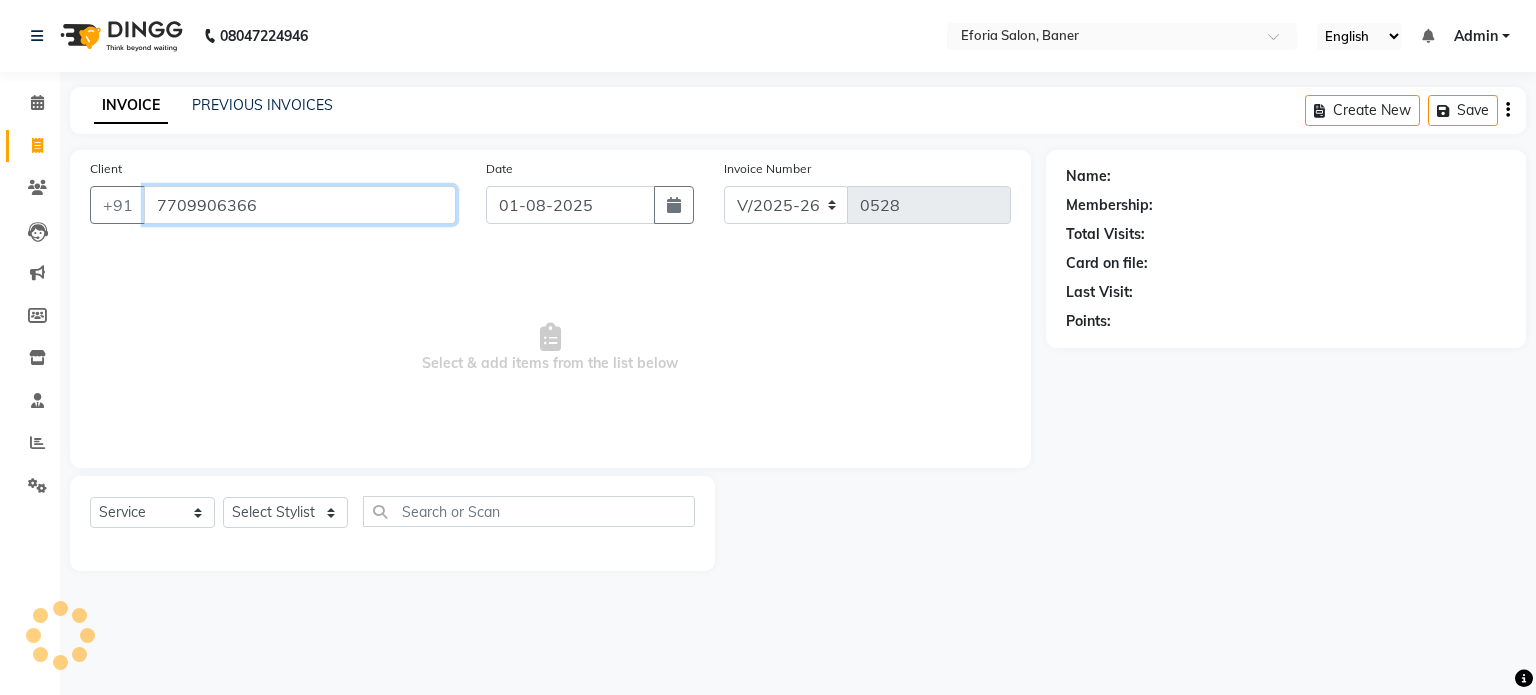 type on "7709906366" 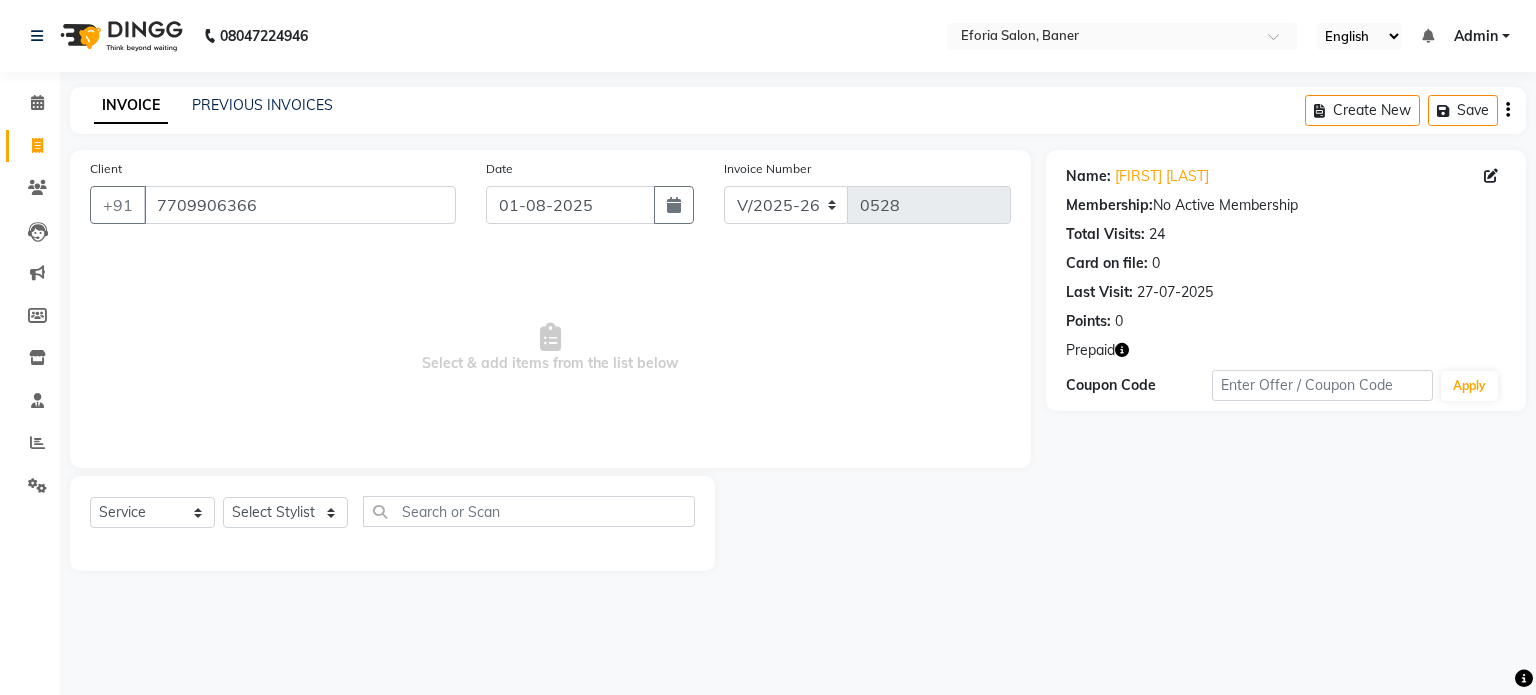 click 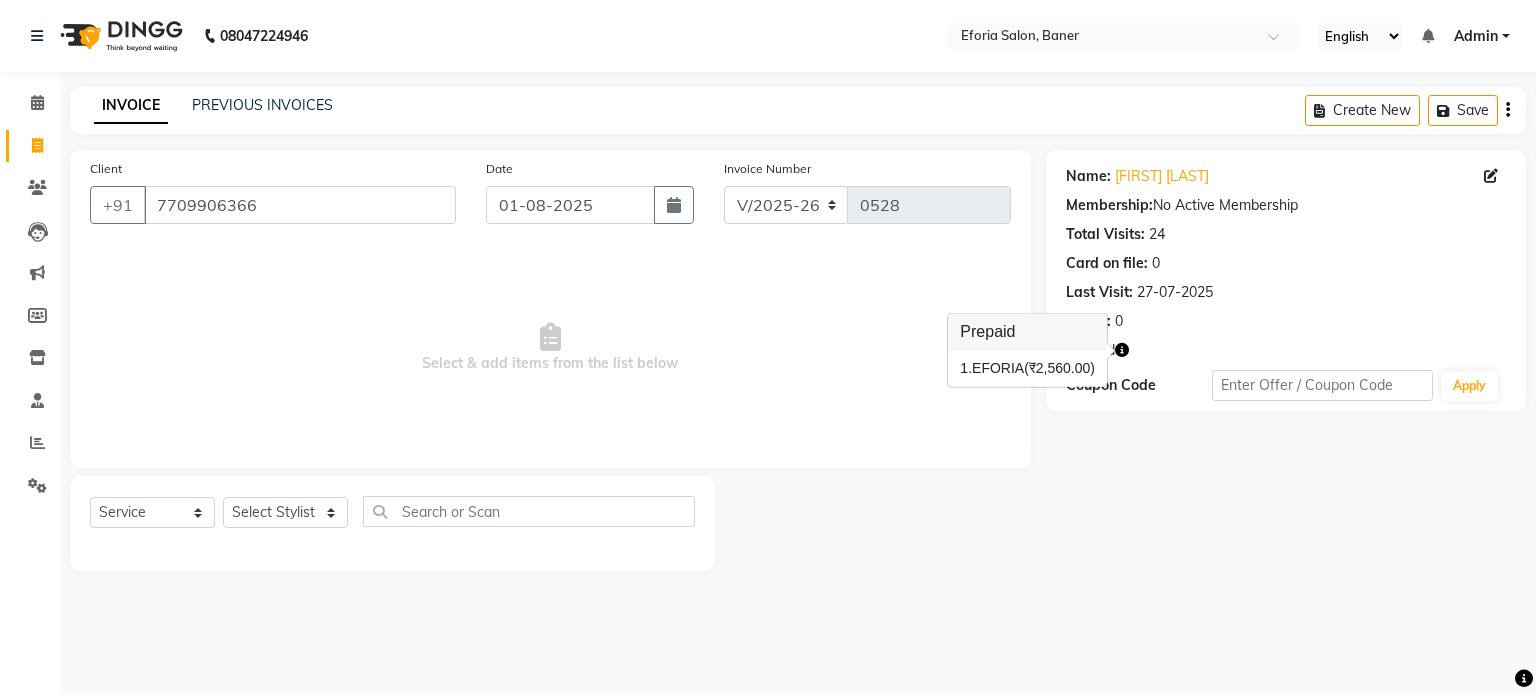 click on "(₹2,560.00)" at bounding box center [1059, 368] 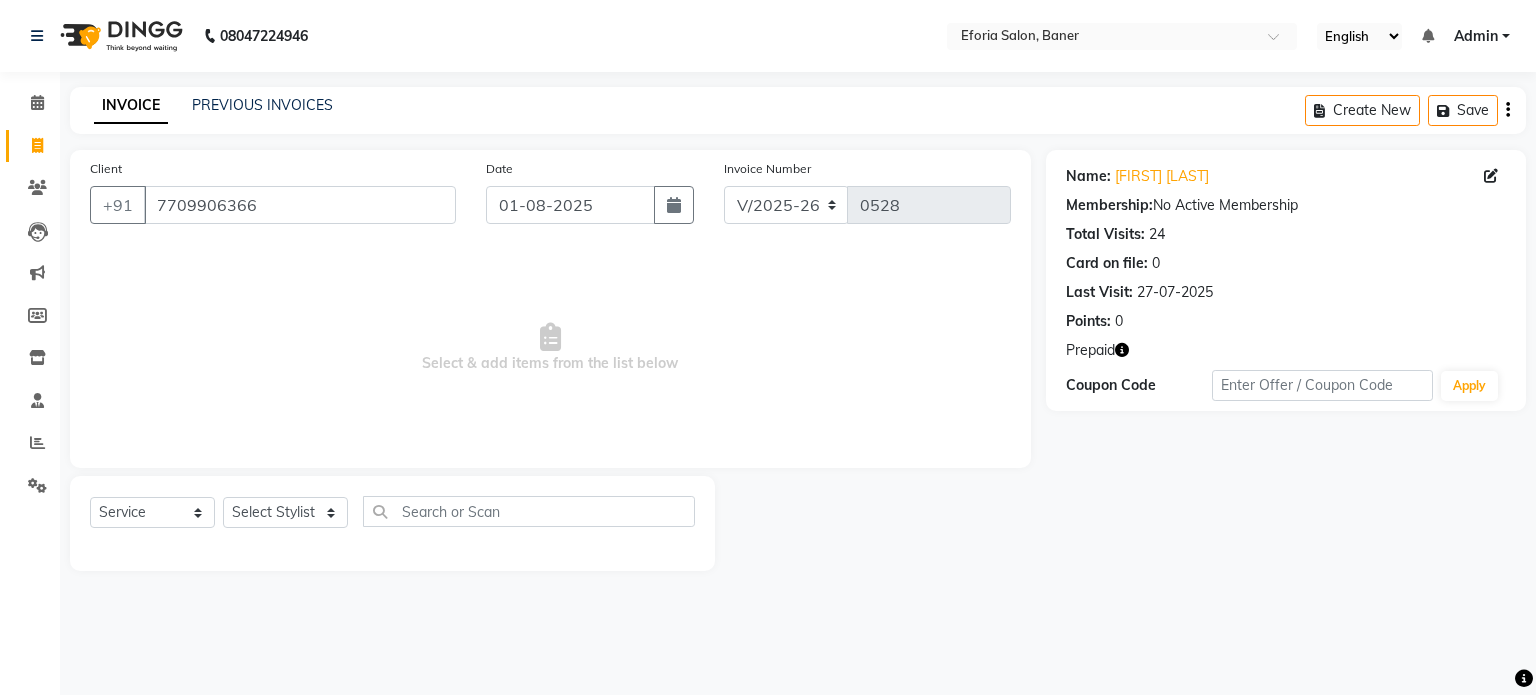 click 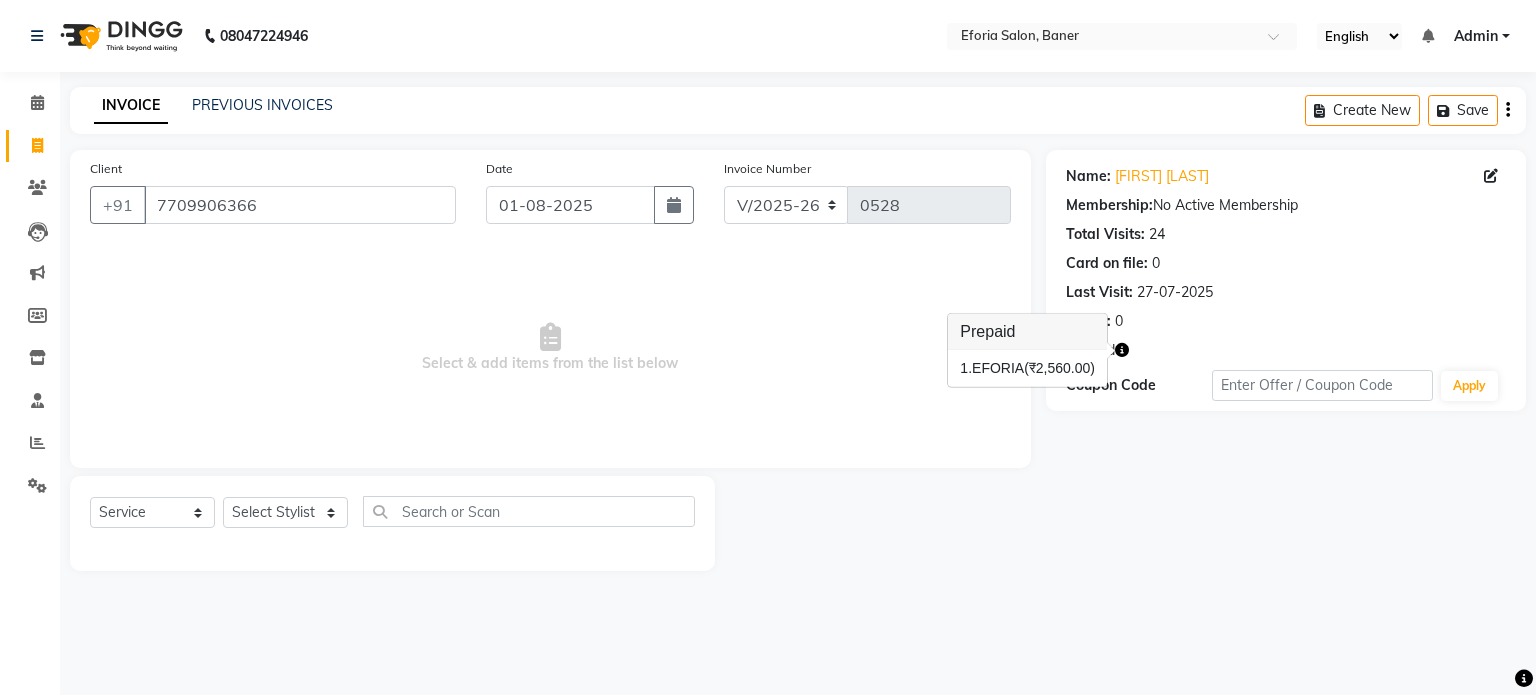 click 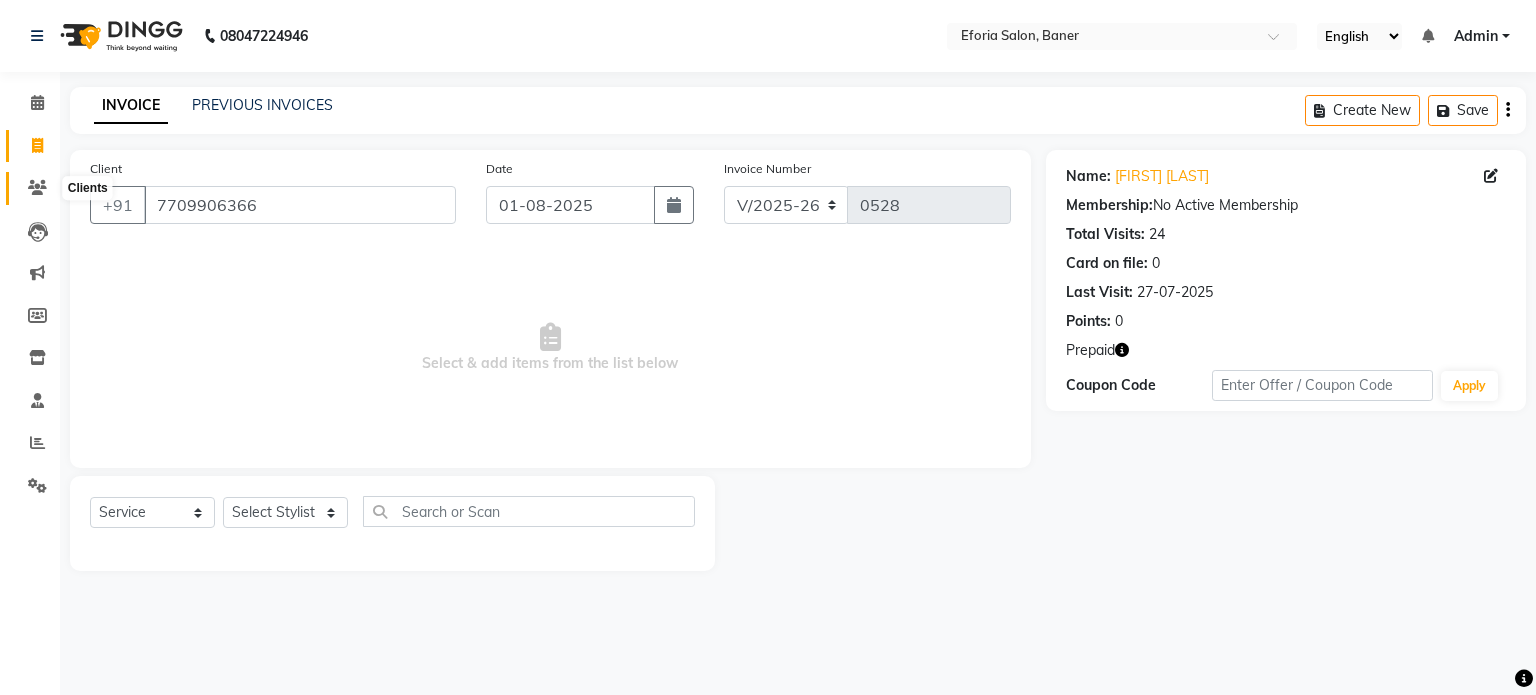 click 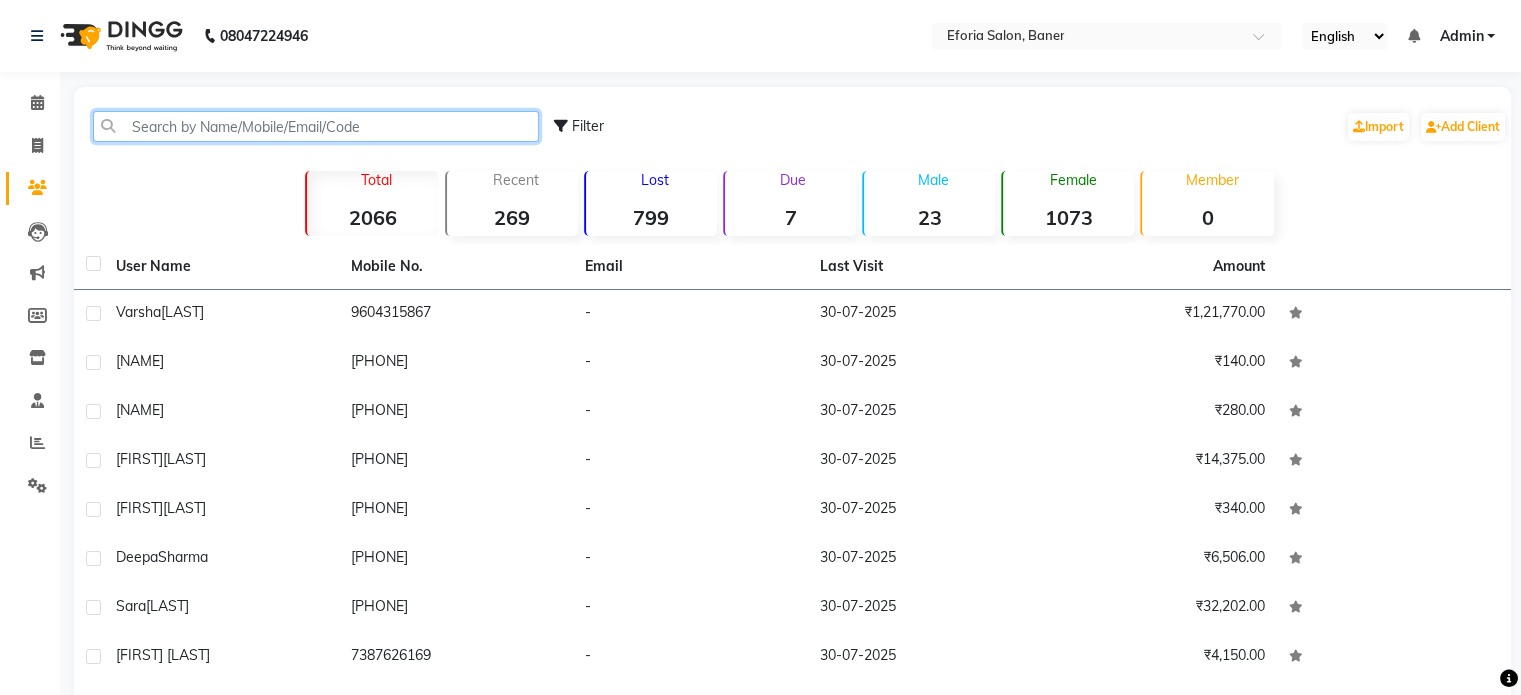 click 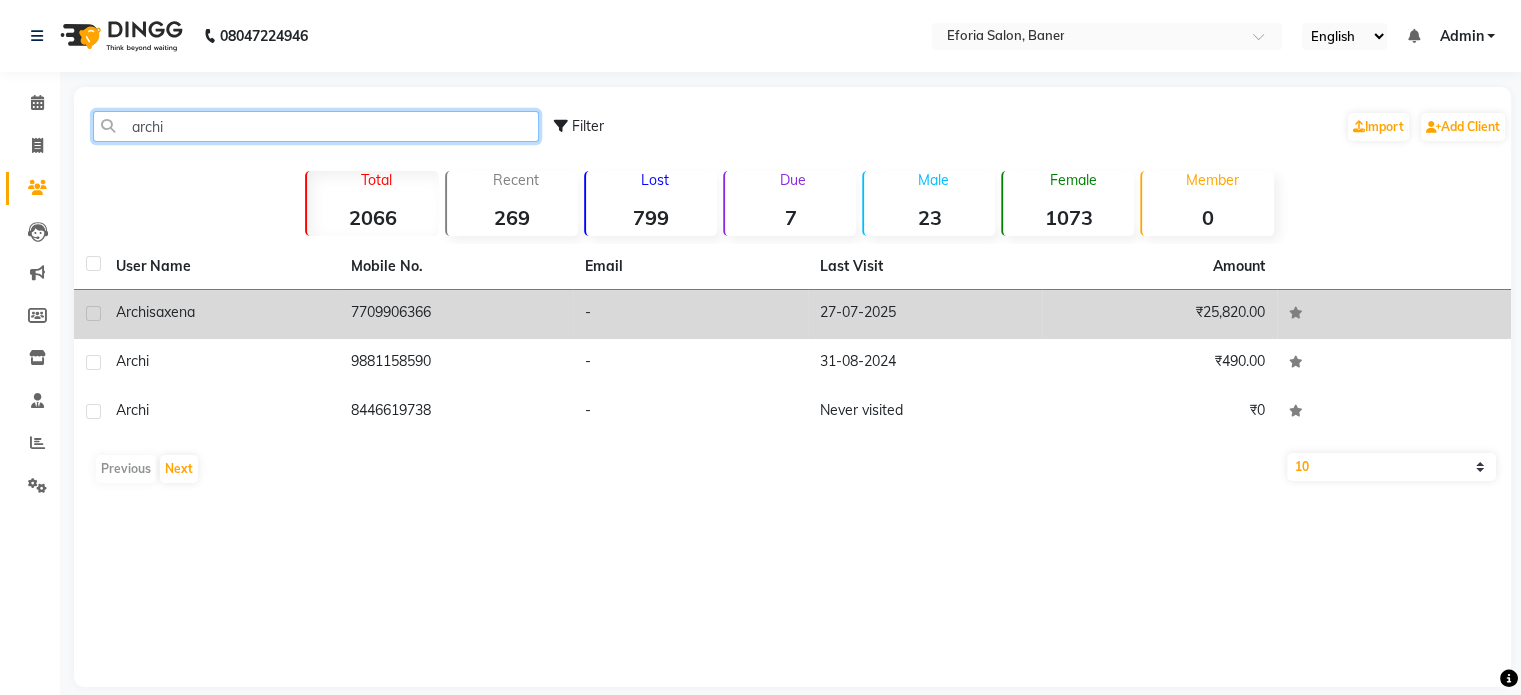 type on "archi" 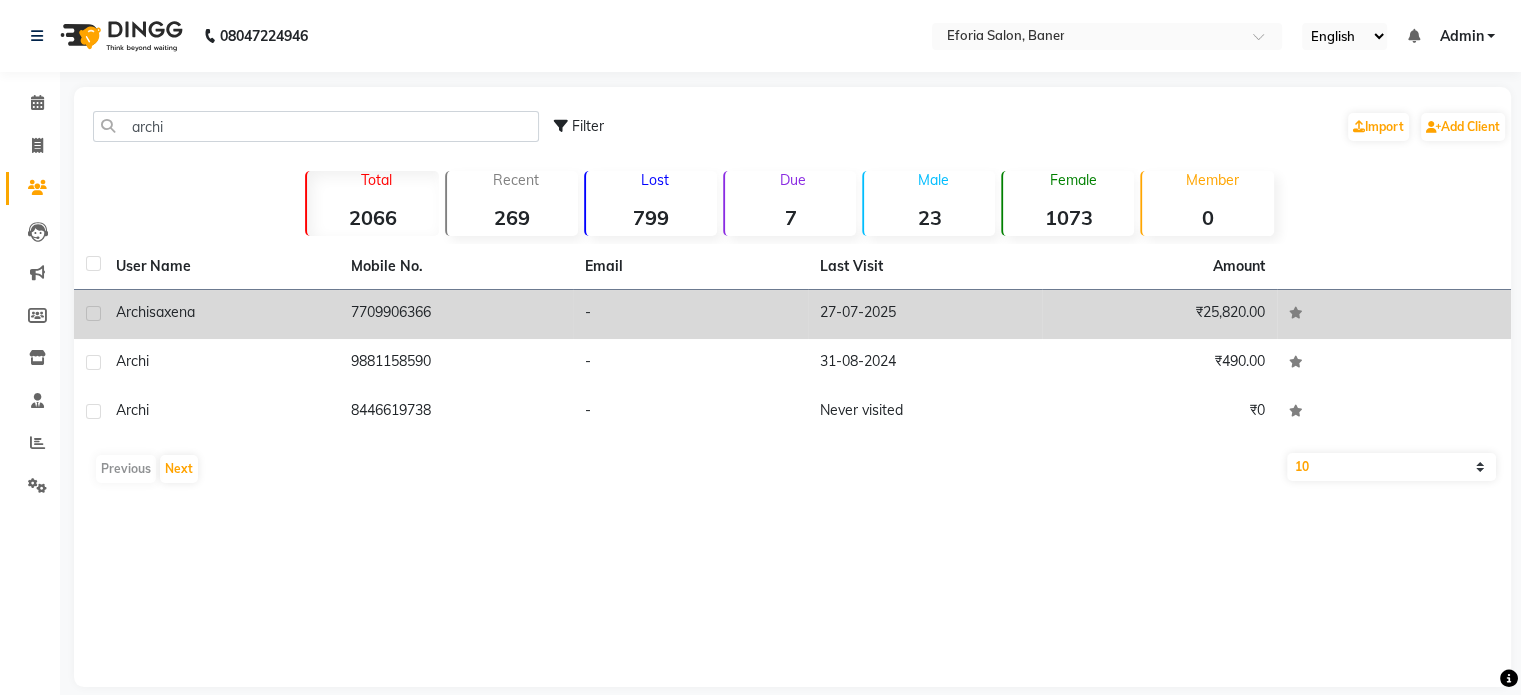 click on "7709906366" 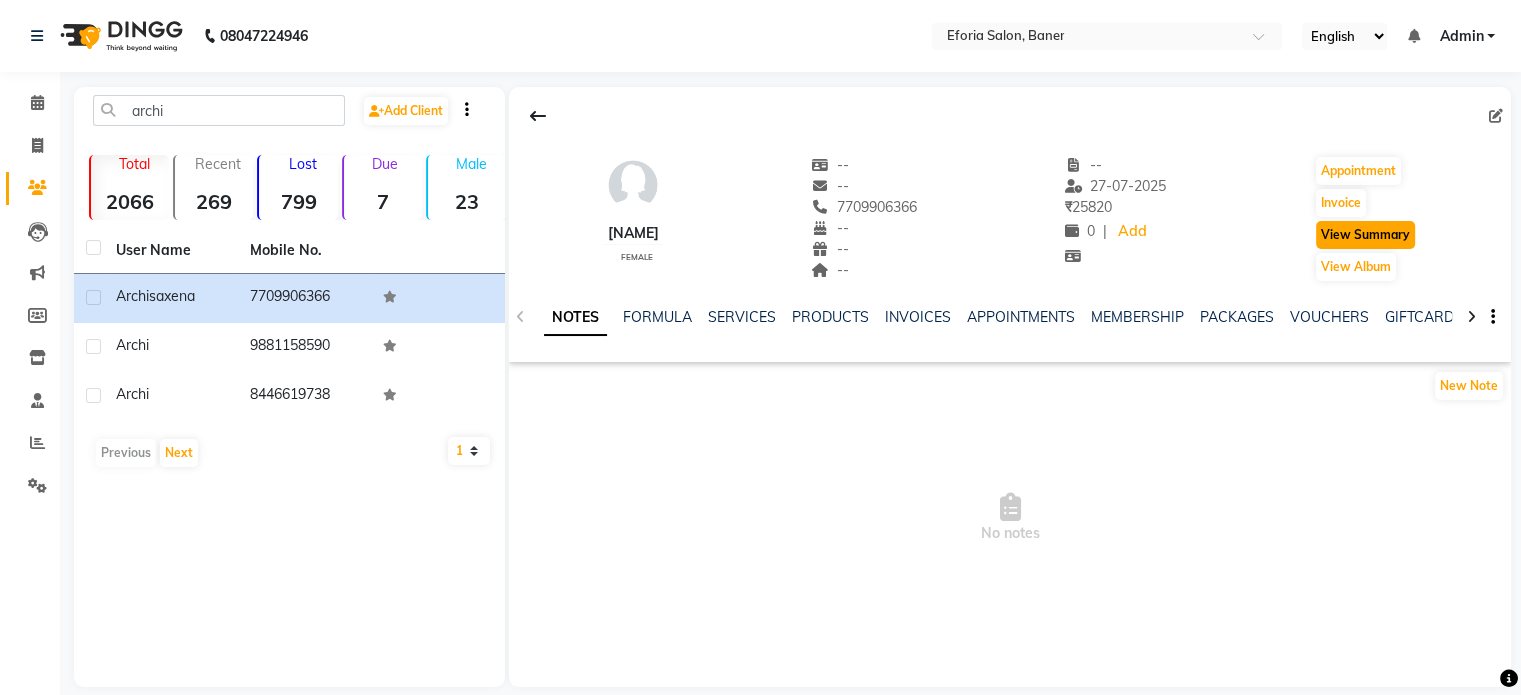 click on "View Summary" 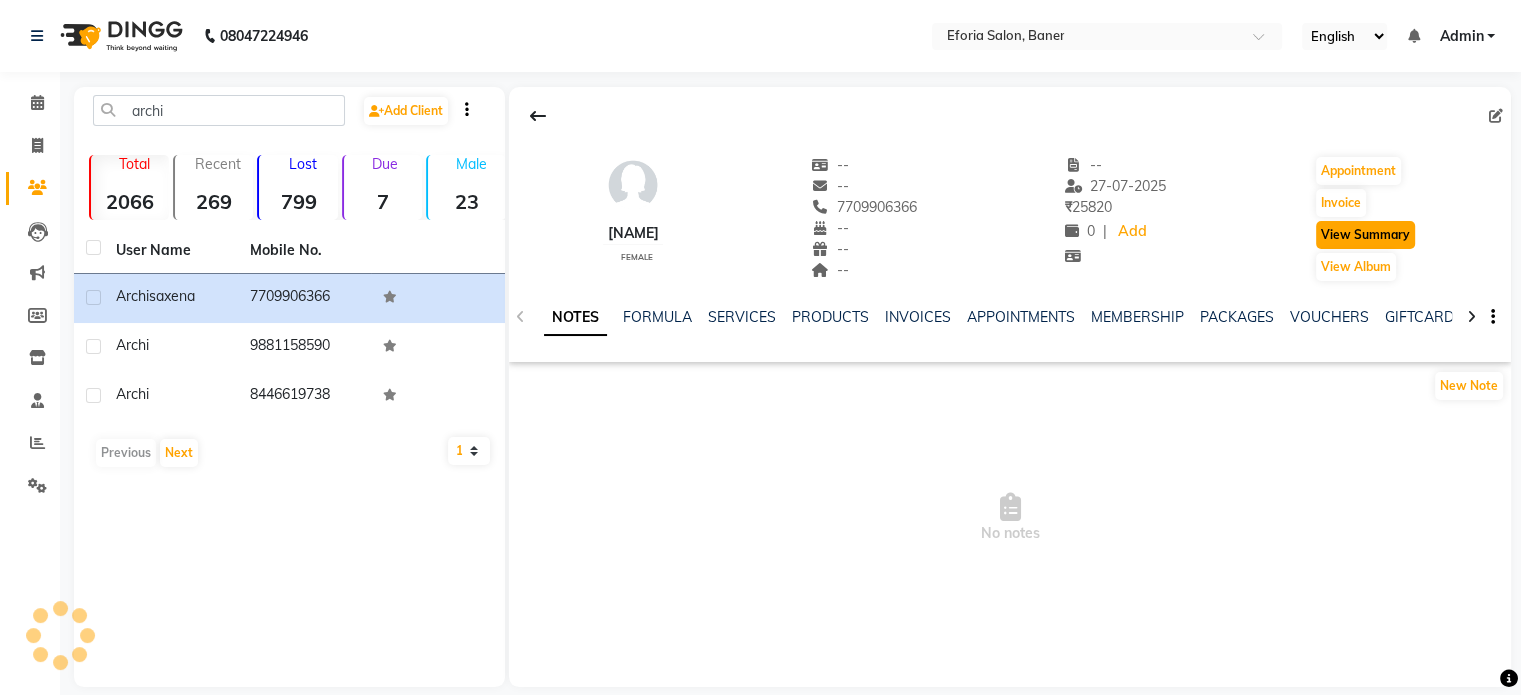 click on "View Summary" 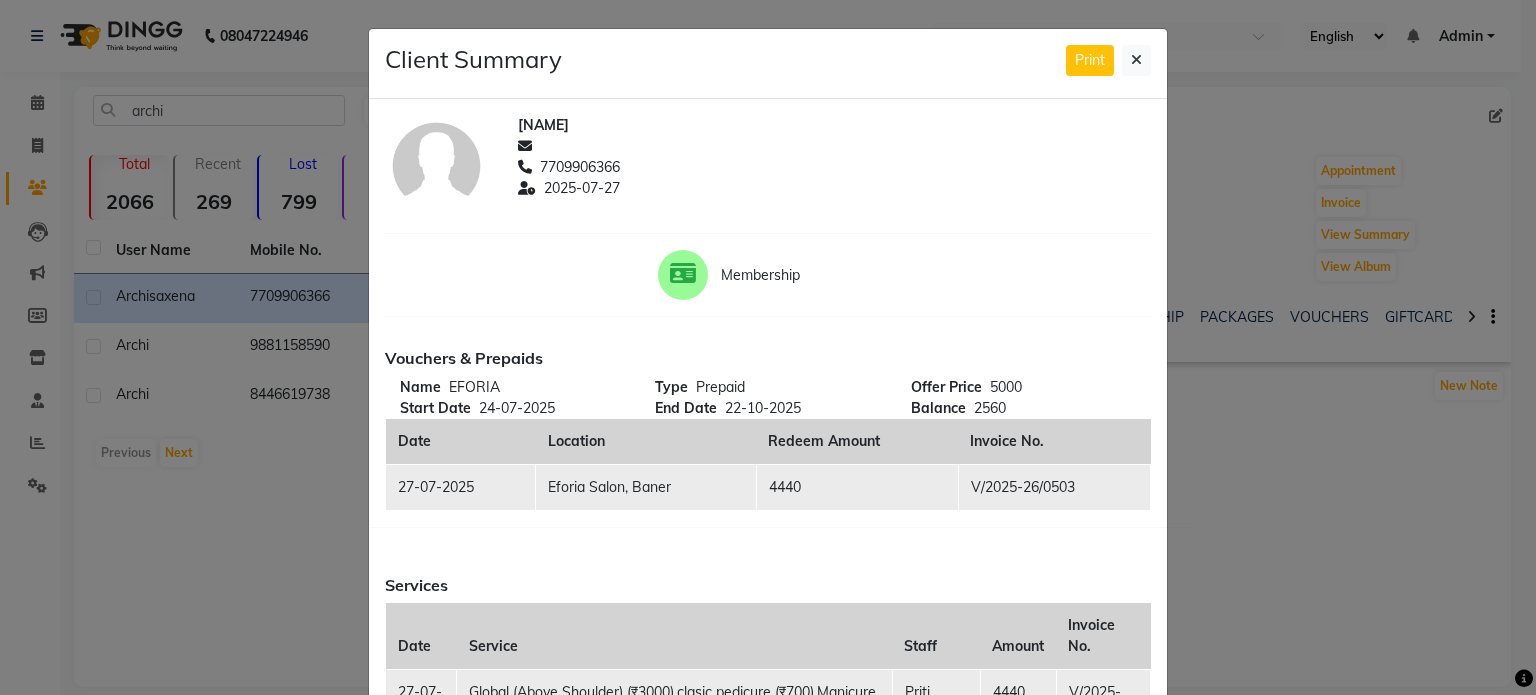 type 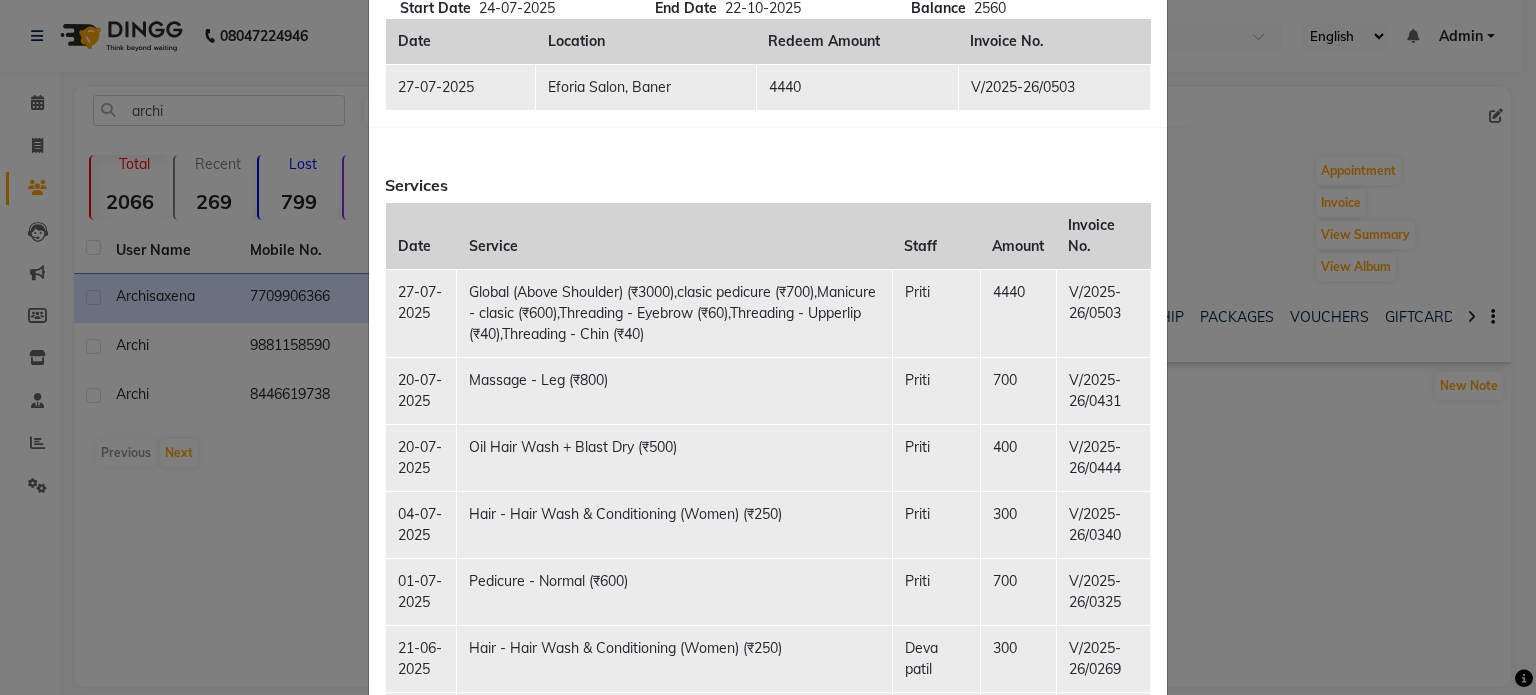 scroll, scrollTop: 440, scrollLeft: 0, axis: vertical 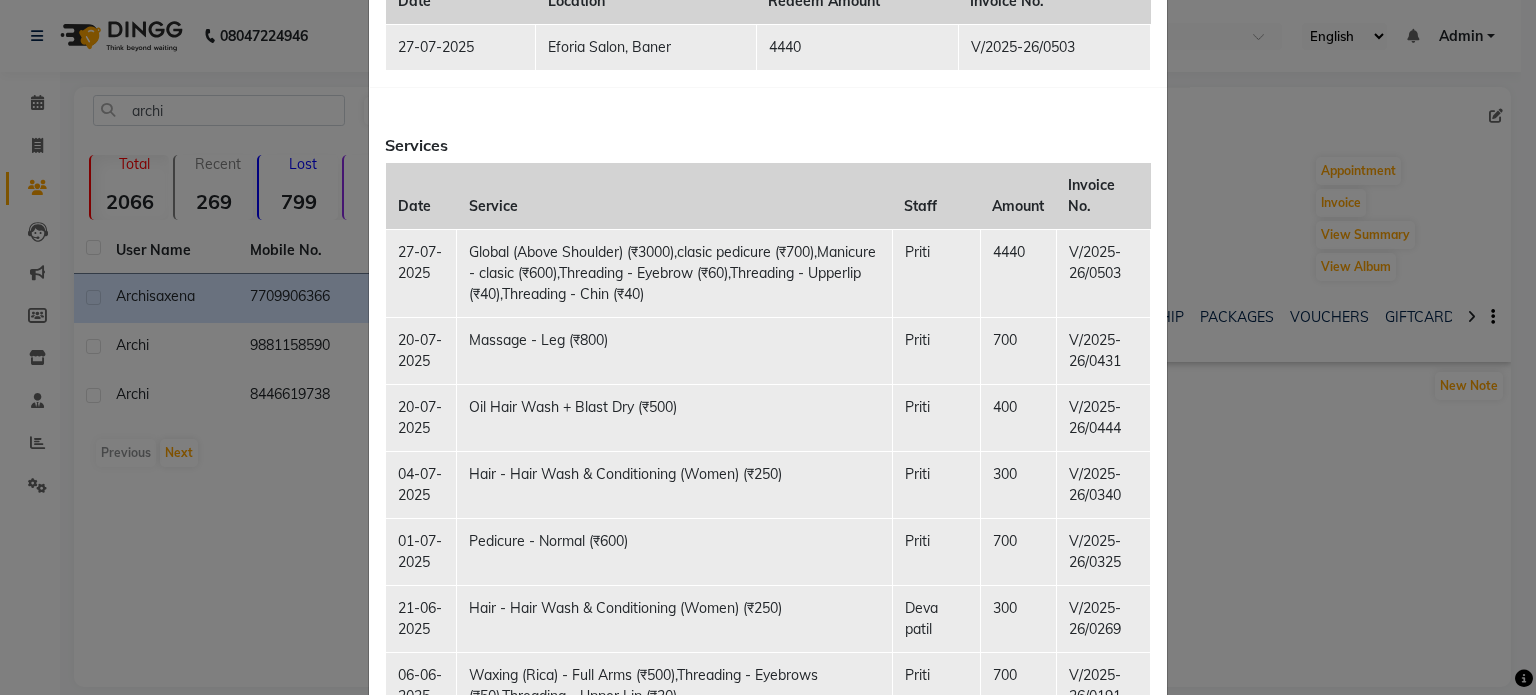 click on "Client Summary Print [FIRST] [LAST] [PHONE] [DATE] Membership Vouchers & Prepaids Name EFORIA Start Date [DATE] Type Prepaid End Date [DATE] Offer Price 5000 Balance 2560 Date Location Redeem Amount Invoice No. [DATE] Eforia Salon, [CITY] 4440 V/[YEAR]-[YEAR]/[NUMBER] Services Date Service Staff Amount Invoice No. [DATE] Global (Above Shoulder) (₹3000),clasic pedicure (₹700),Manicure - clasic (₹600),Threading - Eyebrow (₹60),Threading - Upperlip (₹40),Threading - Chin (₹40) [FIRST] 4440 V/[YEAR]-[YEAR]/[NUMBER] [DATE] Massage - Leg (₹800) [FIRST] 700 V/[YEAR]-[YEAR]/[NUMBER] [DATE] Oil Hair Wash + Blast Dry (₹500) [FIRST] 400 V/[YEAR]-[YEAR]/[NUMBER] [DATE] Hair - Hair Wash & Conditioning (Women) (₹250) [FIRST] 300 V/[YEAR]-[YEAR]/[NUMBER] [DATE] Pedicure - Normal (₹600) [FIRST] 700 V/[YEAR]-[YEAR]/[NUMBER] [DATE] Hair - Hair Wash & Conditioning (Women) (₹250) [FIRST] [LAST] 300 V/[YEAR]-[YEAR]/[NUMBER] [DATE] Waxing (Rica) - Full Arms (₹500),Threading - Eyebrows (₹50),Threading - Upper Lip (₹30) [FIRST] 700 [DATE]" 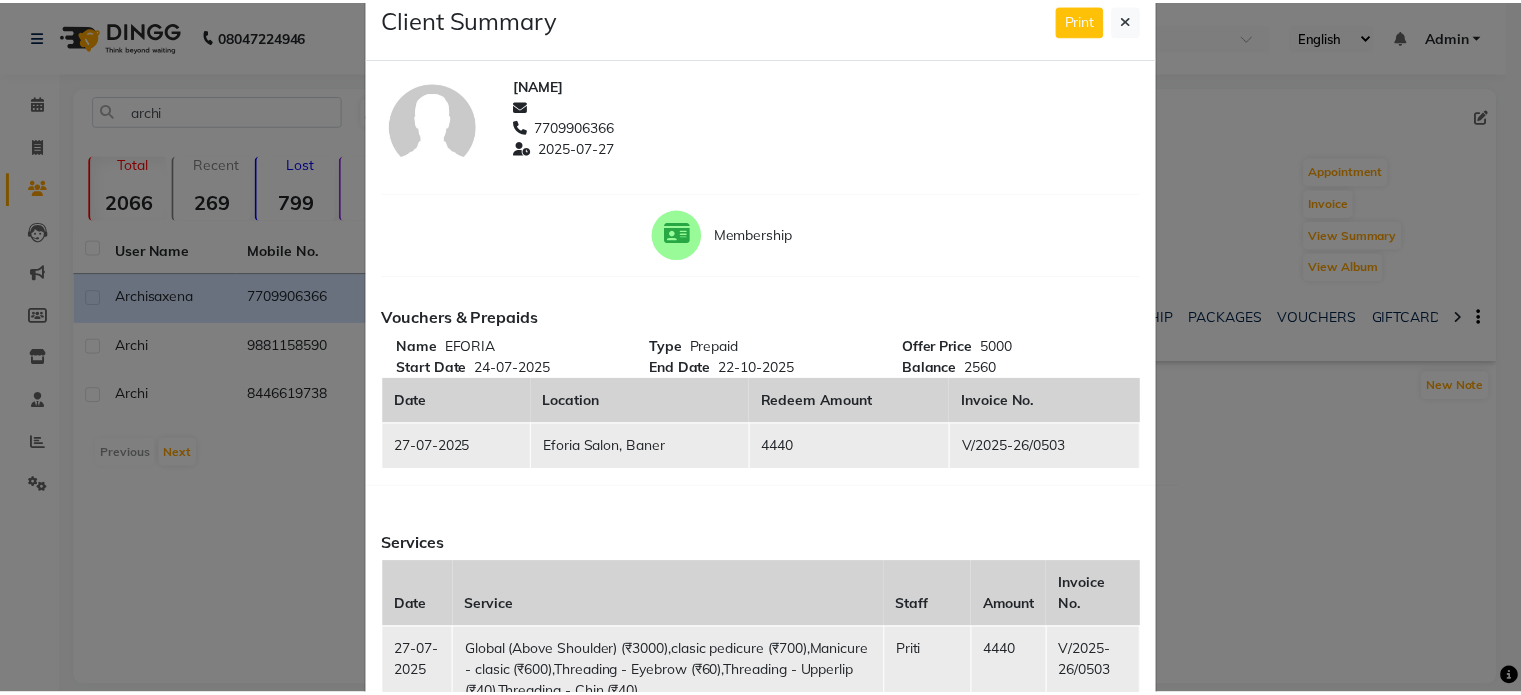 scroll, scrollTop: 0, scrollLeft: 0, axis: both 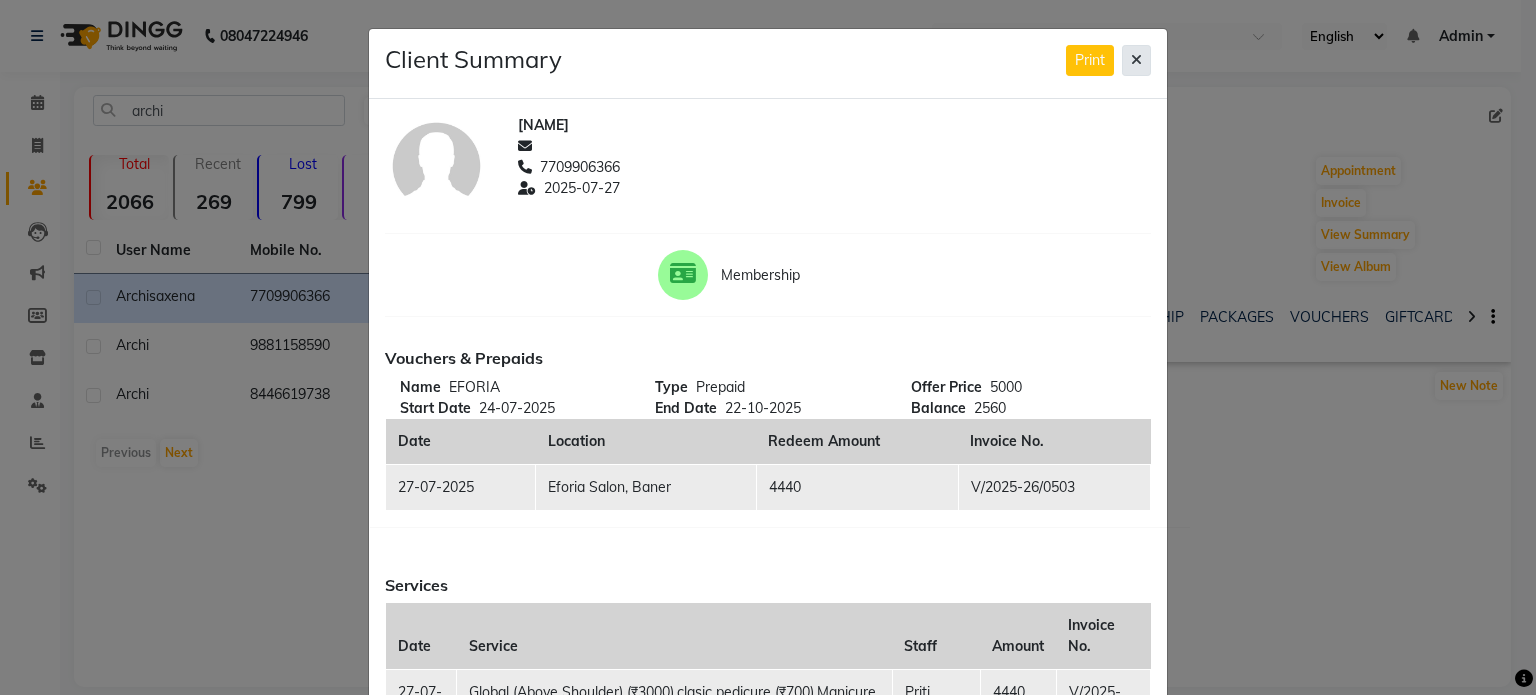 click 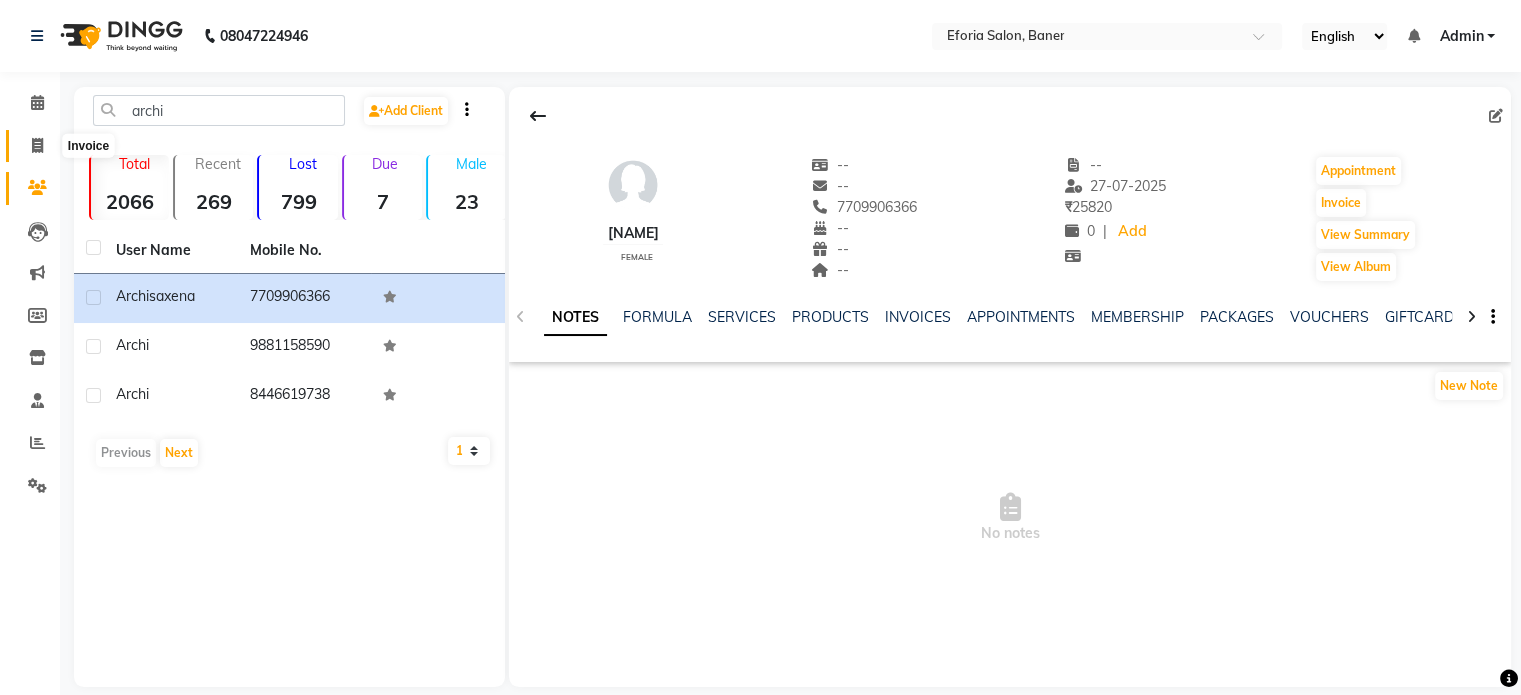 click 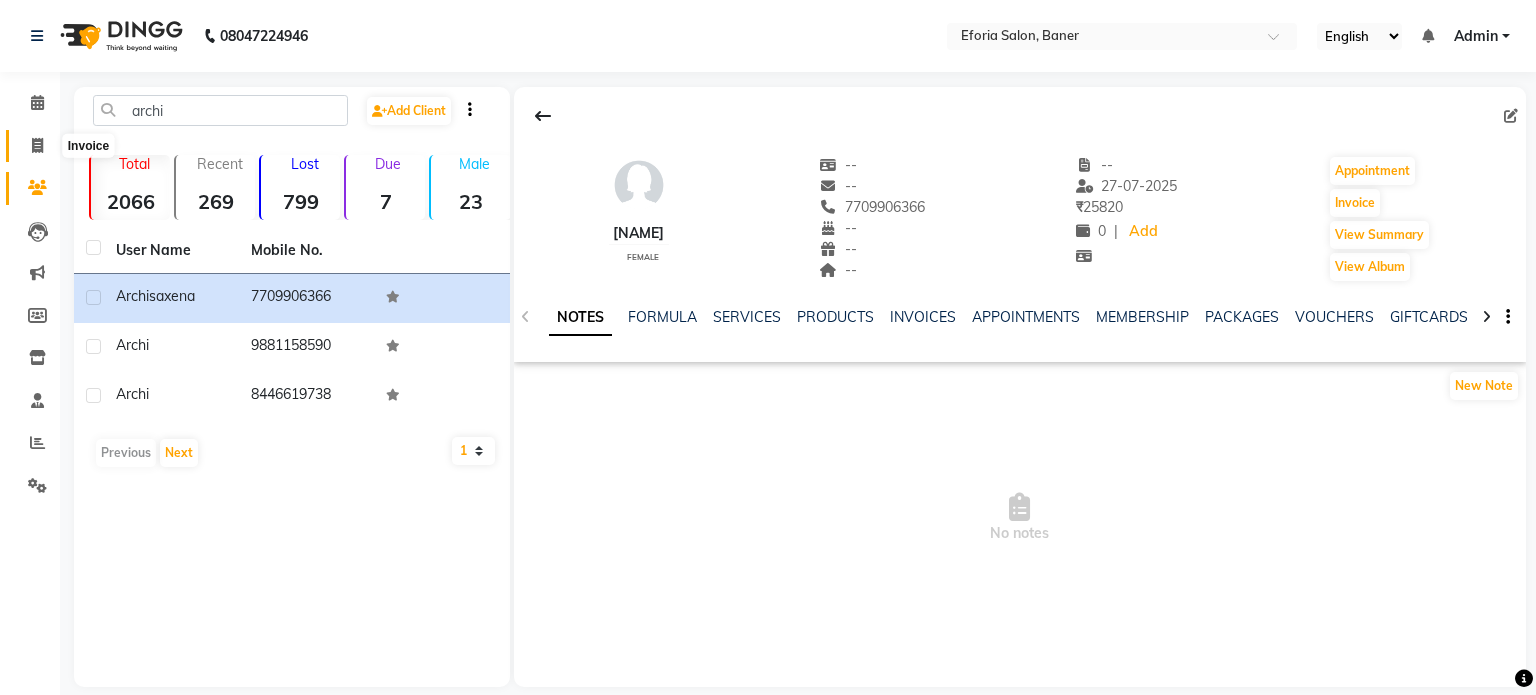 select on "608" 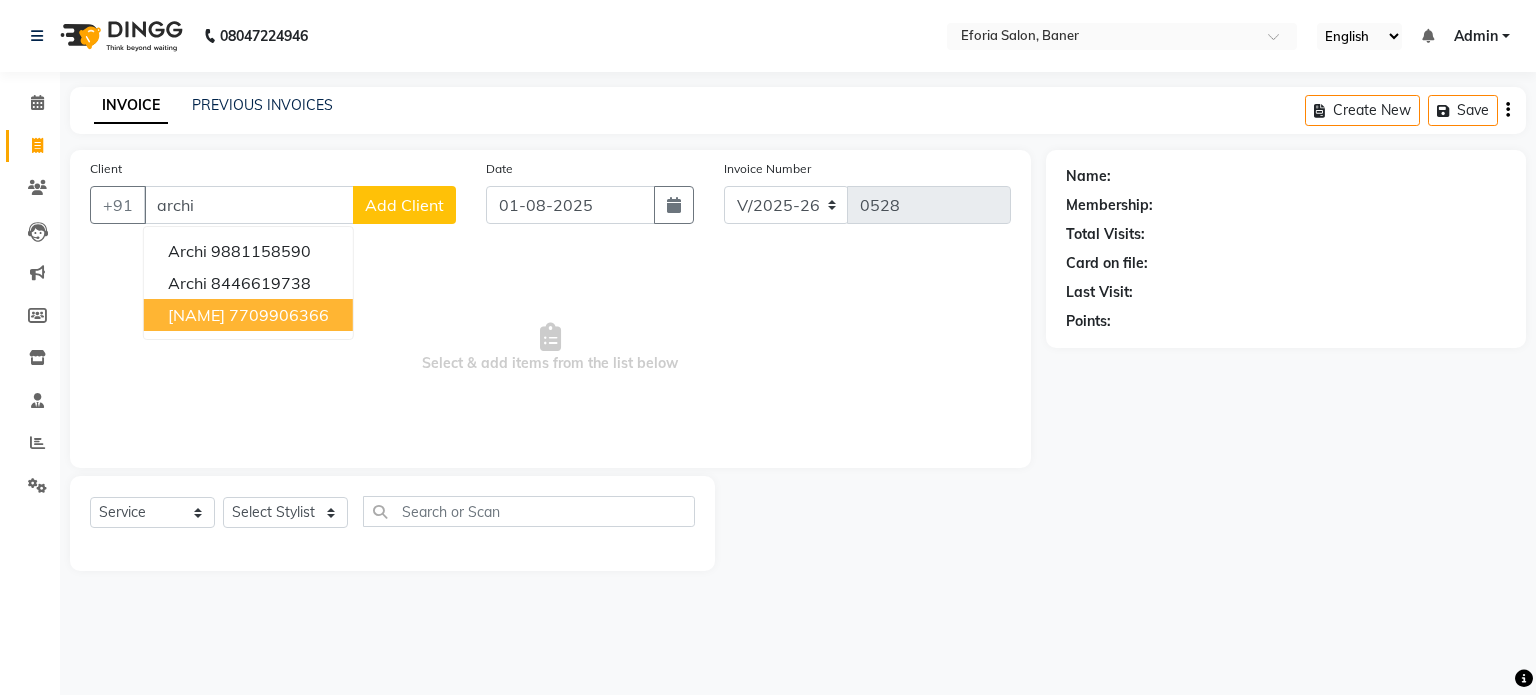 click on "[NAME]" at bounding box center [196, 315] 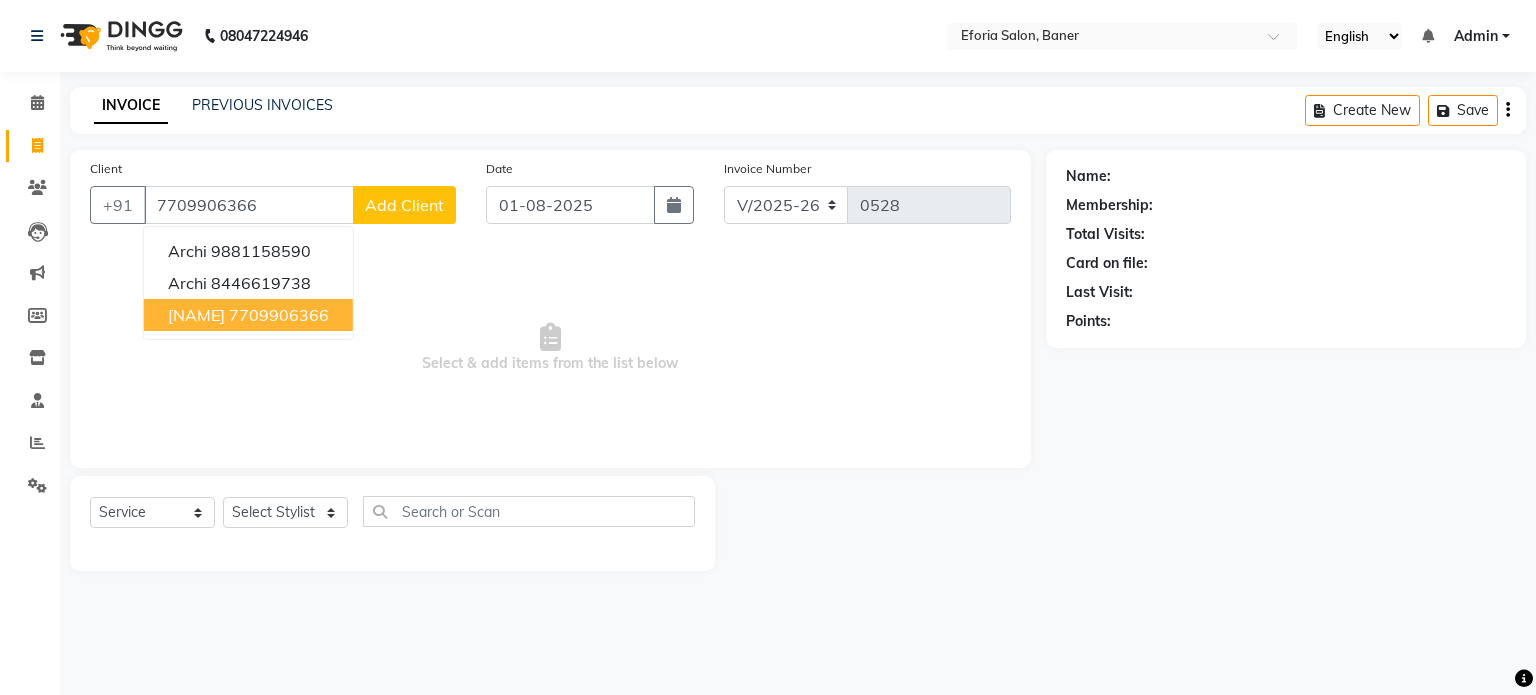 type on "7709906366" 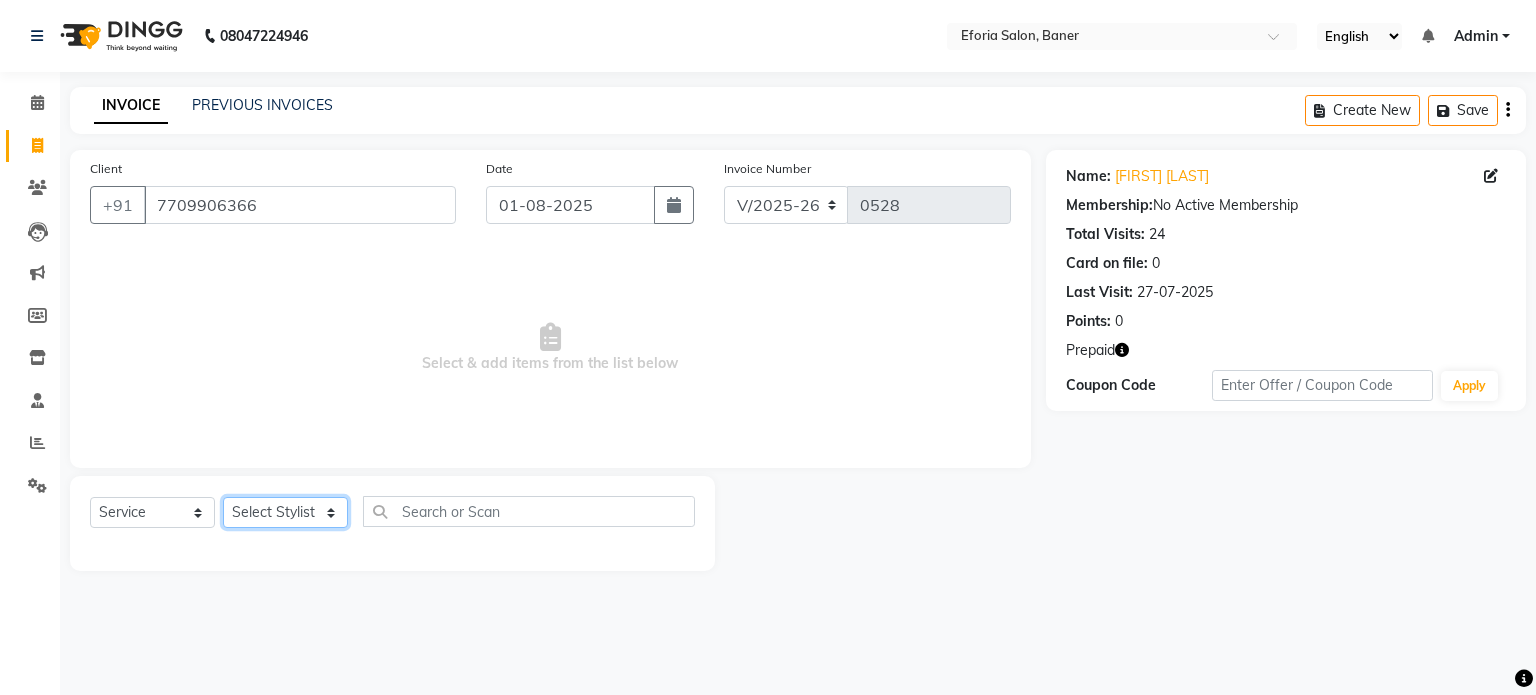 click on "Select Stylist [FIRST] [LAST] [FIRST] [LAST] [FIRST] [LAST] [FIRST] [LAST]" 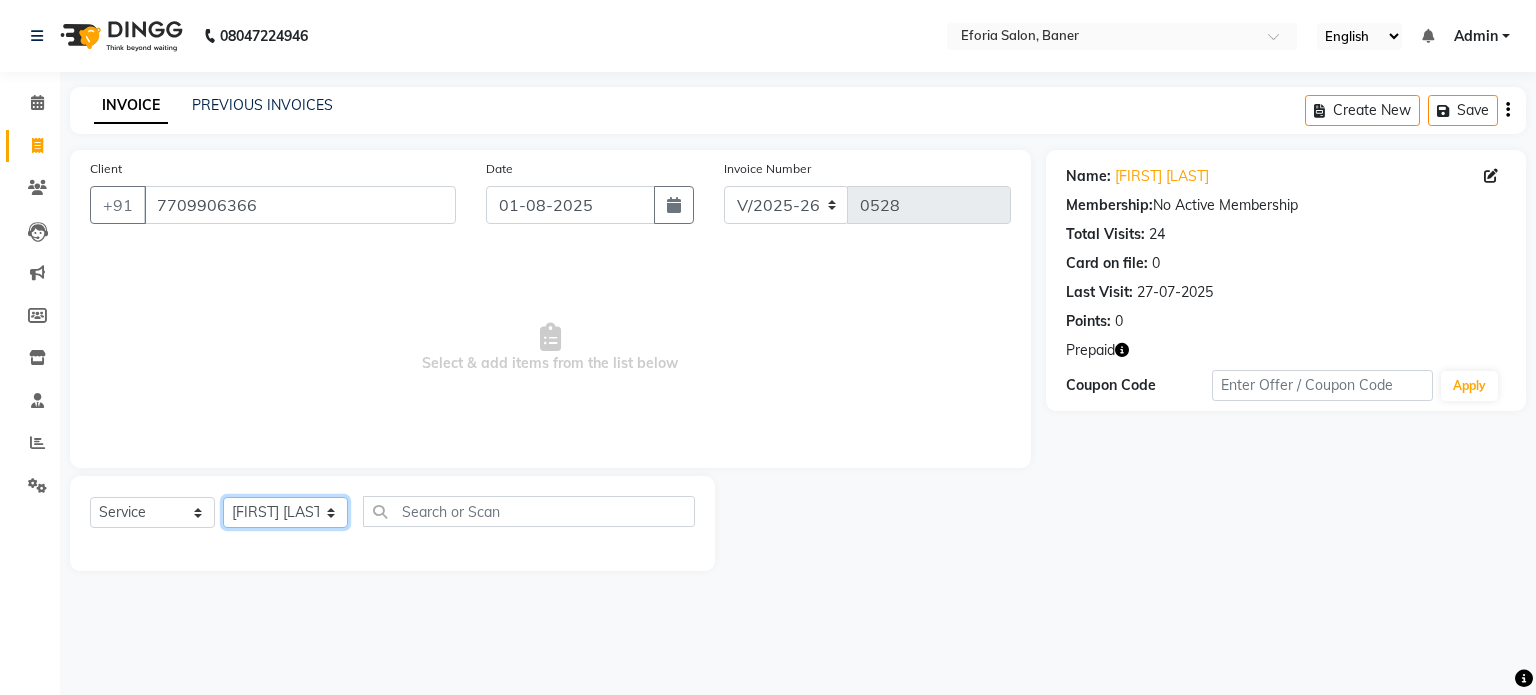 click on "Select Stylist [FIRST] [LAST] [FIRST] [LAST] [FIRST] [LAST] [FIRST] [LAST]" 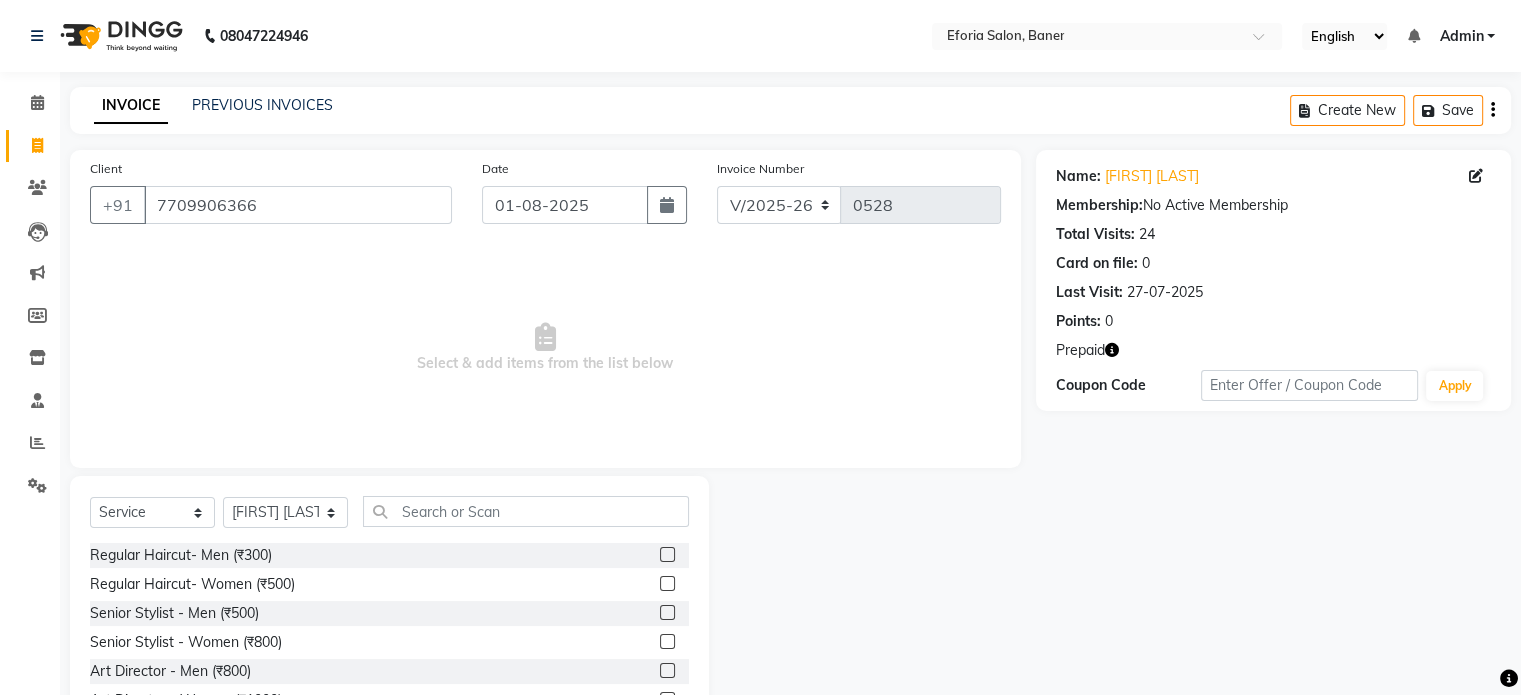 click on "Select Service Product Membership Package Voucher Prepaid Gift Card Select Stylist [FIRST] [LAST] [FIRST] [LAST] [FIRST] [LAST] [FIRST] [LAST] Regular Haircut- Men (₹300) Regular Haircut- Women (₹500) Senior Stylist - Men (₹500) Senior Stylist - Women (₹800) Art Director - Men (₹800) Art Director - Women (₹1000) Fringe Cut (₹300) Boys below 12 Years (₹300) Girls below 12 Years (₹400) Beard Trim / Shaving (₹300) Beard Styling (₹350) Beard Color (₹500) Moustache color (₹350) Hair Updo (₹1000) Advanced Hair Updo (₹1500) Hair Wash + Blast Dry (₹300) Oil Hair Wash + Blast Dry (₹500) Premium Hairwash Blast Dry (₹600) Hair Wash add-on (₹150) L'Oreal hairwash (₹400) Ironing - Short Hair (₹600) Ironing-Long Hair (₹800) Tonging- Short hair (₹700) Tonging- Long Hair (₹1200) Straight Blowdry (₹600) Outcurls/ Flipouts (₹650) Head massage (30 mins) (₹600) Premium Head massage (30mins) (₹900) Hair extensions (₹1) nilpent (₹50)" 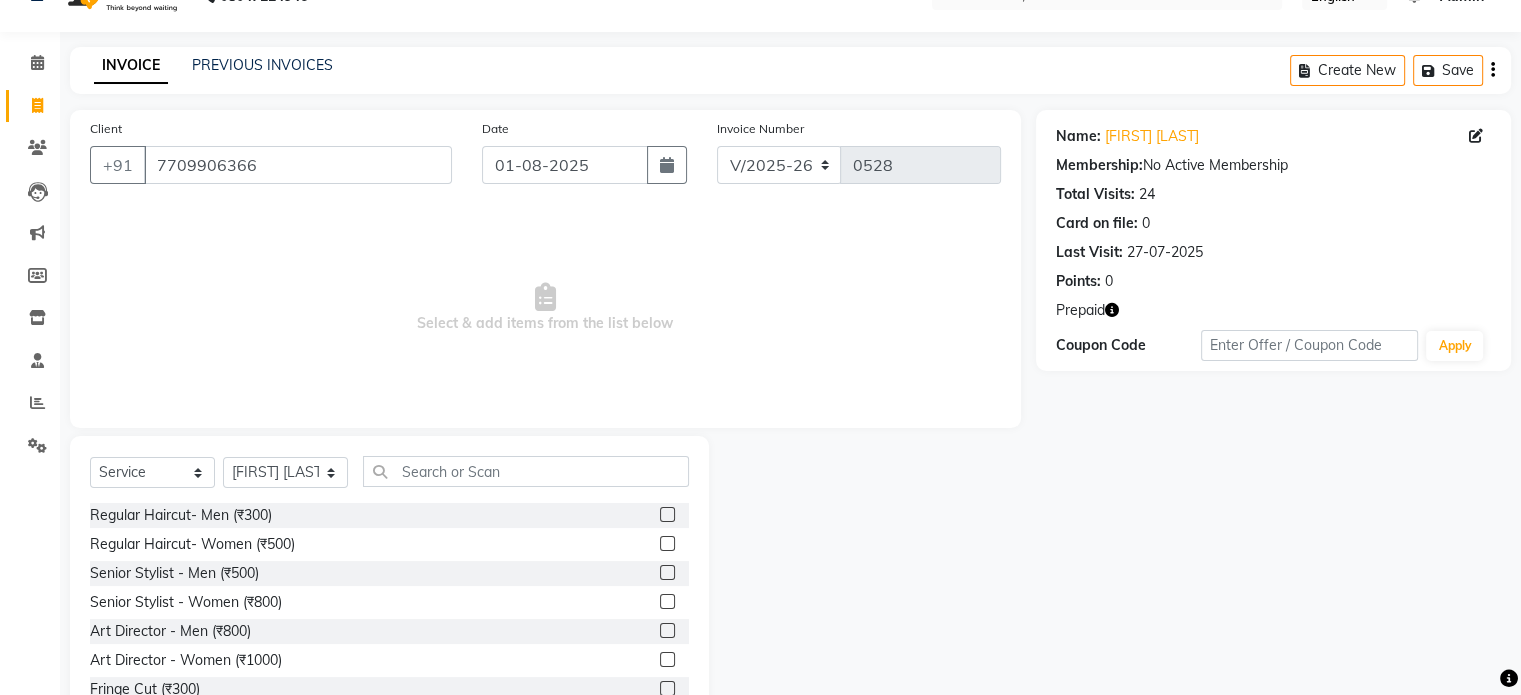 scroll, scrollTop: 106, scrollLeft: 0, axis: vertical 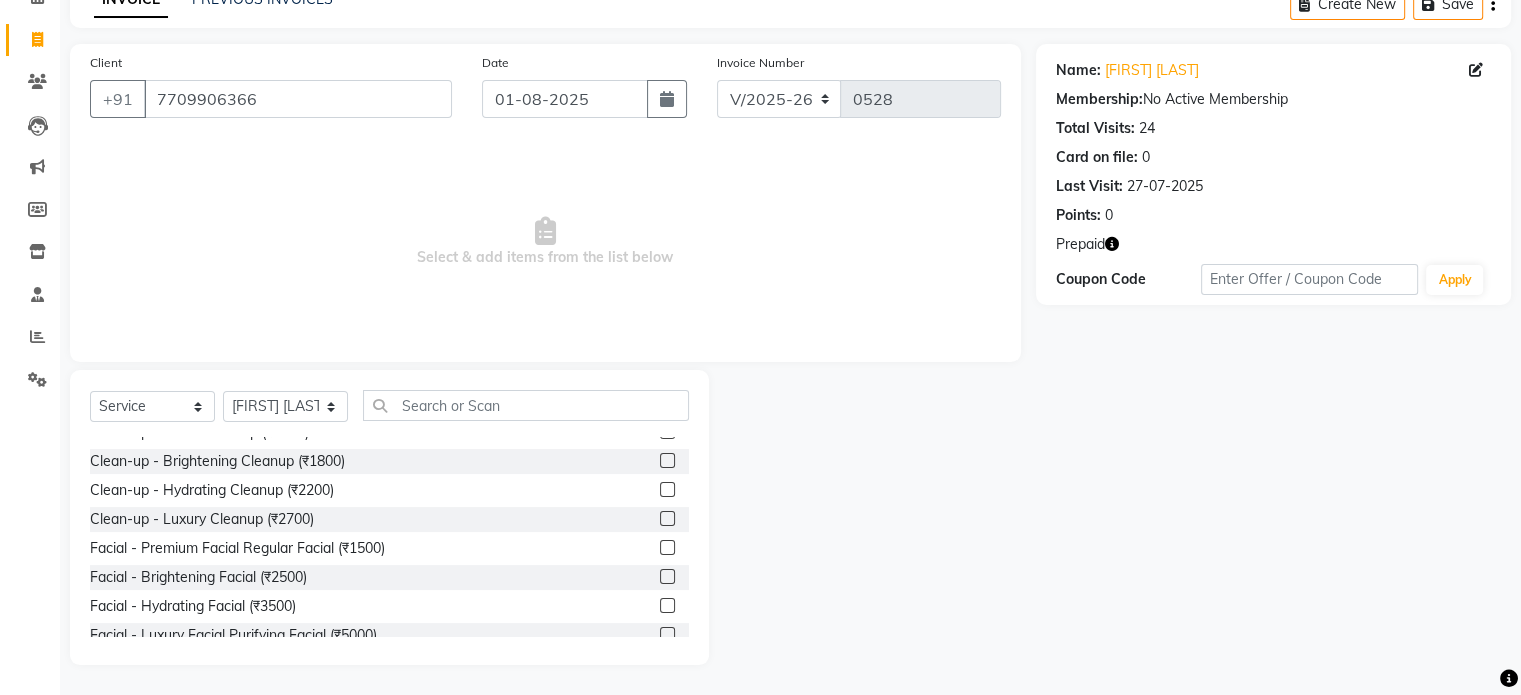click 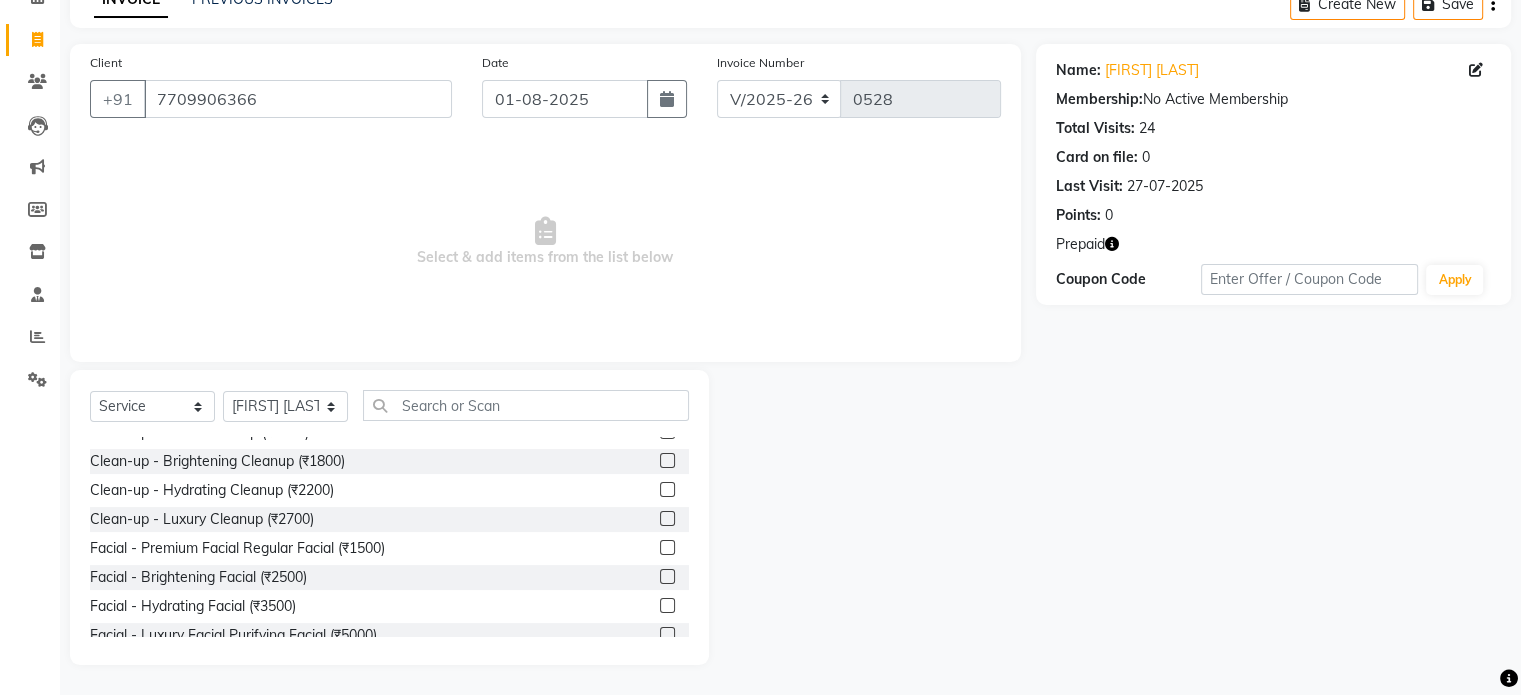 click at bounding box center [666, 577] 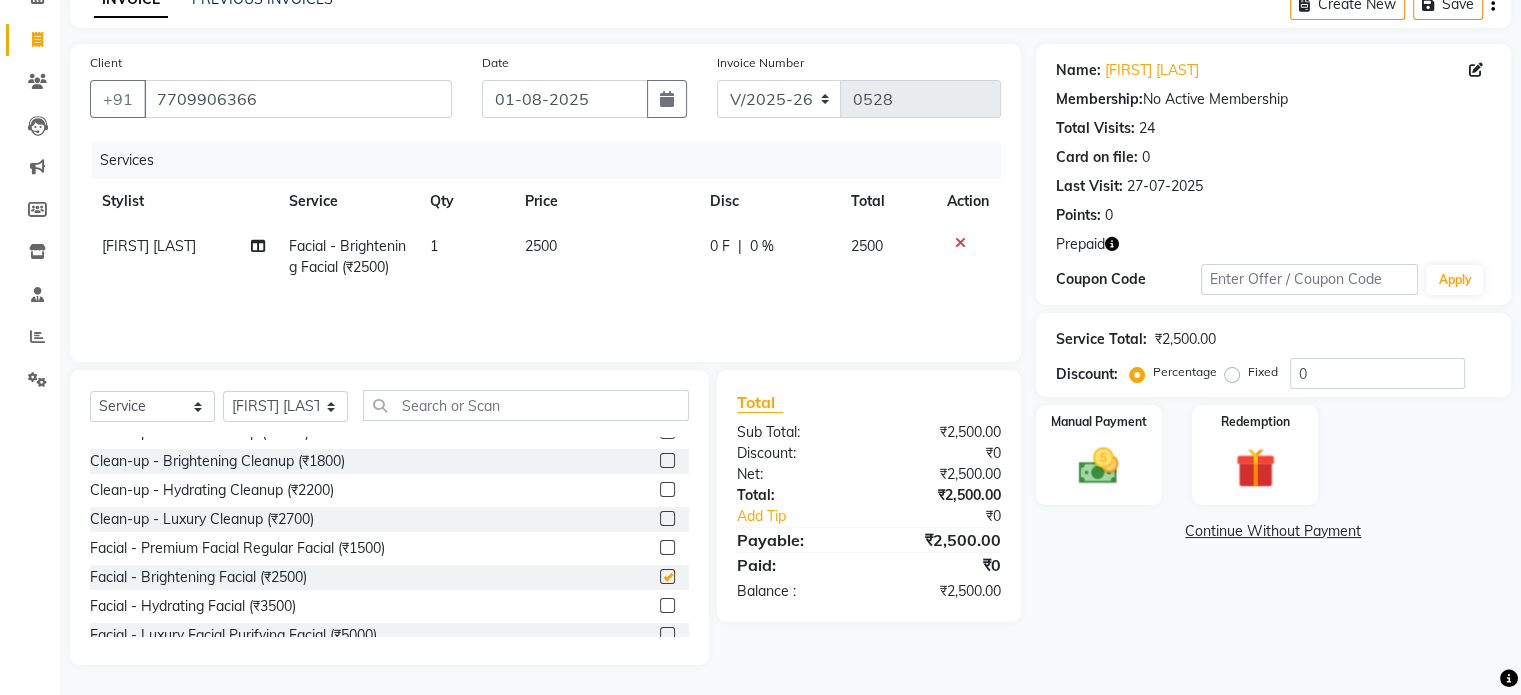 checkbox on "false" 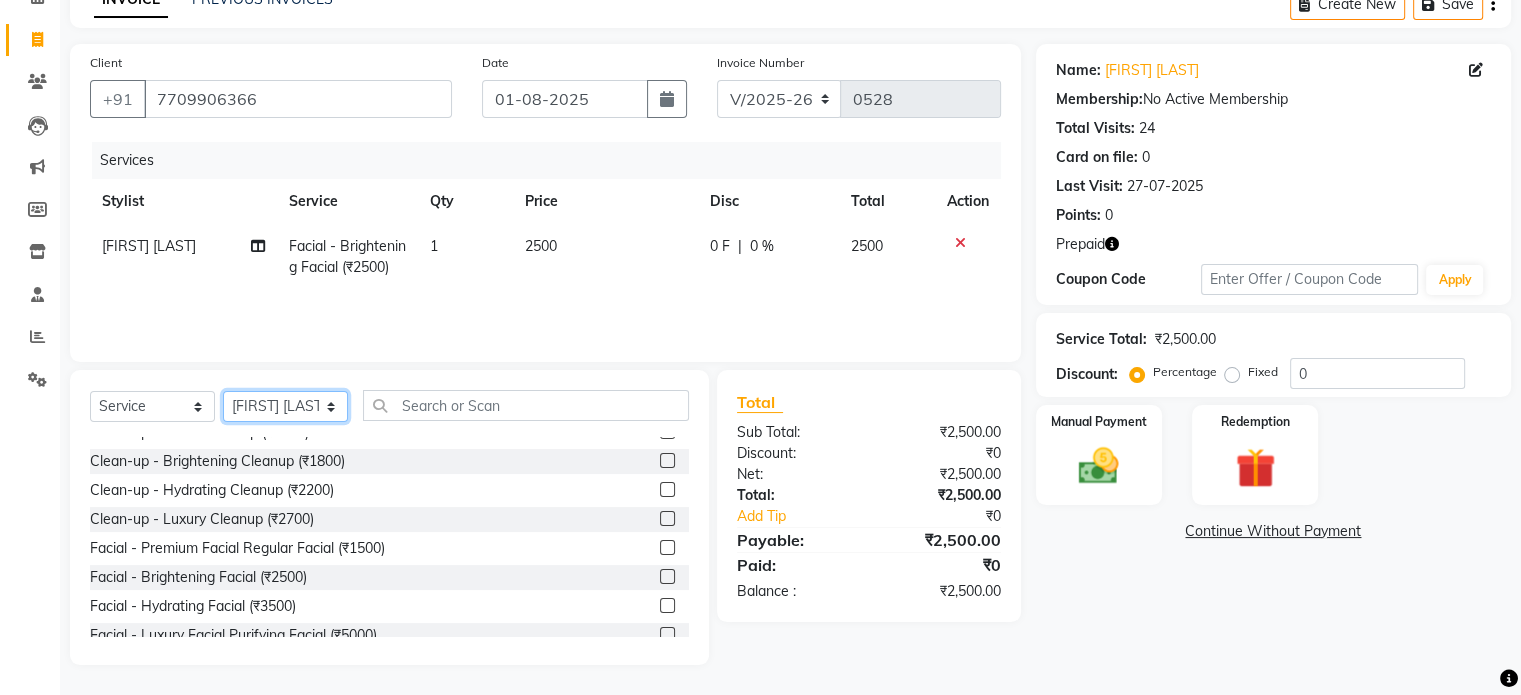 click on "Select Stylist [FIRST] [LAST] [FIRST] [LAST] [FIRST] [LAST] [FIRST] [LAST]" 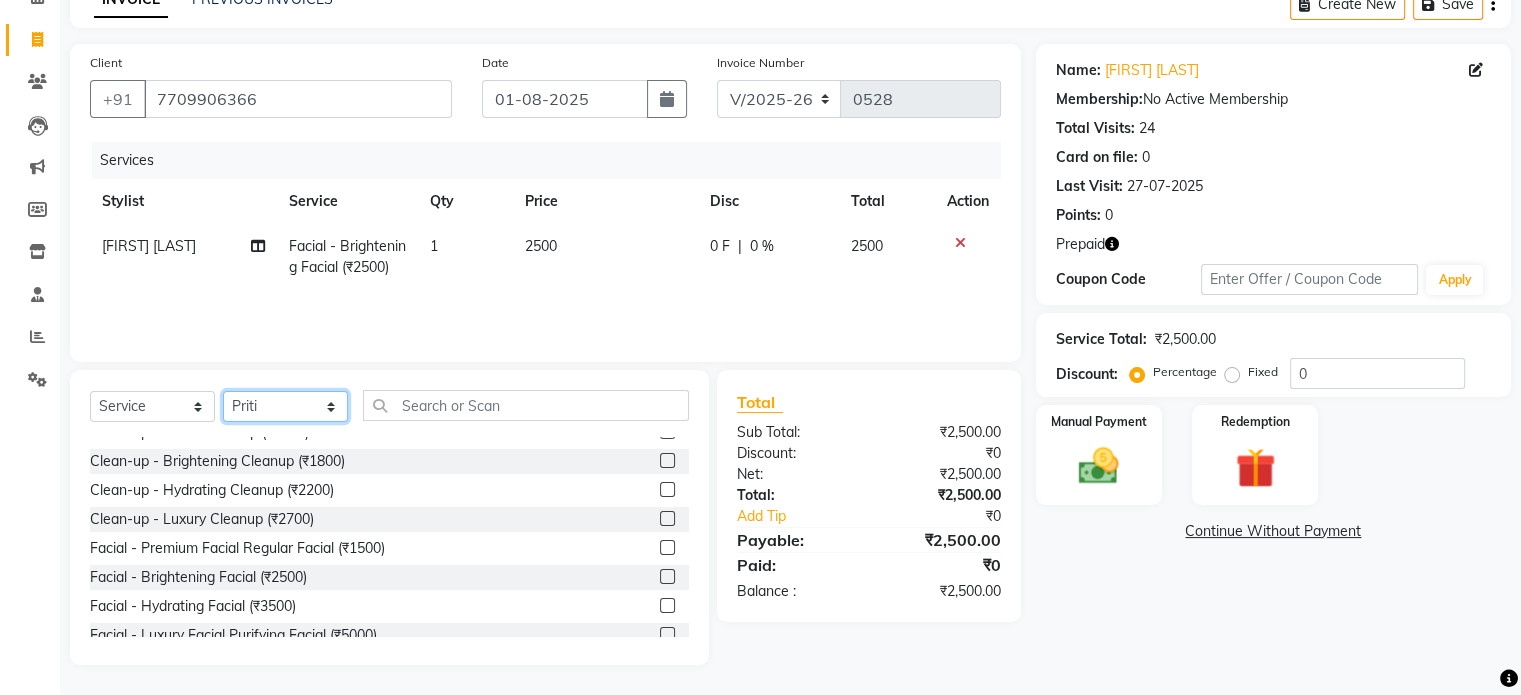 click on "Select Stylist [FIRST] [LAST] [FIRST] [LAST] [FIRST] [LAST] [FIRST] [LAST]" 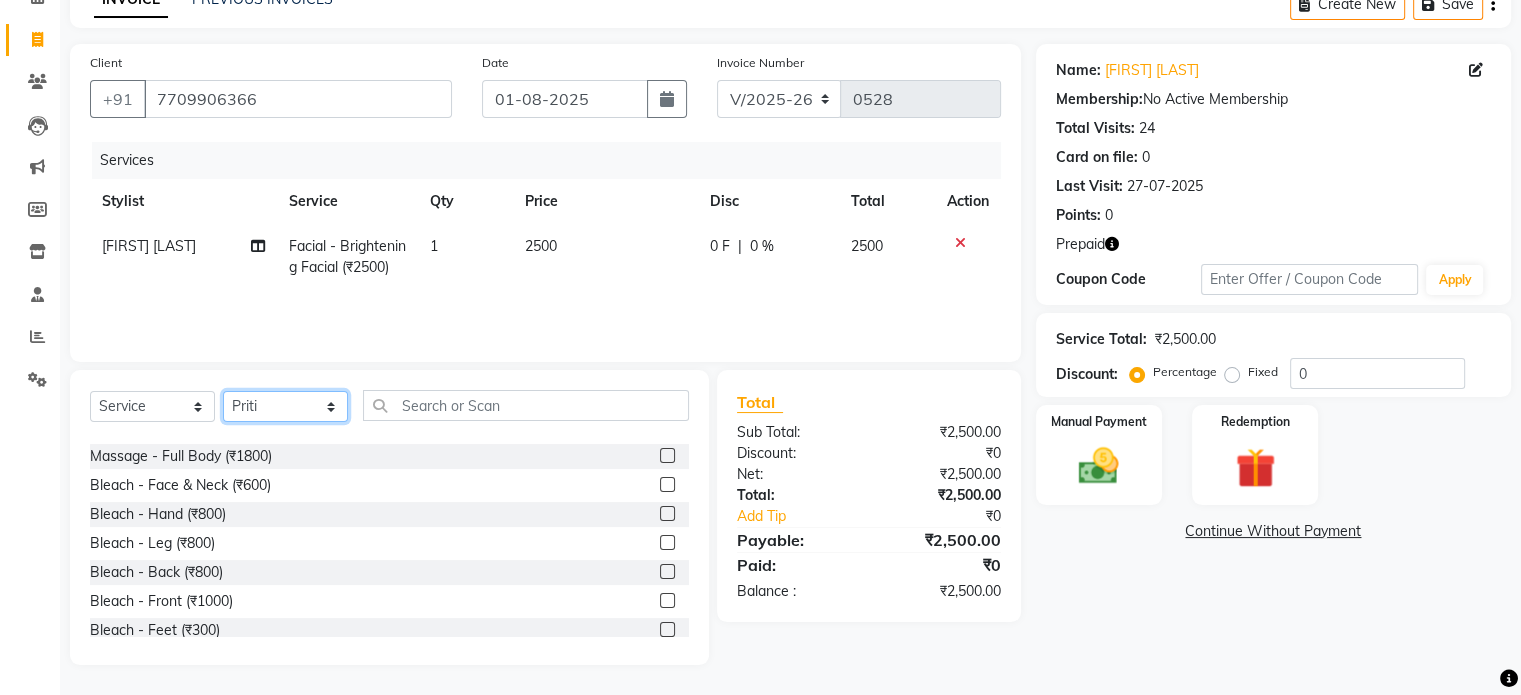 scroll, scrollTop: 3723, scrollLeft: 0, axis: vertical 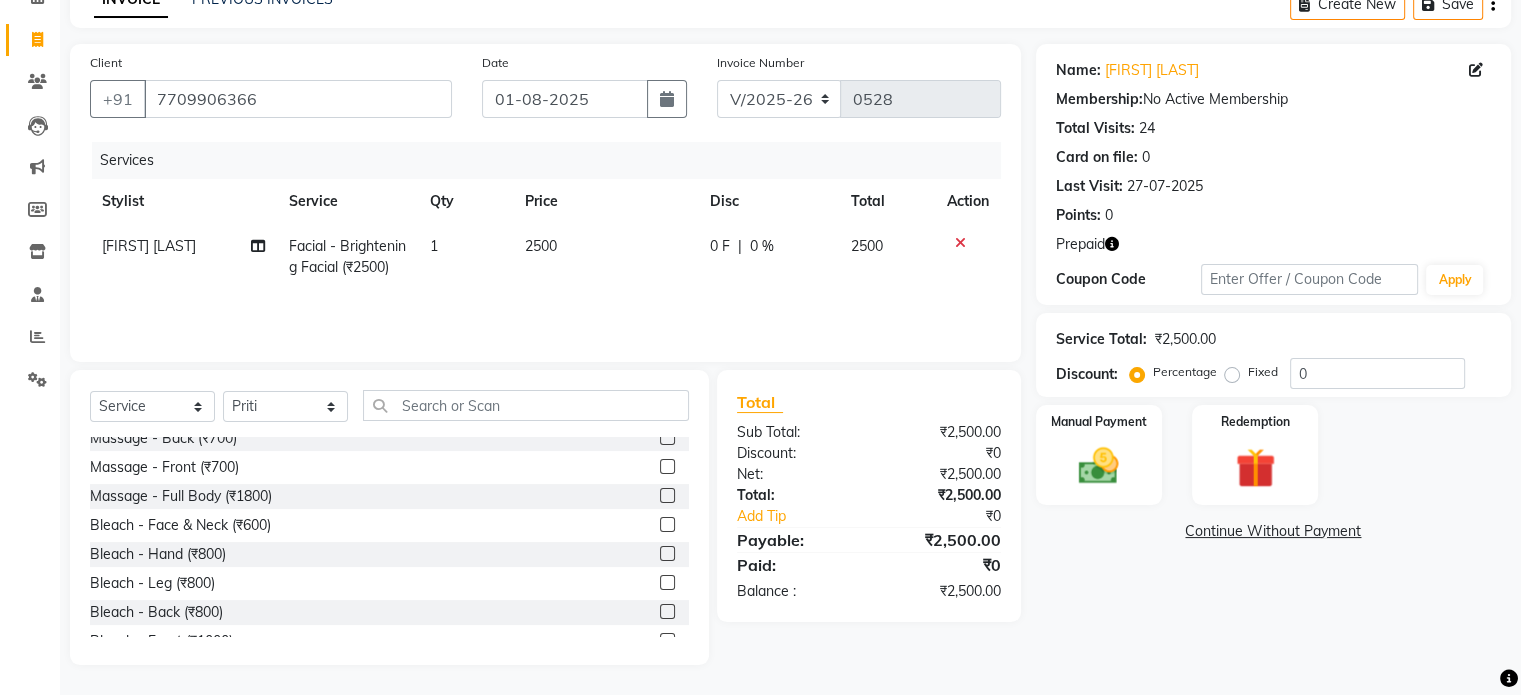 click 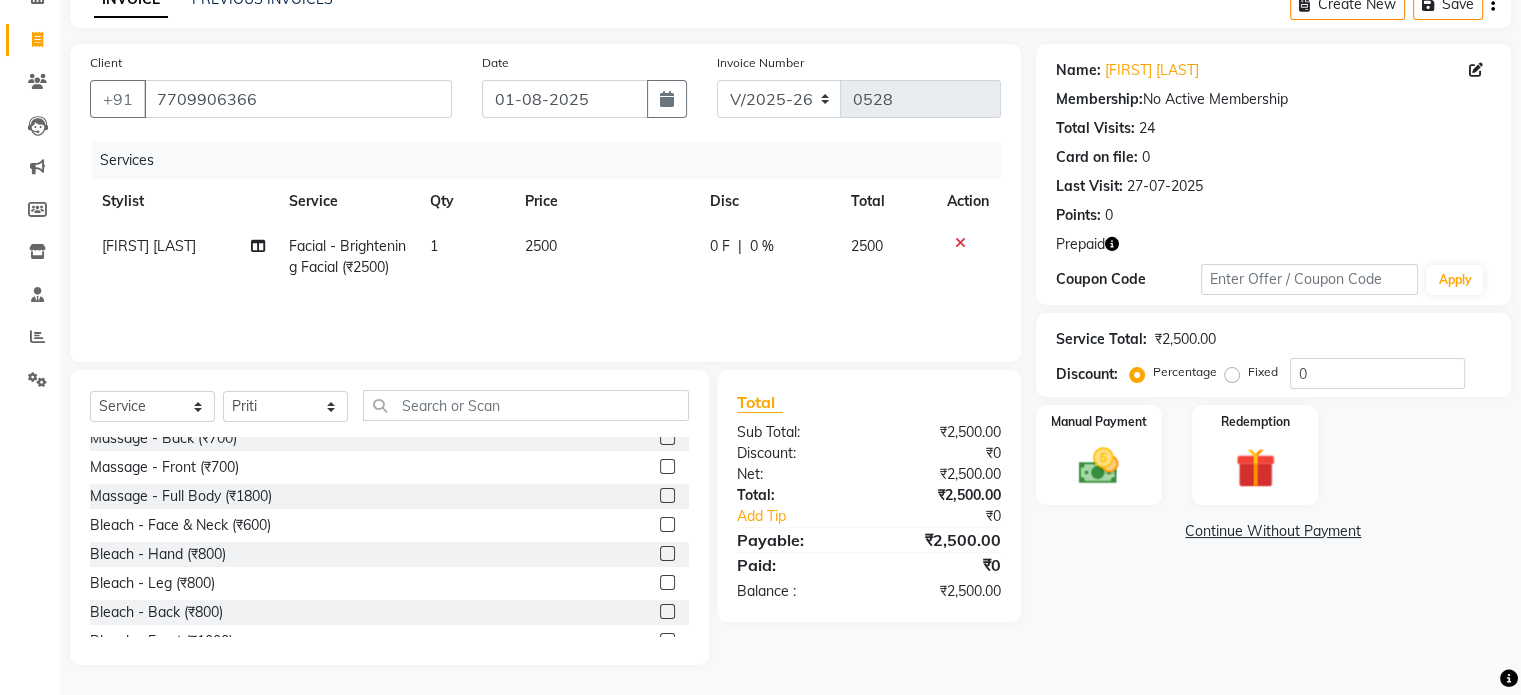 click at bounding box center [666, 525] 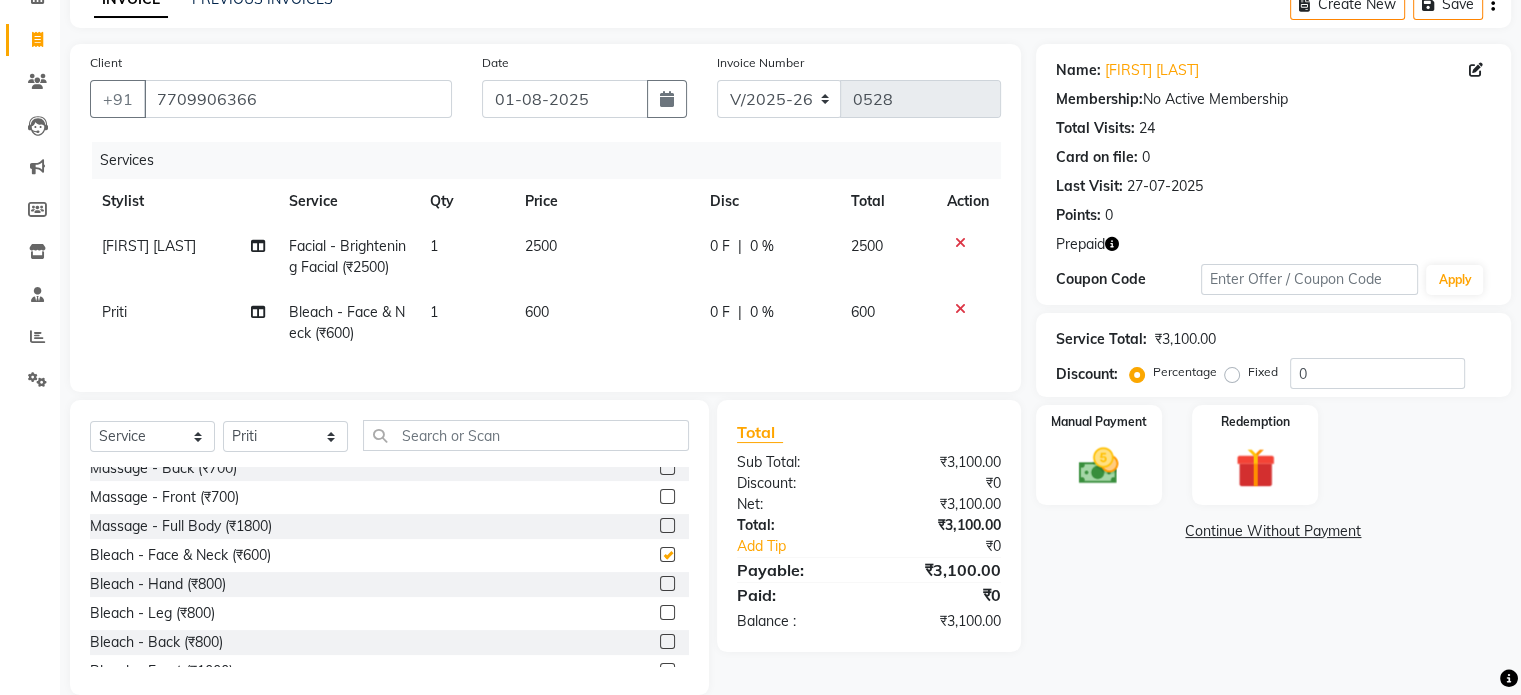 checkbox on "false" 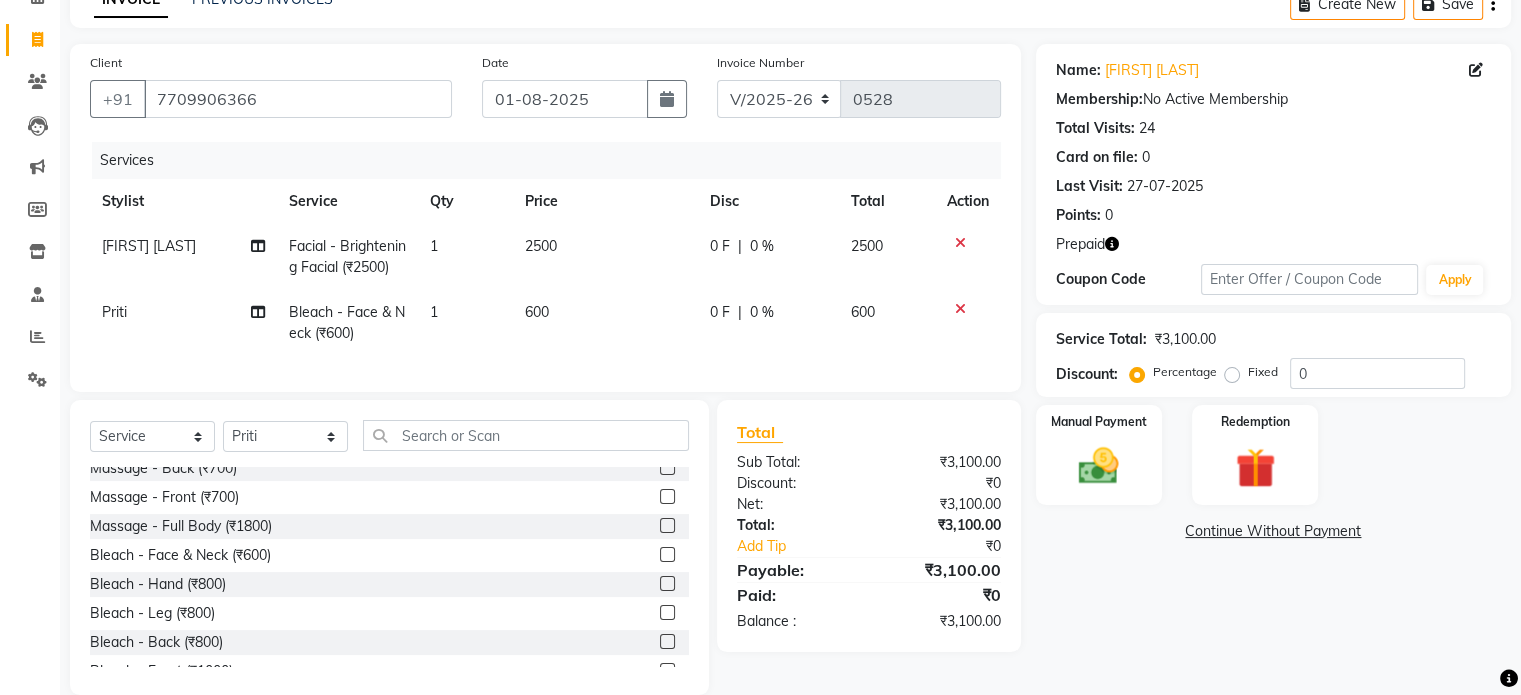 click on "600" 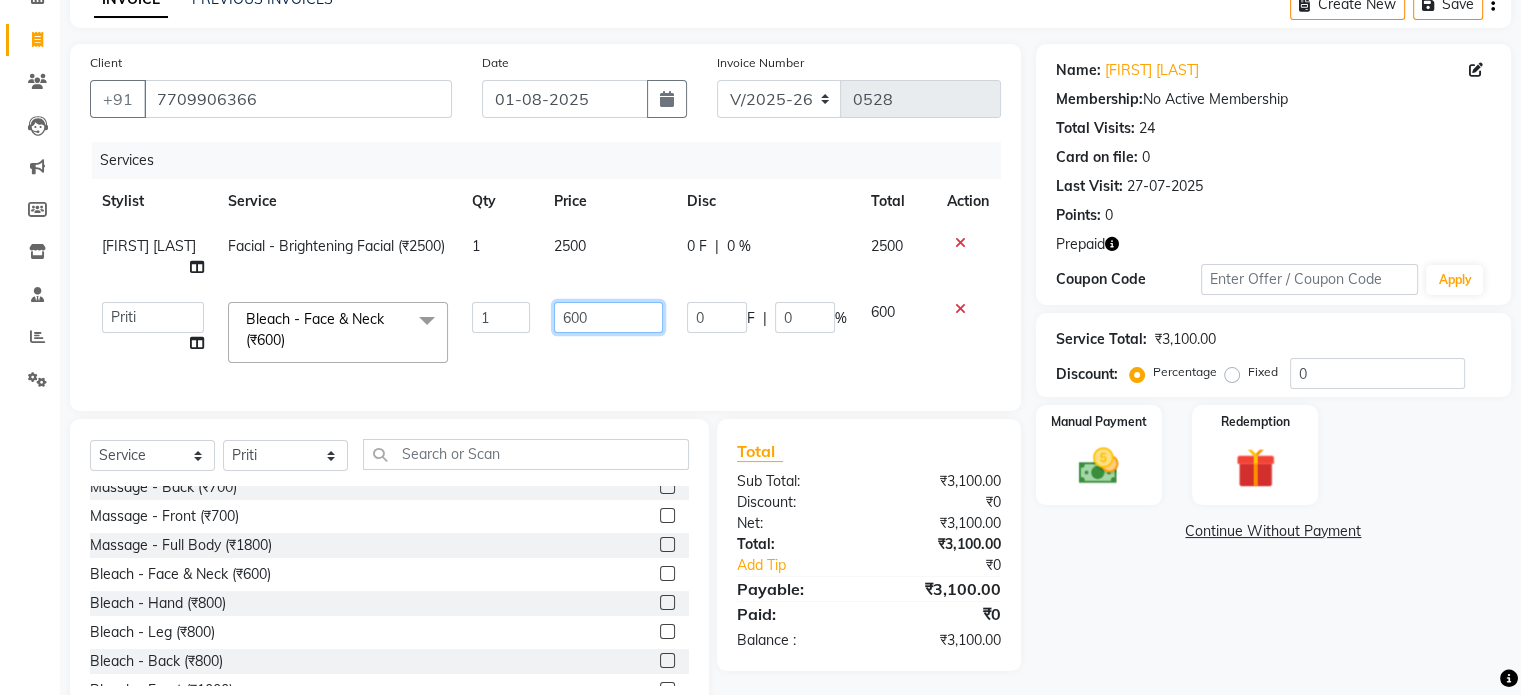 click on "600" 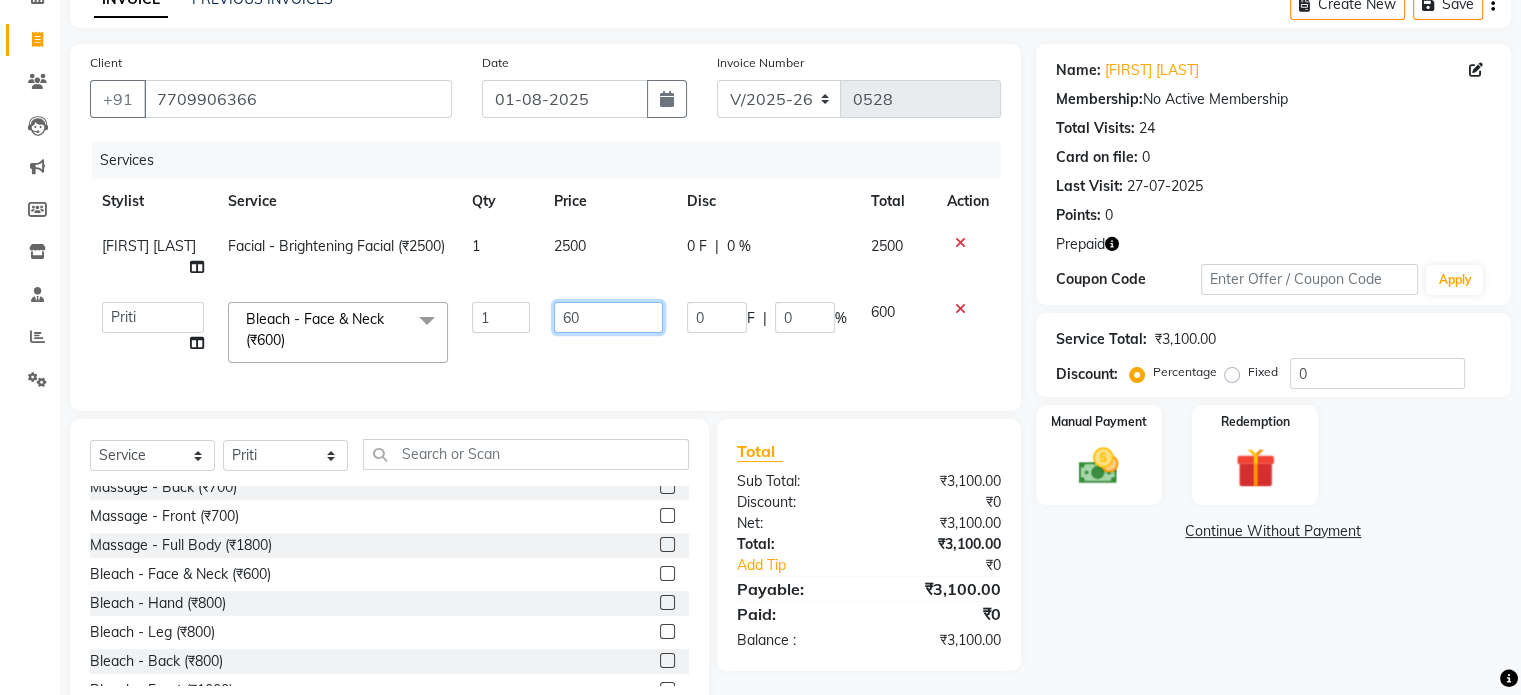 type on "6" 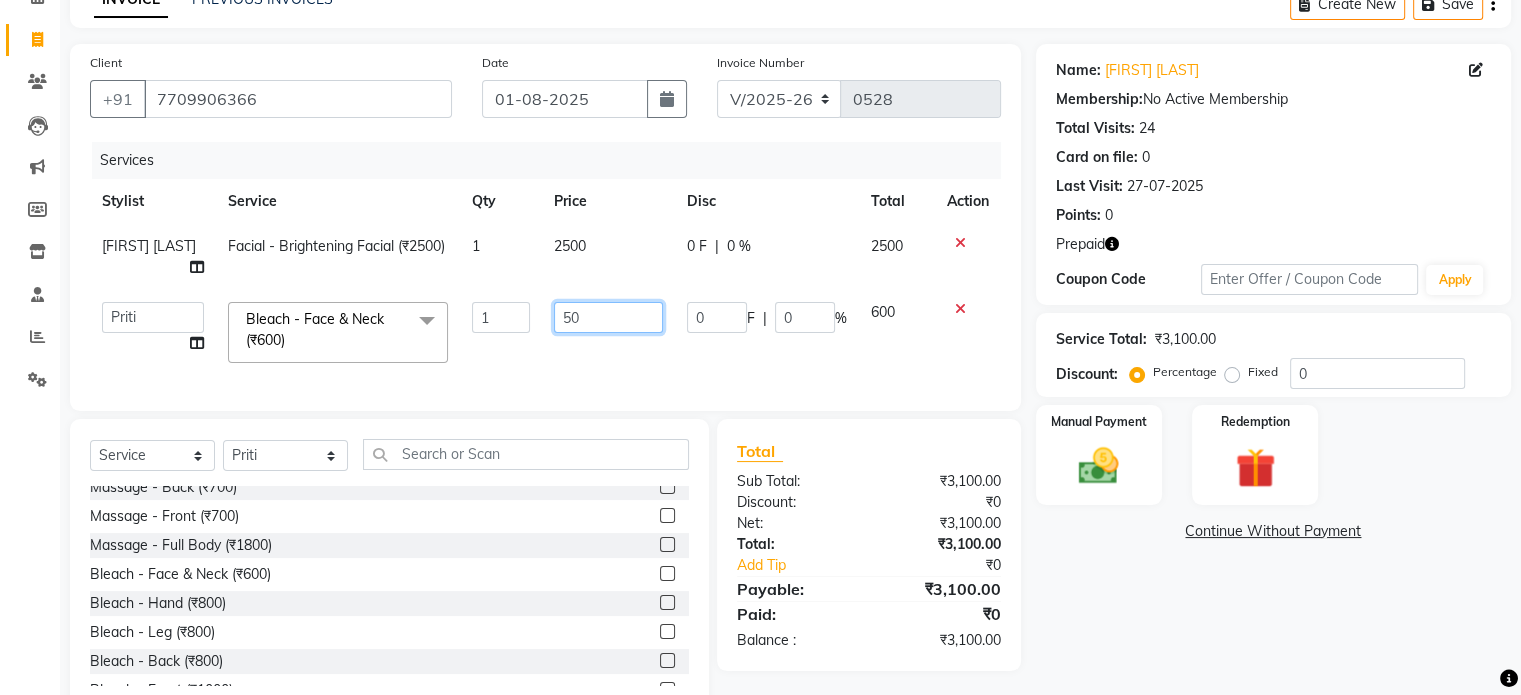 type on "500" 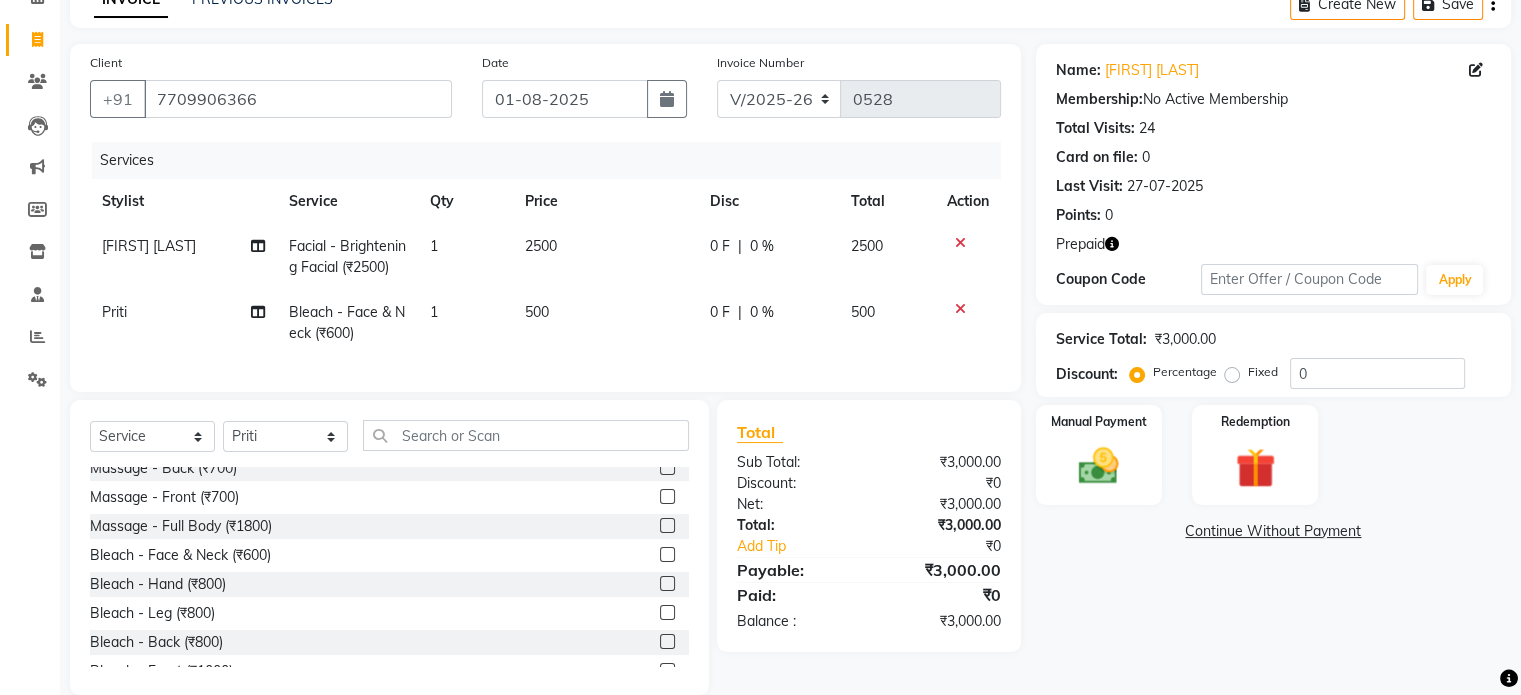 click on "0 F | 0 %" 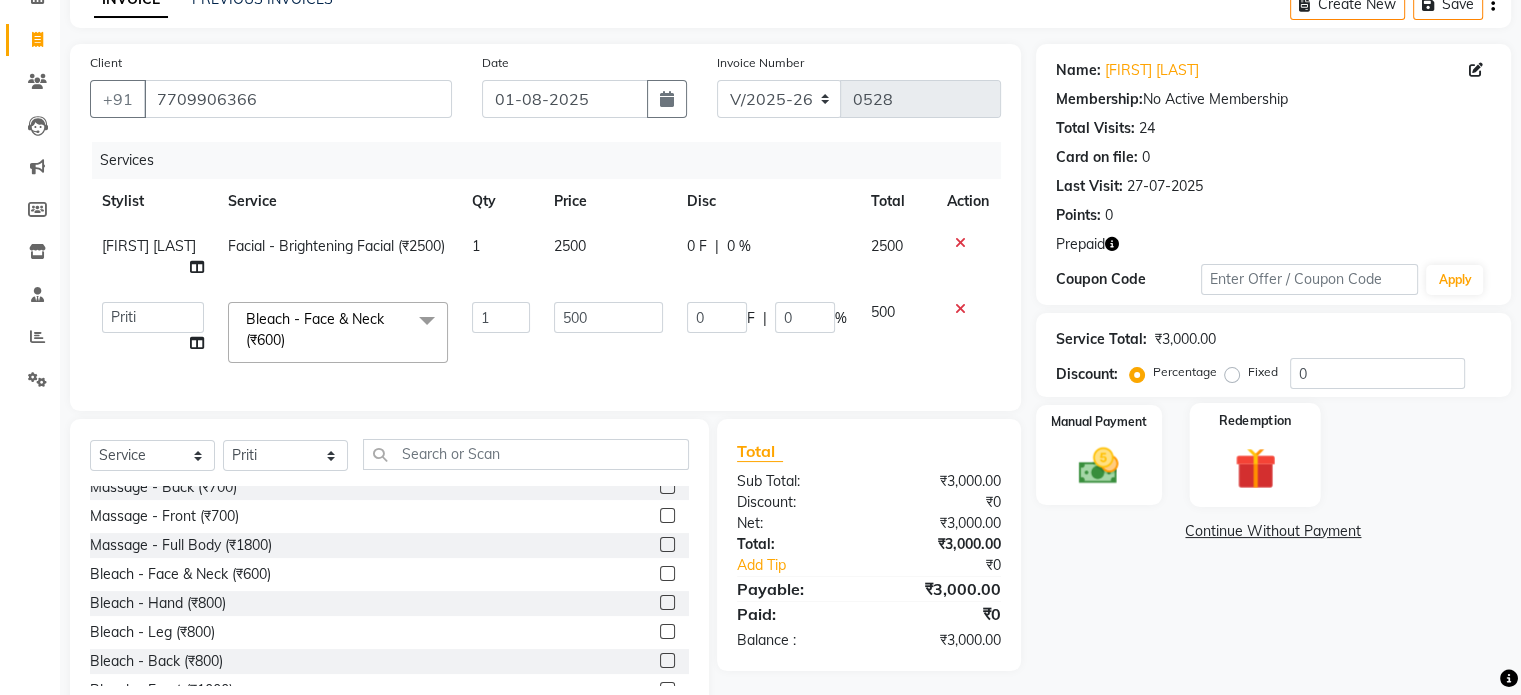 click 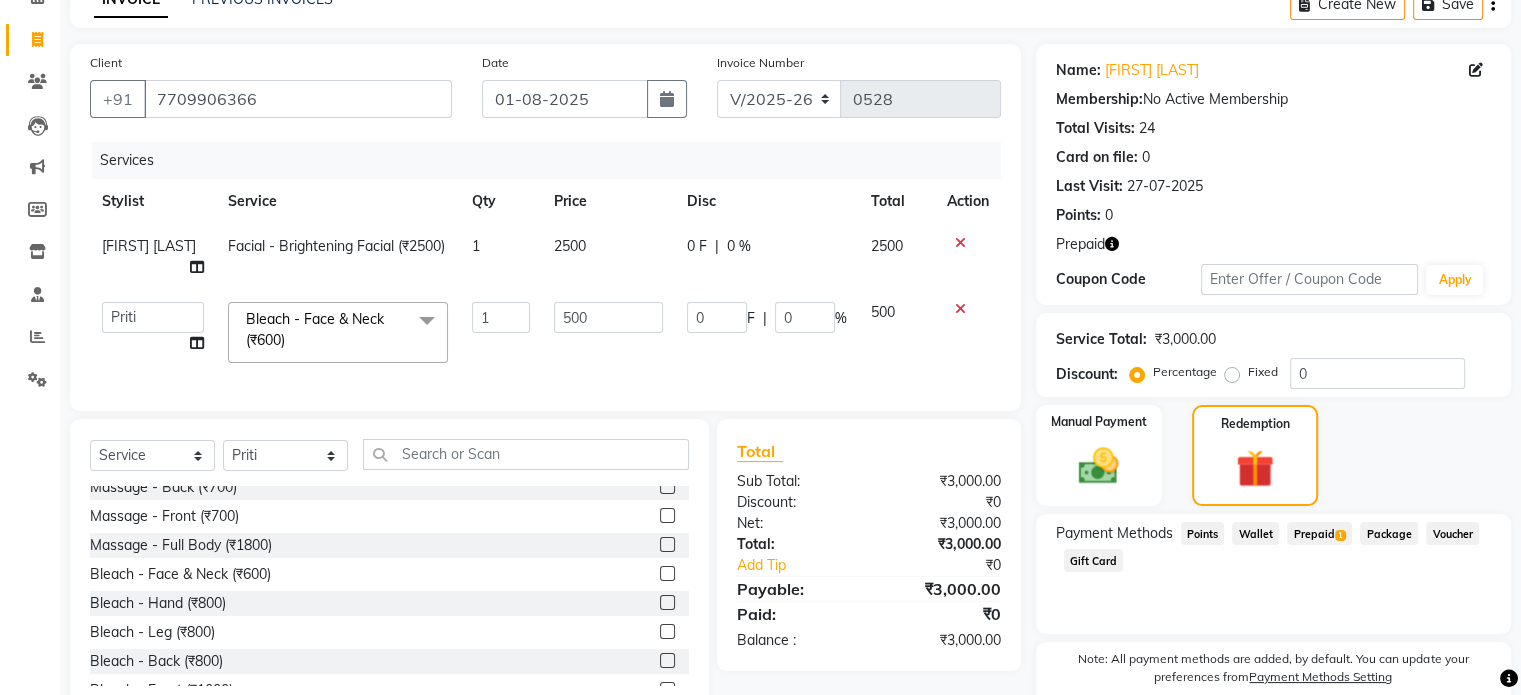 click on "Prepaid  1" 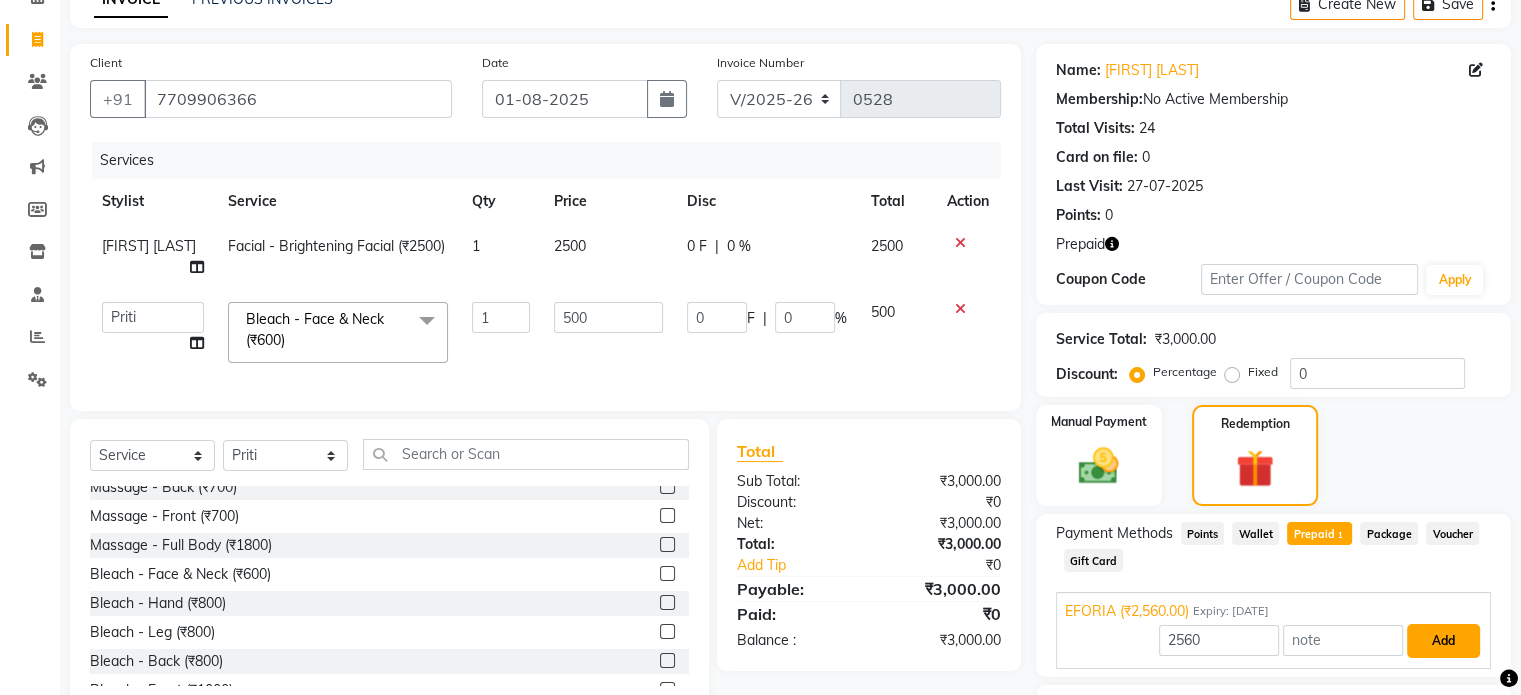 click on "Add" at bounding box center [1443, 641] 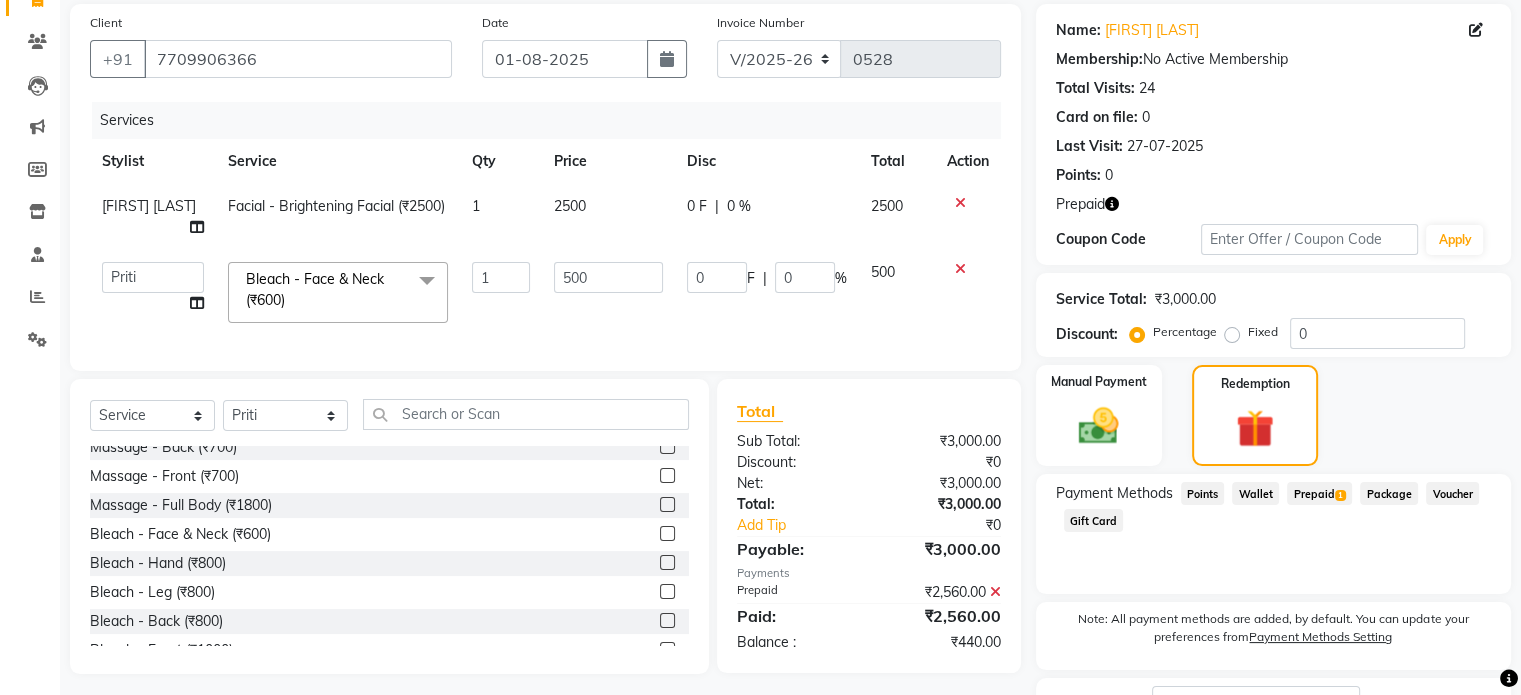 scroll, scrollTop: 304, scrollLeft: 0, axis: vertical 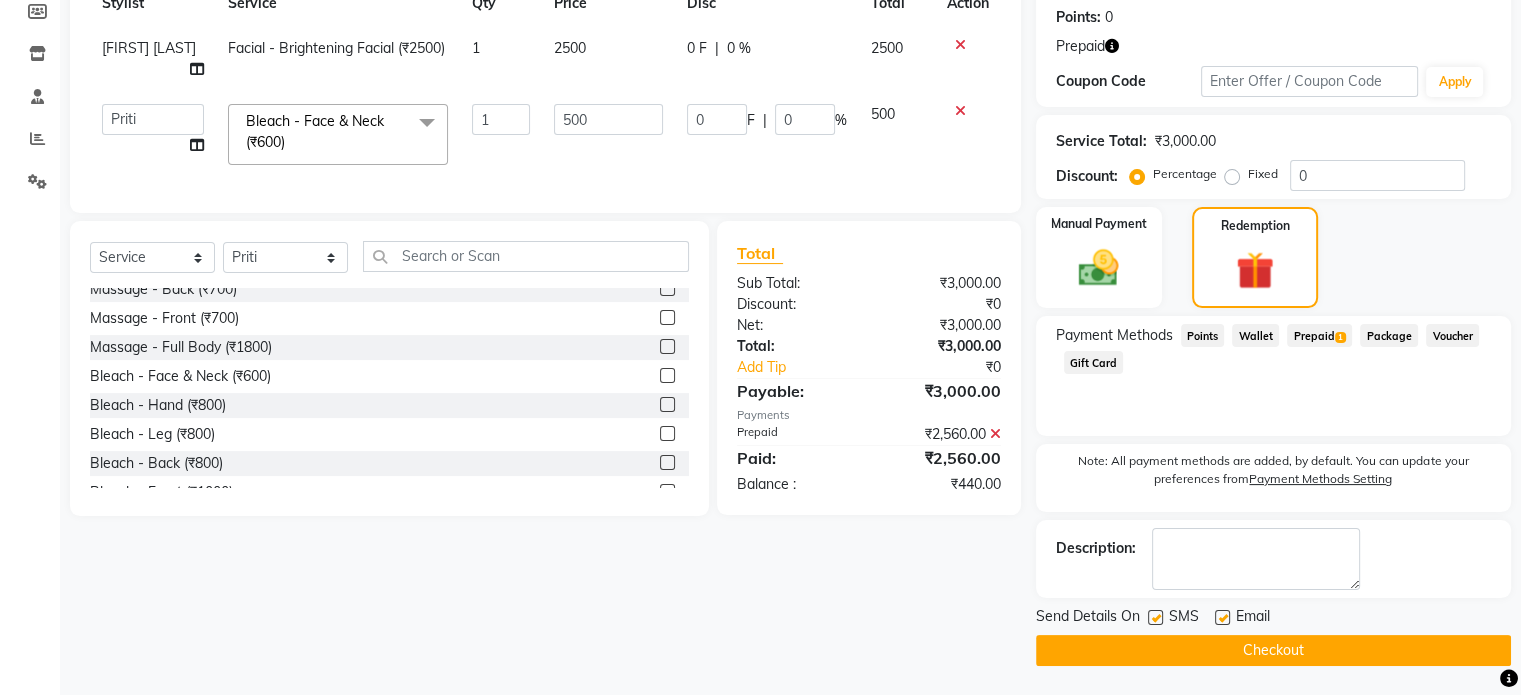 click on "Checkout" 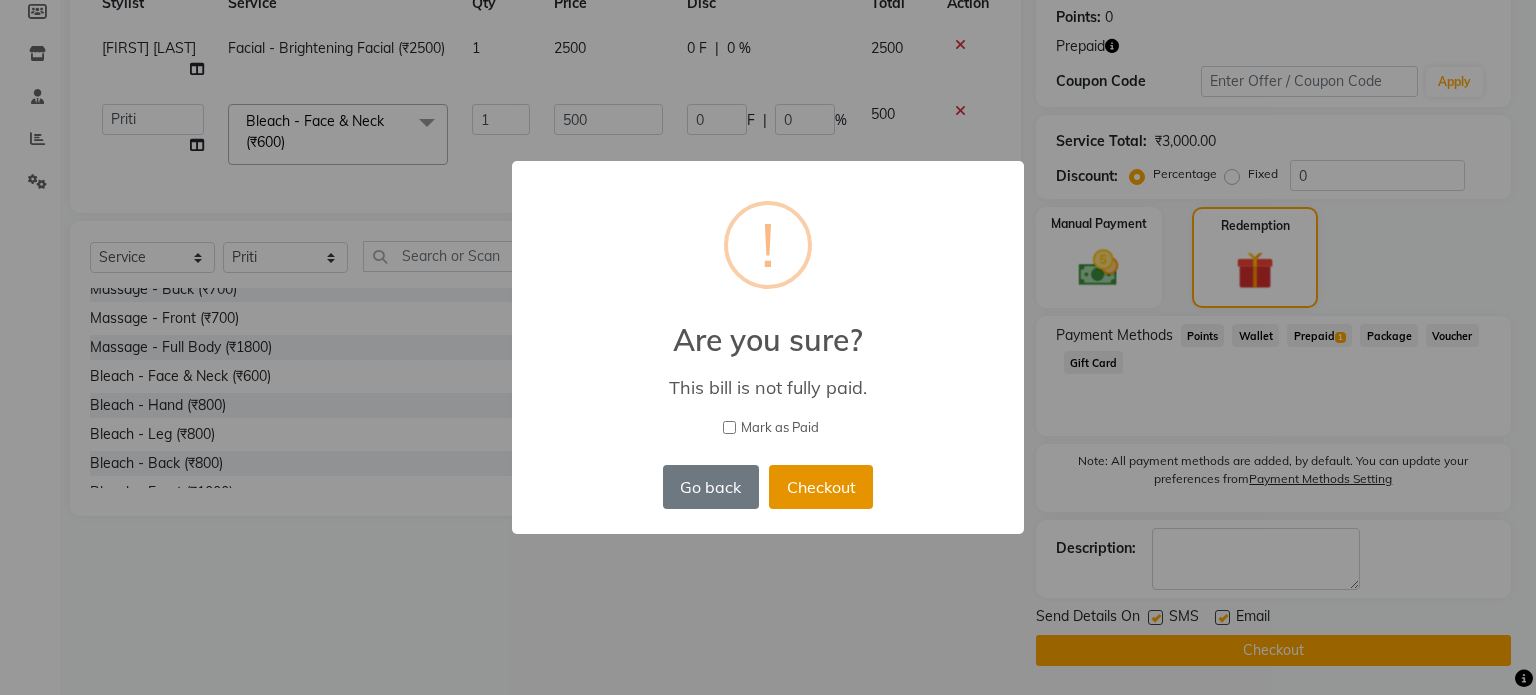click on "Checkout" at bounding box center [821, 487] 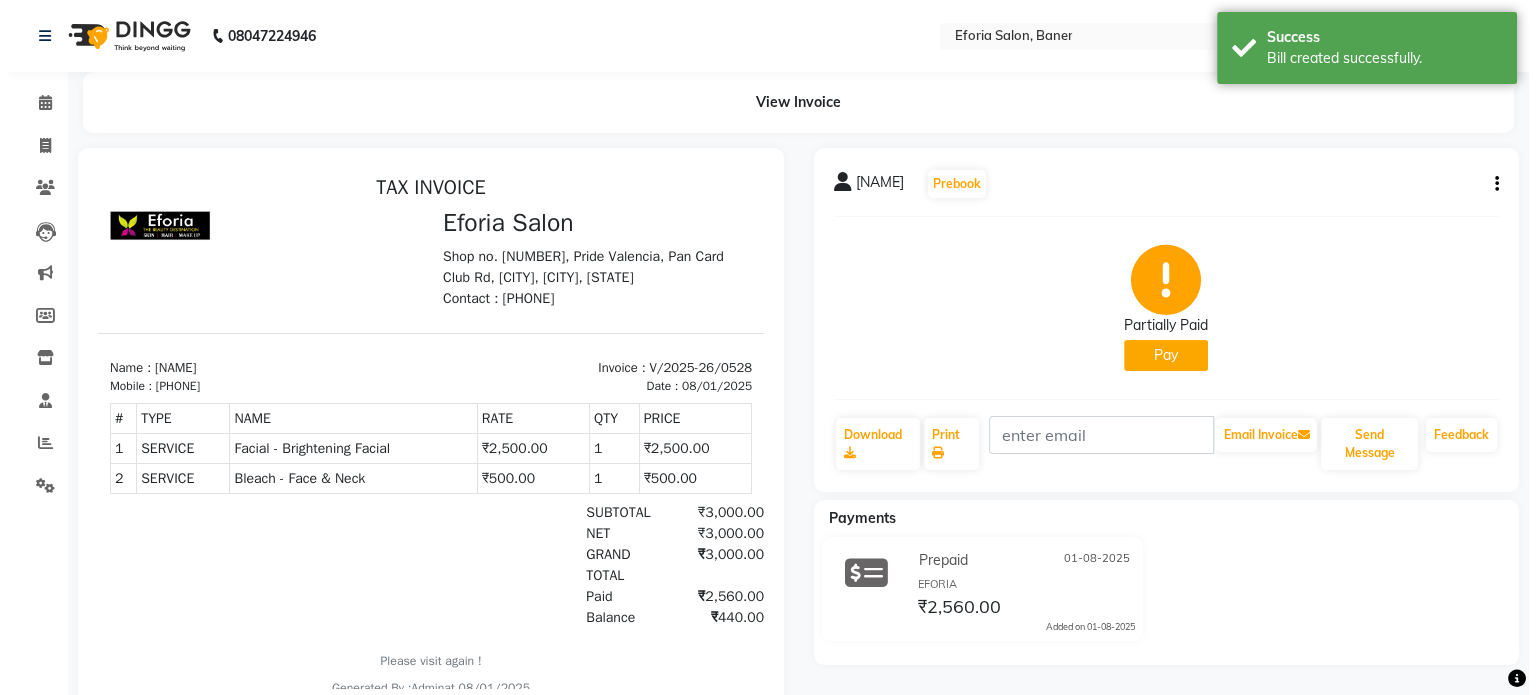 scroll, scrollTop: 0, scrollLeft: 0, axis: both 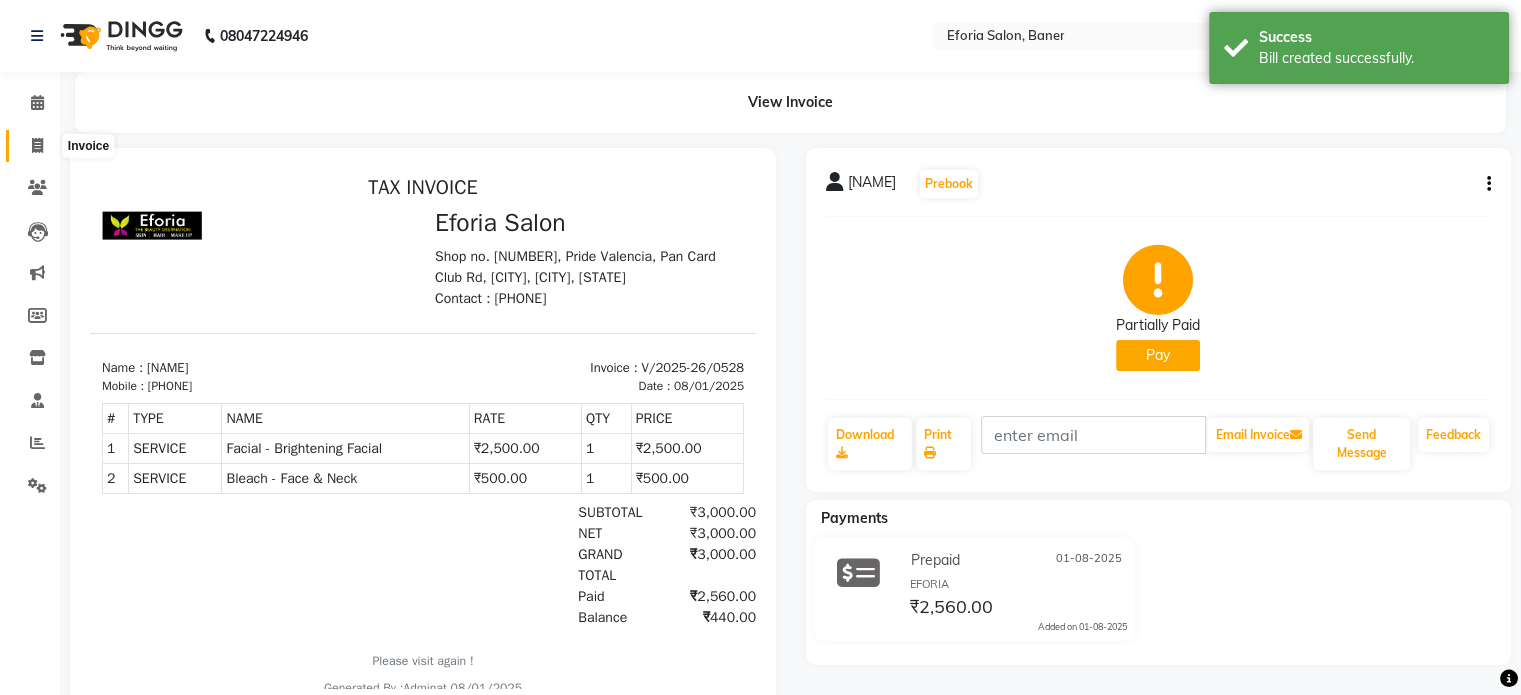 click 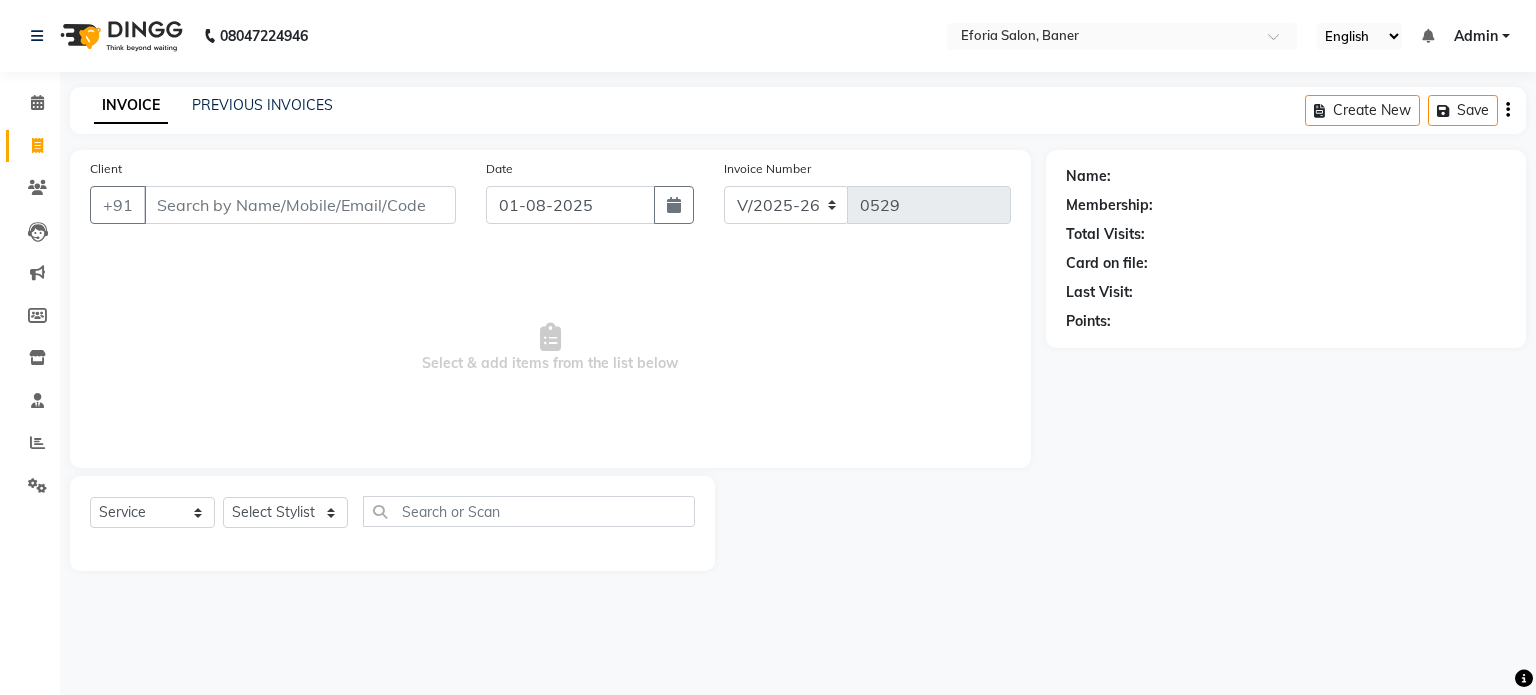 click on "Client" at bounding box center (300, 205) 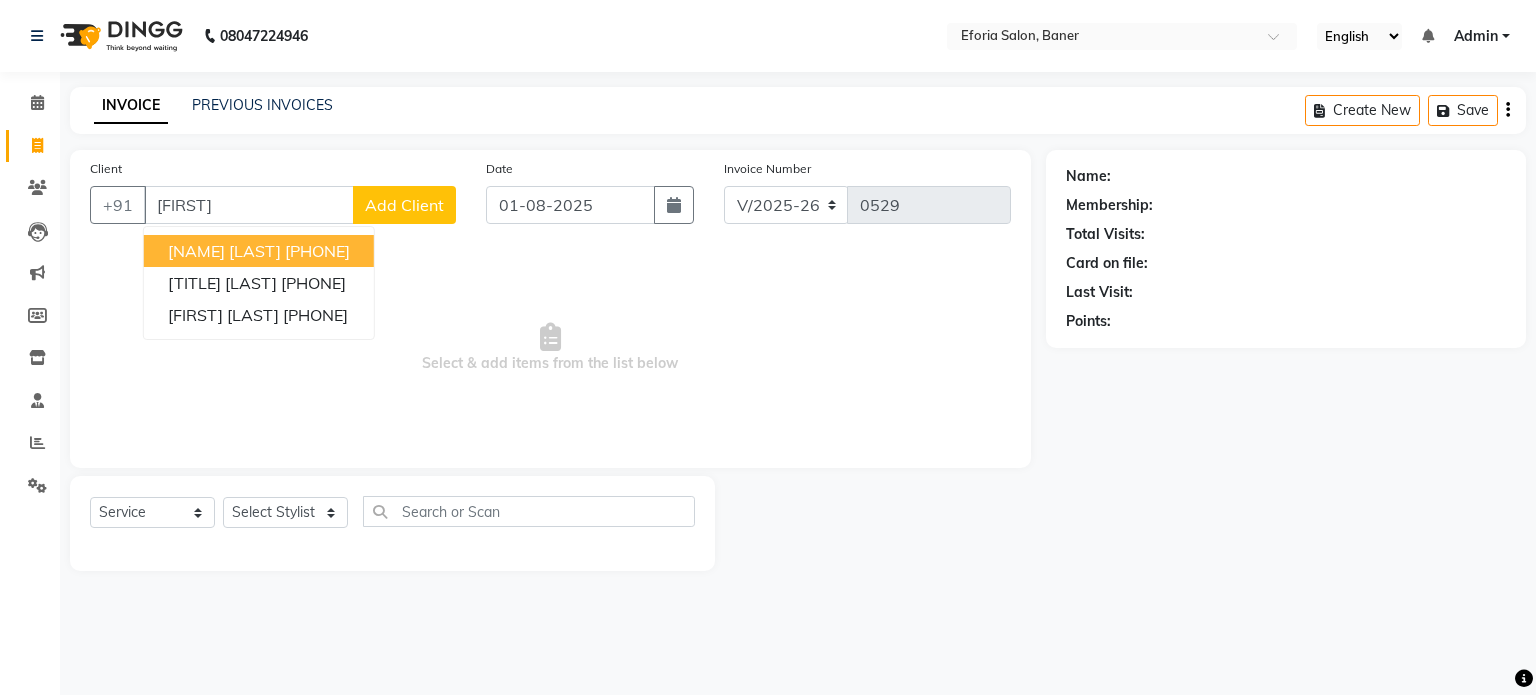 click on "[NAME] [LAST]" at bounding box center (224, 251) 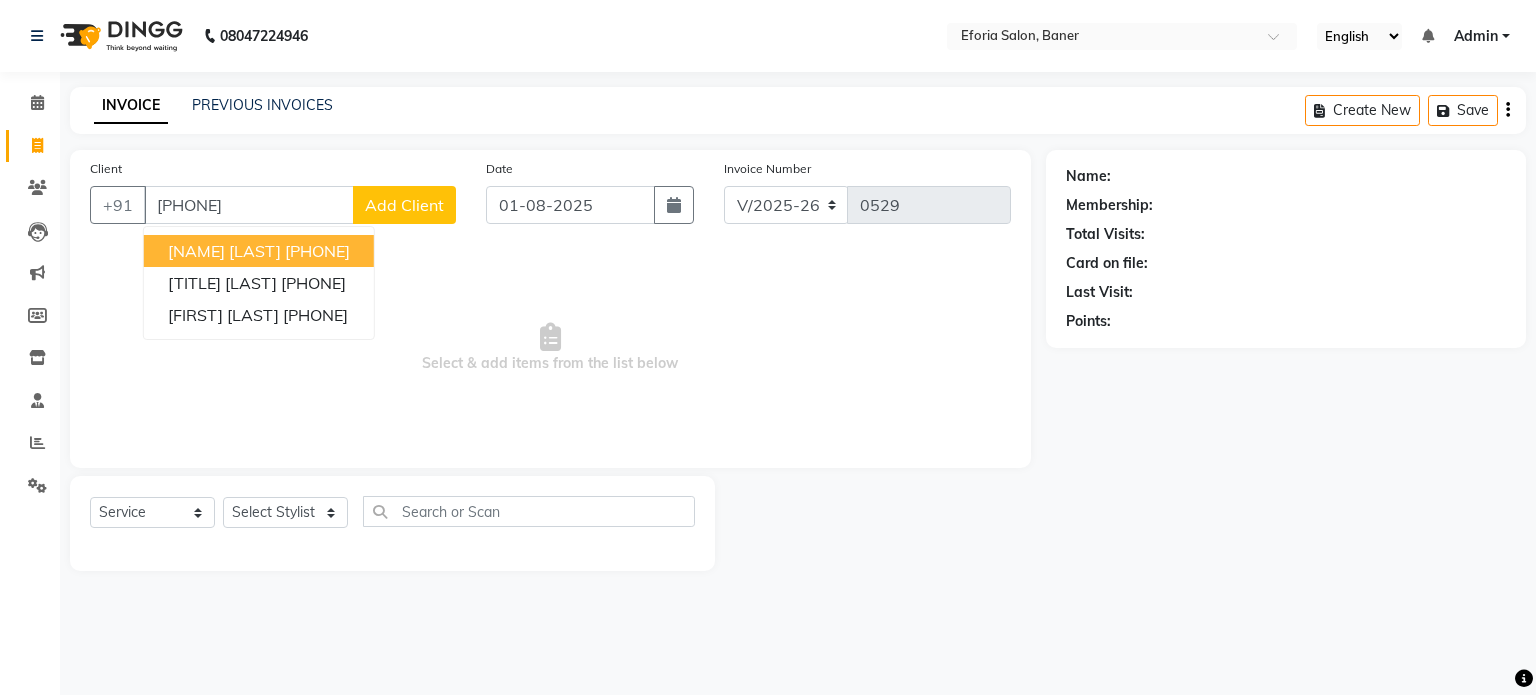 type on "[PHONE]" 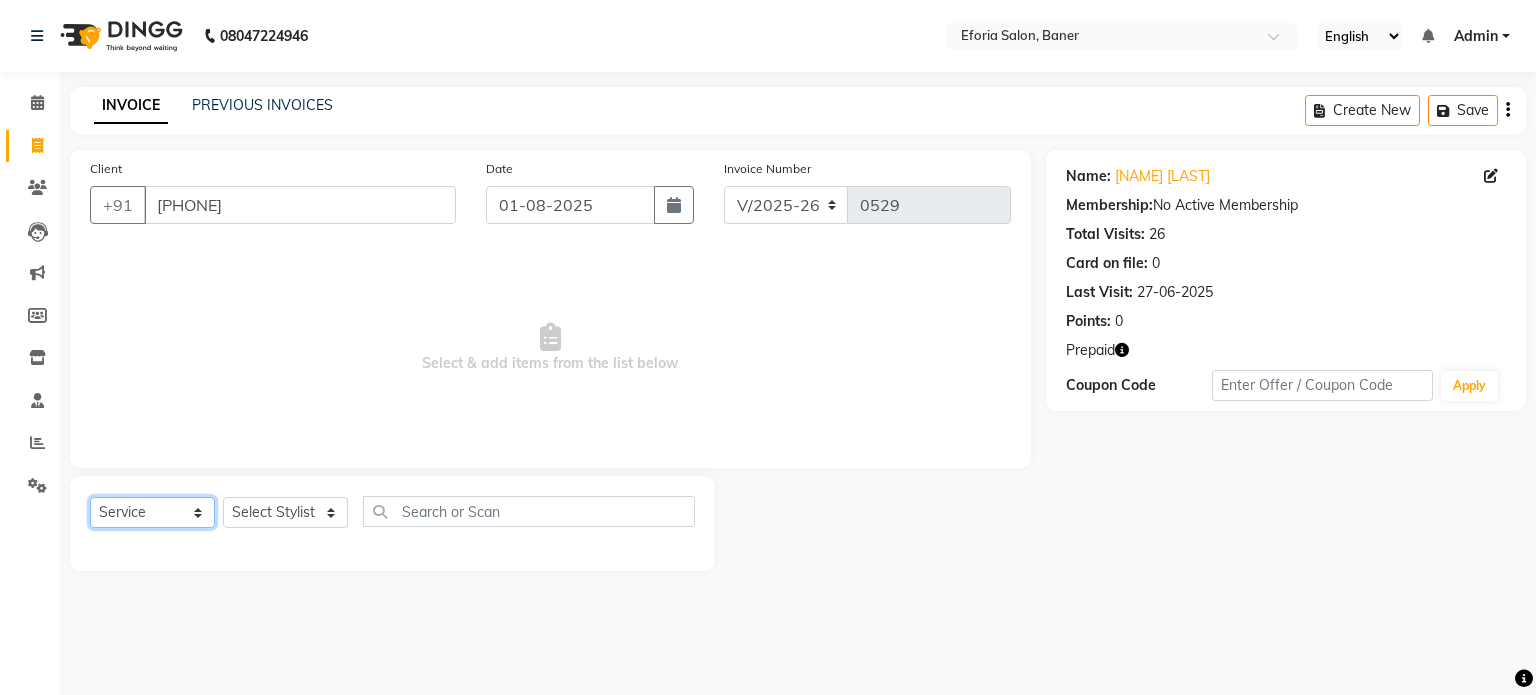 click on "Select  Service  Product  Membership  Package Voucher Prepaid Gift Card" 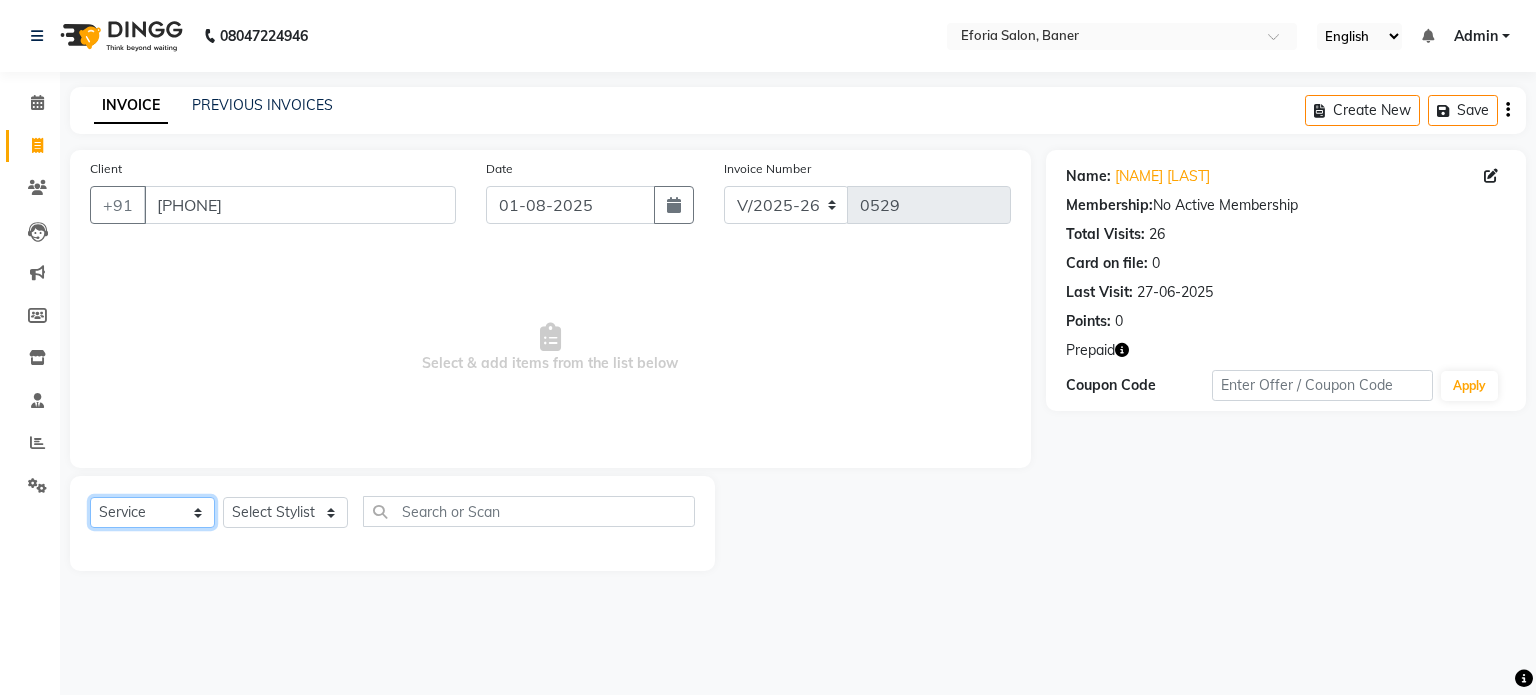 select on "P" 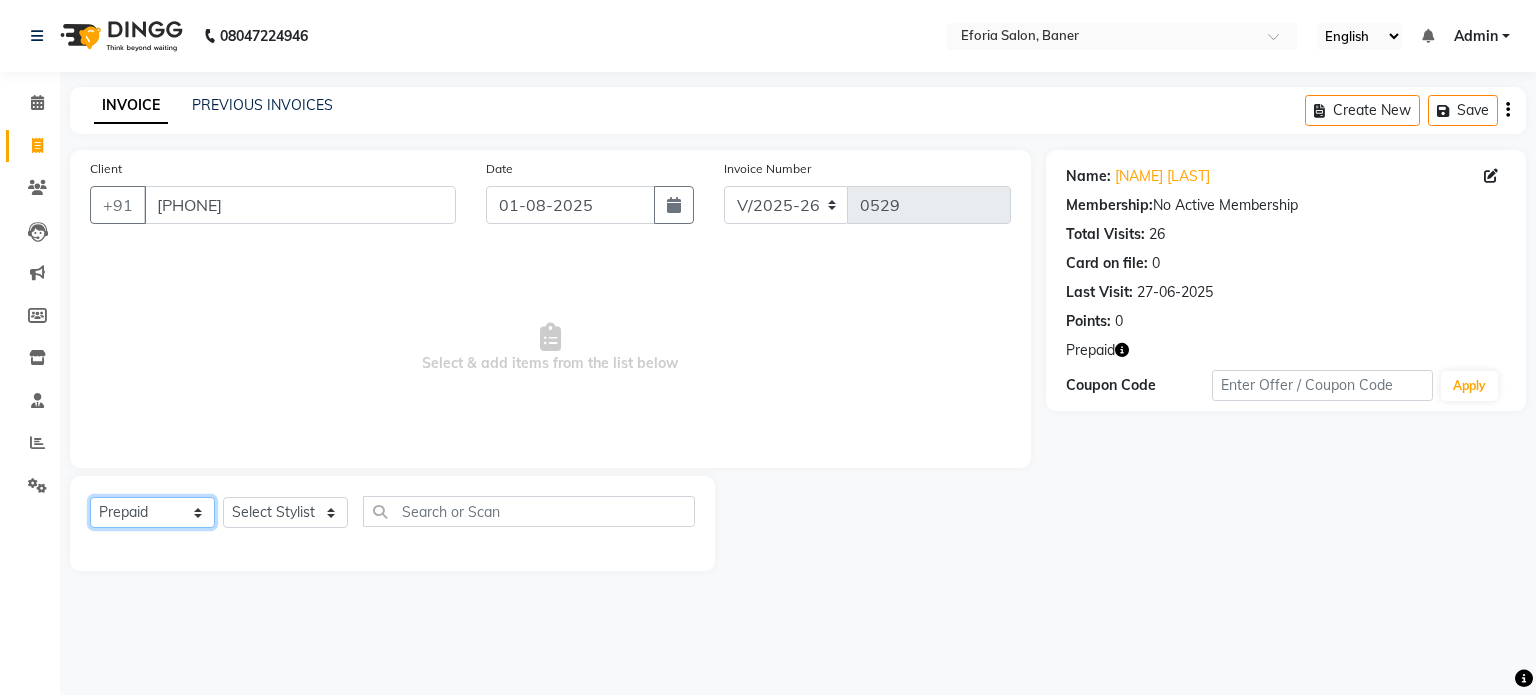 click on "Select  Service  Product  Membership  Package Voucher Prepaid Gift Card" 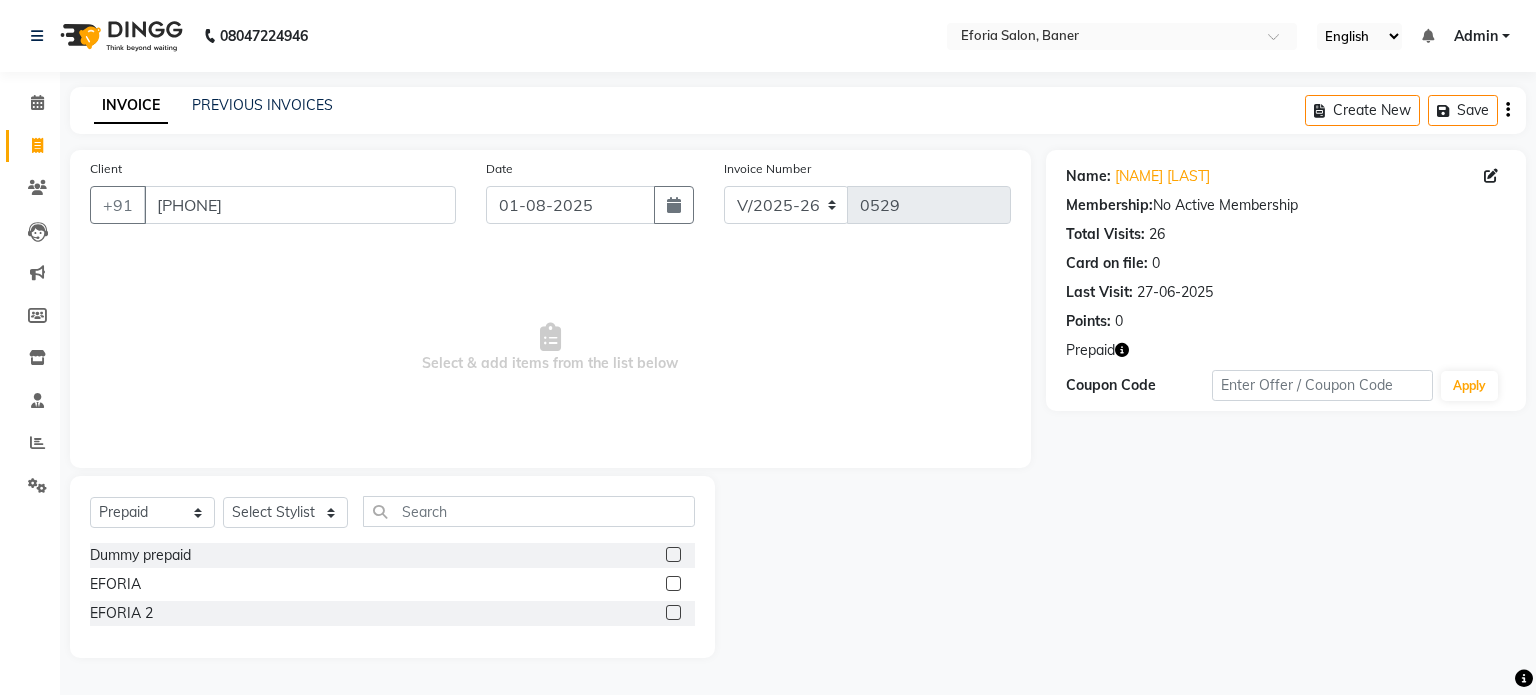 click 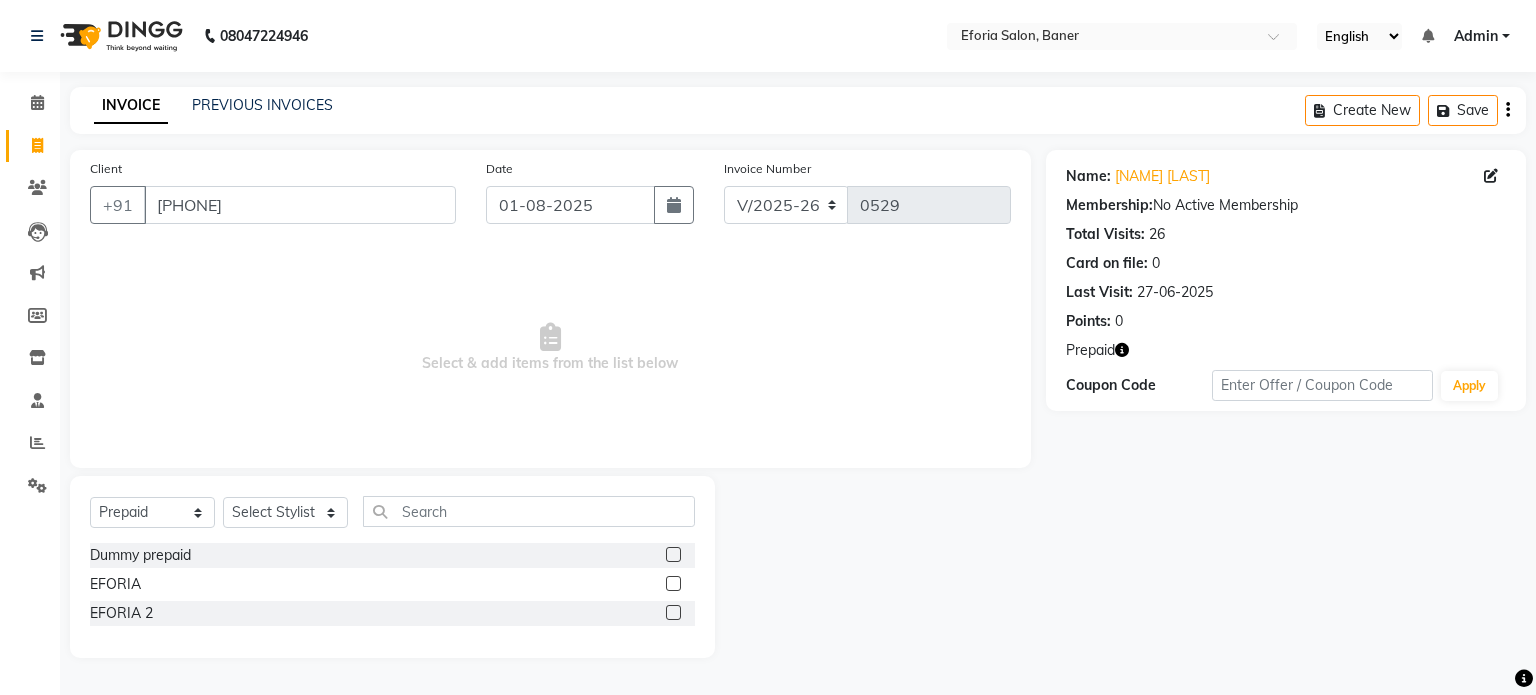 click 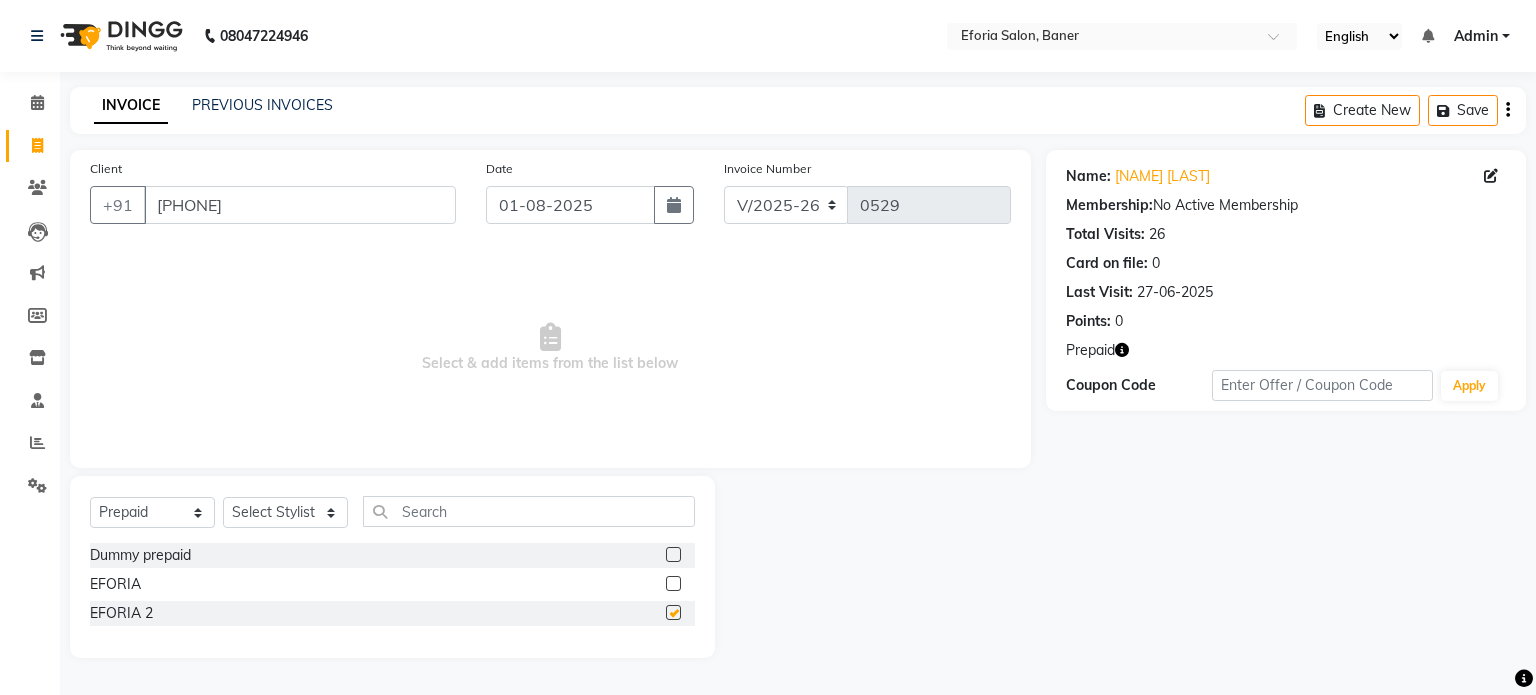 click 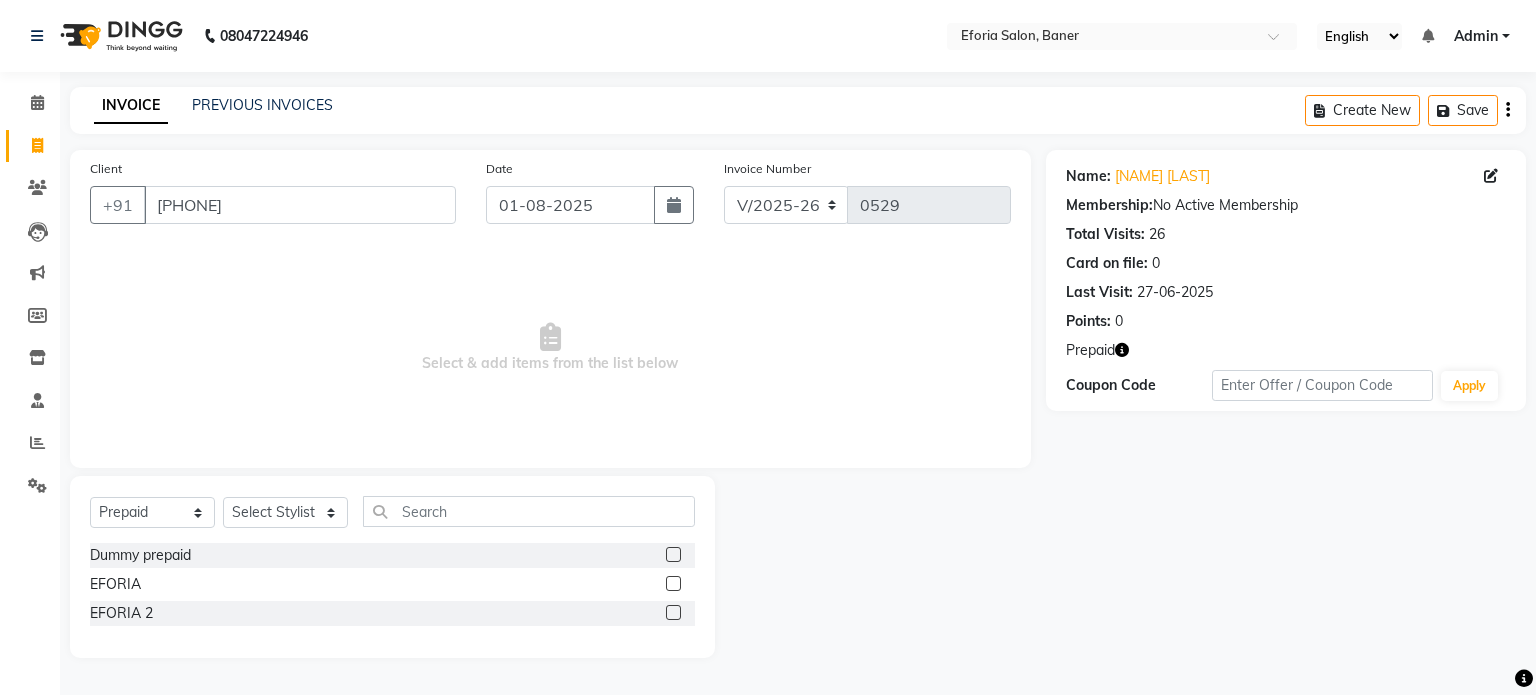 click 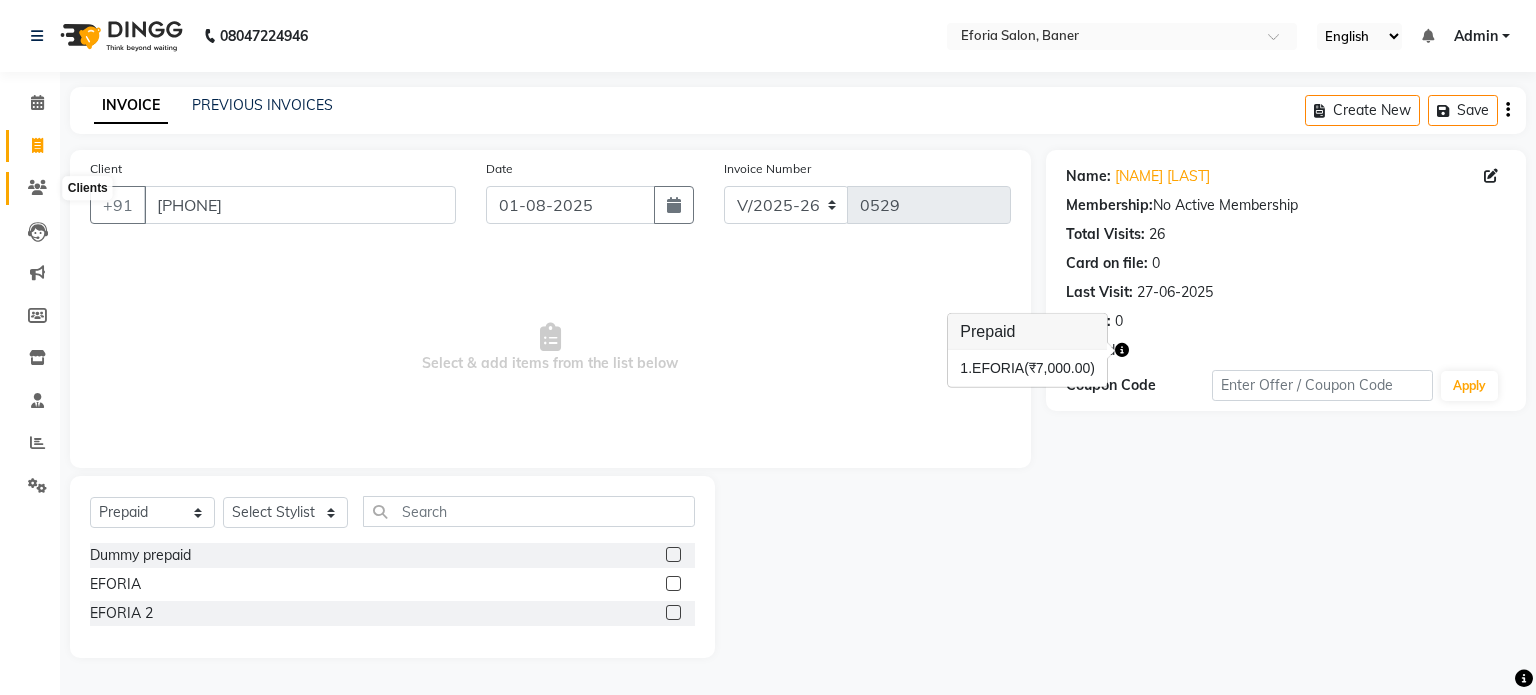 click 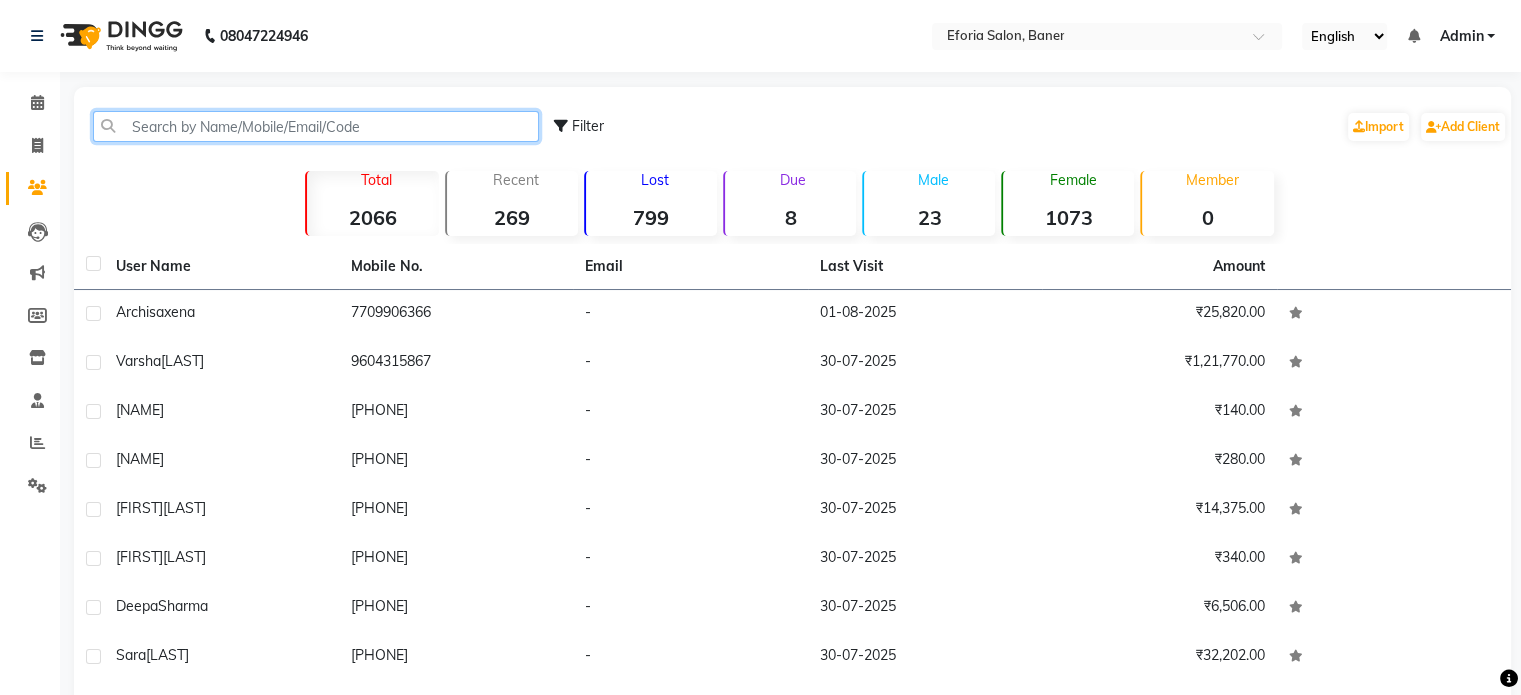 click 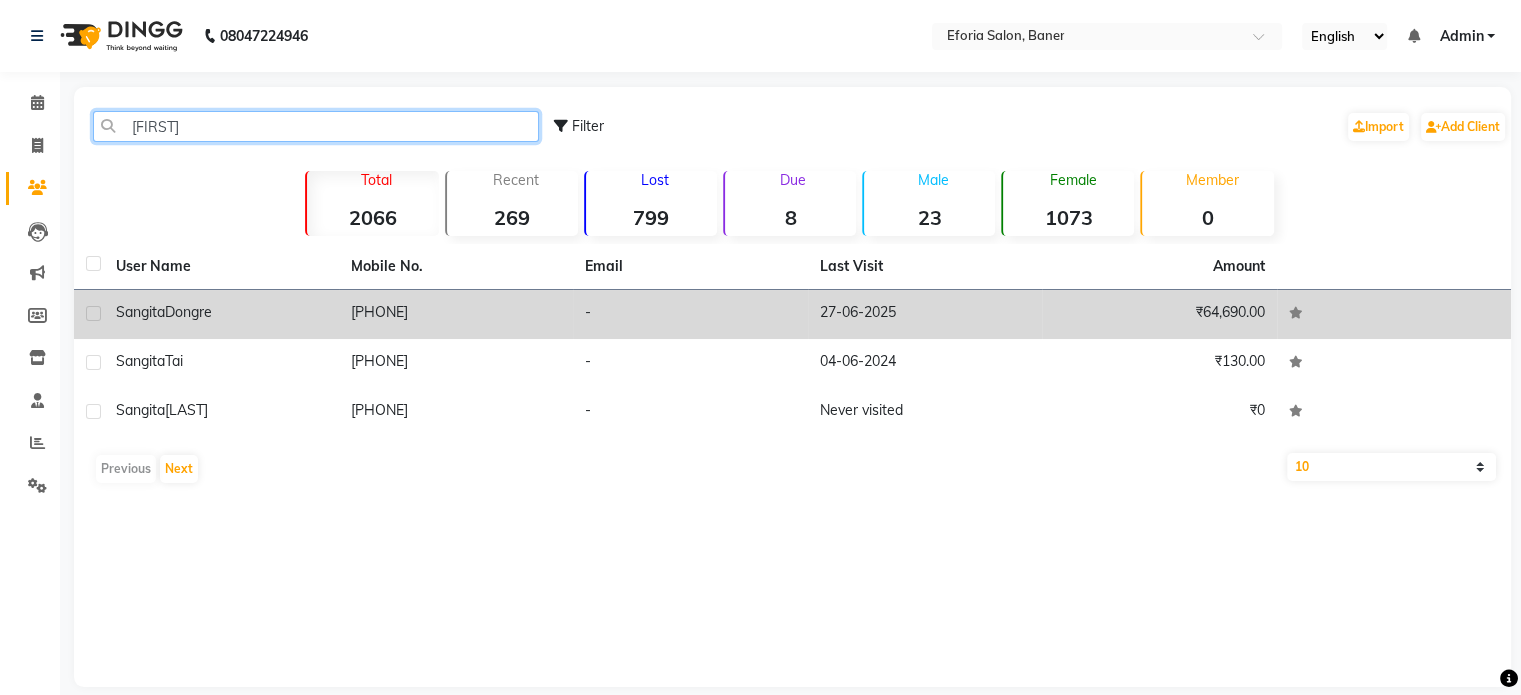 type on "[FIRST]" 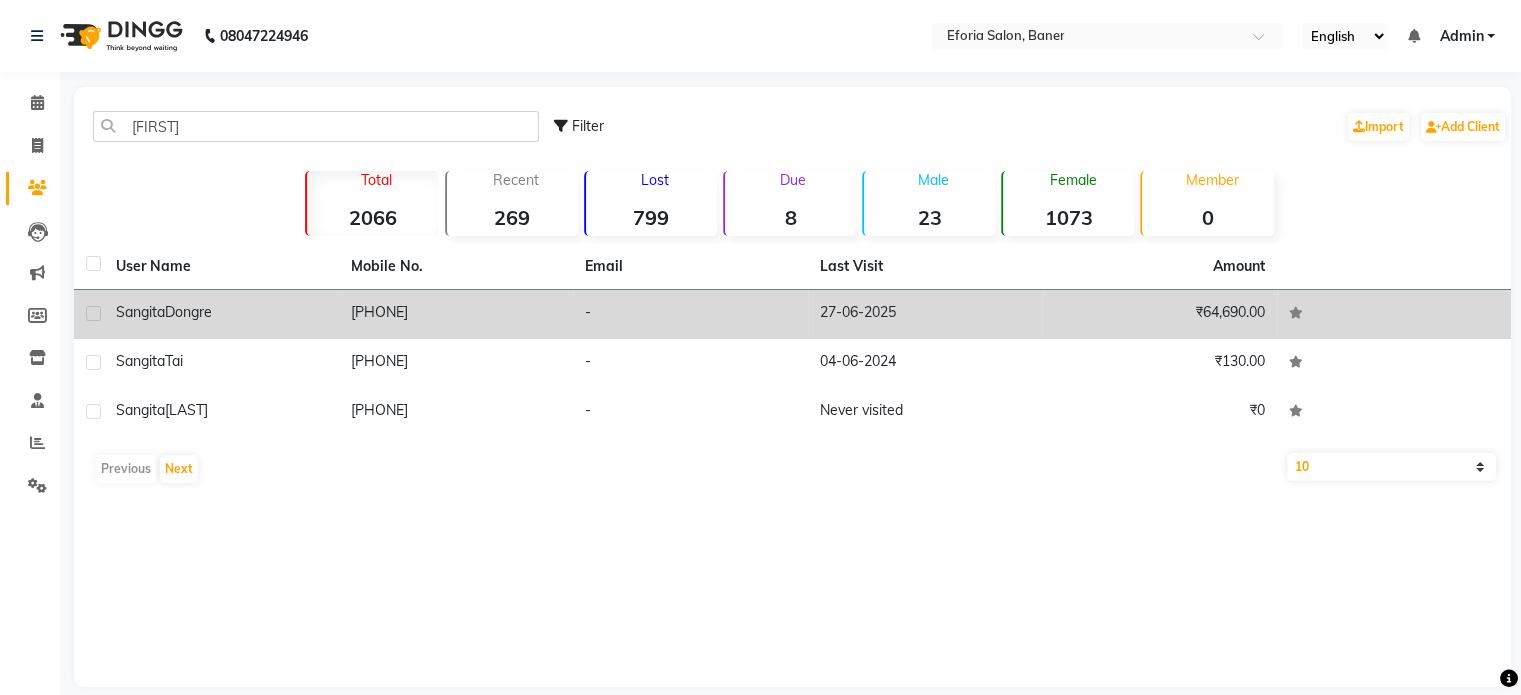 click on "[NAME]  [LAST]" 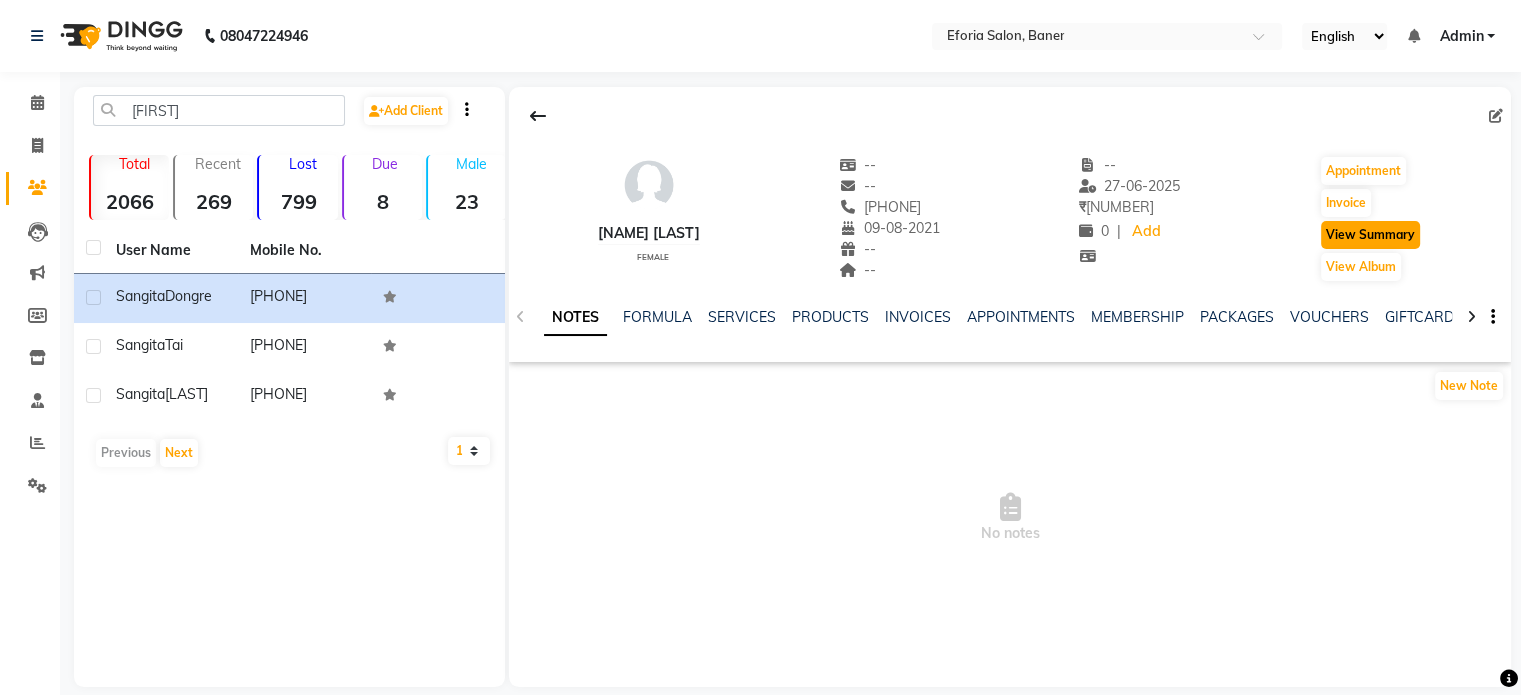 click on "View Summary" 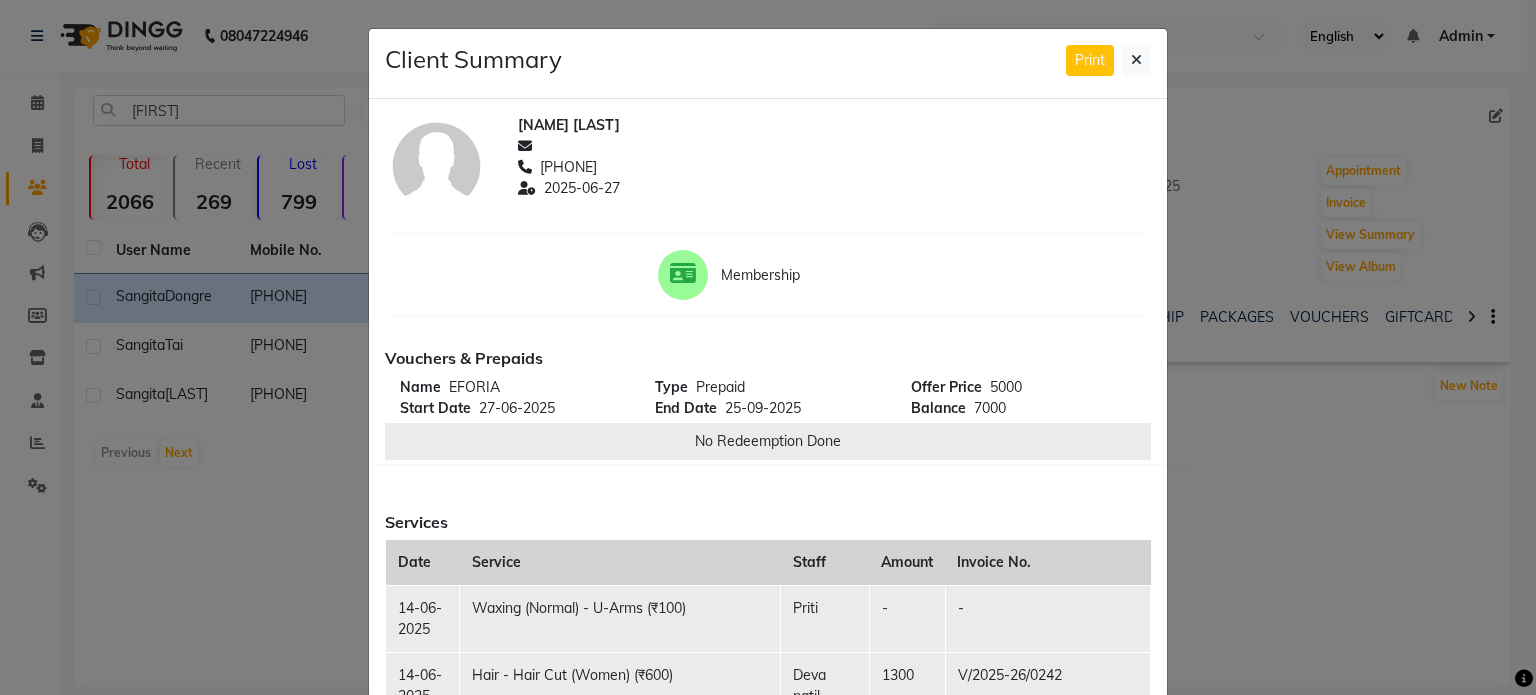 click on "[FIRST] [LAST] [PHONE] [DATE] Membership Vouchers & Prepaids Name EFORIA Start Date [DATE] Type Prepaid End Date [DATE] Offer Price 5000 Balance 7000 No Redeemption Done Services Date Service Staff Amount Invoice No. [DATE] Waxing (Normal) - U-Arms (₹100) [FIRST] - - [DATE] Hair - Hair Cut (Women) (₹600) [FIRST] [LAST] 1300 V/[YEAR]-[YEAR]/[NUMBER] [DATE] Blow-Dry - Straight Blow Dry (Women) [FIRST] 500 V/[YEAR]-[YEAR]/[NUMBER] [DATE] Threading - Eyebrows,Threading - Upper Lip,Pedicure - Normal [FIRST] 690 V/[YEAR]-[YEAR]/[NUMBER] [DATE] Body Massage - Swedish Massage + Steam Bath [FIRST] 1500 V/[YEAR]-[YEAR]/[NUMBER] [DATE] Blow-Dry - Straight Blow Dry (Women),Waxing (Rica) - U-Arms [FIRST] 600 V/[YEAR]-[YEAR]/[NUMBER] [DATE] Body Massage - Swedish Massage + Steam Bath [FIRST] 1500 V/[YEAR]-[YEAR]/[NUMBER] [DATE] Waxing (Rica) - Full Arms,Waxing (Rica) - Full Legs,Waxing (Rica) - U-Arms [FIRST] 1200 V/[YEAR]-[YEAR]/[NUMBER] [DATE] Body Massage - Swedish Massage + Steam Bath,Threading - Eyebrows,Threading - Upper Lip,Pedicure - Normal" 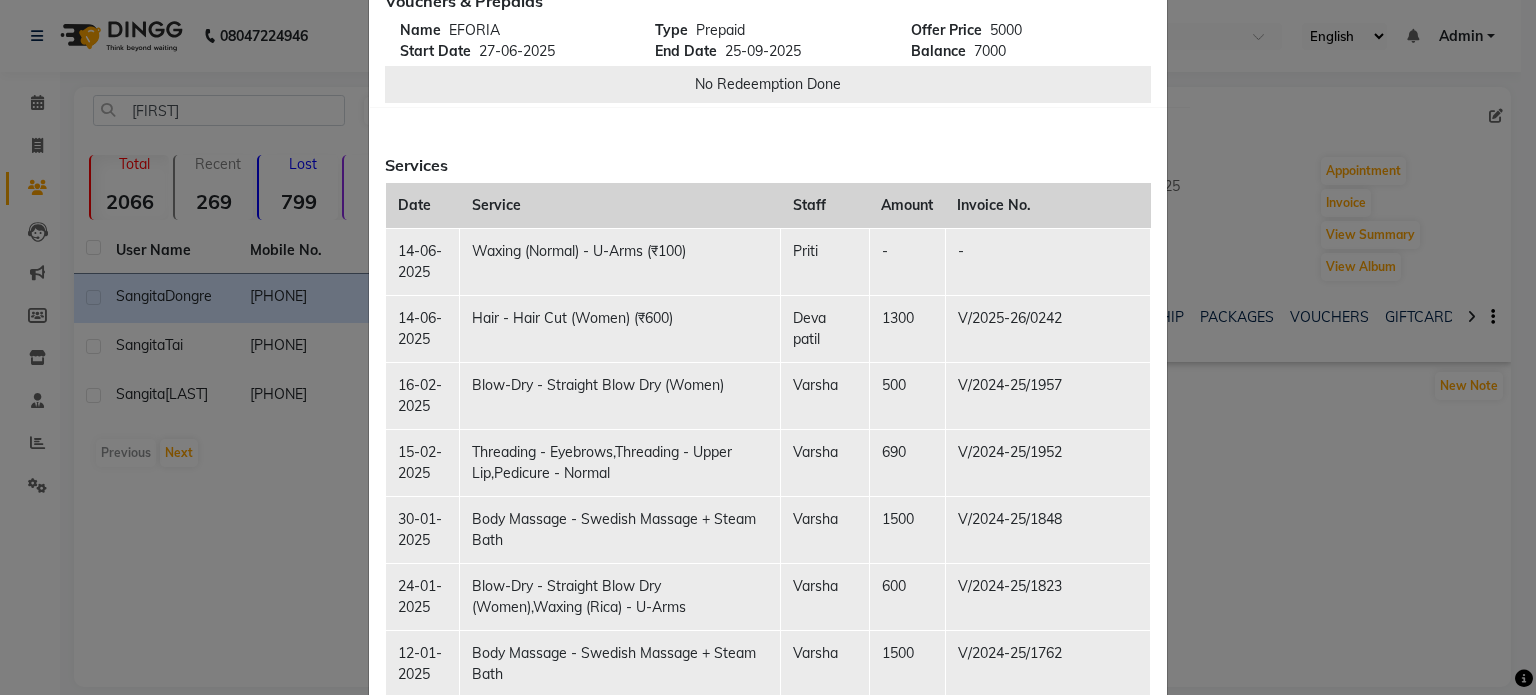 scroll, scrollTop: 360, scrollLeft: 0, axis: vertical 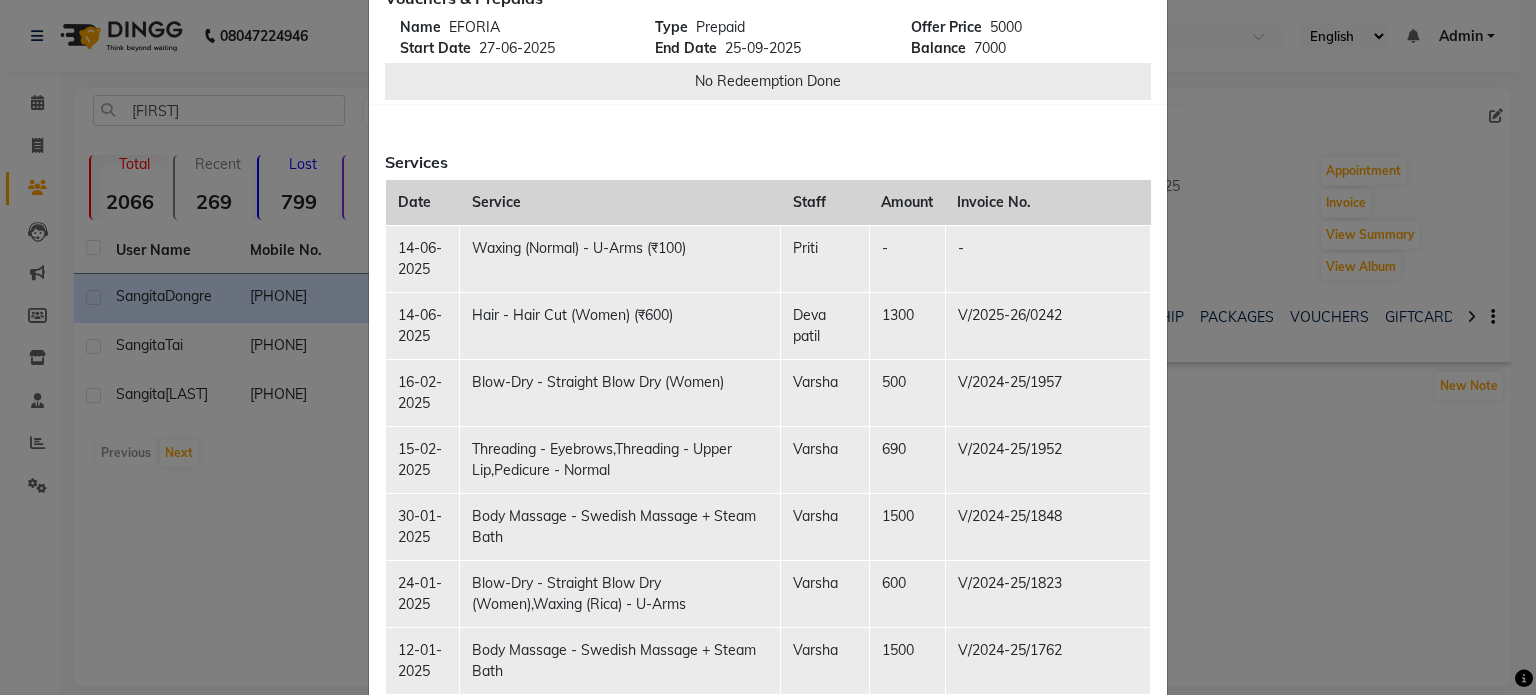 click on "Client Summary Print [NAME] [PHONE] [DATE] Membership Vouchers & Prepaids Name EFORIA  Start Date [DATE] Type Prepaid End Date [DATE] Offer Price 5000 Balance 7000 No Redeemption Done Services Date Service Staff Amount Invoice No. [DATE] Waxing (Normal) - U-Arms (₹100) Priti - - [DATE] Hair - Hair Cut (Women) (₹600) Deva patil 1300 V/[YEAR]/[NUMBER] [DATE] Blow-Dry - Straight Blow Dry (Women) Varsha 500 V/[YEAR]/[NUMBER] [DATE] Threading - Eyebrows,Threading - Upper Lip,Pedicure - Normal Varsha 690 V/[YEAR]/[NUMBER] [DATE] Body Massage - Swedish Massage + Steam Bath Varsha 1500 V/[YEAR]/[NUMBER] [DATE] Blow-Dry - Straight Blow Dry (Women),Waxing (Rica) - U-Arms Varsha 600 V/[YEAR]/[NUMBER] [DATE] Body Massage - Swedish Massage + Steam Bath Varsha 1500 V/[YEAR]/[NUMBER] [DATE] Waxing (Rica) - Full Arms,Waxing (Rica) - Full Legs,Waxing (Rica) - U-Arms Varsha 1200 V/[YEAR]/[NUMBER] [DATE] Varsha 2180 V/[YEAR]/[NUMBER] [DATE] Varsha 2000 V/[YEAR]/[NUMBER] [DATE] Varsha" 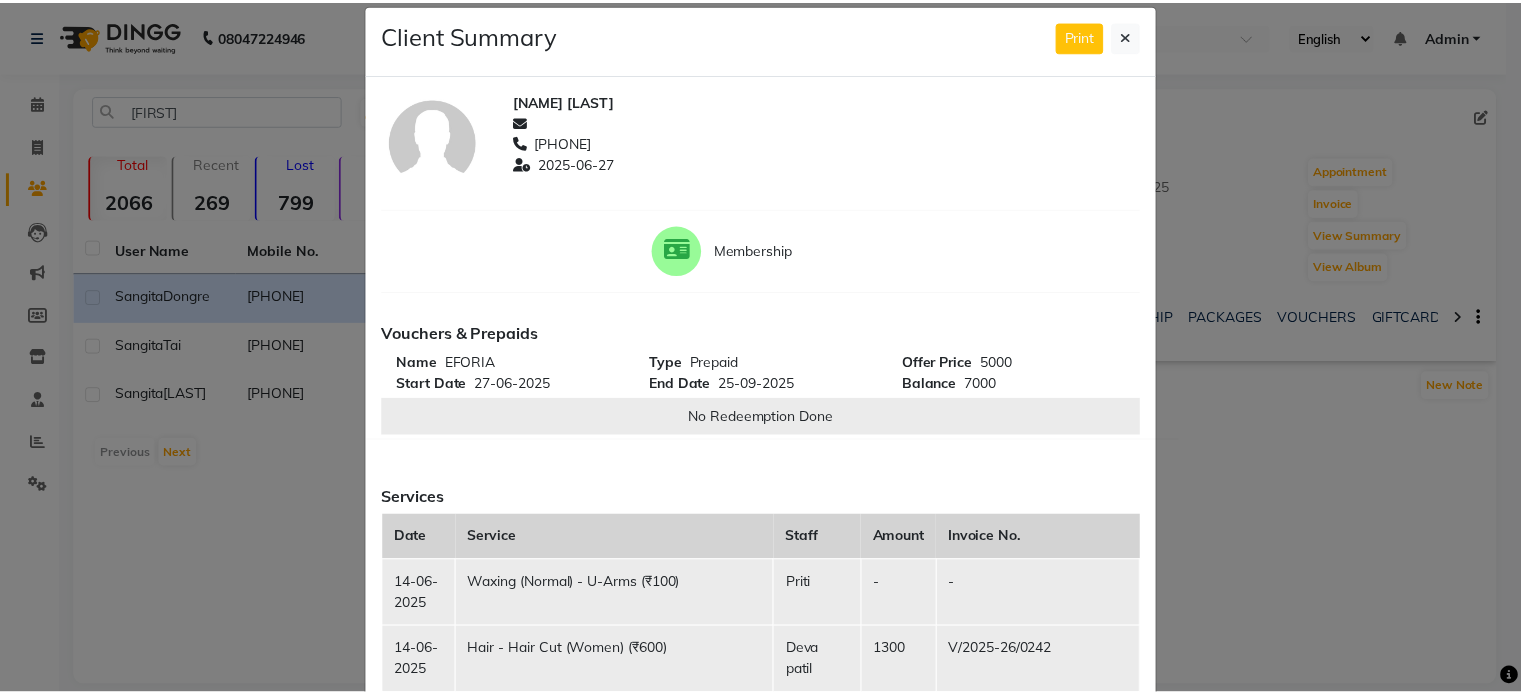 scroll, scrollTop: 0, scrollLeft: 0, axis: both 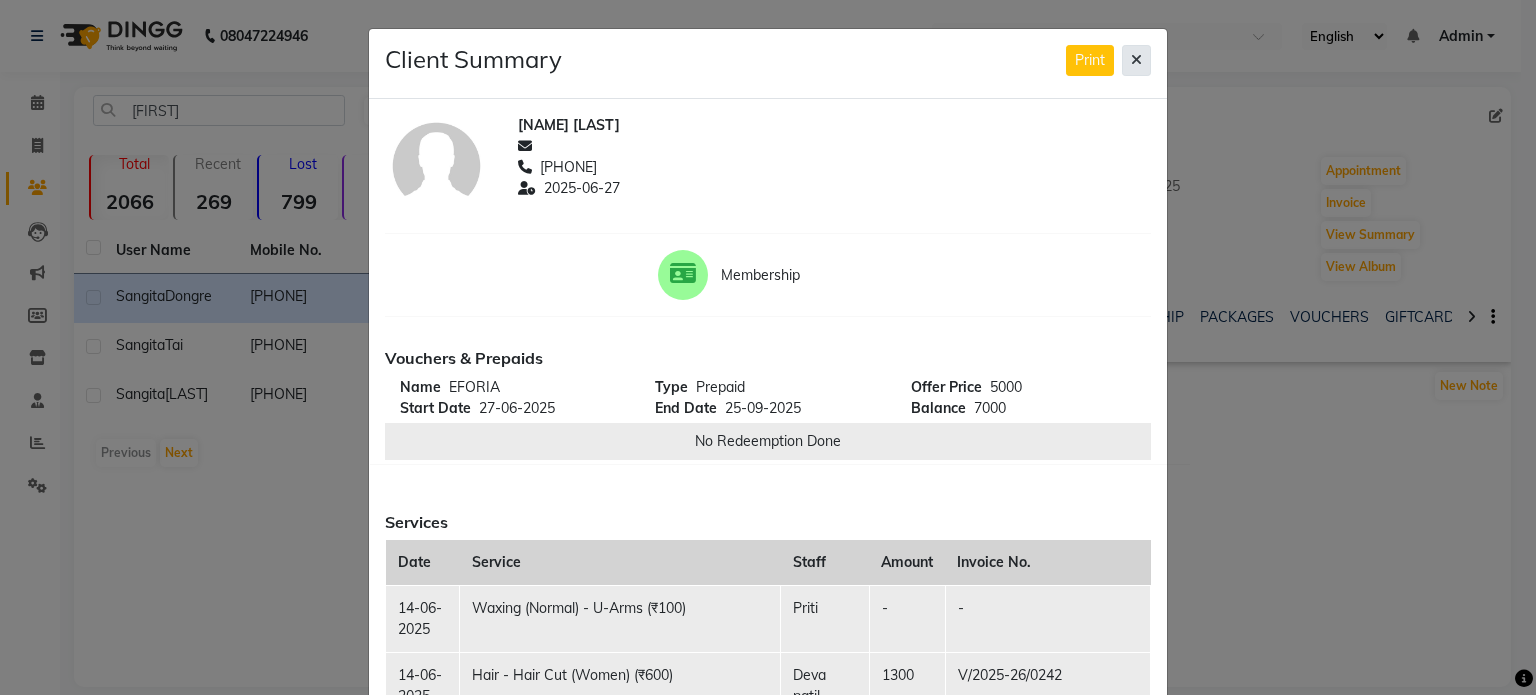 click 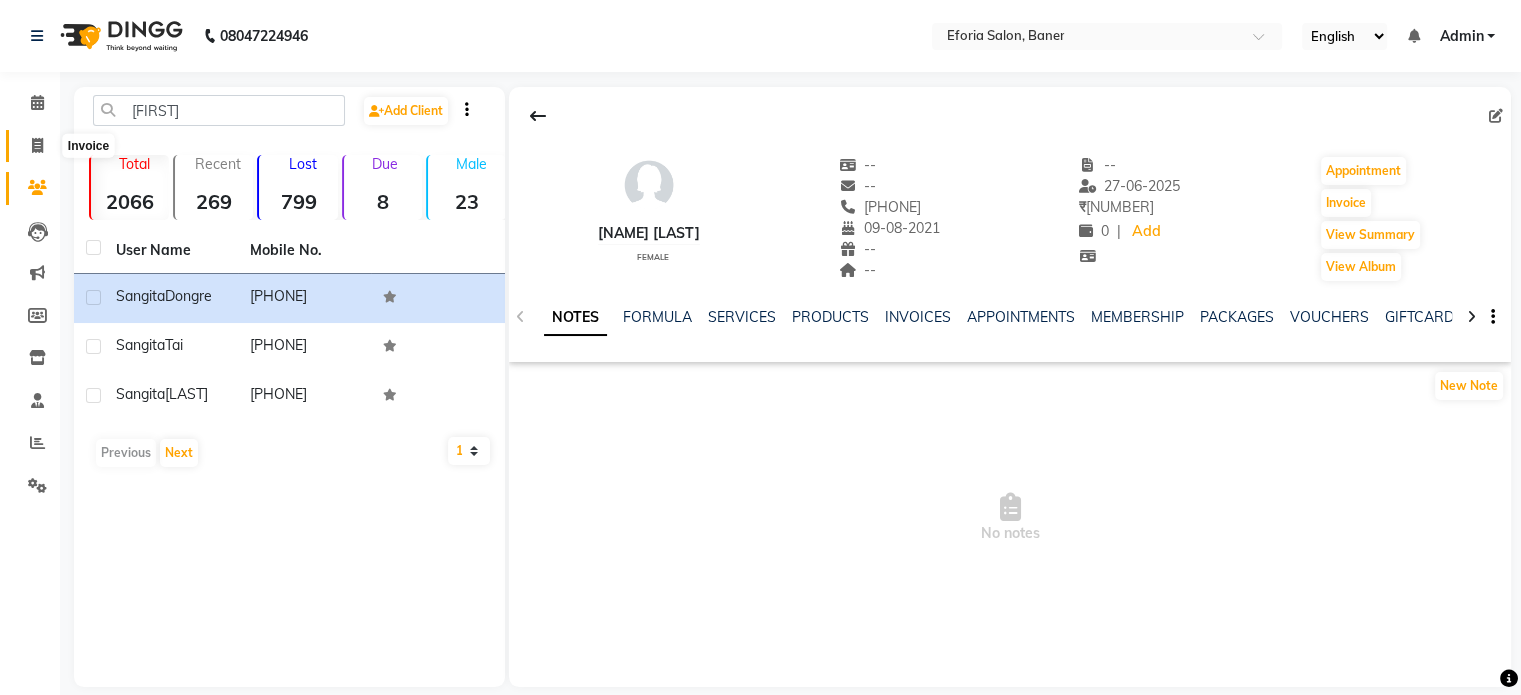 click 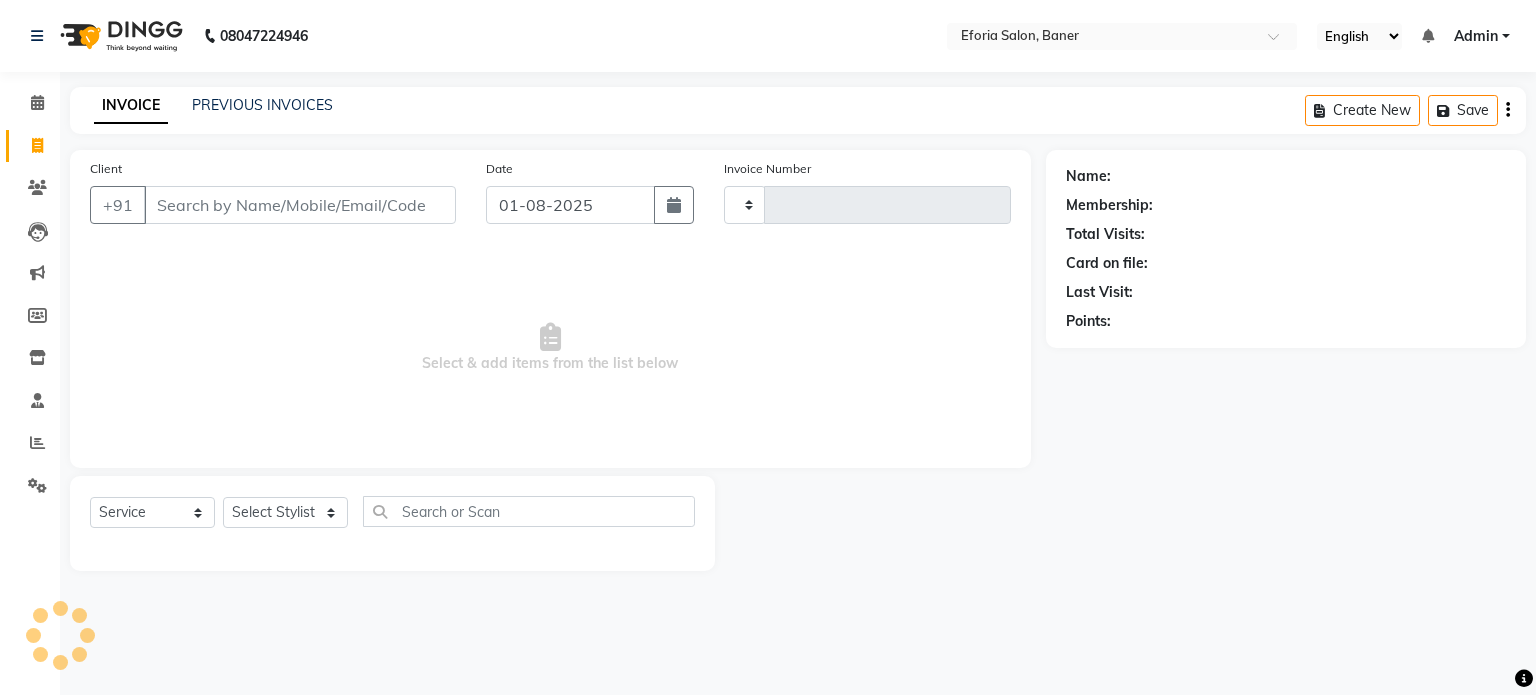 type on "0529" 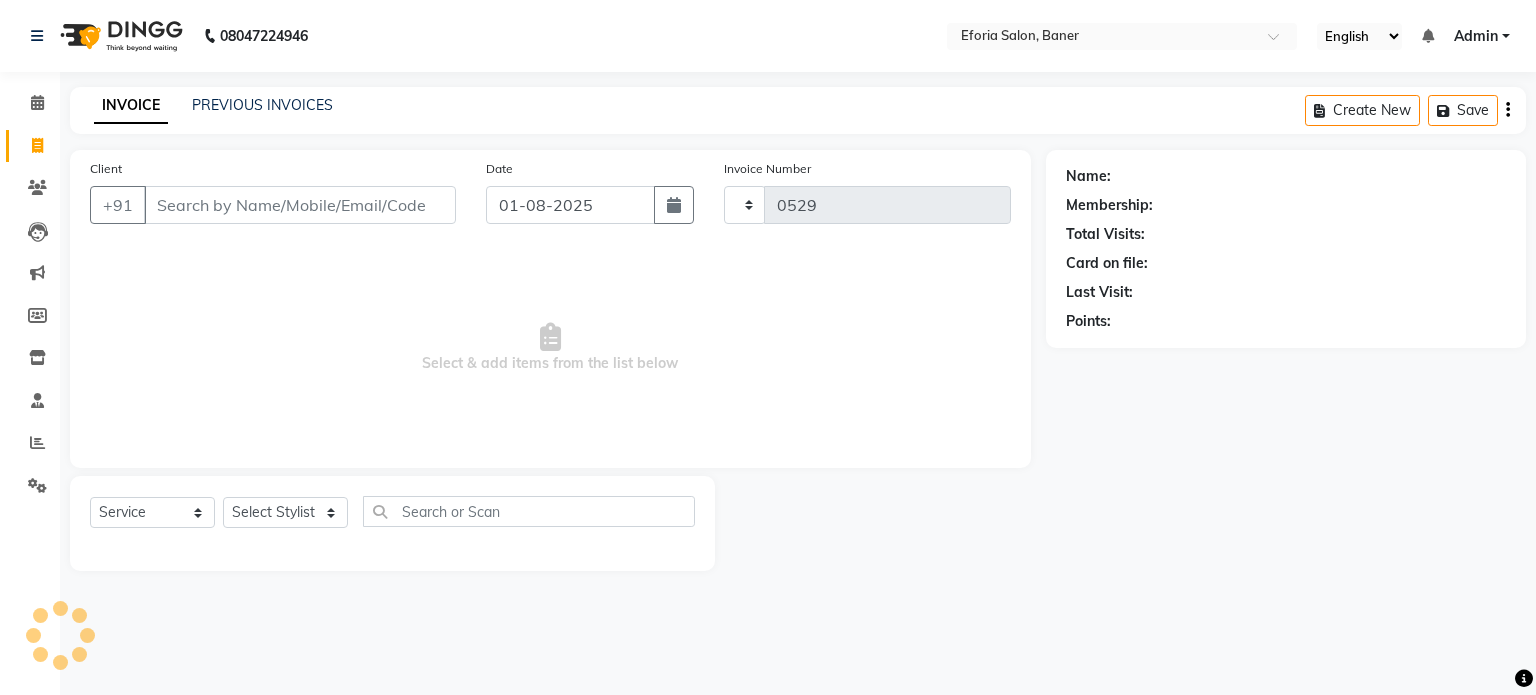 select on "608" 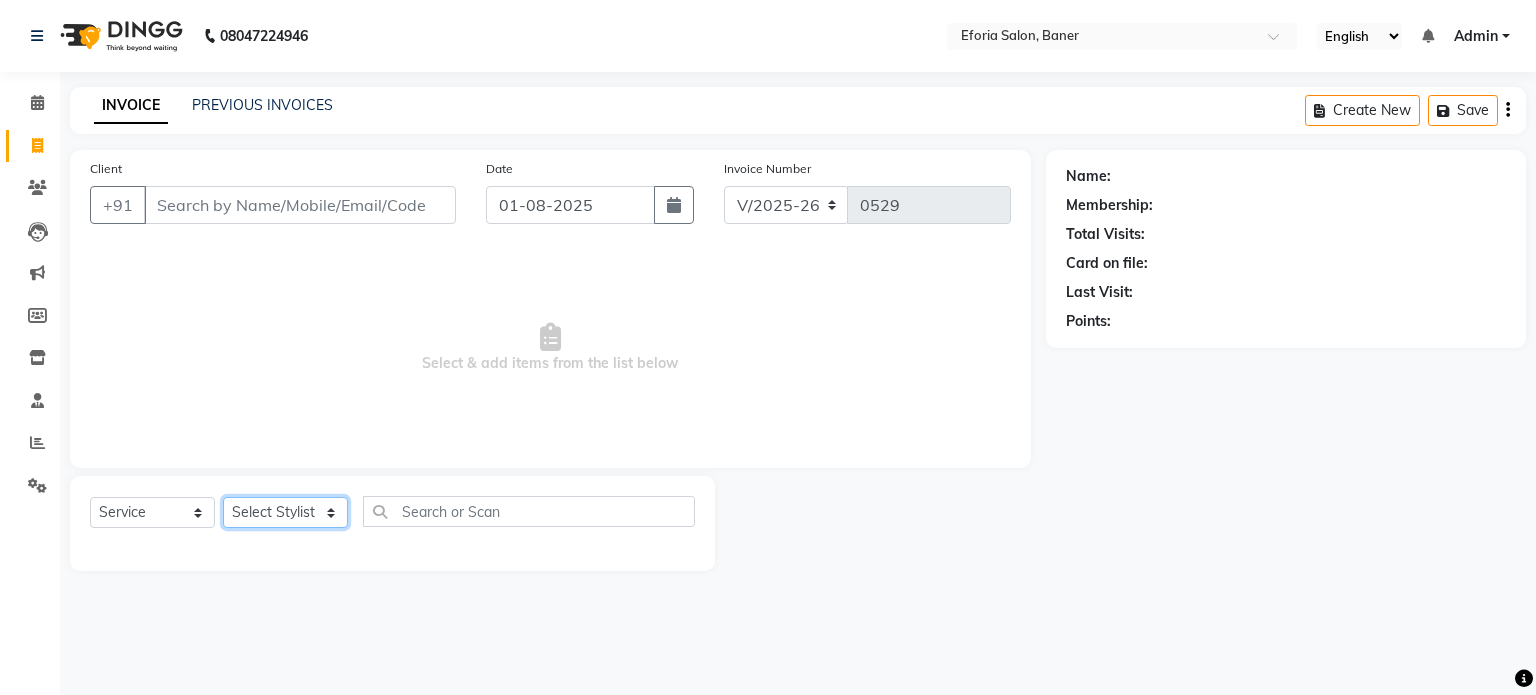 click on "Select Stylist [FIRST] [LAST] [FIRST] [LAST] [FIRST] [LAST] [FIRST] [LAST]" 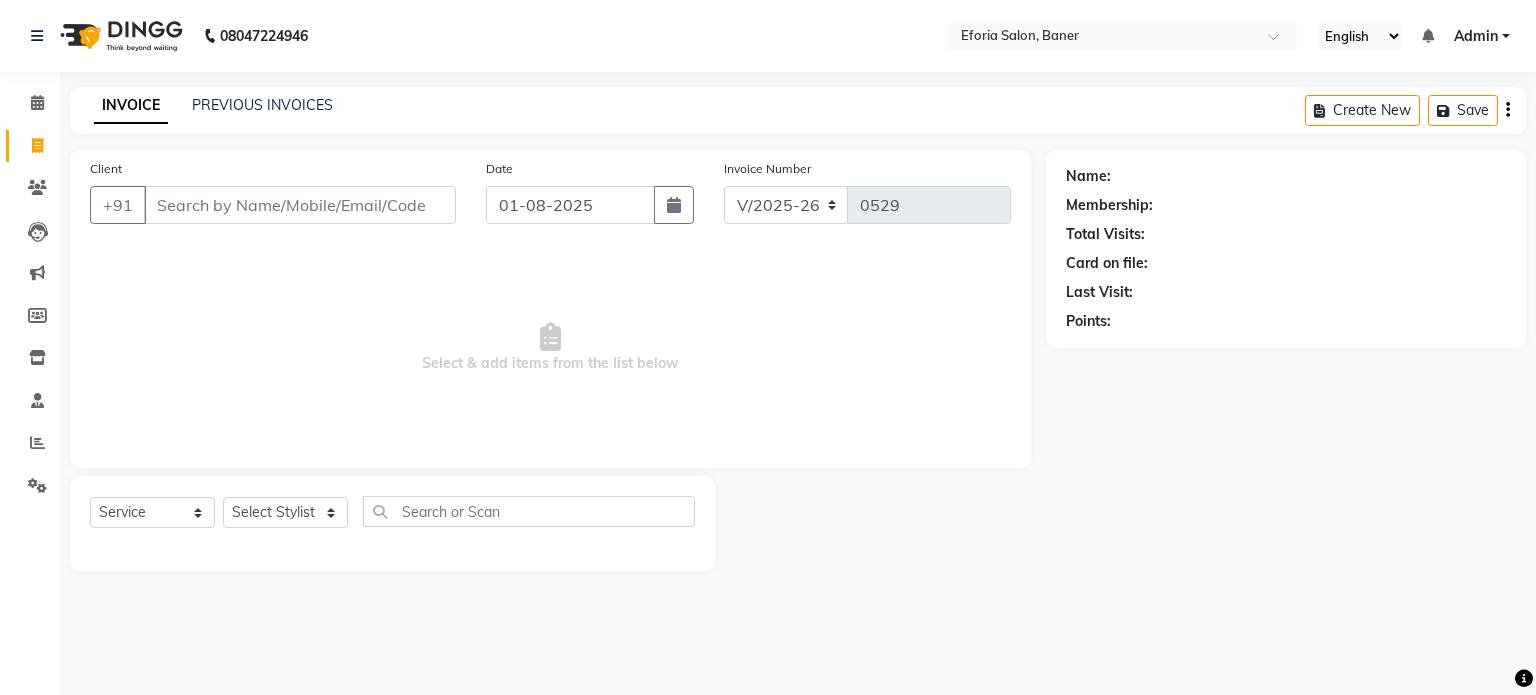 click on "Select & add items from the list below" at bounding box center (550, 348) 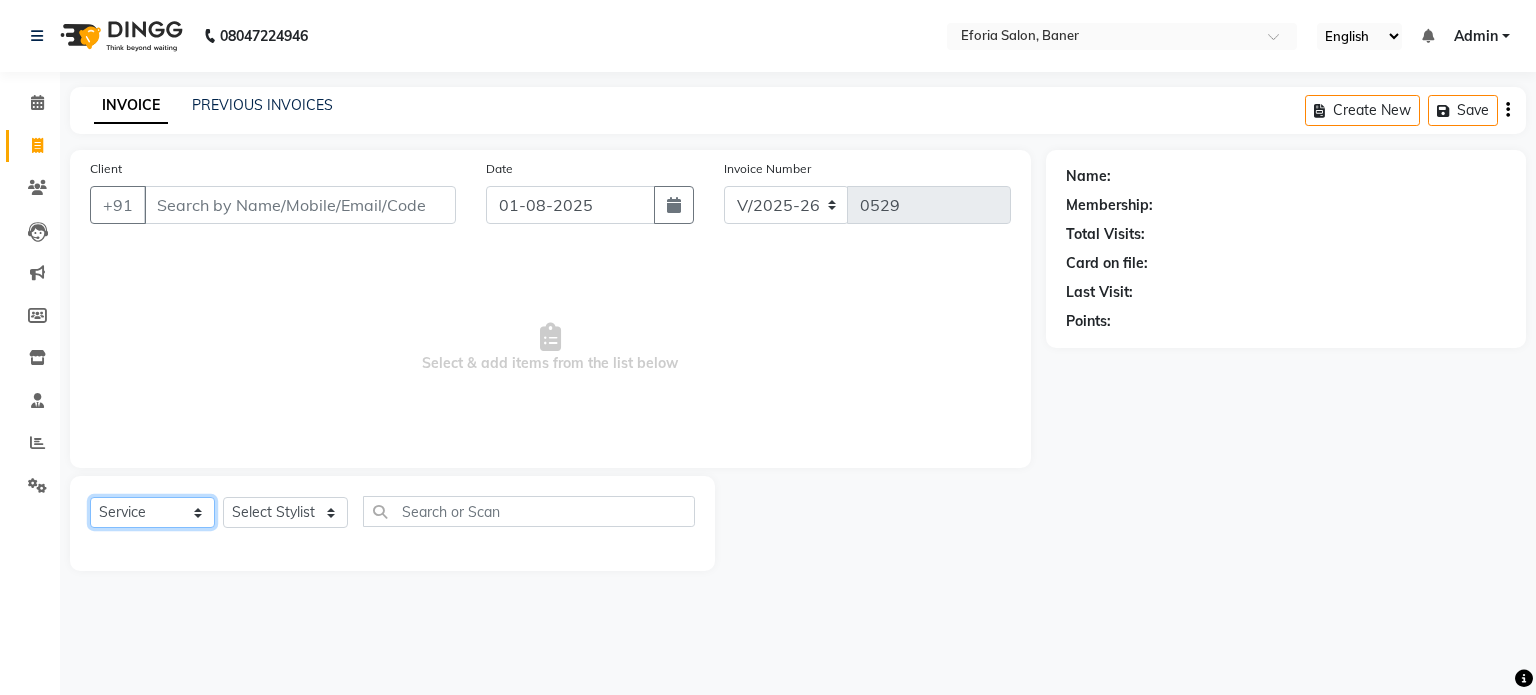 click on "Select  Service  Product  Membership  Package Voucher Prepaid Gift Card" 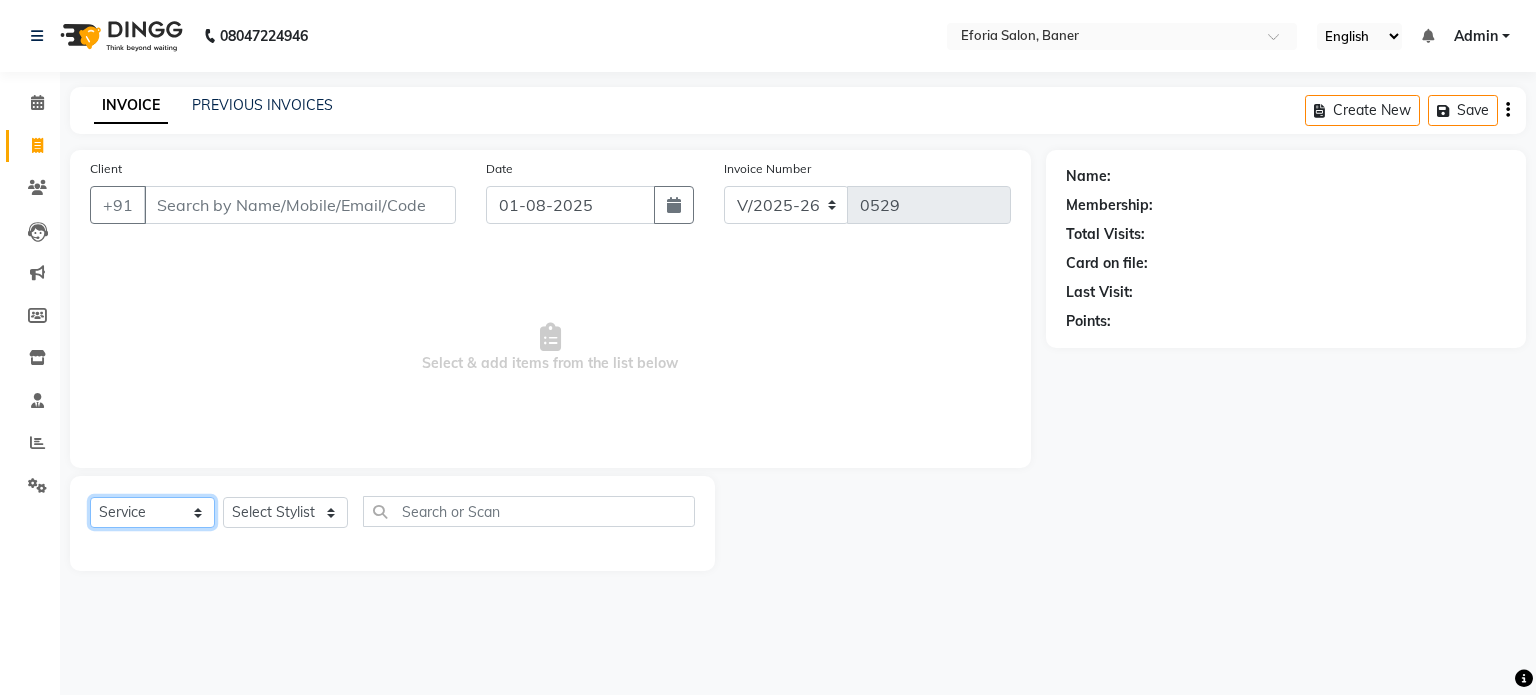 select on "P" 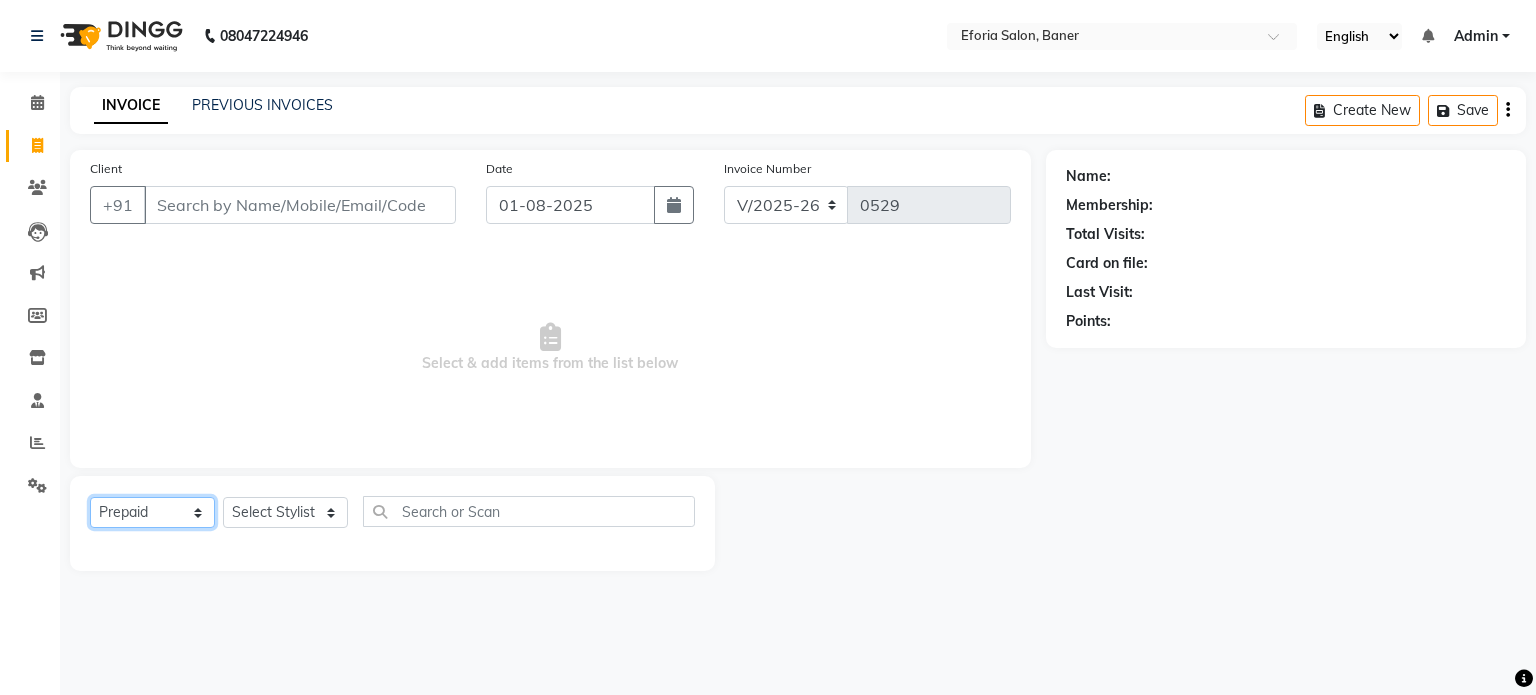 click on "Select  Service  Product  Membership  Package Voucher Prepaid Gift Card" 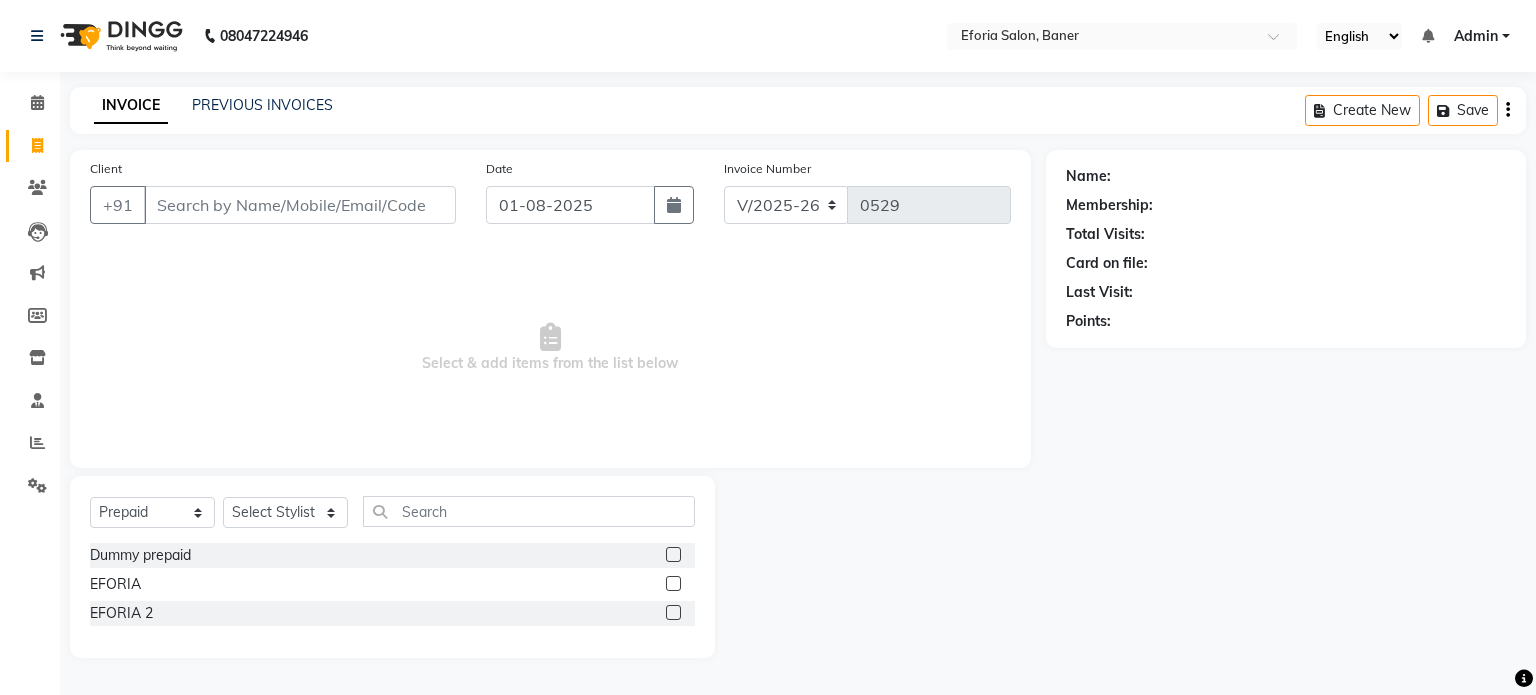 click 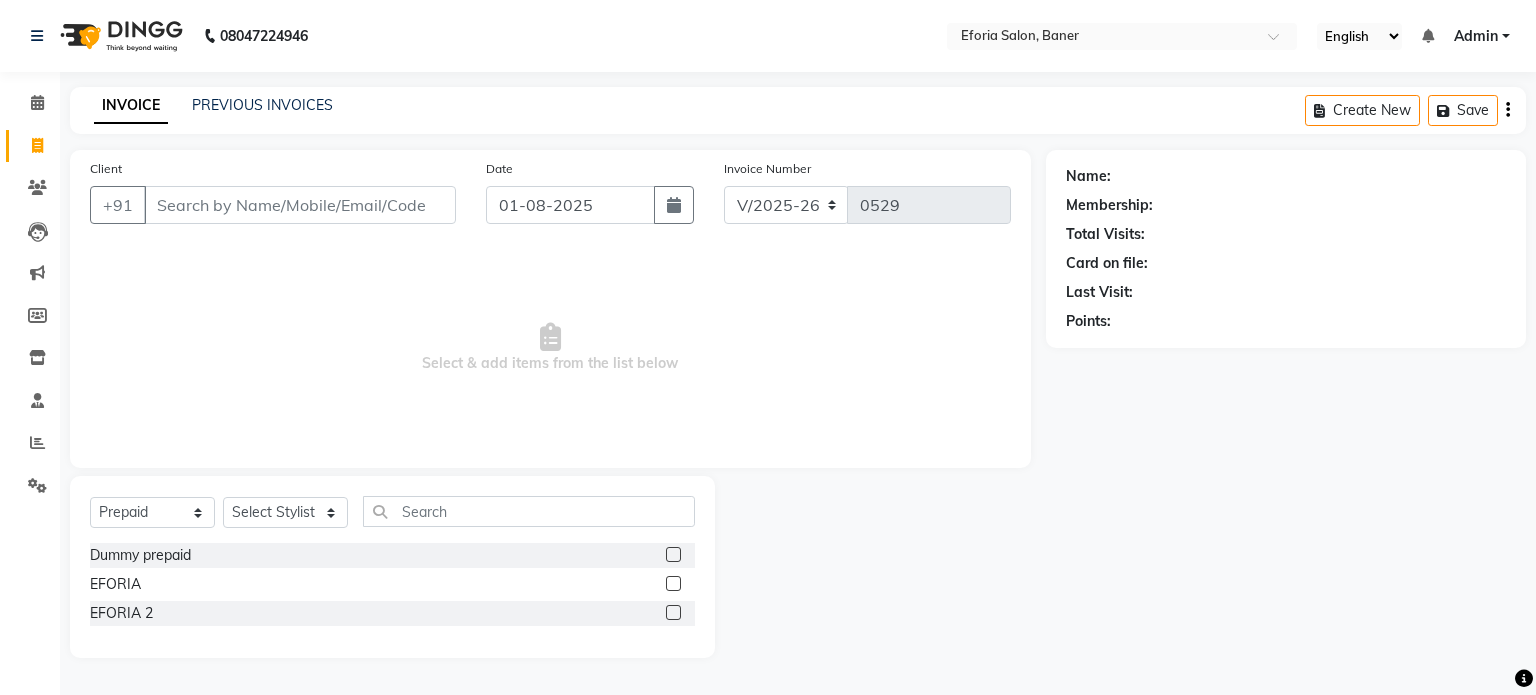 click 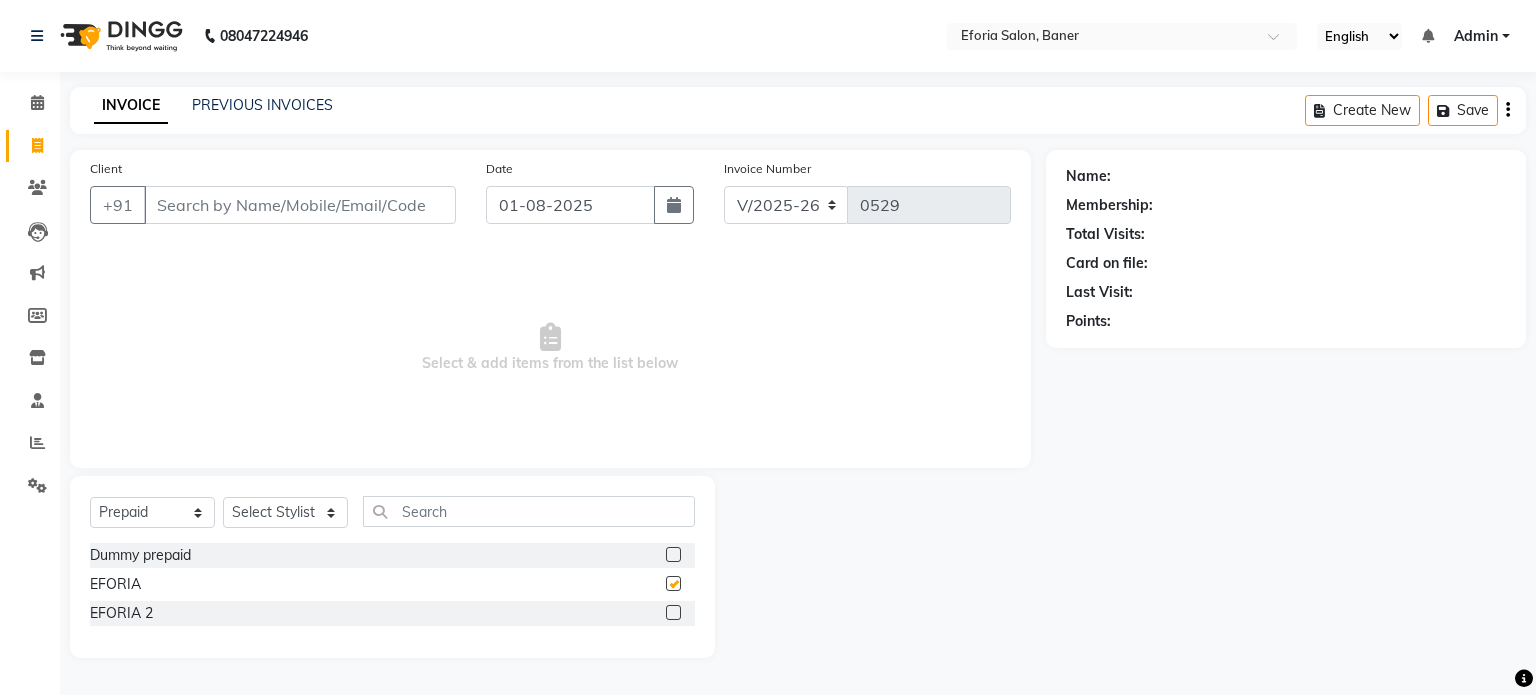 checkbox on "false" 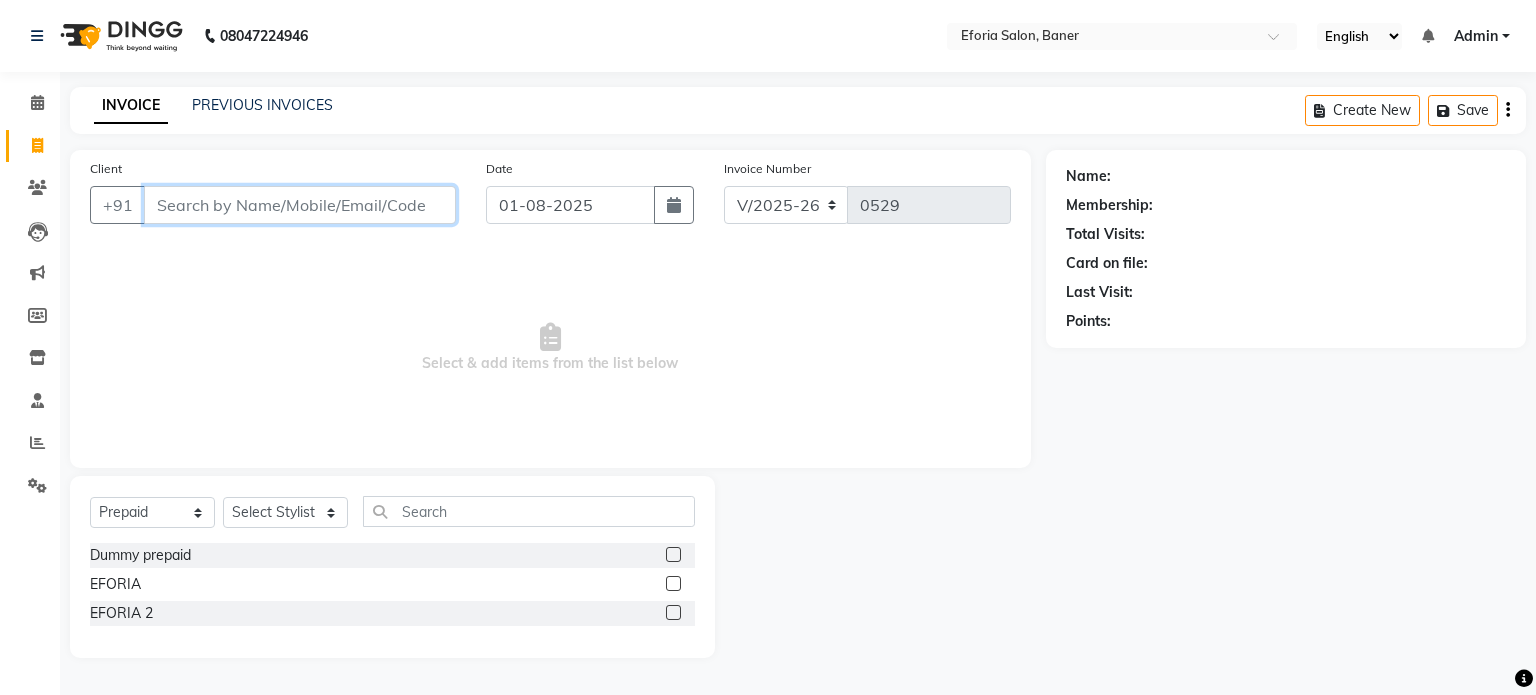 click on "Client" at bounding box center [300, 205] 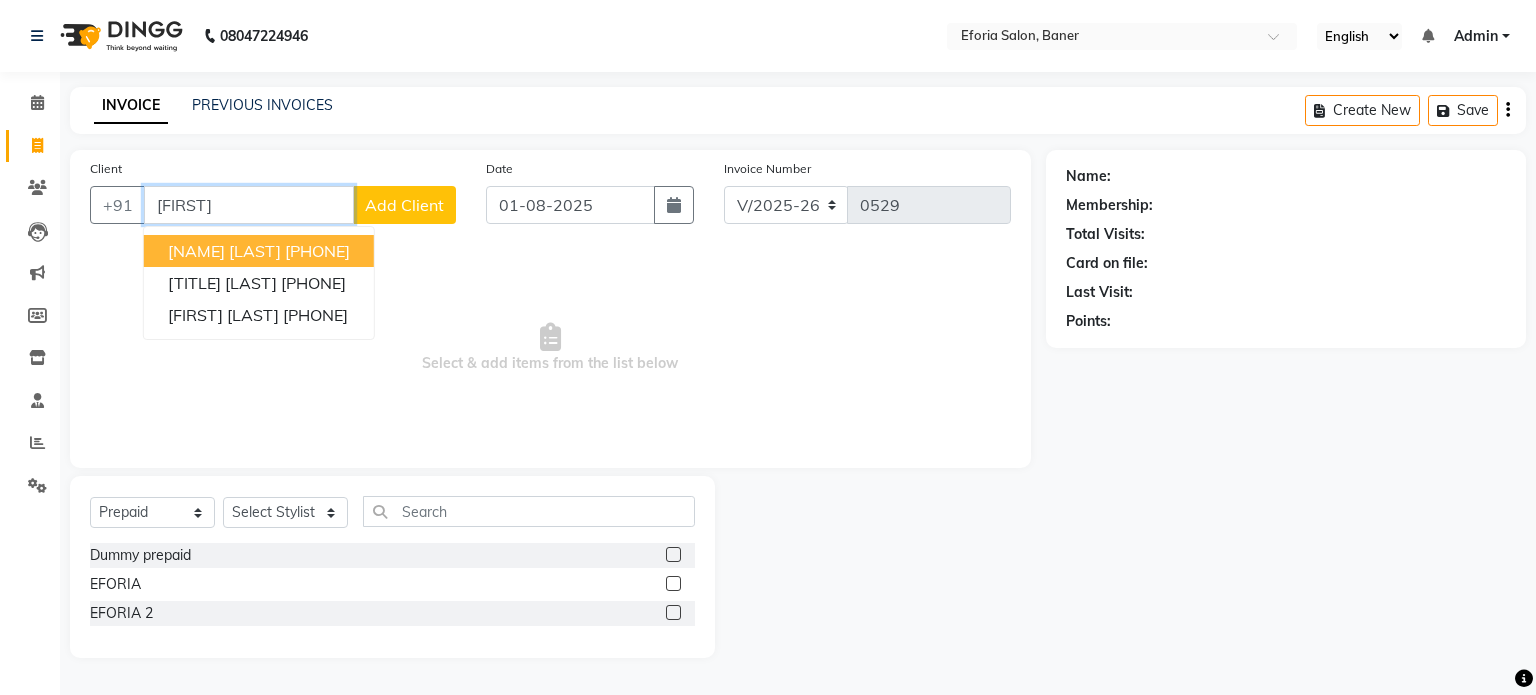click on "[NAME] [LAST]" at bounding box center [224, 251] 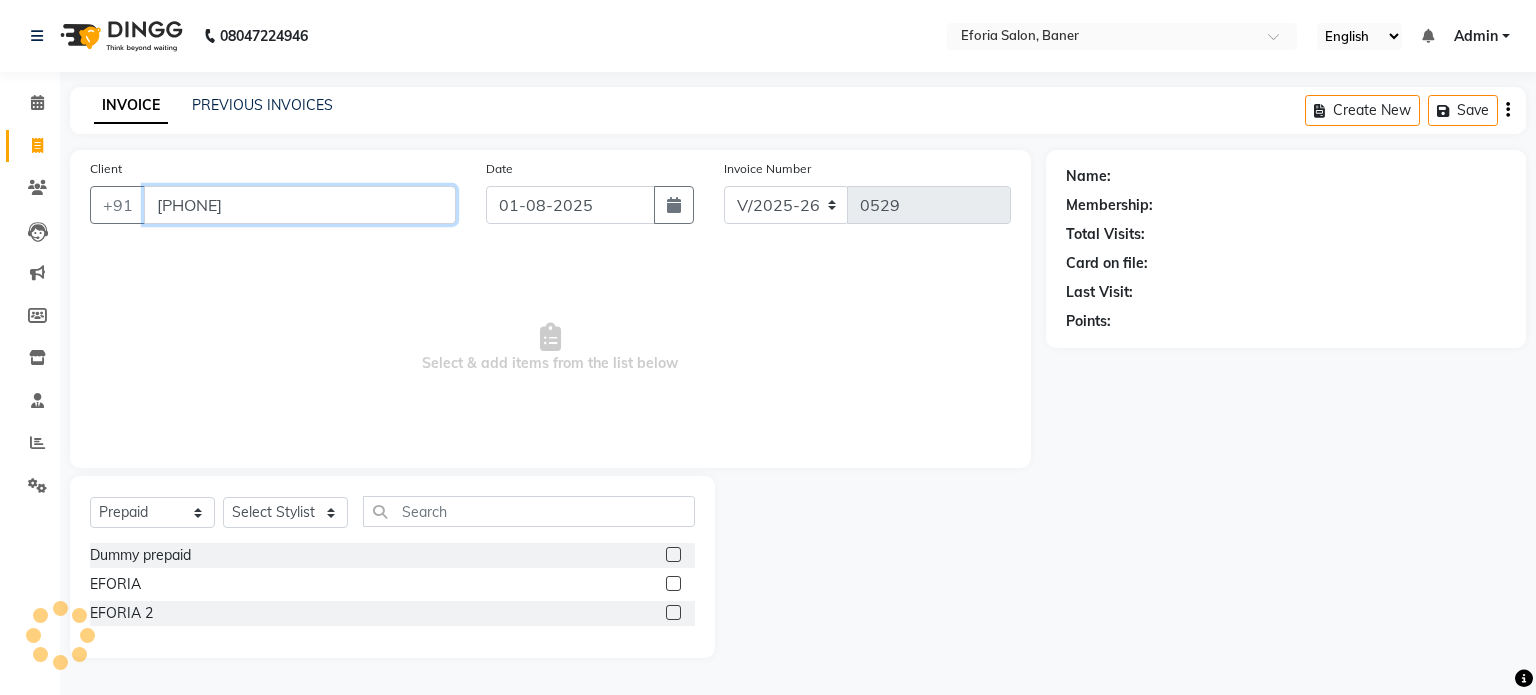 type on "[PHONE]" 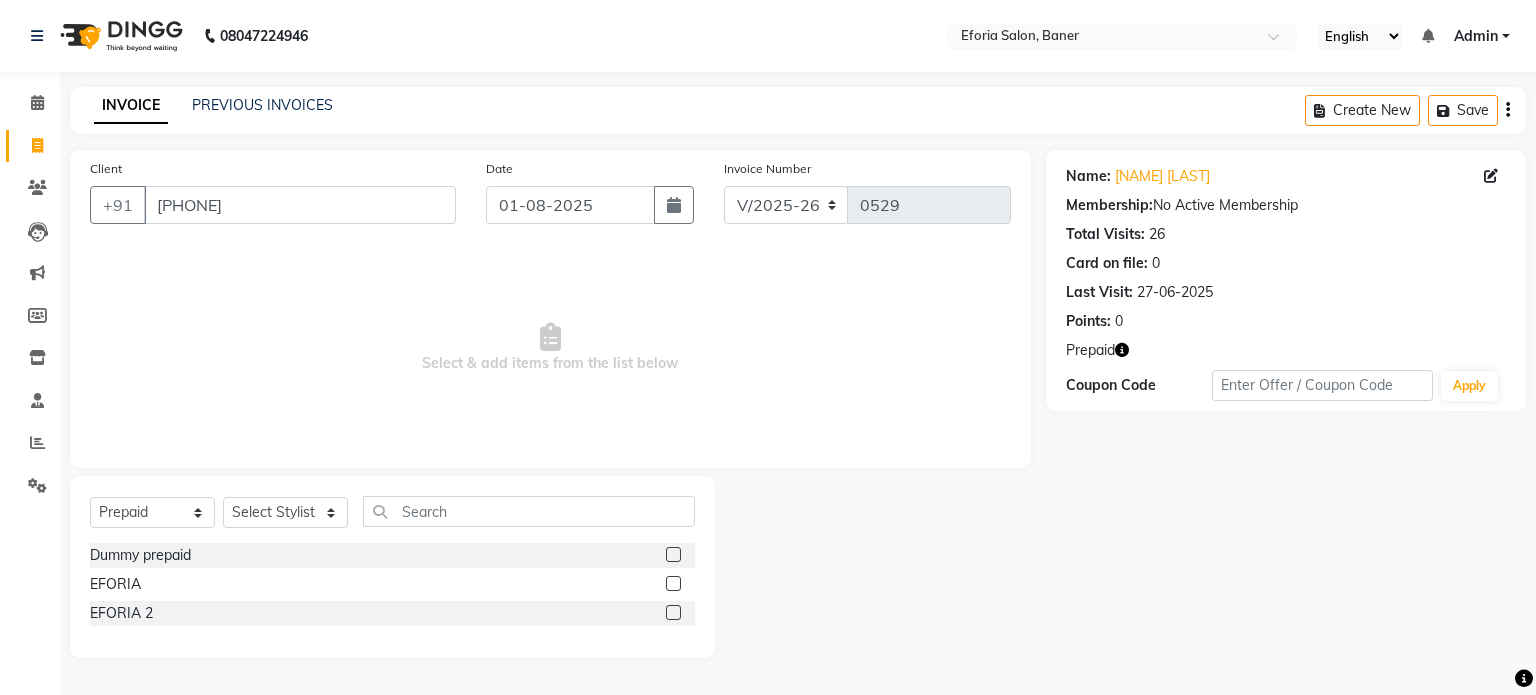 click 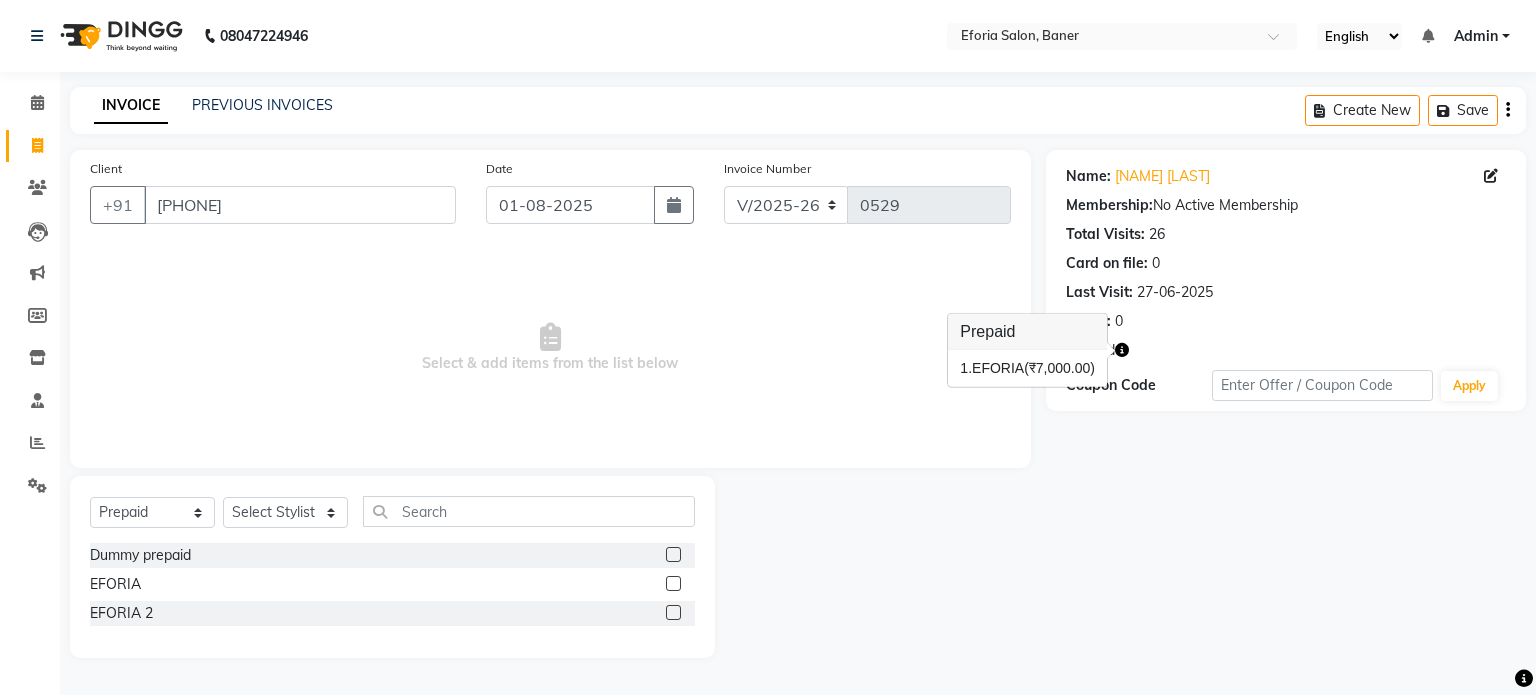 click on "Client +[COUNTRY] [PHONE] Date [DATE] Invoice Number V/[YEAR] V/[YEAR]-[YEAR] [NUMBER] Select & add items from the list below" 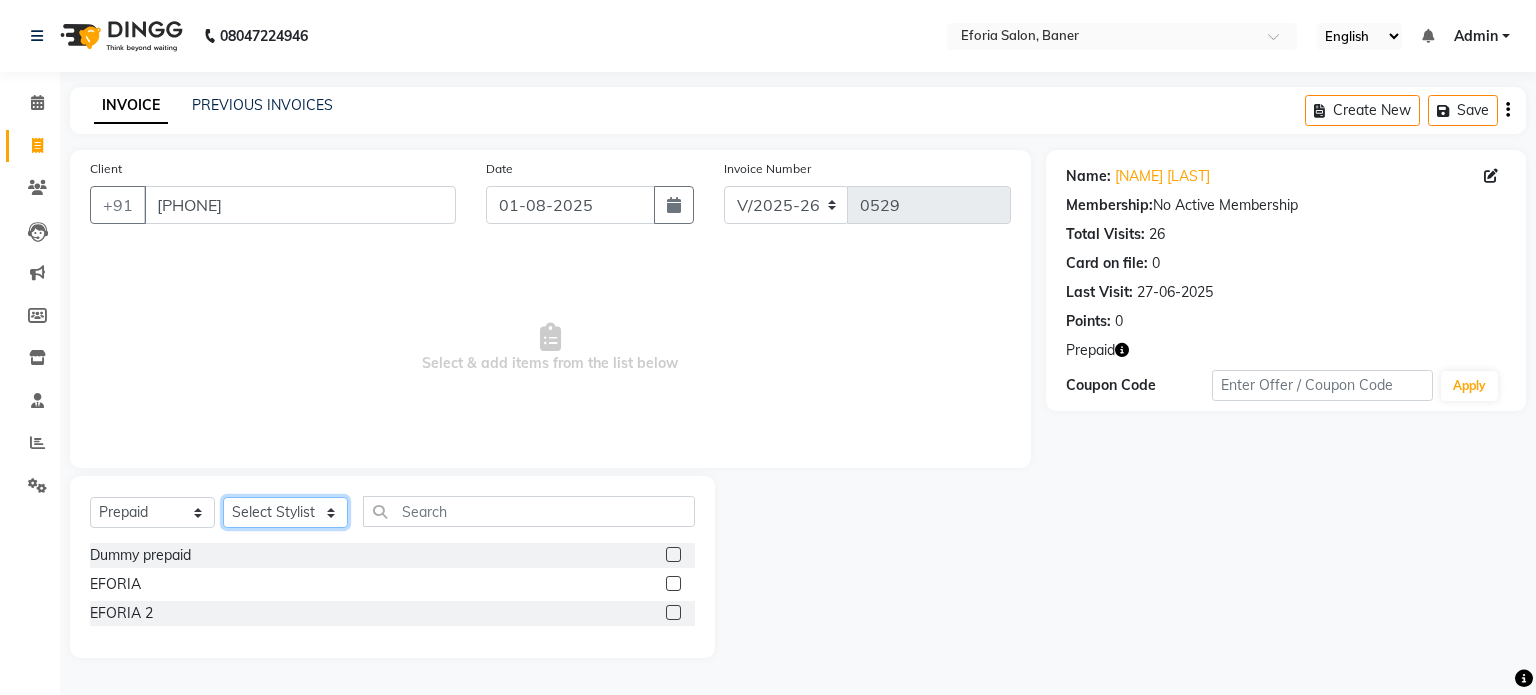 click on "Select Stylist [FIRST] [LAST] [FIRST] [LAST] [FIRST] [LAST] [FIRST] [LAST]" 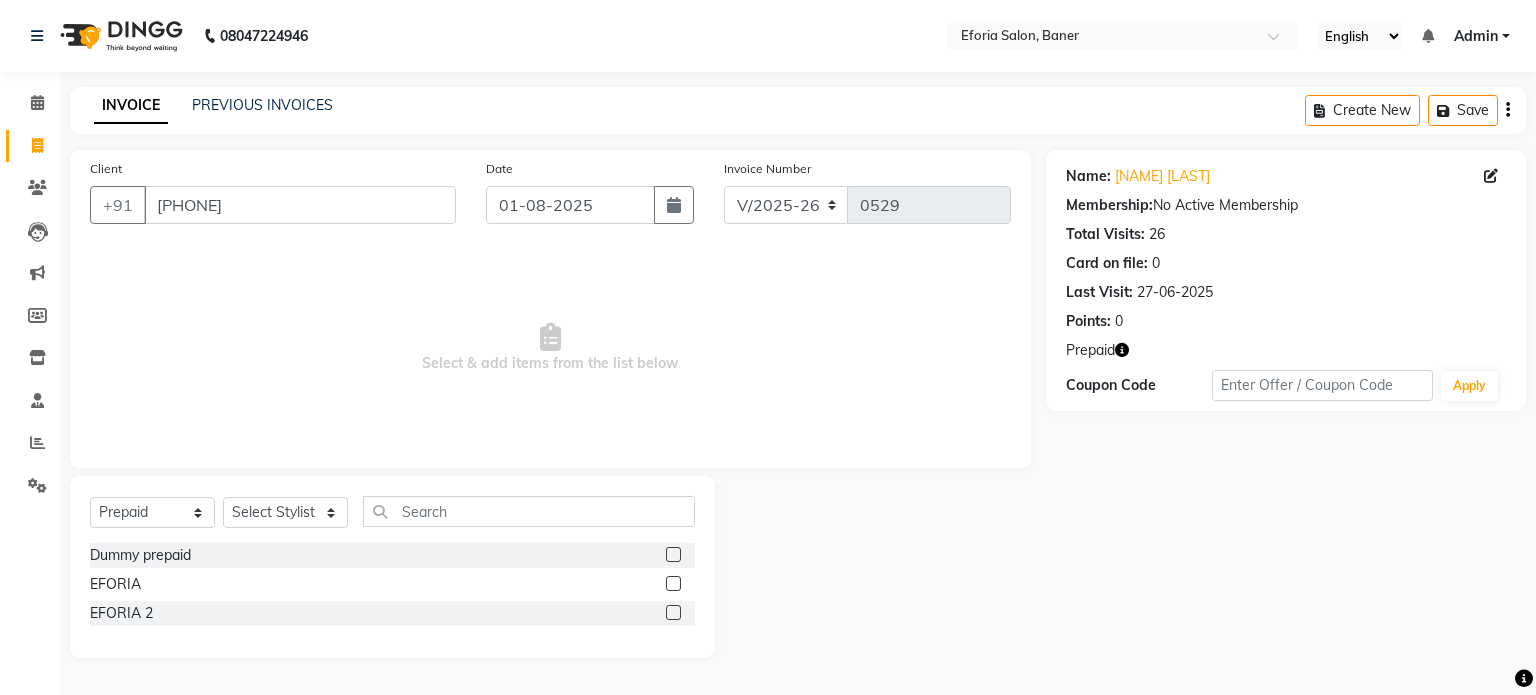 click on "Select & add items from the list below" at bounding box center [550, 348] 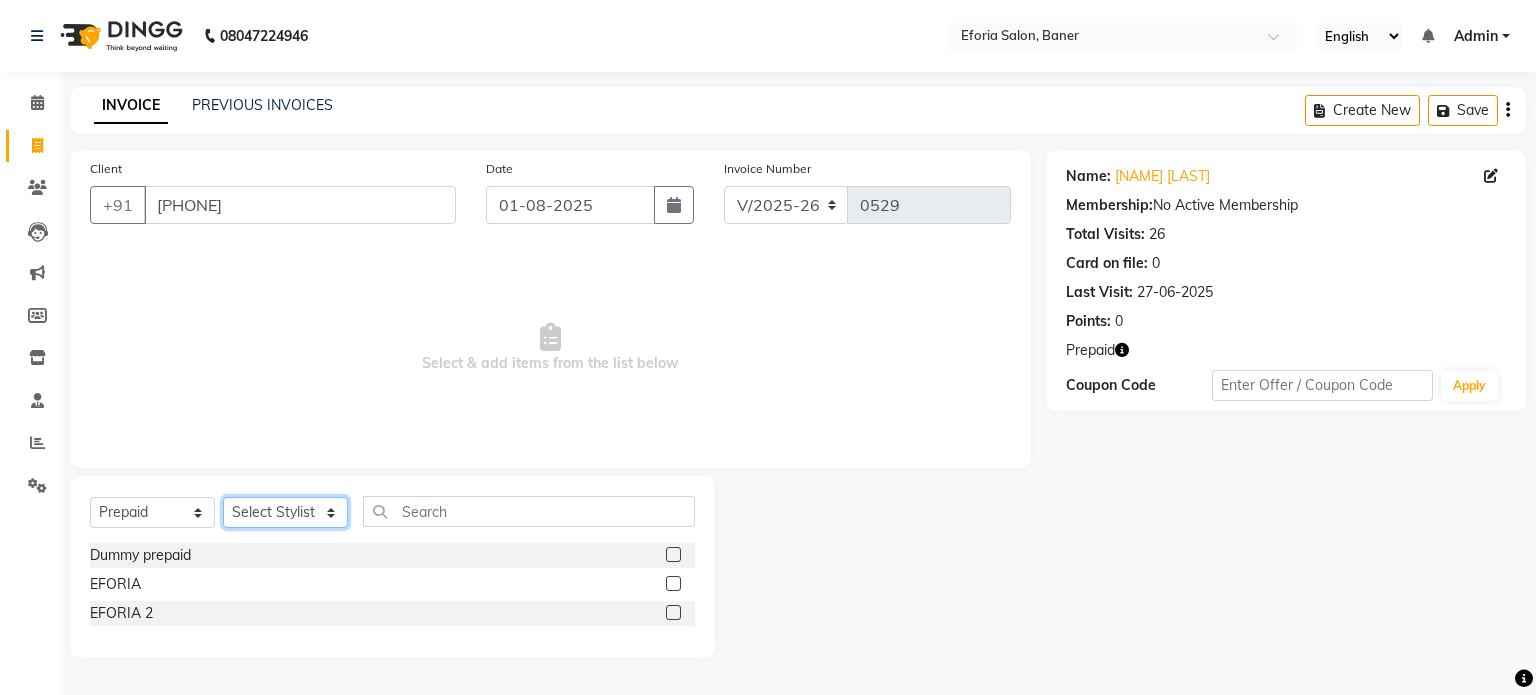 click on "Select Stylist [FIRST] [LAST] [FIRST] [LAST] [FIRST] [LAST] [FIRST] [LAST]" 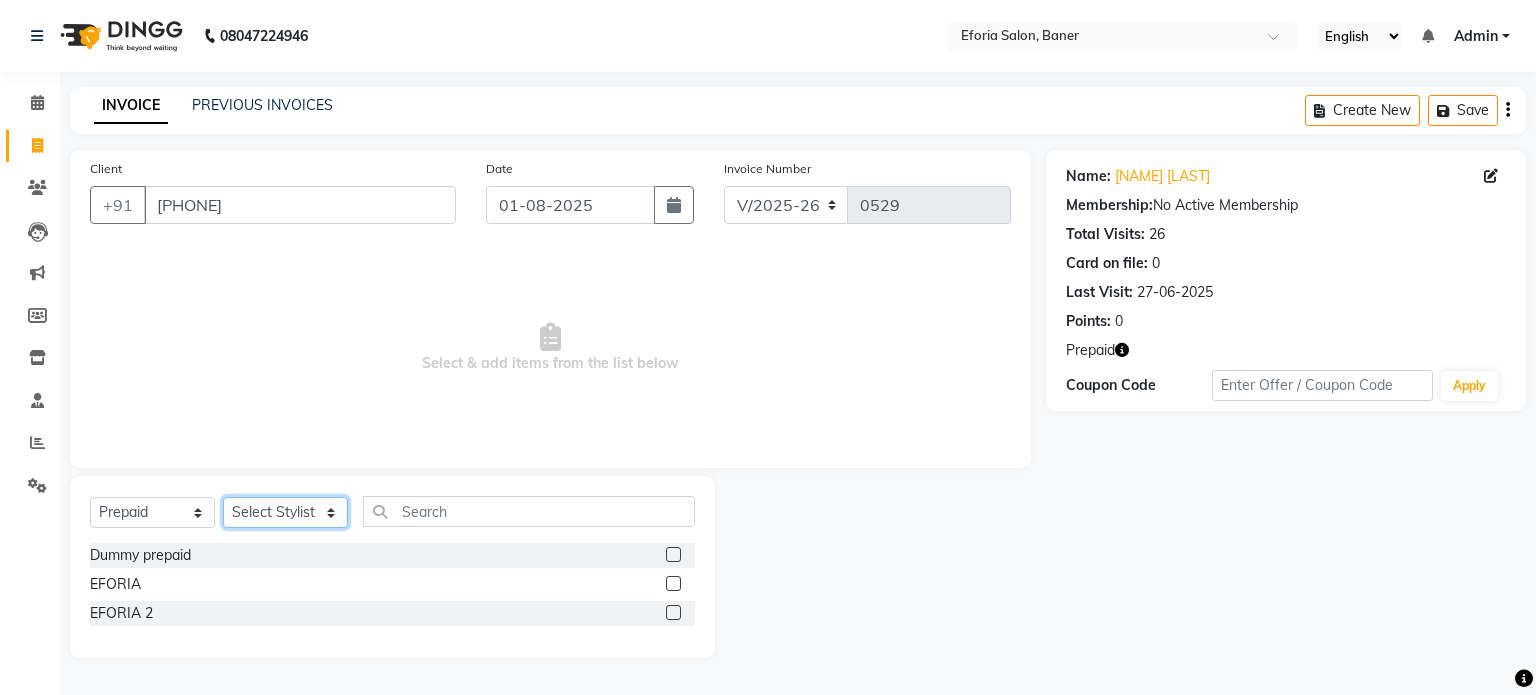 select on "8654" 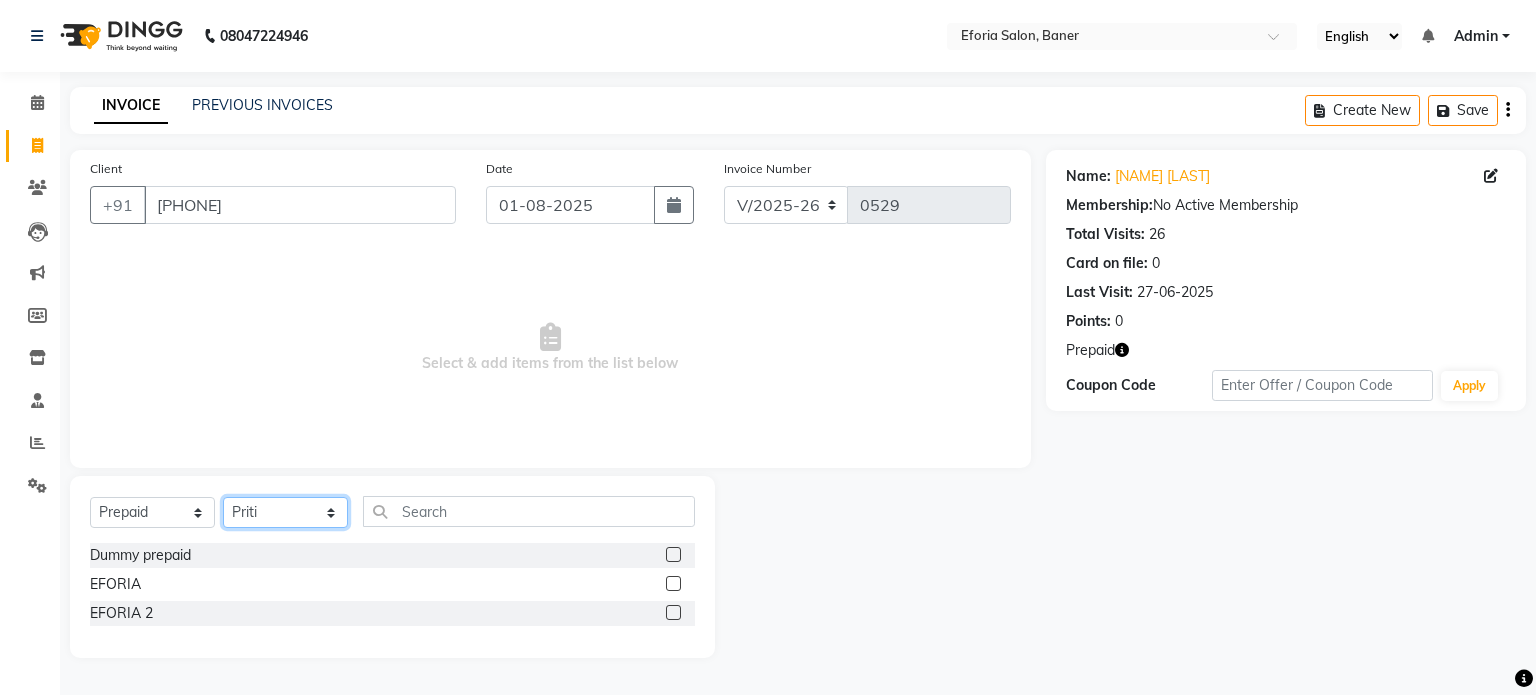 click on "Select Stylist [FIRST] [LAST] [FIRST] [LAST] [FIRST] [LAST] [FIRST] [LAST]" 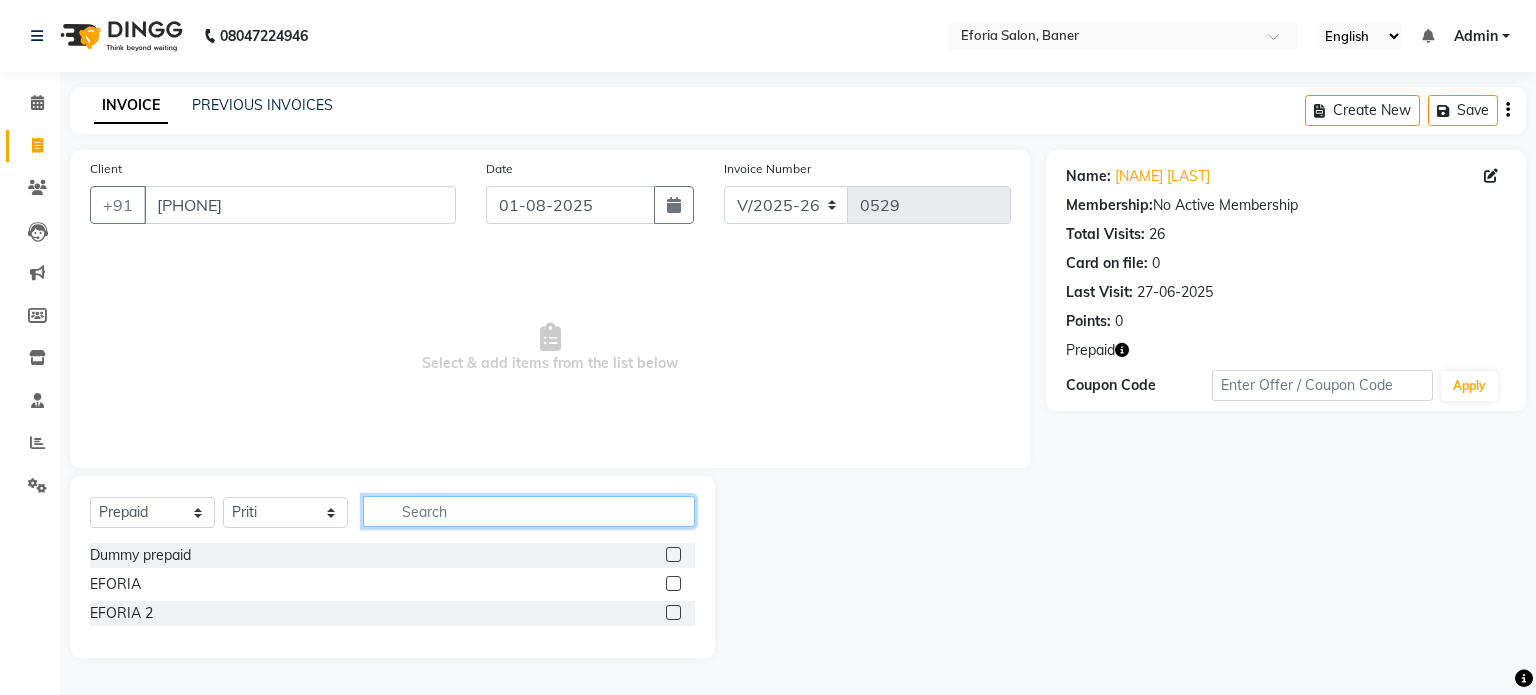 click 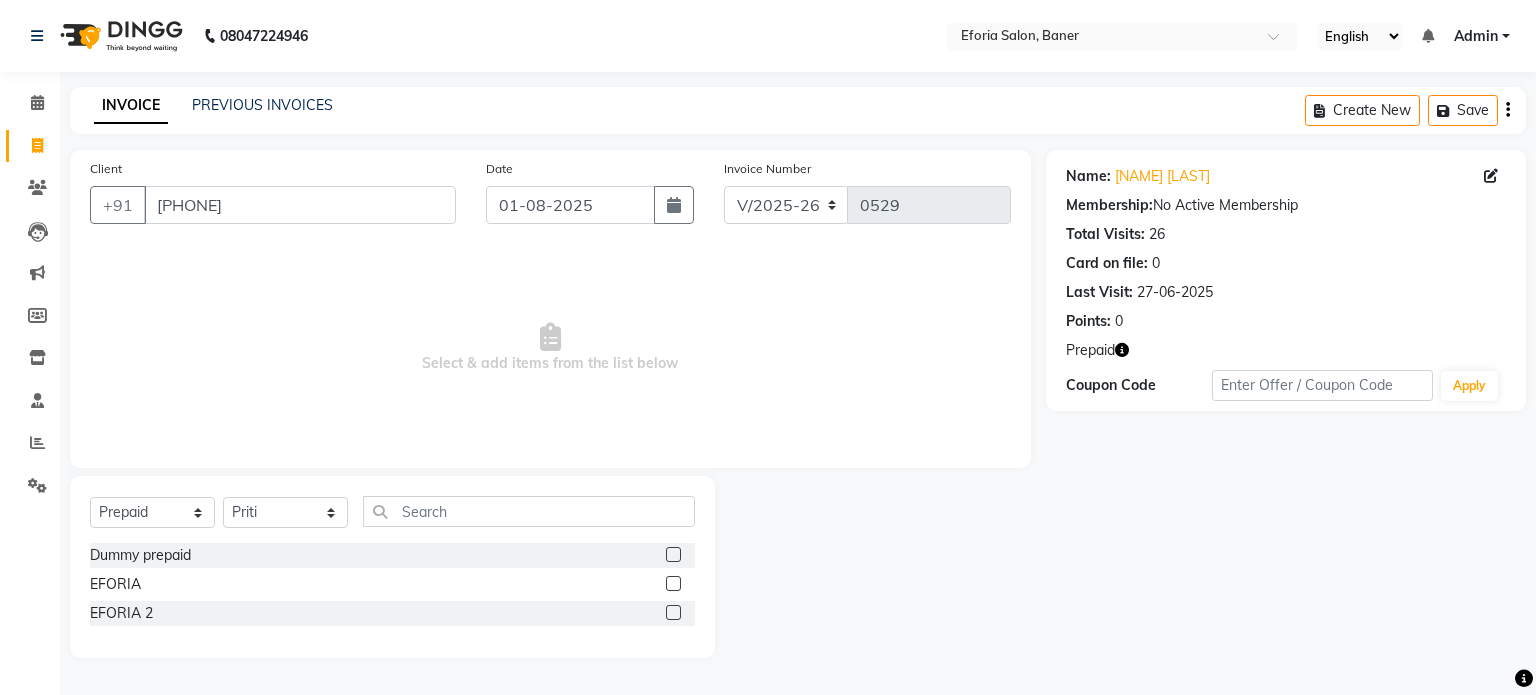 click 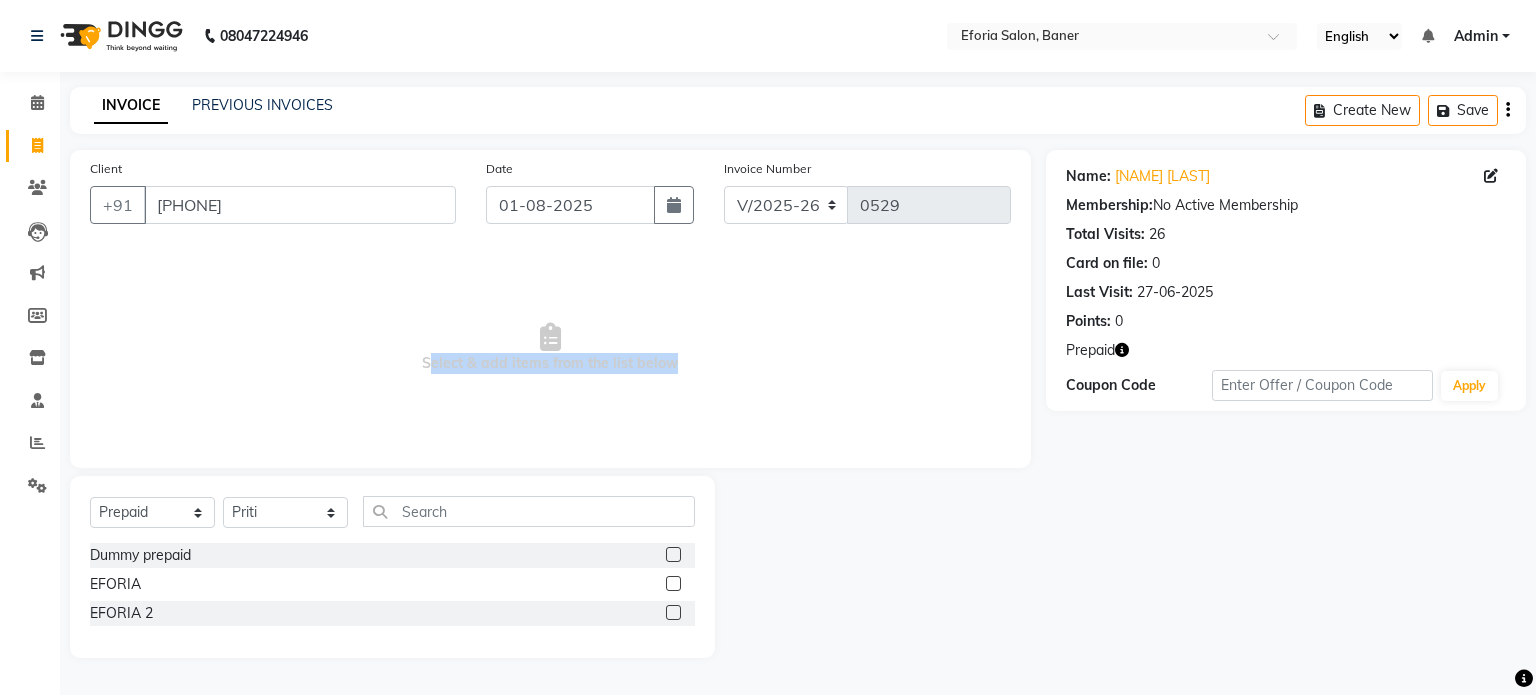 drag, startPoint x: 232, startPoint y: 407, endPoint x: 194, endPoint y: 516, distance: 115.43397 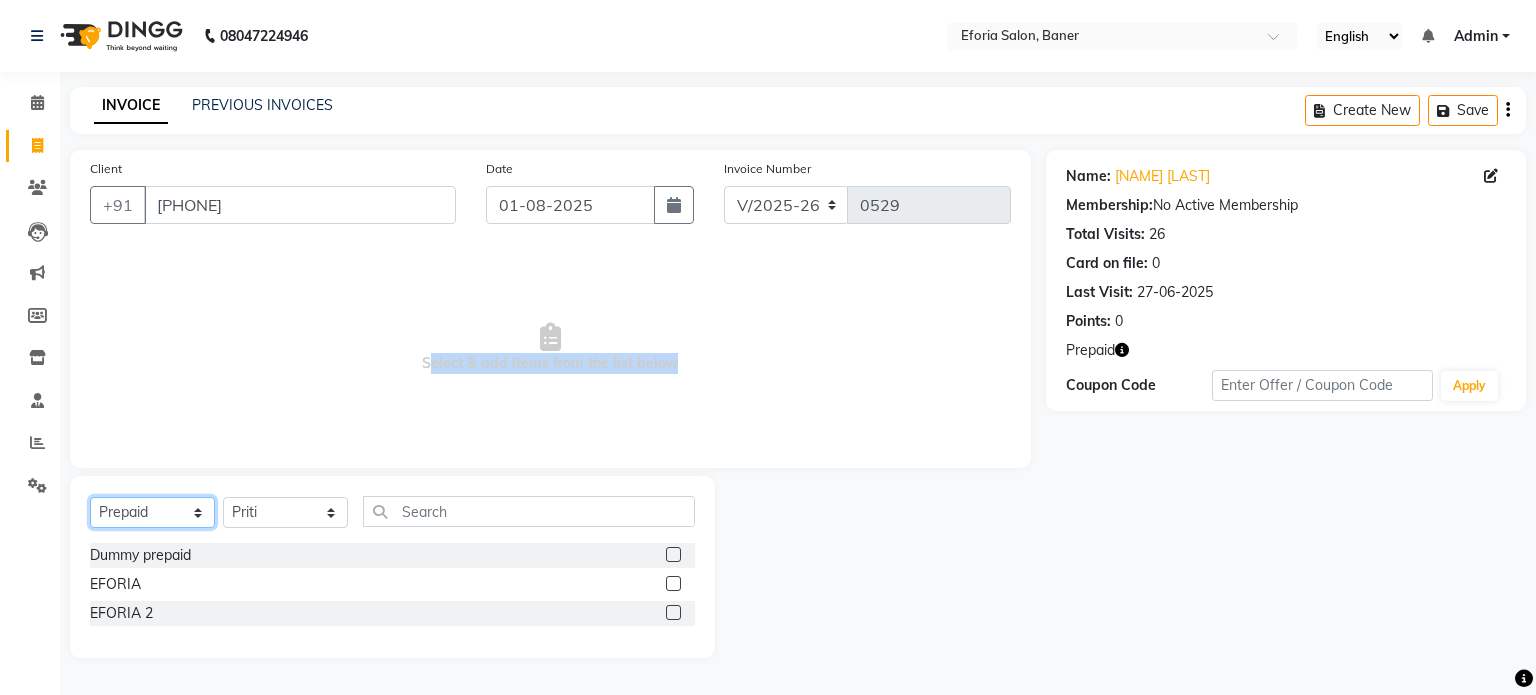 click on "Select  Service  Product  Membership  Package Voucher Prepaid Gift Card" 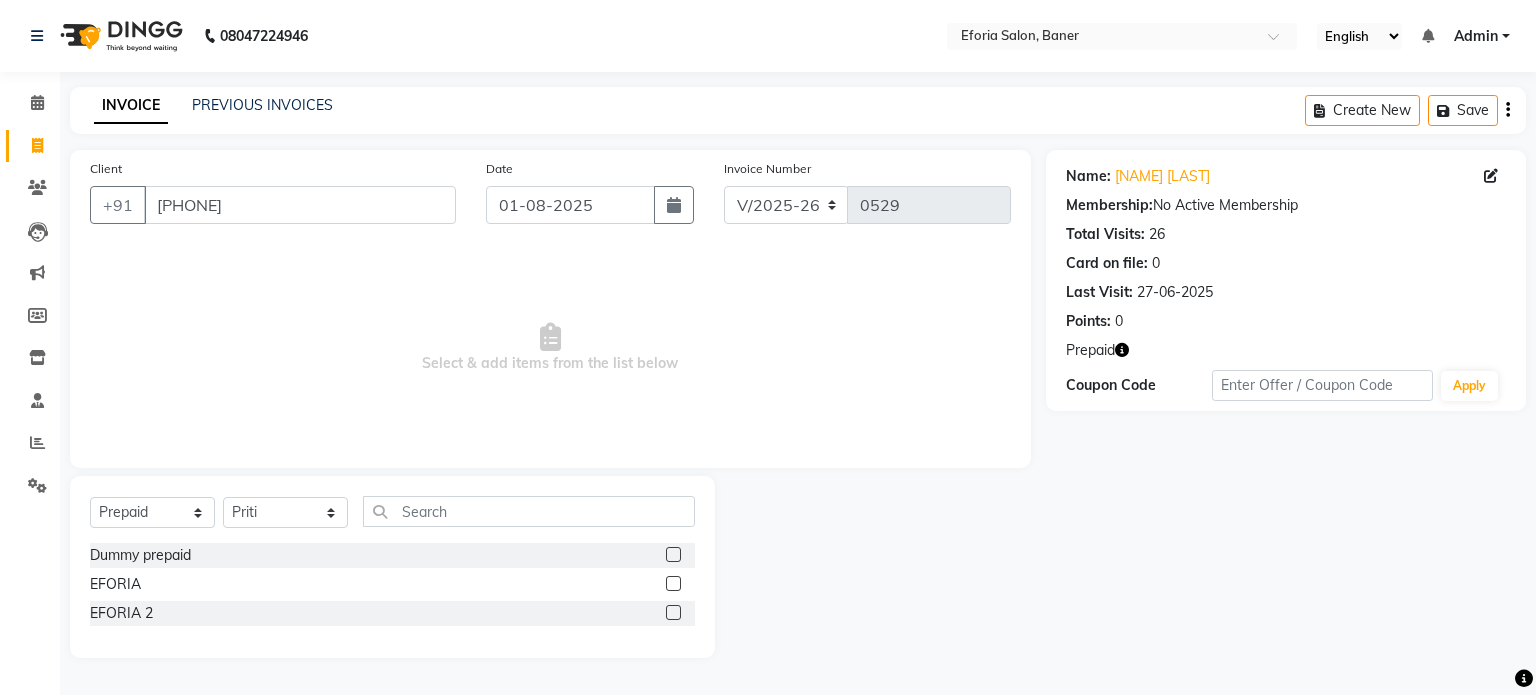 click on "Select & add items from the list below" at bounding box center [550, 348] 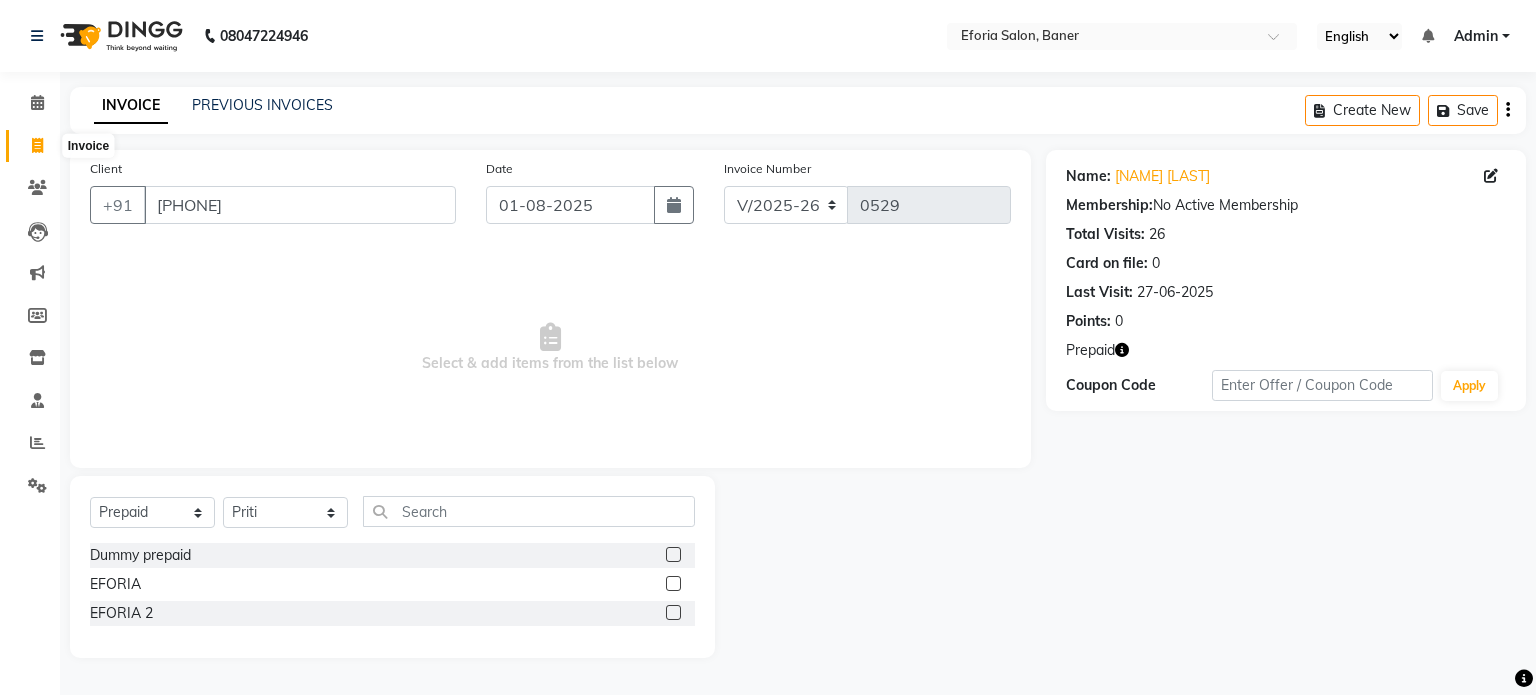 click 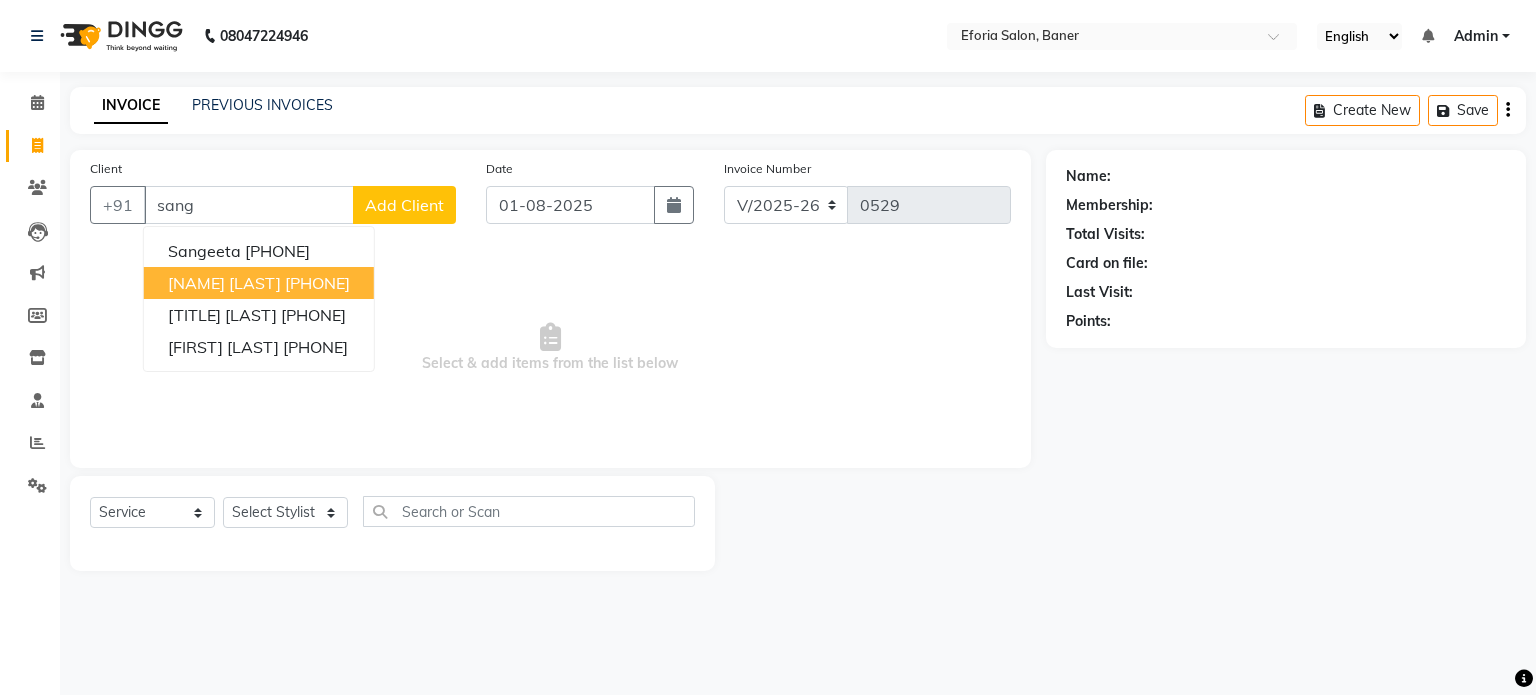 click on "[NAME] [LAST]" at bounding box center [224, 283] 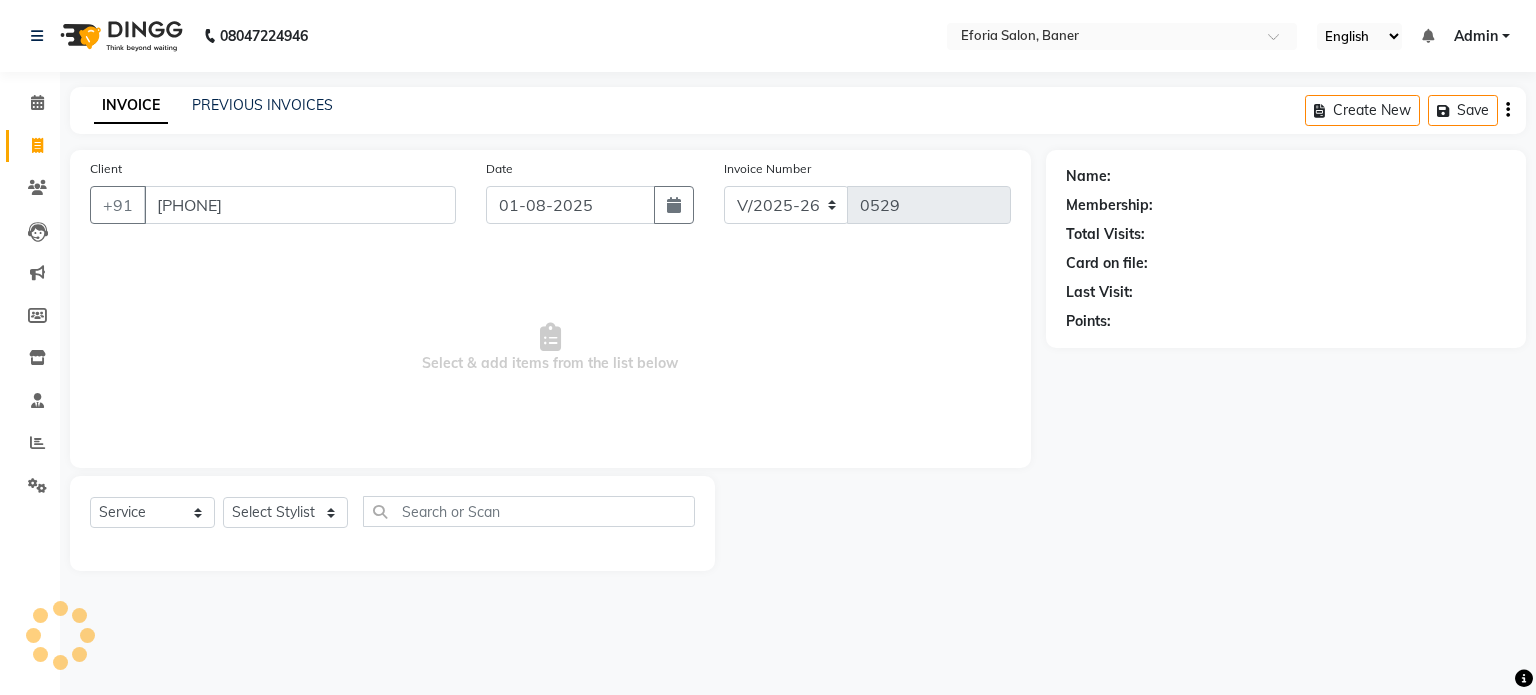 type on "[PHONE]" 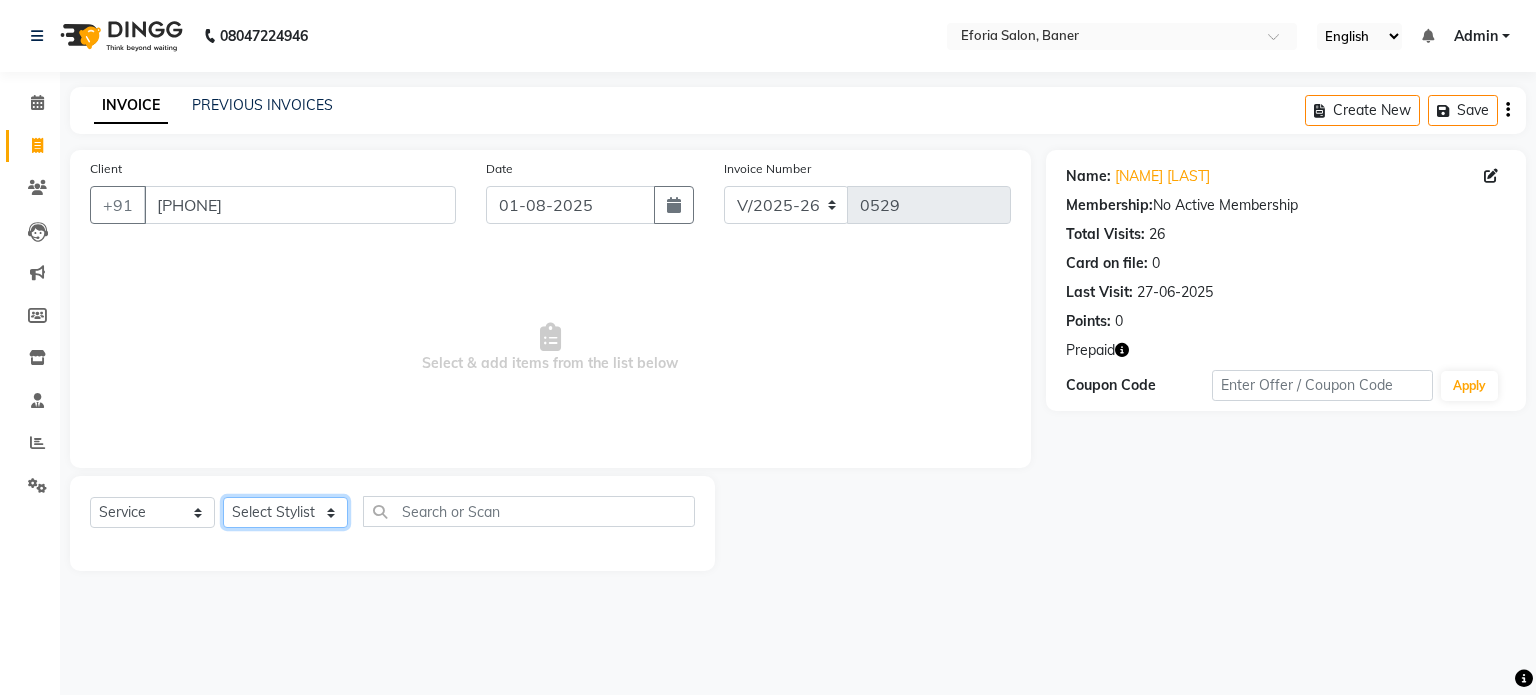 click on "Select Stylist [FIRST] [LAST] [FIRST] [LAST] [FIRST] [LAST] [FIRST] [LAST]" 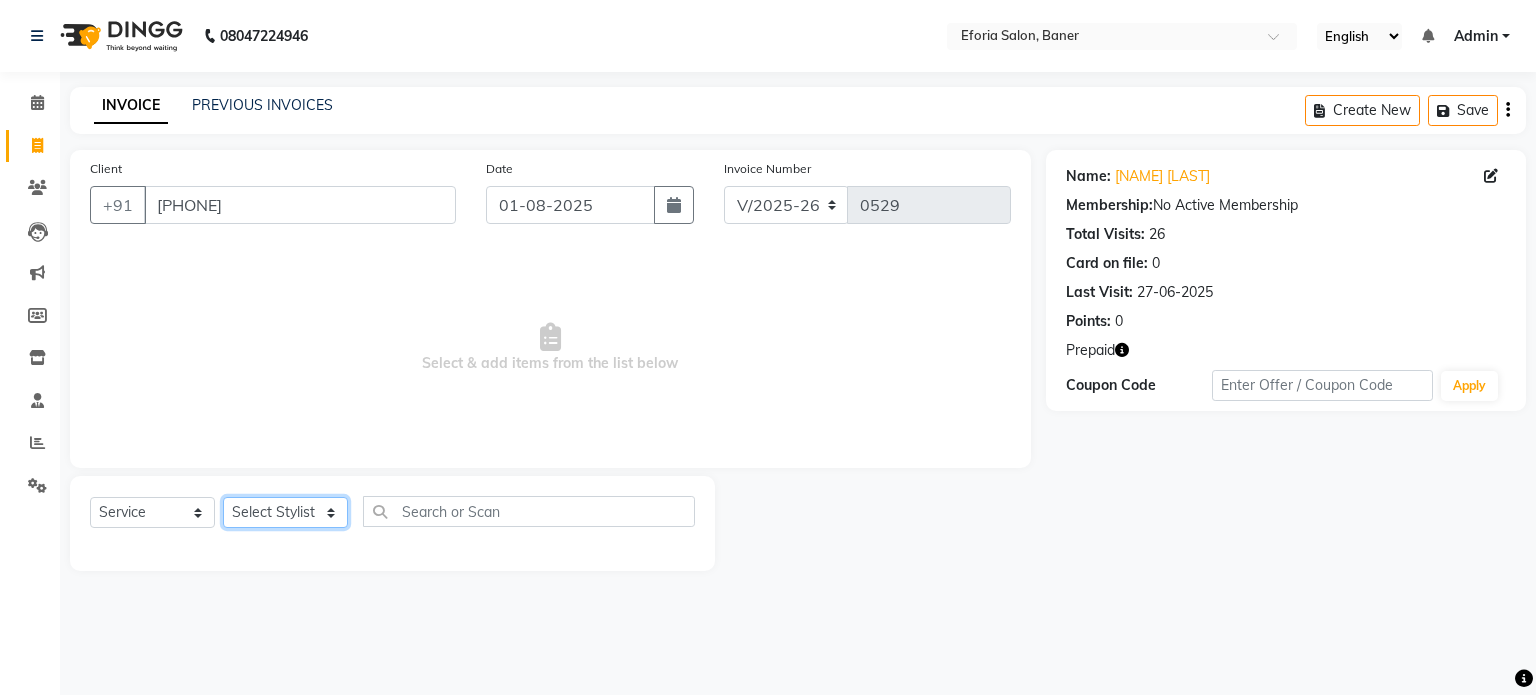 select on "8654" 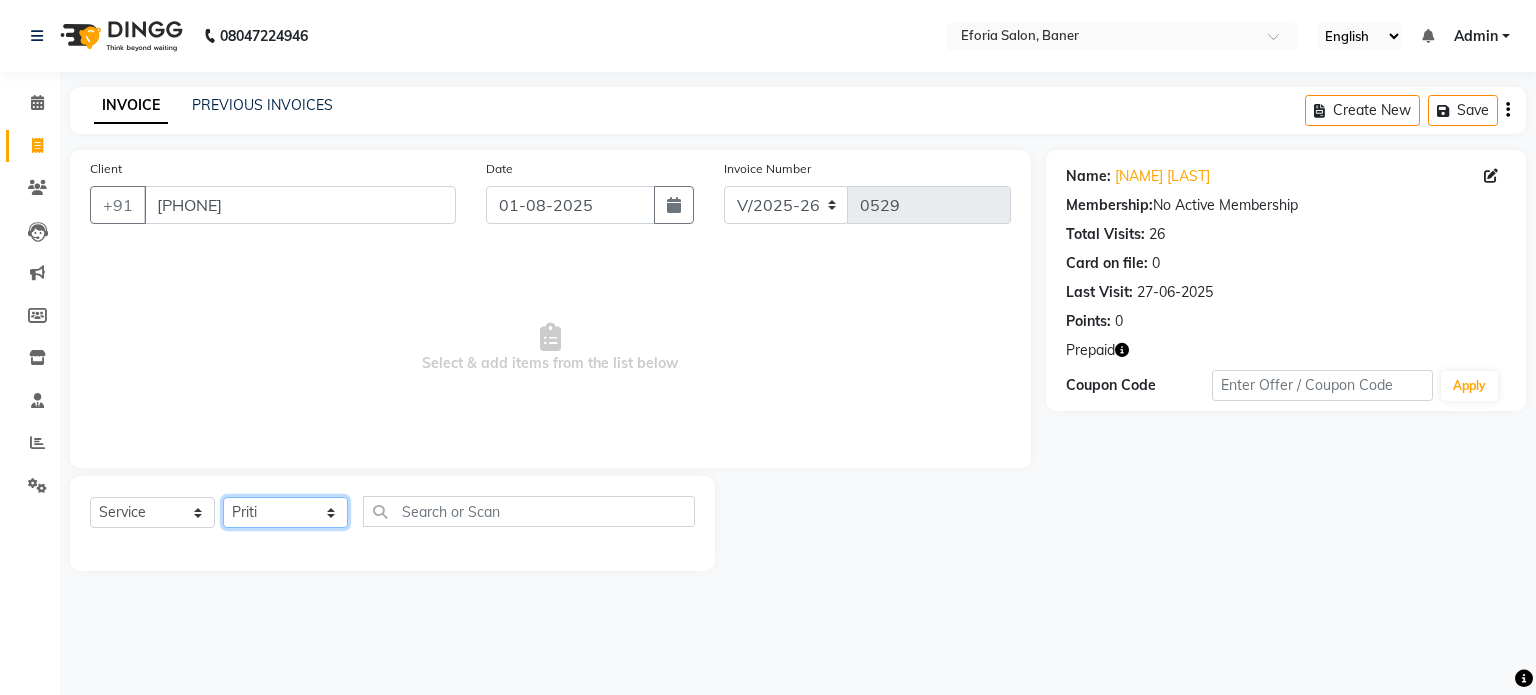 click on "Select Stylist [FIRST] [LAST] [FIRST] [LAST] [FIRST] [LAST] [FIRST] [LAST]" 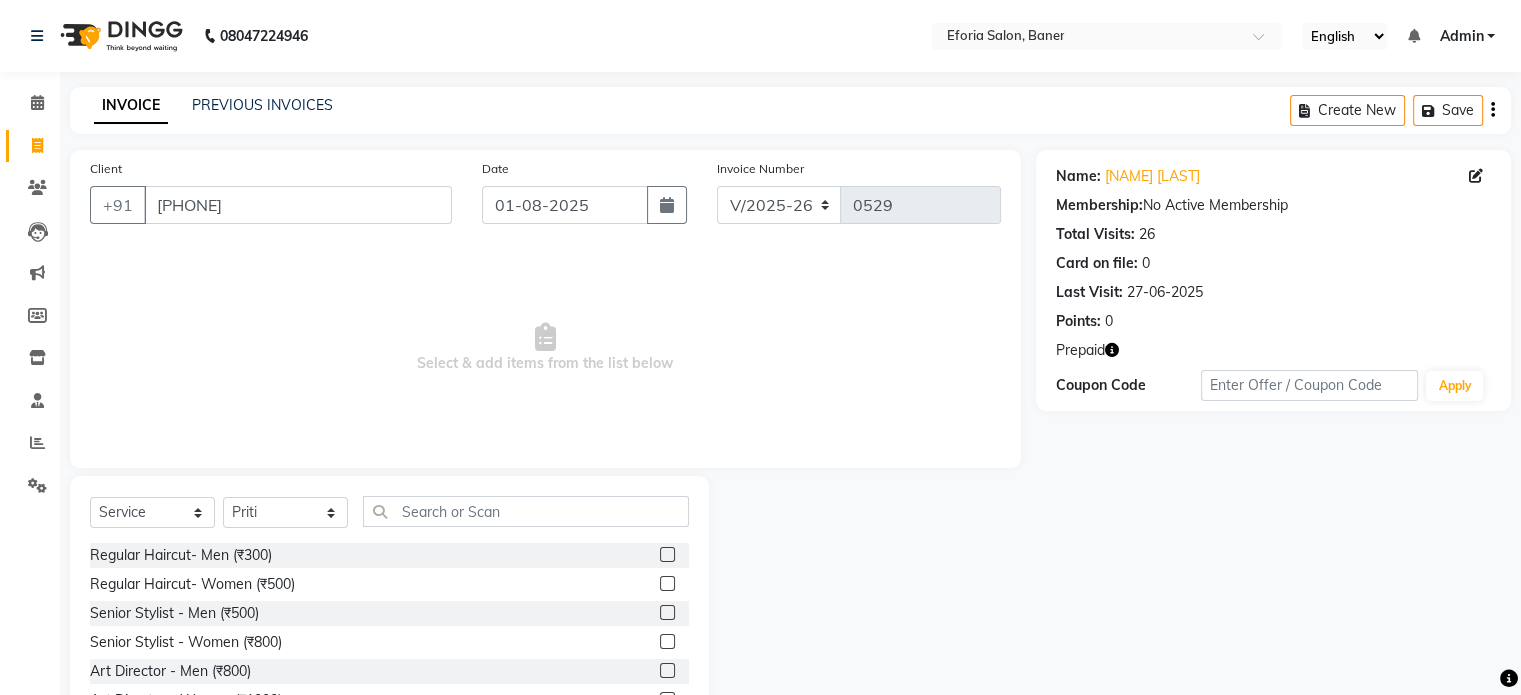 click 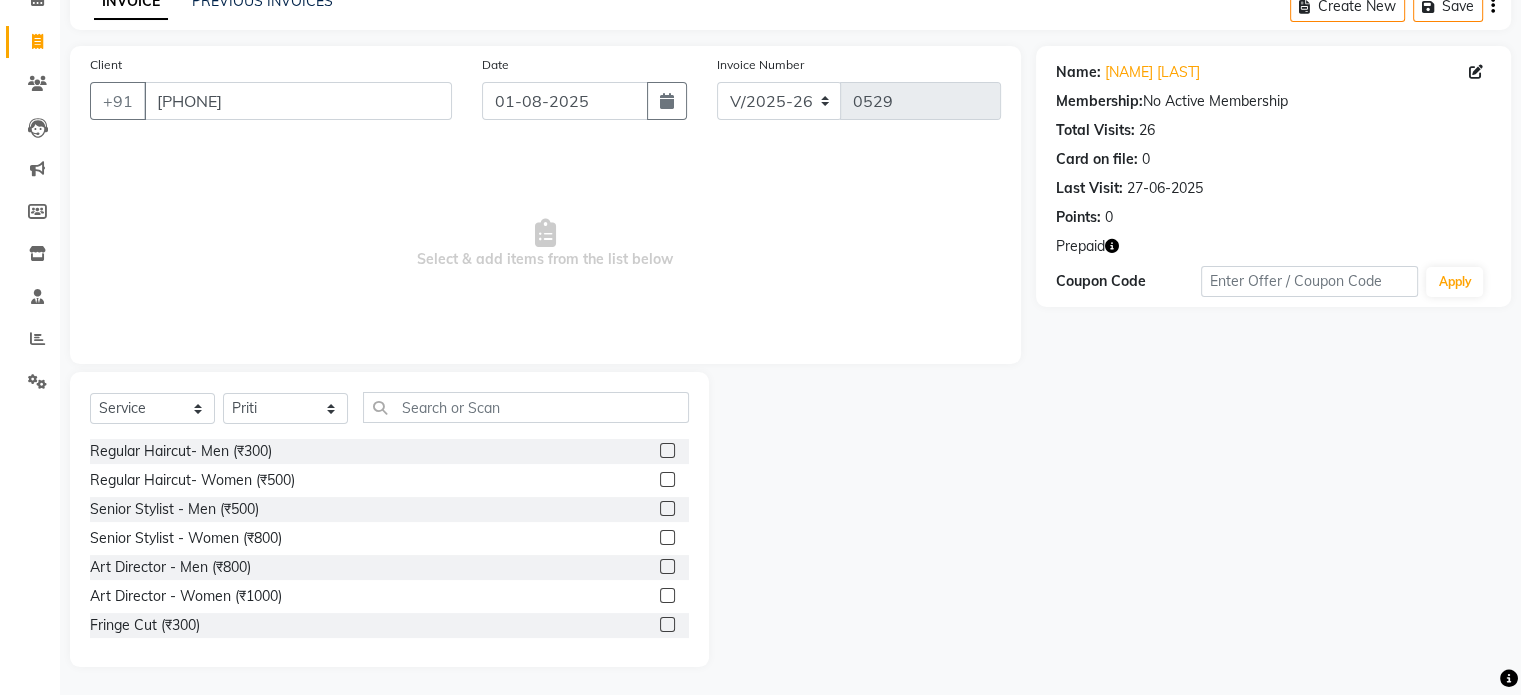 scroll, scrollTop: 106, scrollLeft: 0, axis: vertical 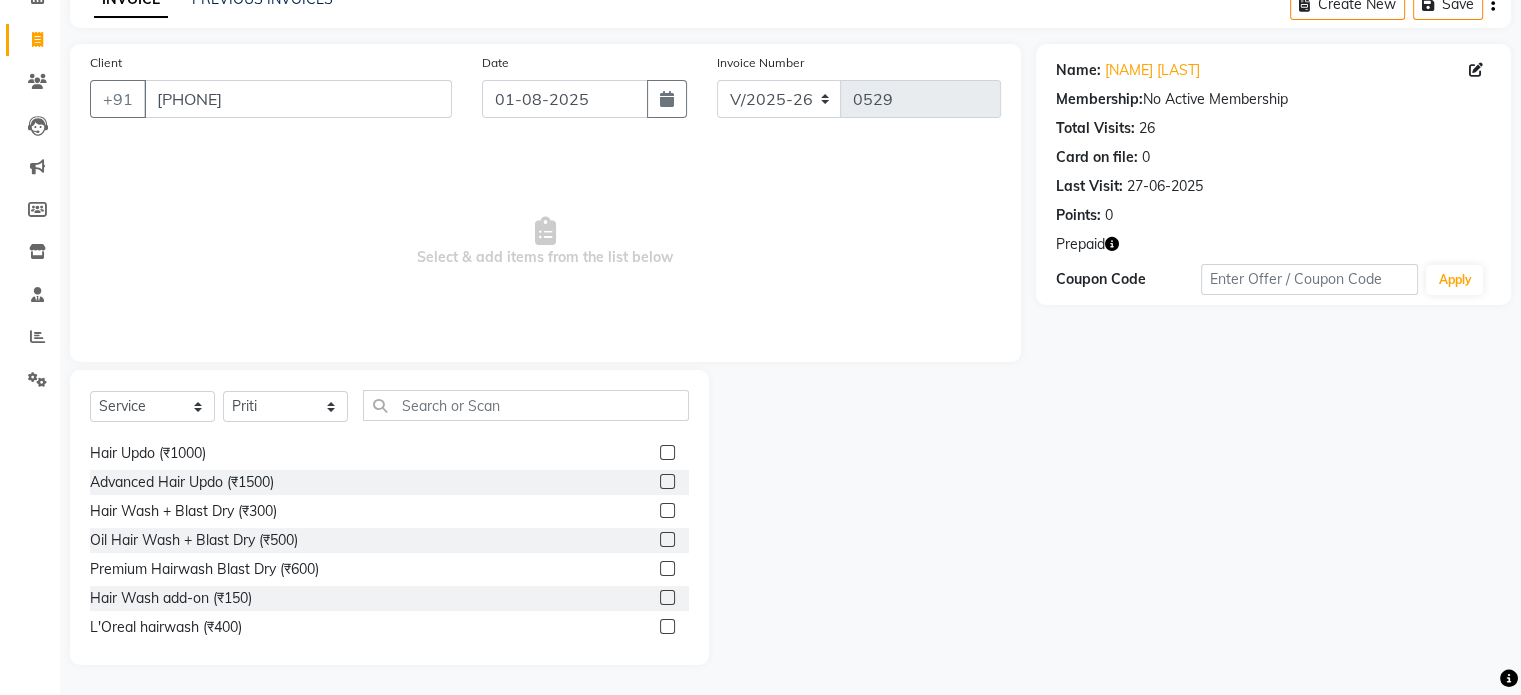 click 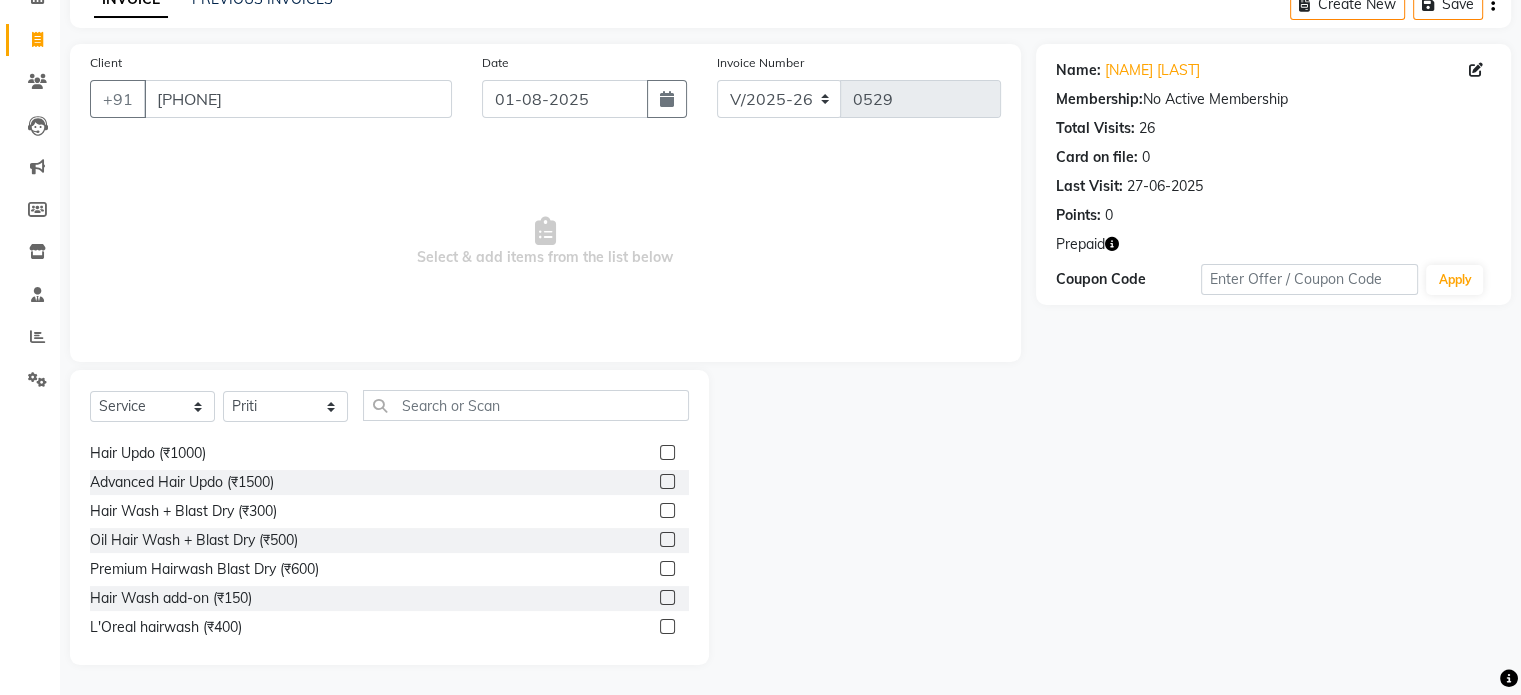 click at bounding box center (666, 511) 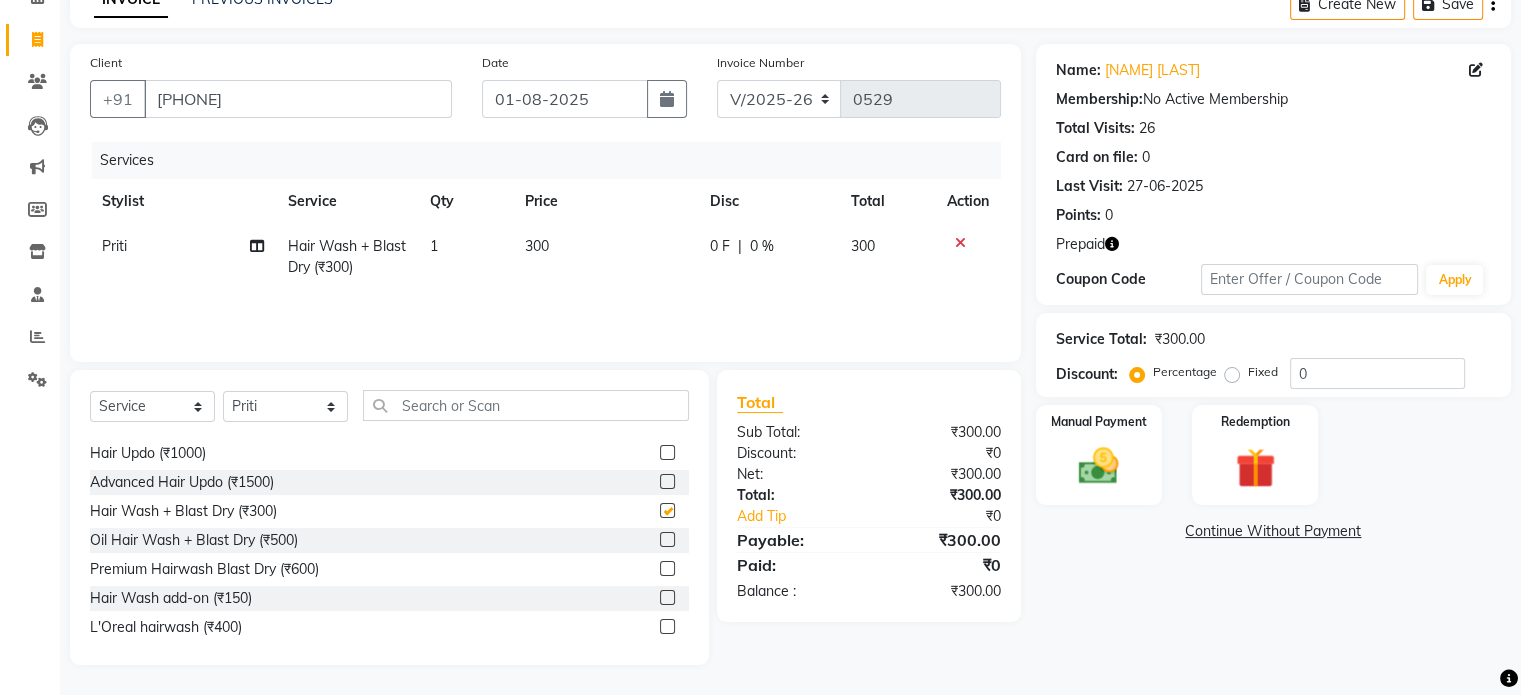 checkbox on "false" 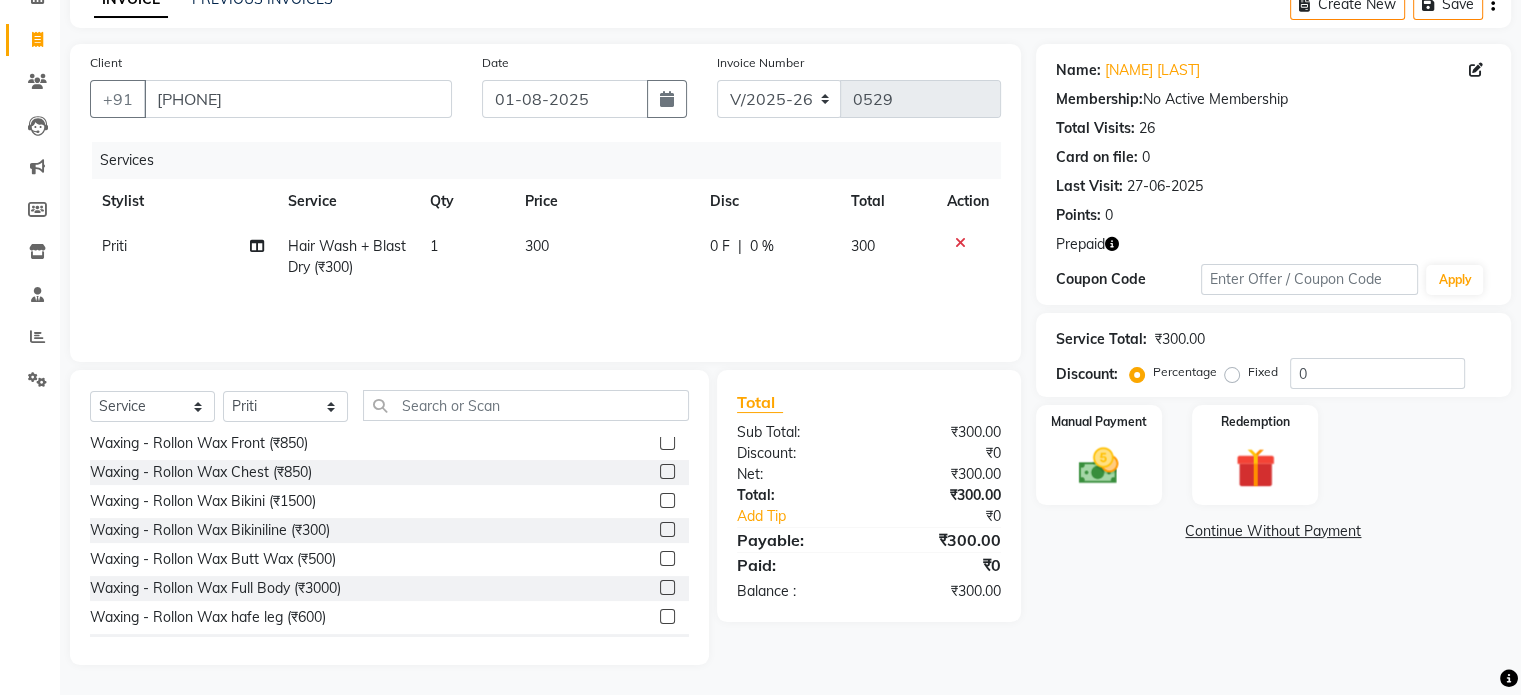 scroll, scrollTop: 2453, scrollLeft: 0, axis: vertical 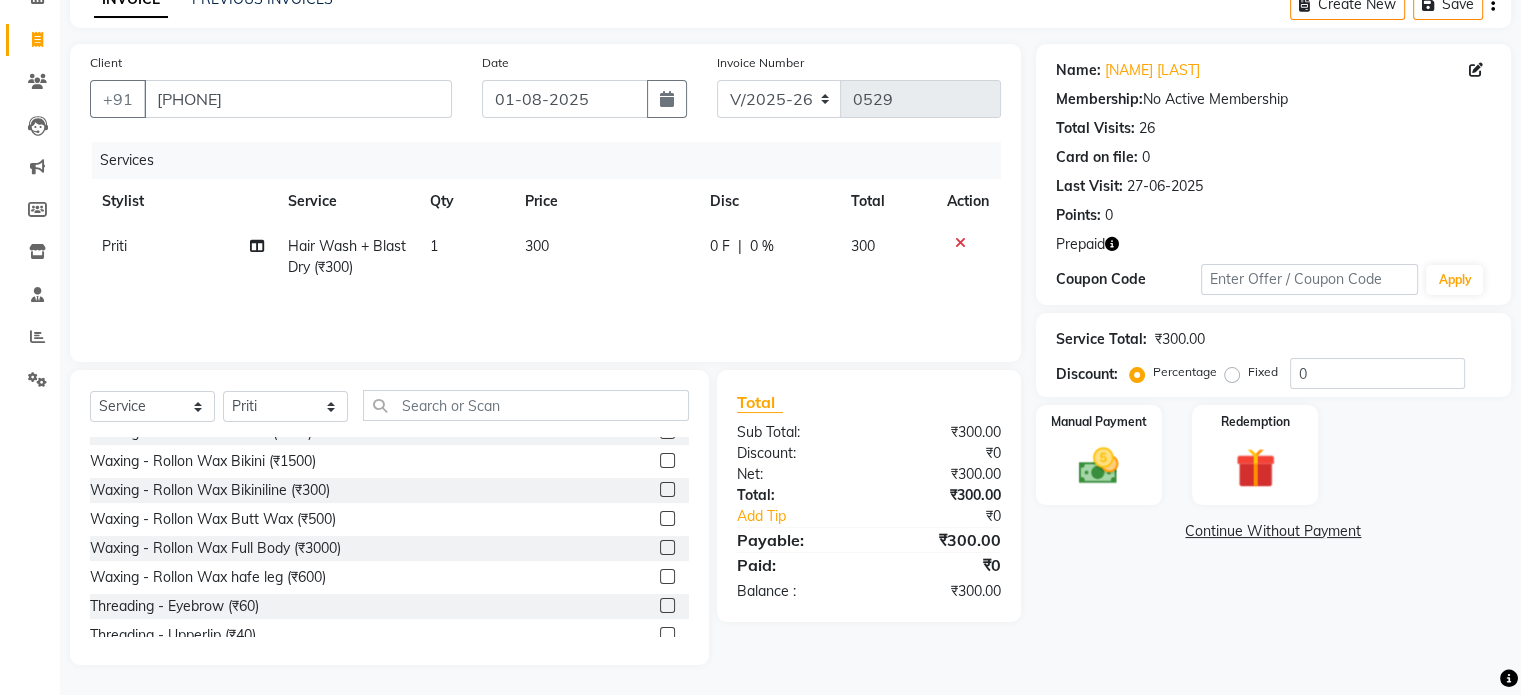 click 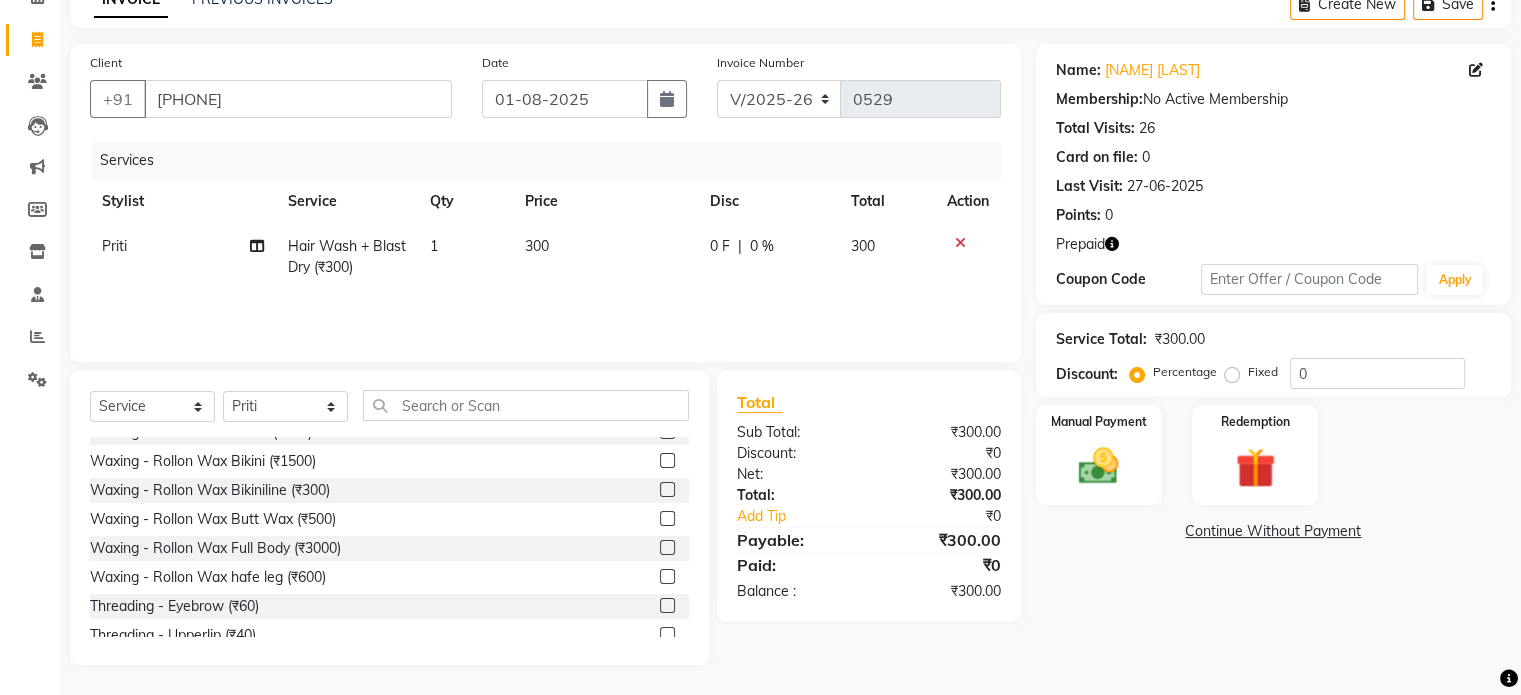 click at bounding box center (666, 577) 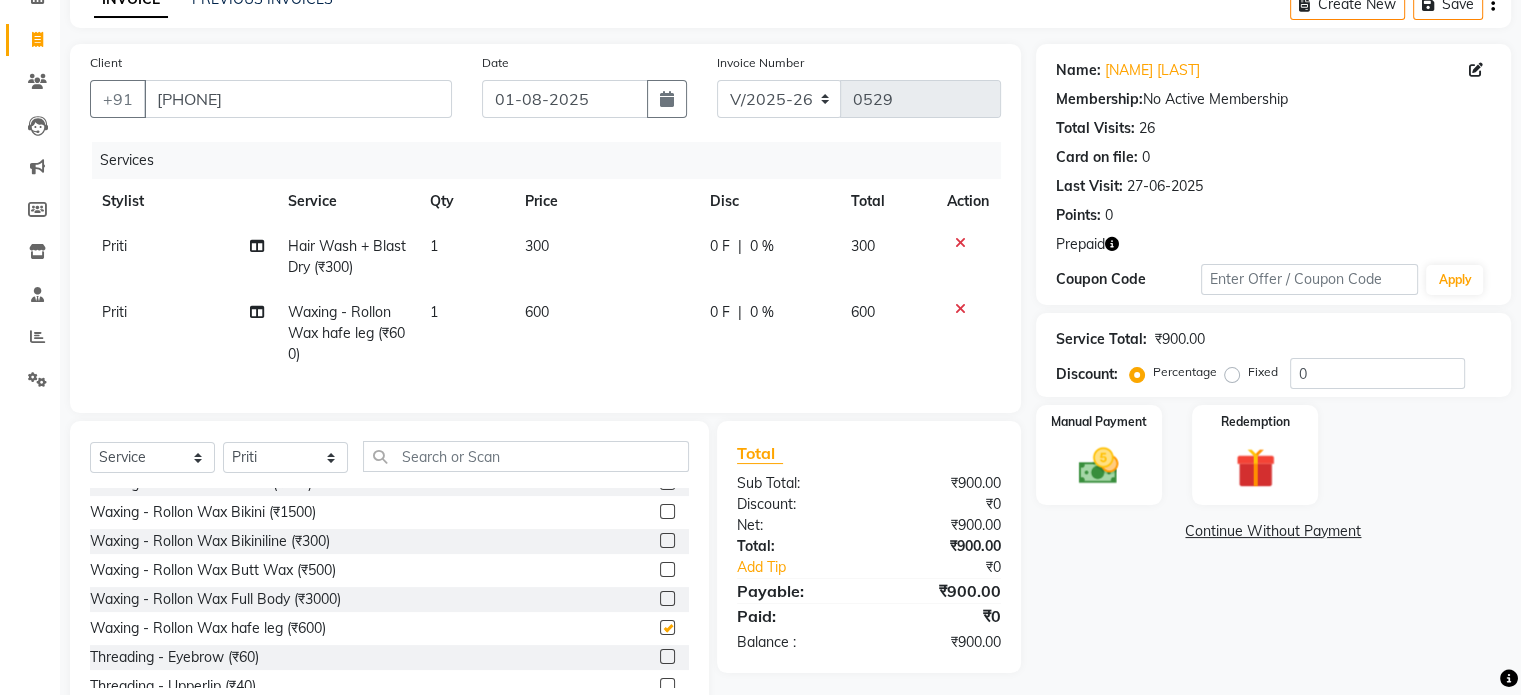 checkbox on "false" 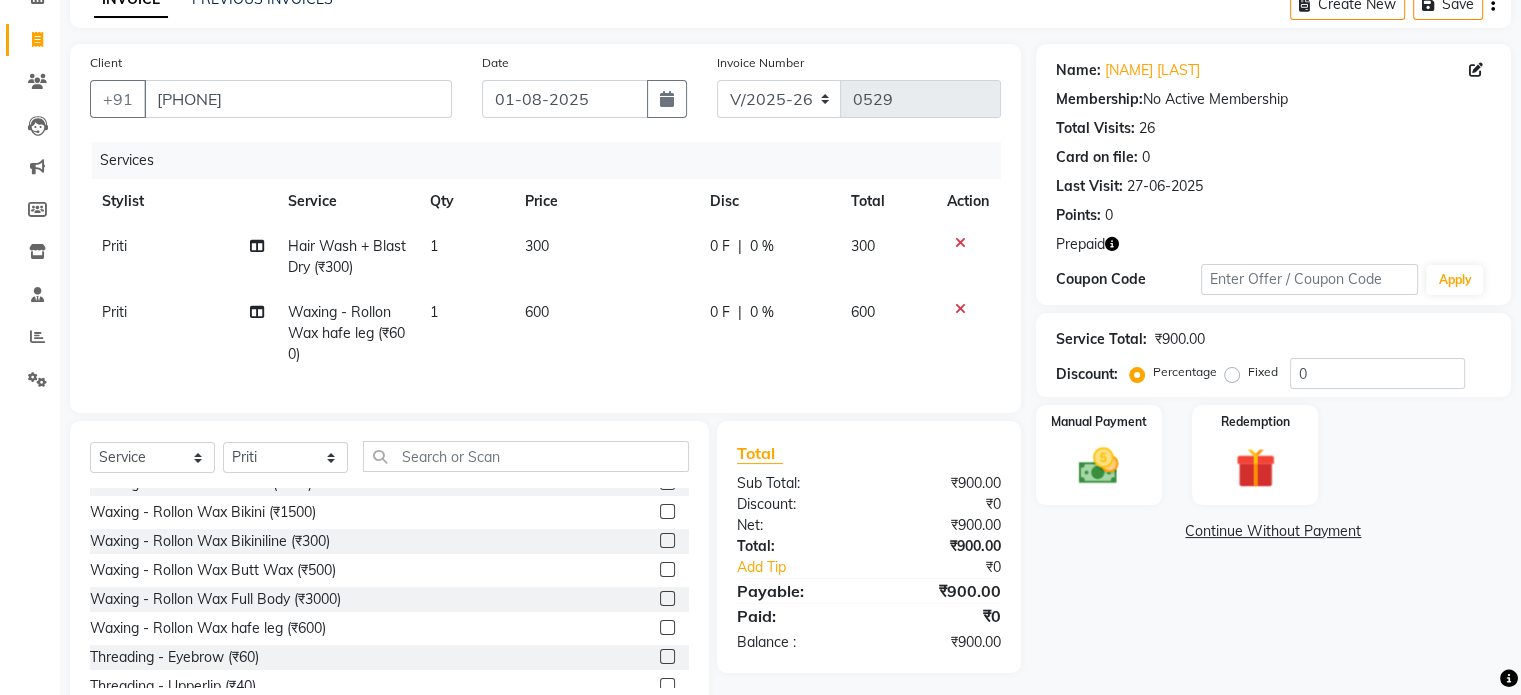 click on "Payable:" 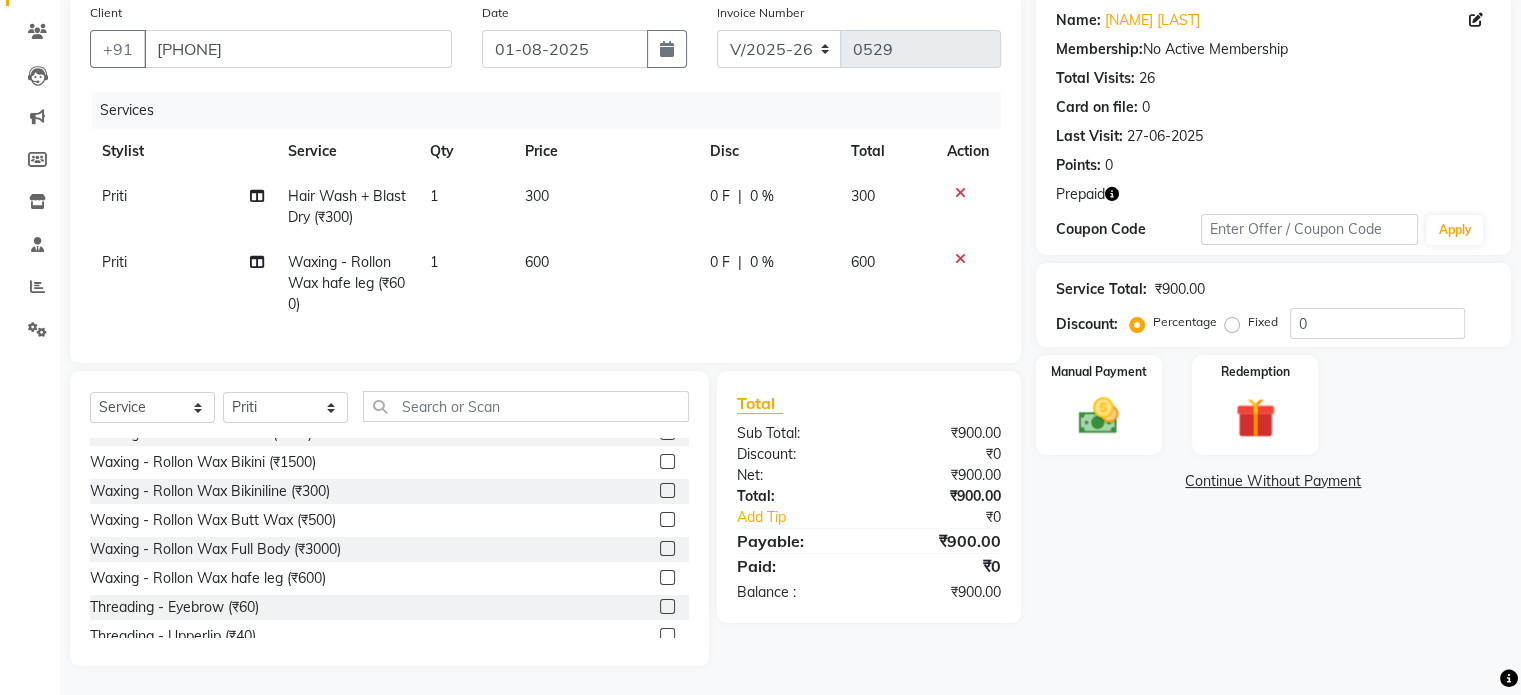 scroll, scrollTop: 172, scrollLeft: 0, axis: vertical 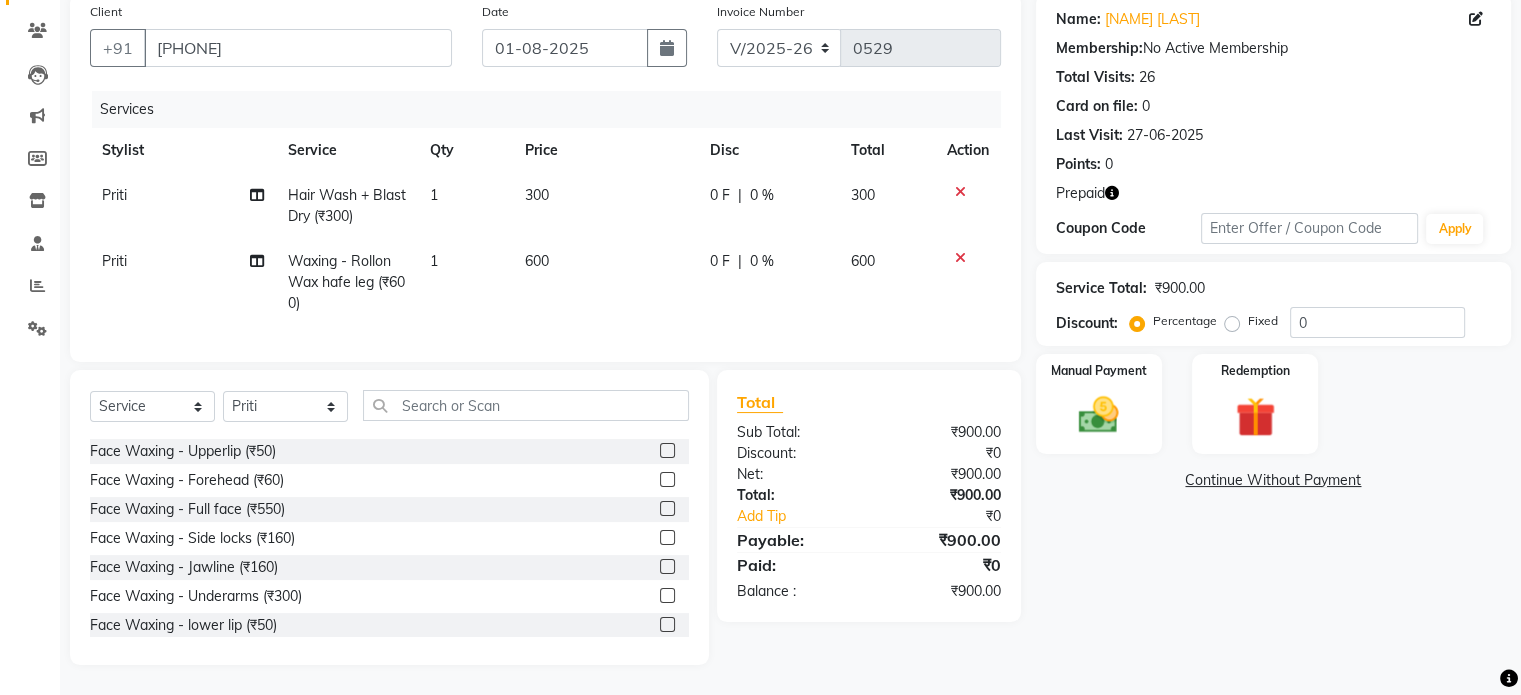 click 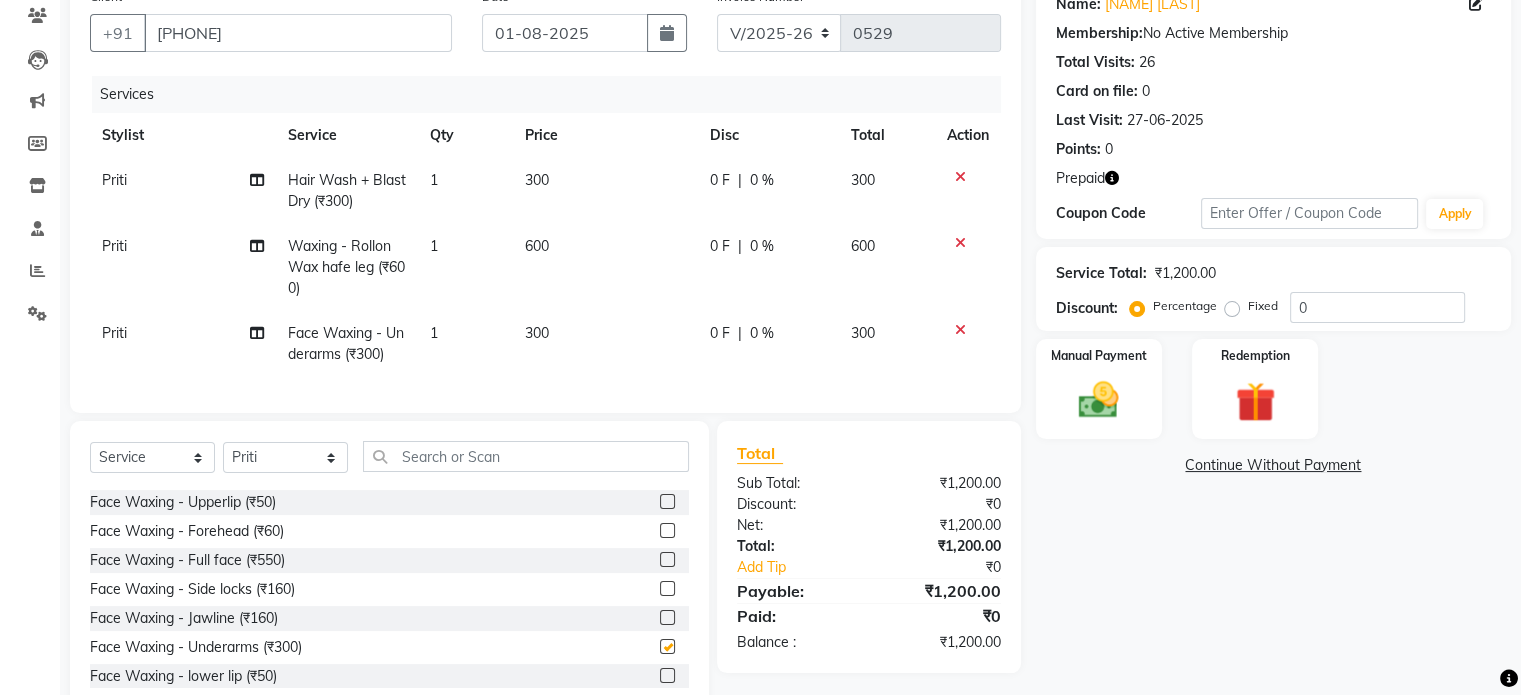checkbox on "false" 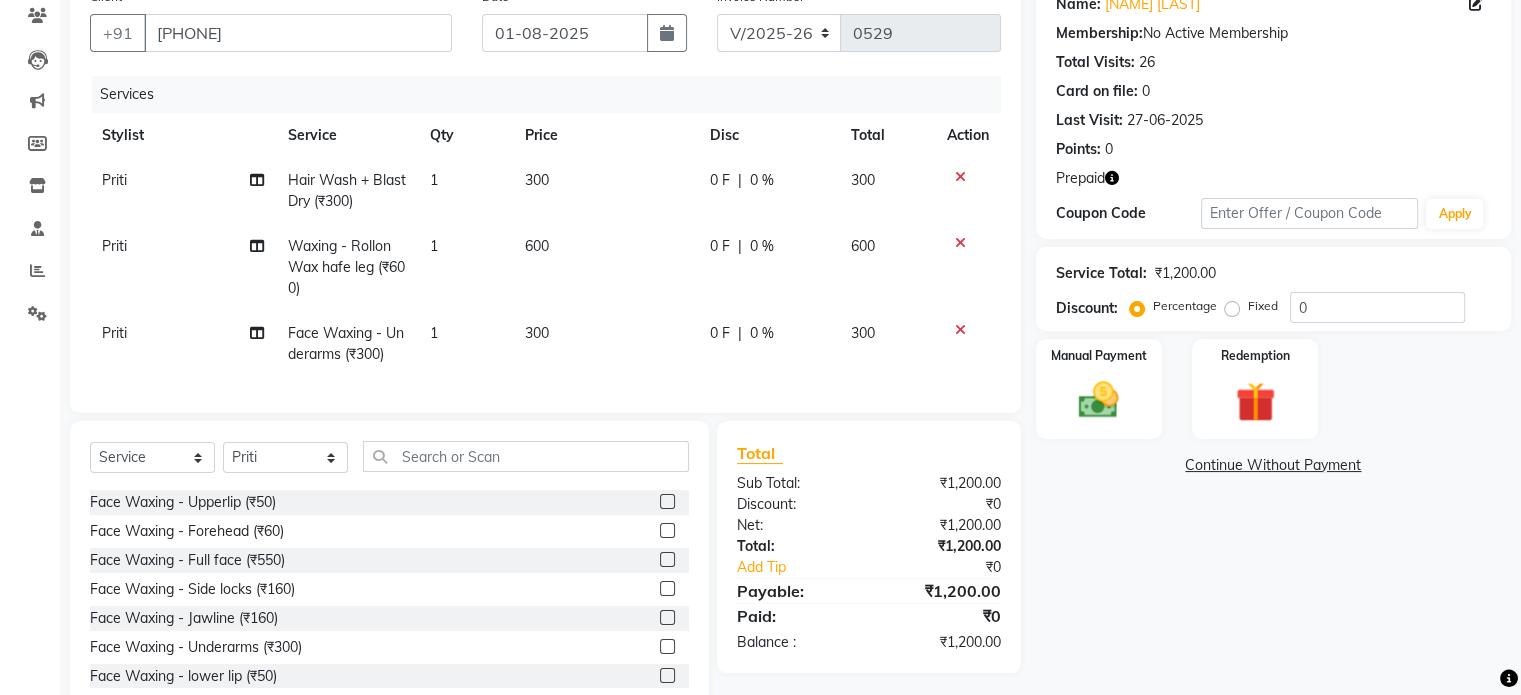 click on "Total Sub Total: ₹1,200.00 Discount: ₹0 Net: ₹1,200.00 Total: ₹1,200.00 Add Tip ₹0 Payable: ₹1,200.00 Paid: ₹0 Balance   : ₹1,200.00" 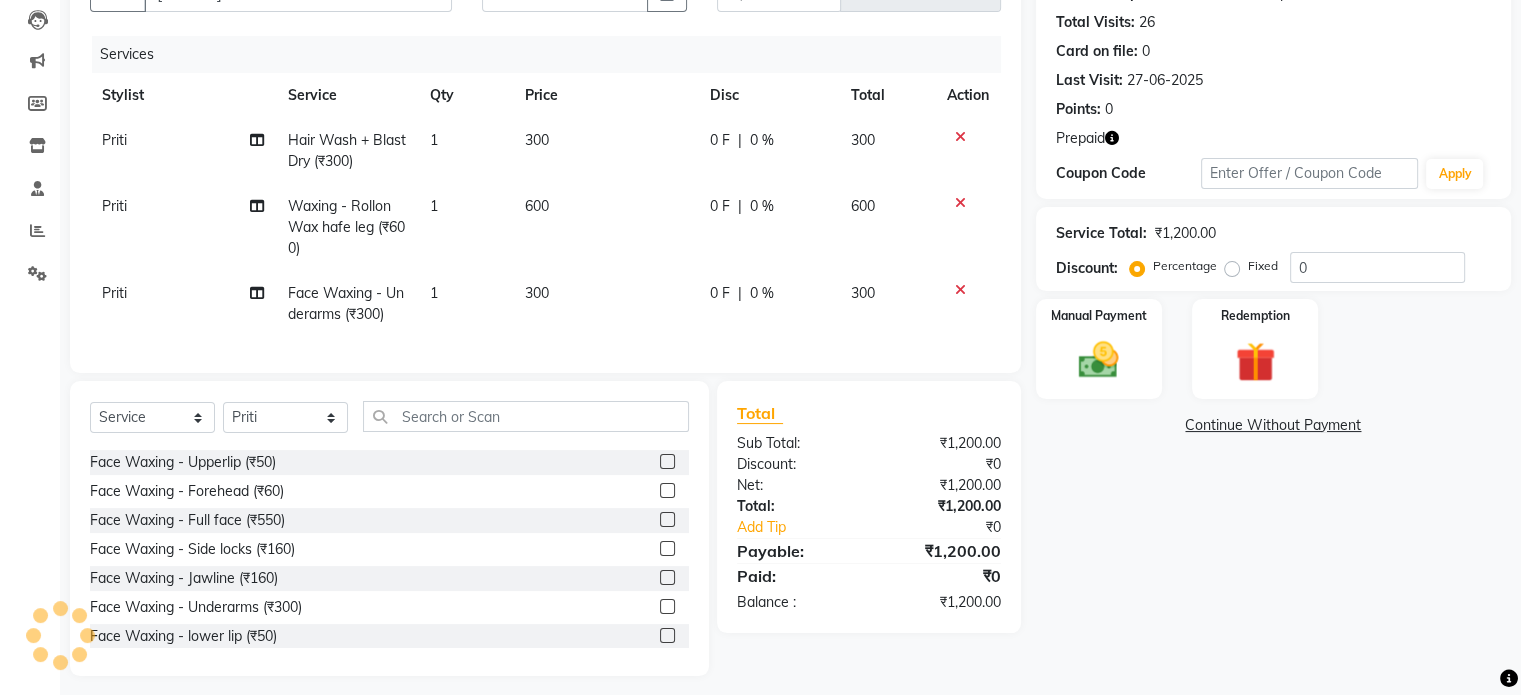 scroll, scrollTop: 239, scrollLeft: 0, axis: vertical 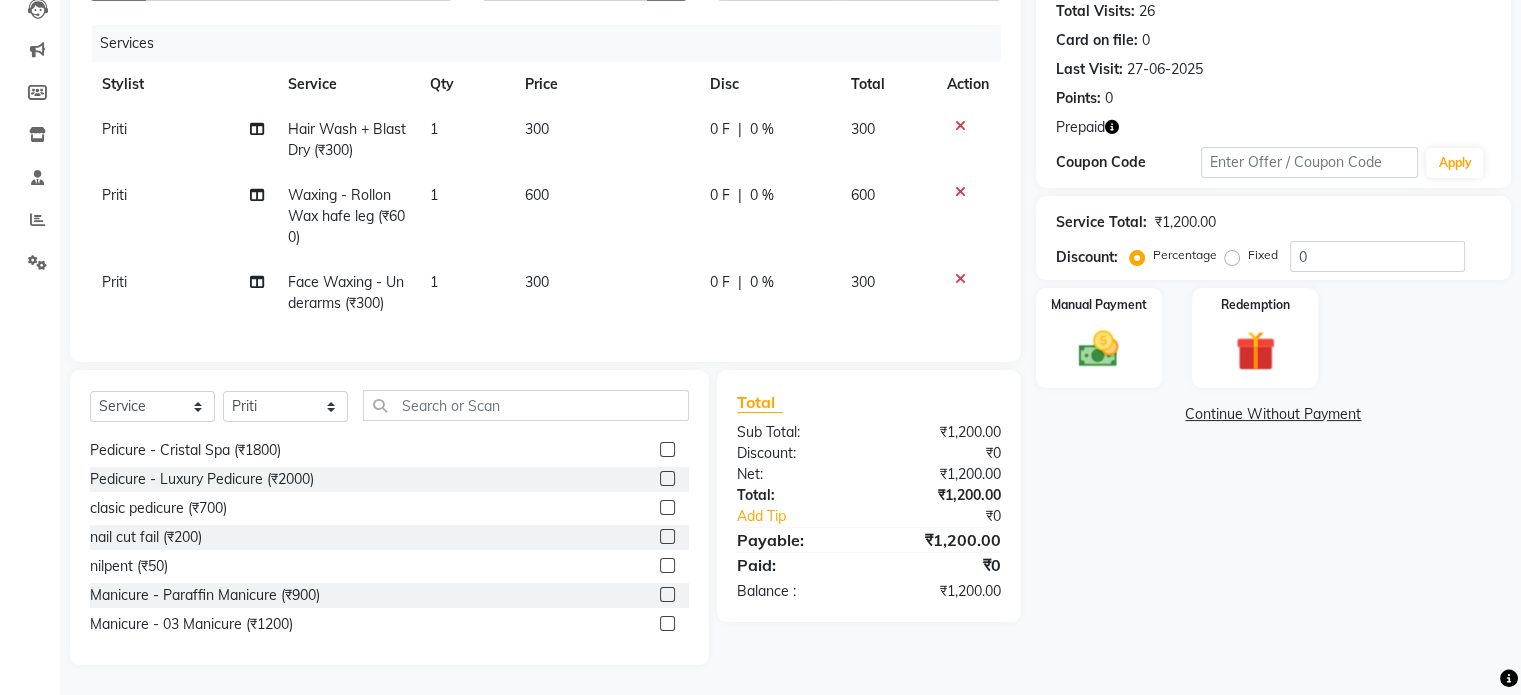 click 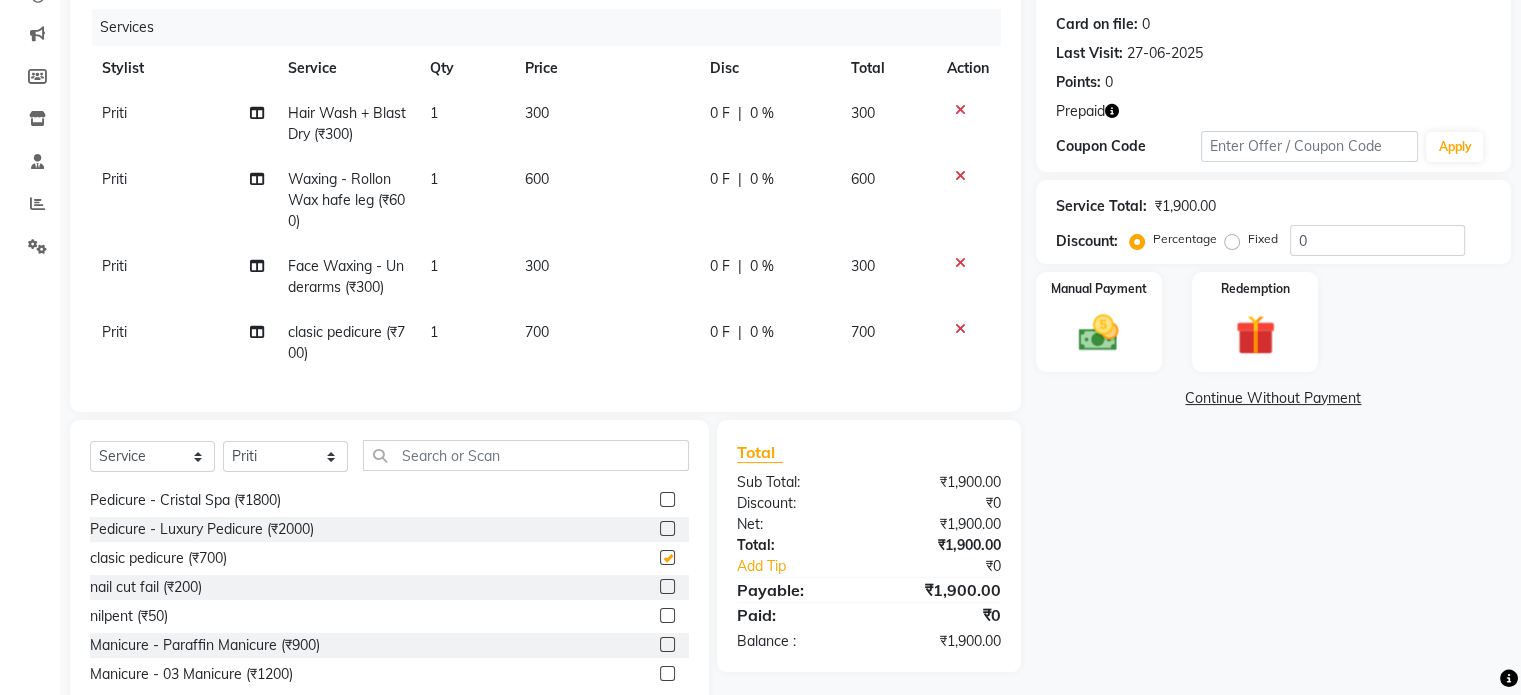 checkbox on "false" 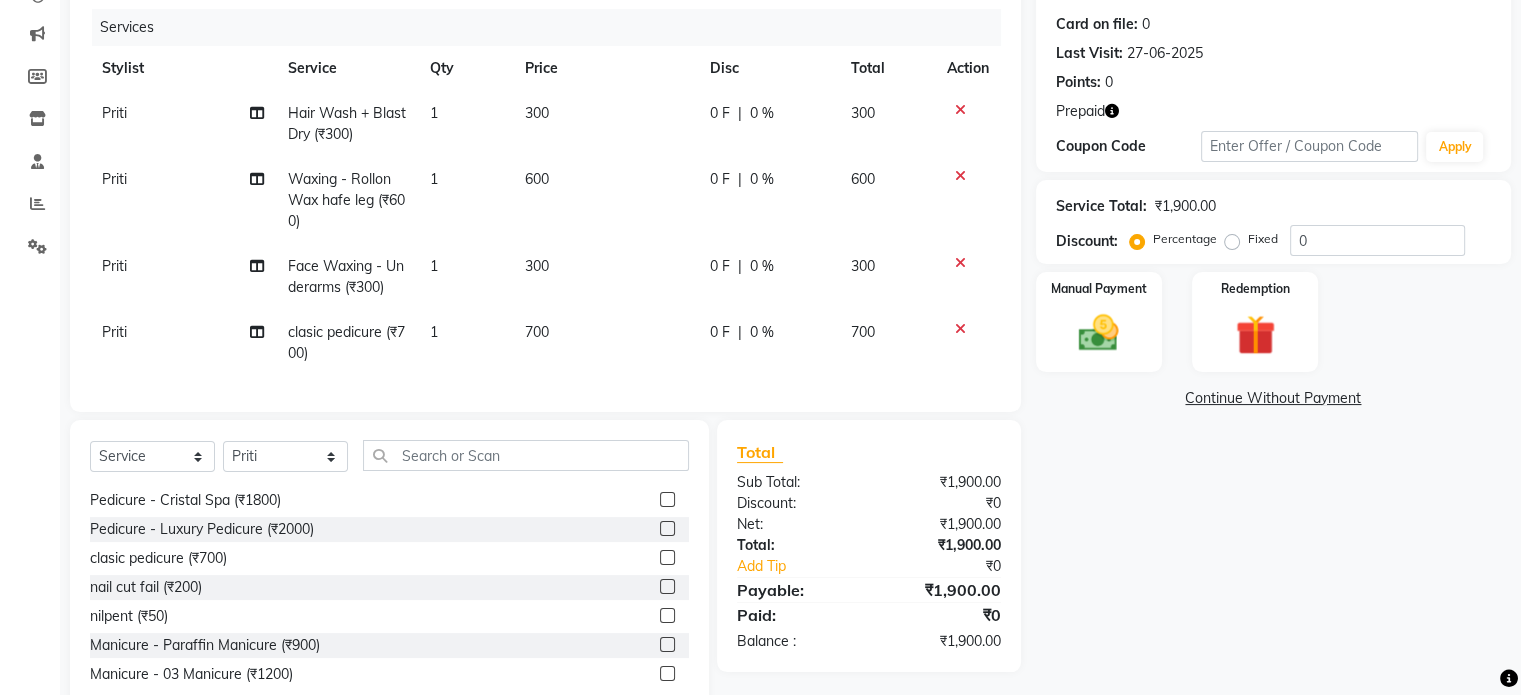 click on "Select Service Product Membership Package Voucher Prepaid Gift Card Select Stylist [FIRST] [LAST] [FIRST] [LAST] [FIRST] [LAST] [FIRST] [LAST] Regular Haircut- Men (₹300) Regular Haircut- Women (₹500) Senior Stylist - Men (₹500) Senior Stylist - Women (₹800) Art Director - Men (₹800) Art Director - Women (₹1000) Fringe Cut (₹300) Boys below 12 Years (₹300) Girls below 12 Years (₹400) Beard Trim / Shaving (₹300) Beard Styling (₹350) Beard Color (₹500) Moustache color (₹350) Hair Updo (₹1000) Advanced Hair Updo (₹1500) Hair Wash + Blast Dry (₹300) Oil Hair Wash + Blast Dry (₹500) Premium Hairwash Blast Dry (₹600) Hair Wash add-on (₹150) L'Oreal hairwash (₹400) Ironing - Short Hair (₹600) Ironing-Long Hair (₹800) Tonging- Short hair (₹700) Tonging- Long Hair (₹1200) Straight Blowdry (₹600) Outcurls/ Flipouts (₹650) Head massage (30 mins) (₹600) Premium Head massage (30mins) (₹900) Hair extensions (₹1) nilpent (₹50)" 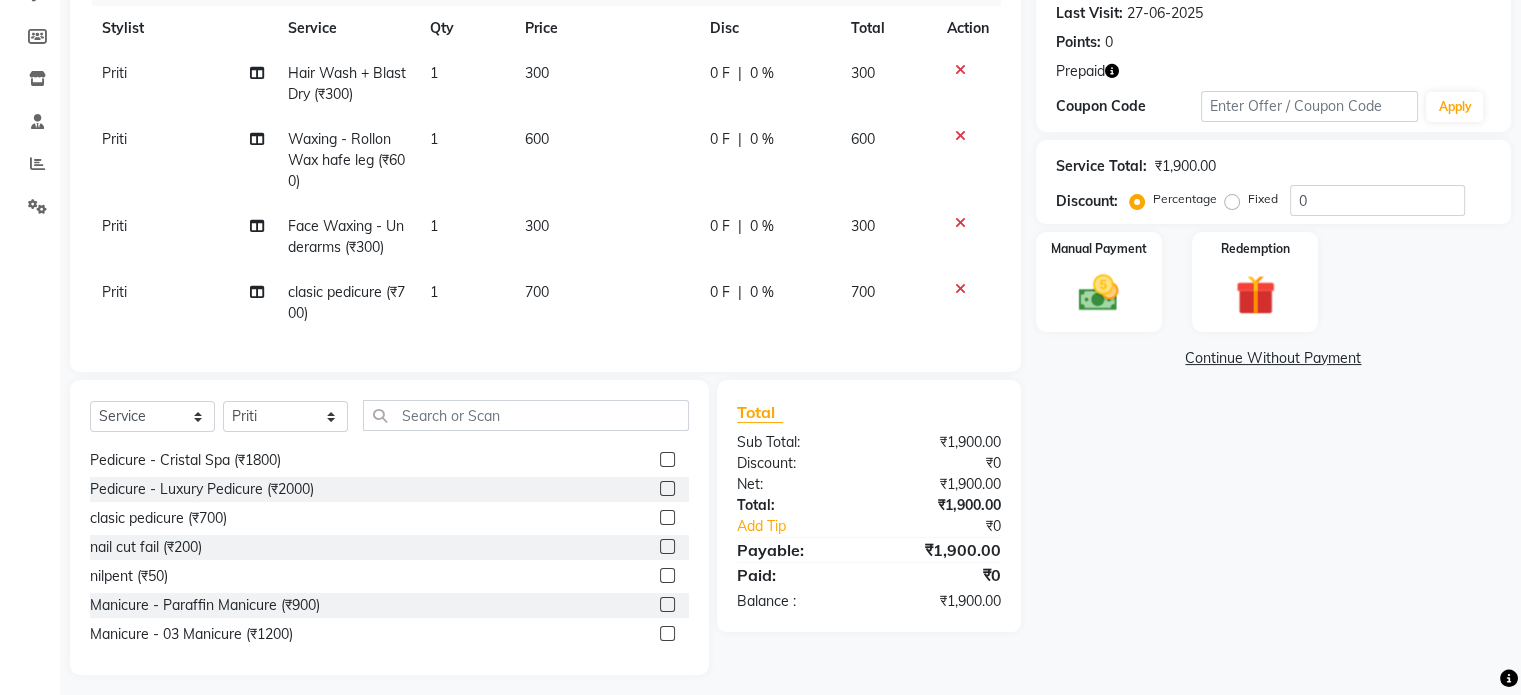 scroll, scrollTop: 304, scrollLeft: 0, axis: vertical 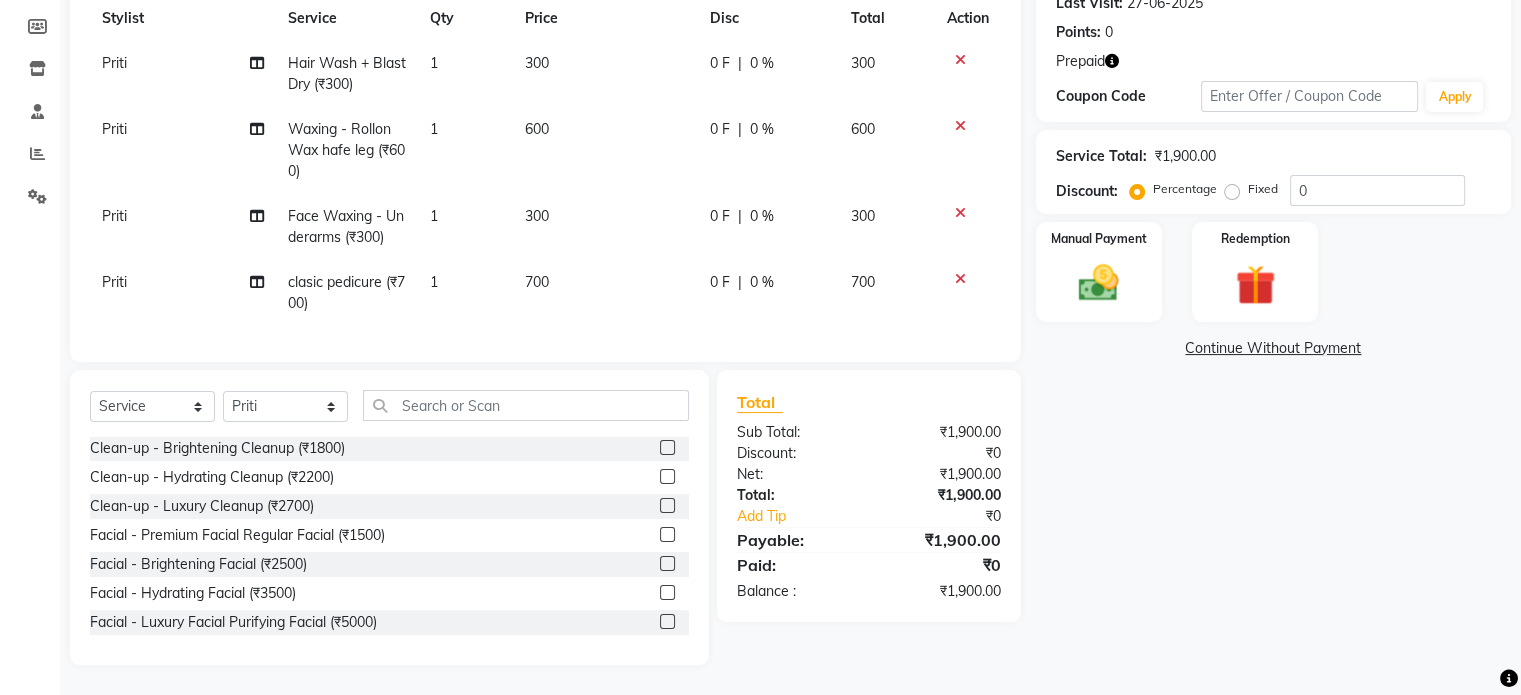 click 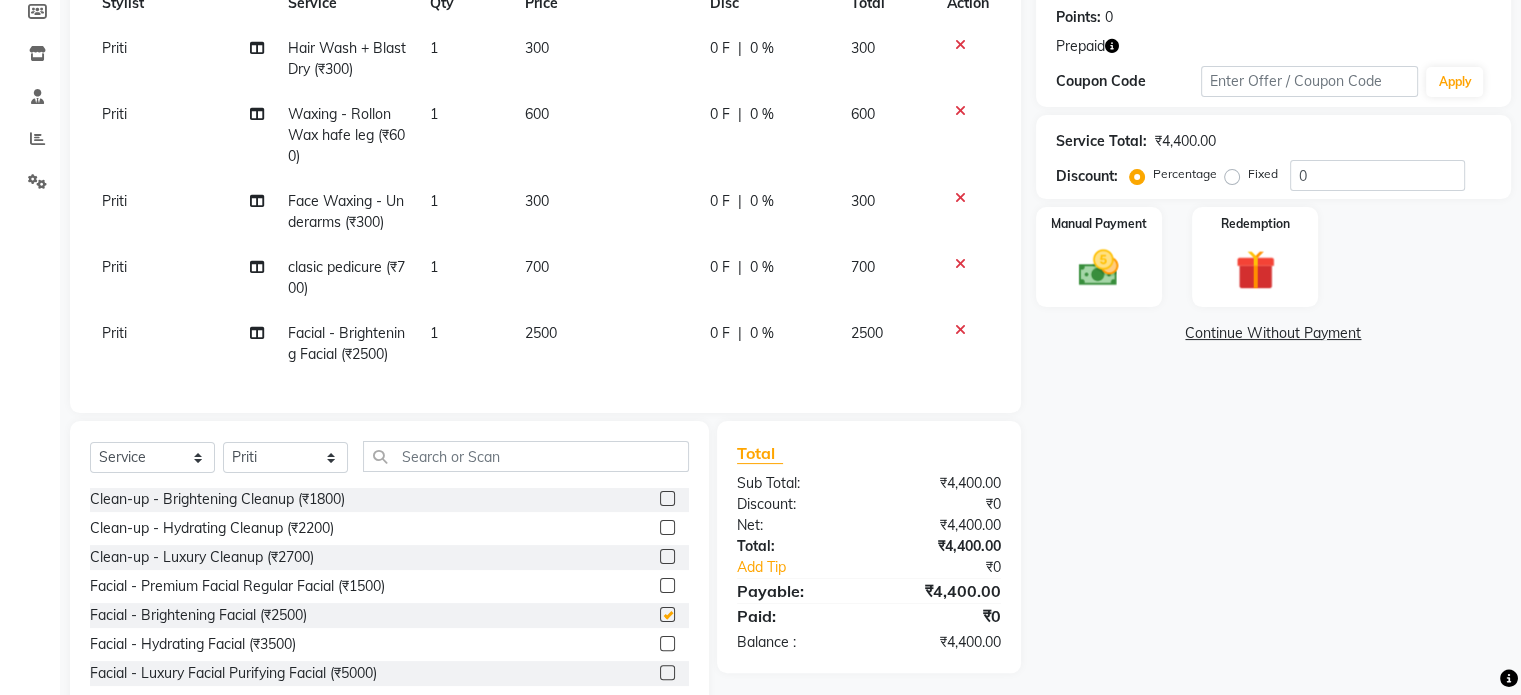 checkbox on "false" 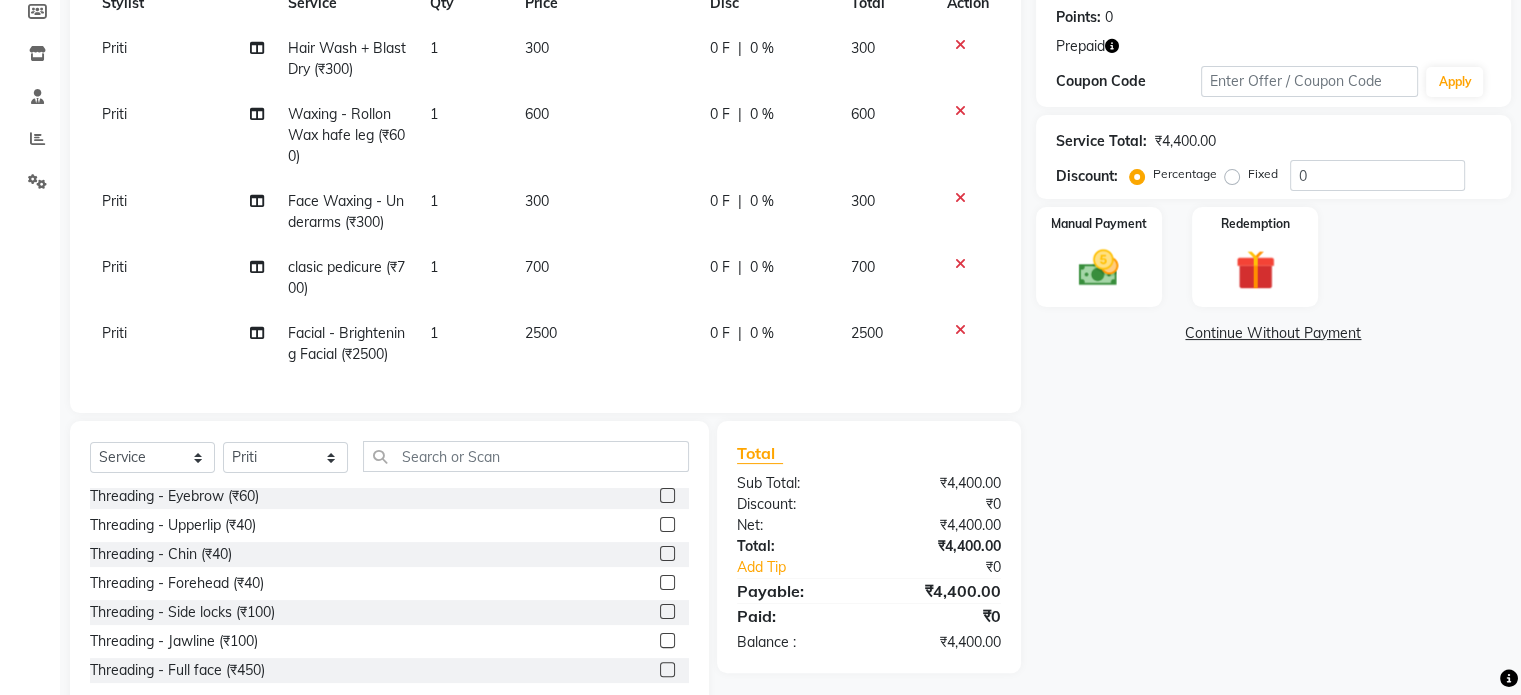 scroll, scrollTop: 2613, scrollLeft: 0, axis: vertical 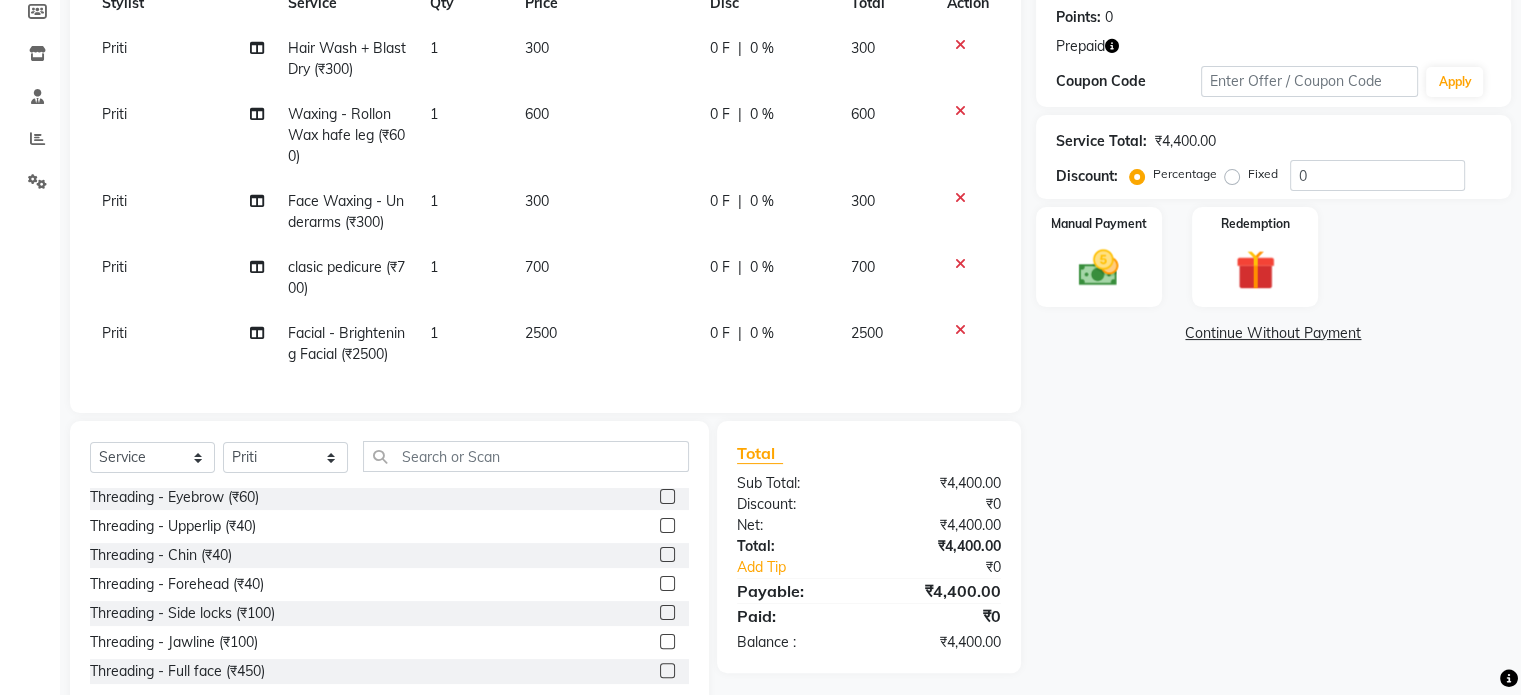click 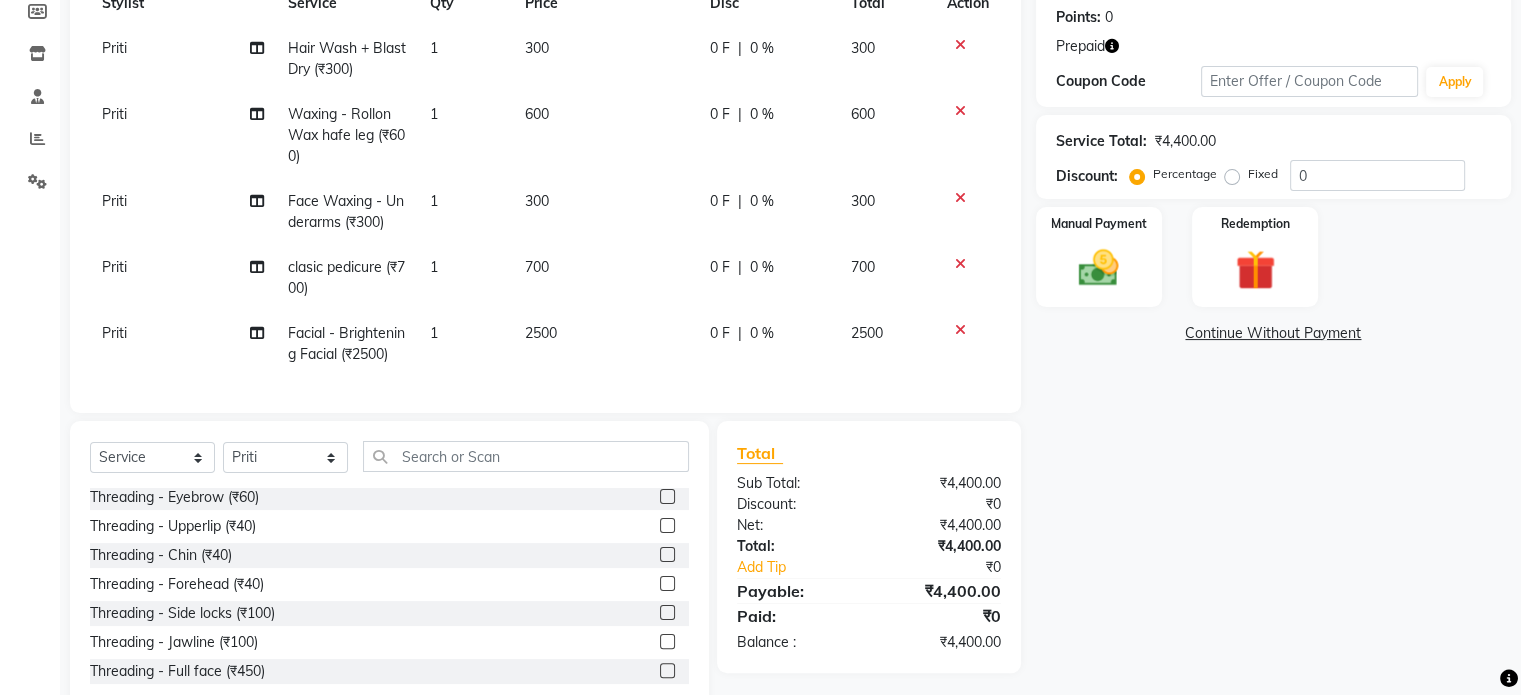 click at bounding box center (666, 497) 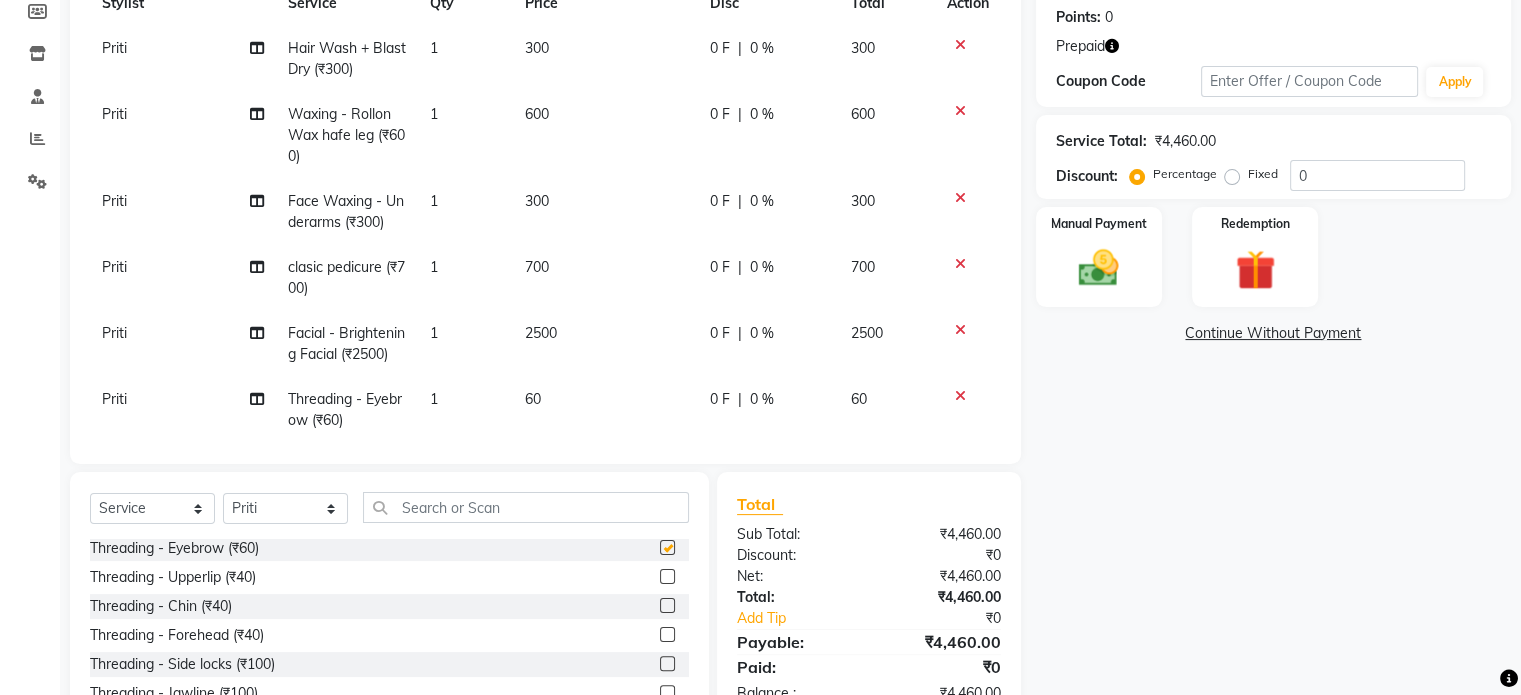 checkbox on "false" 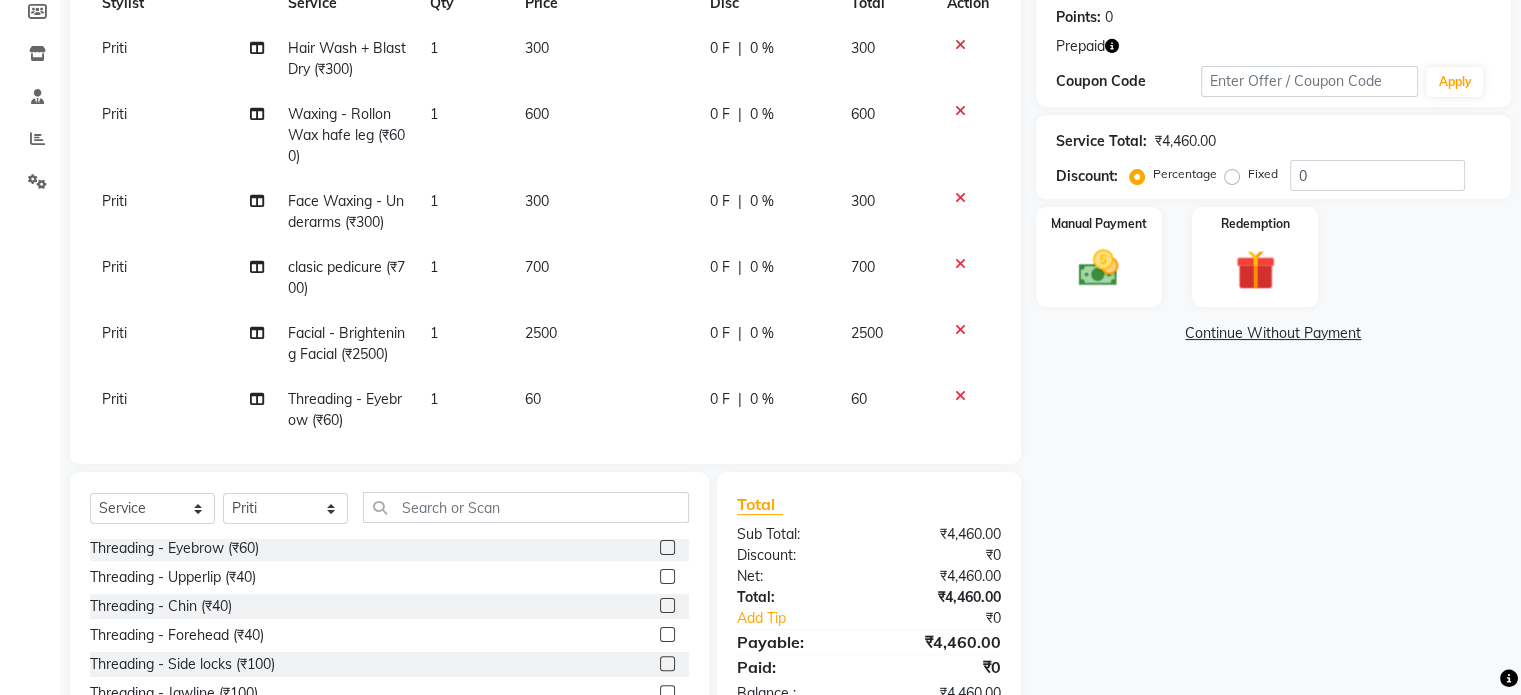 click 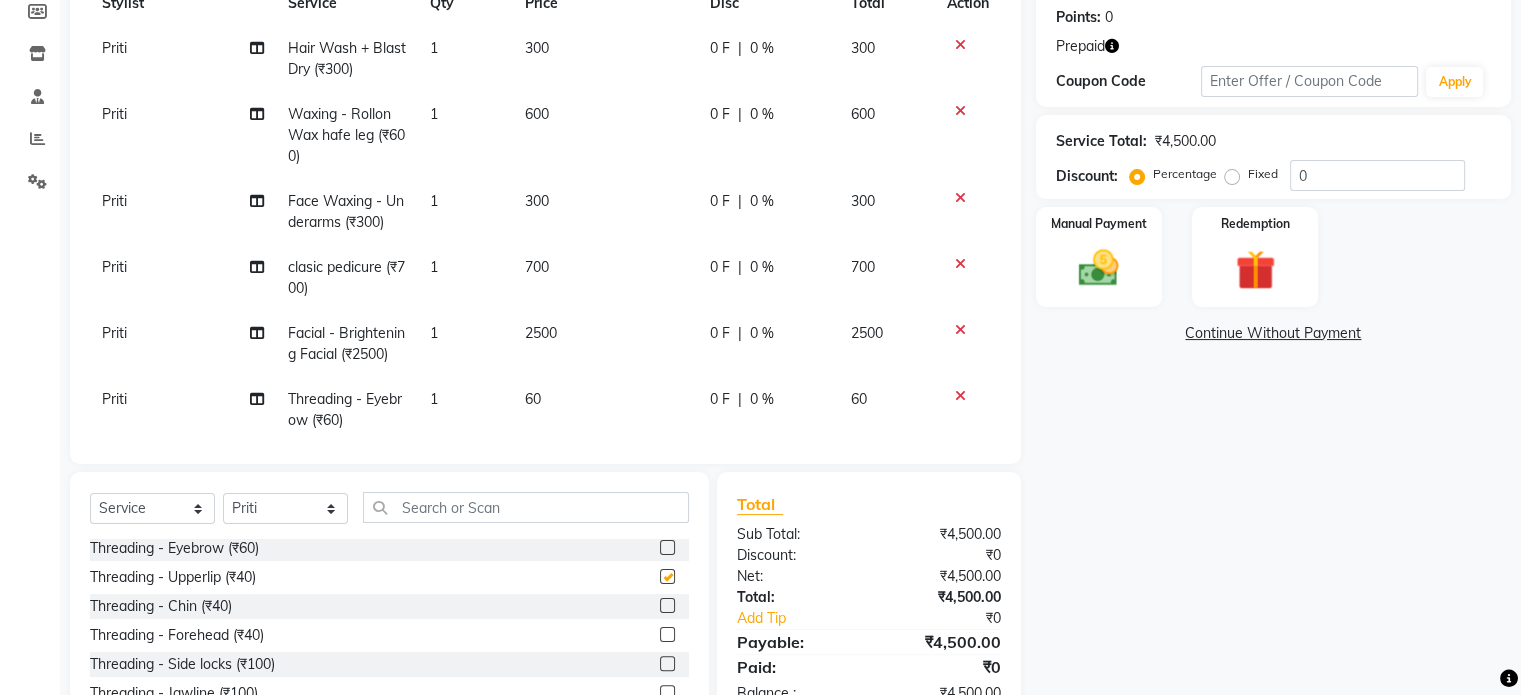 checkbox on "false" 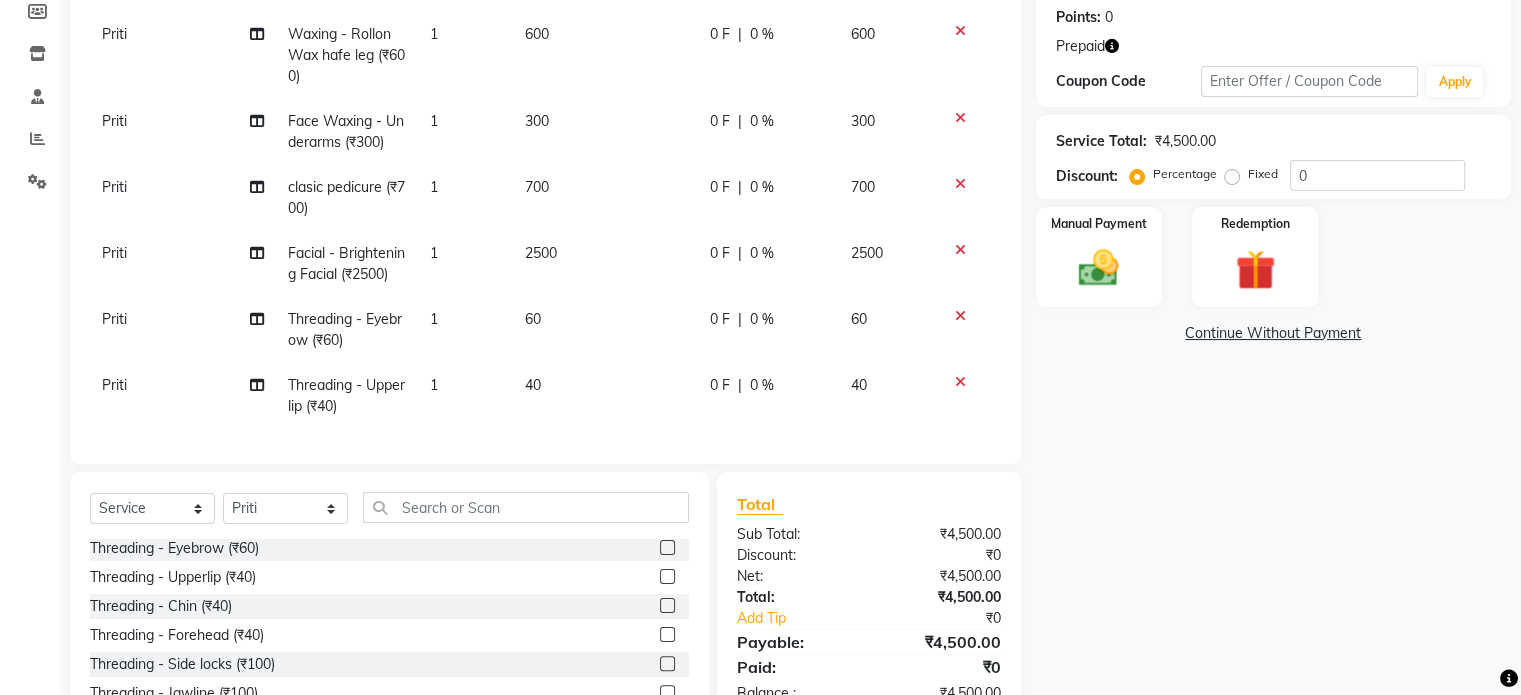 scroll, scrollTop: 96, scrollLeft: 0, axis: vertical 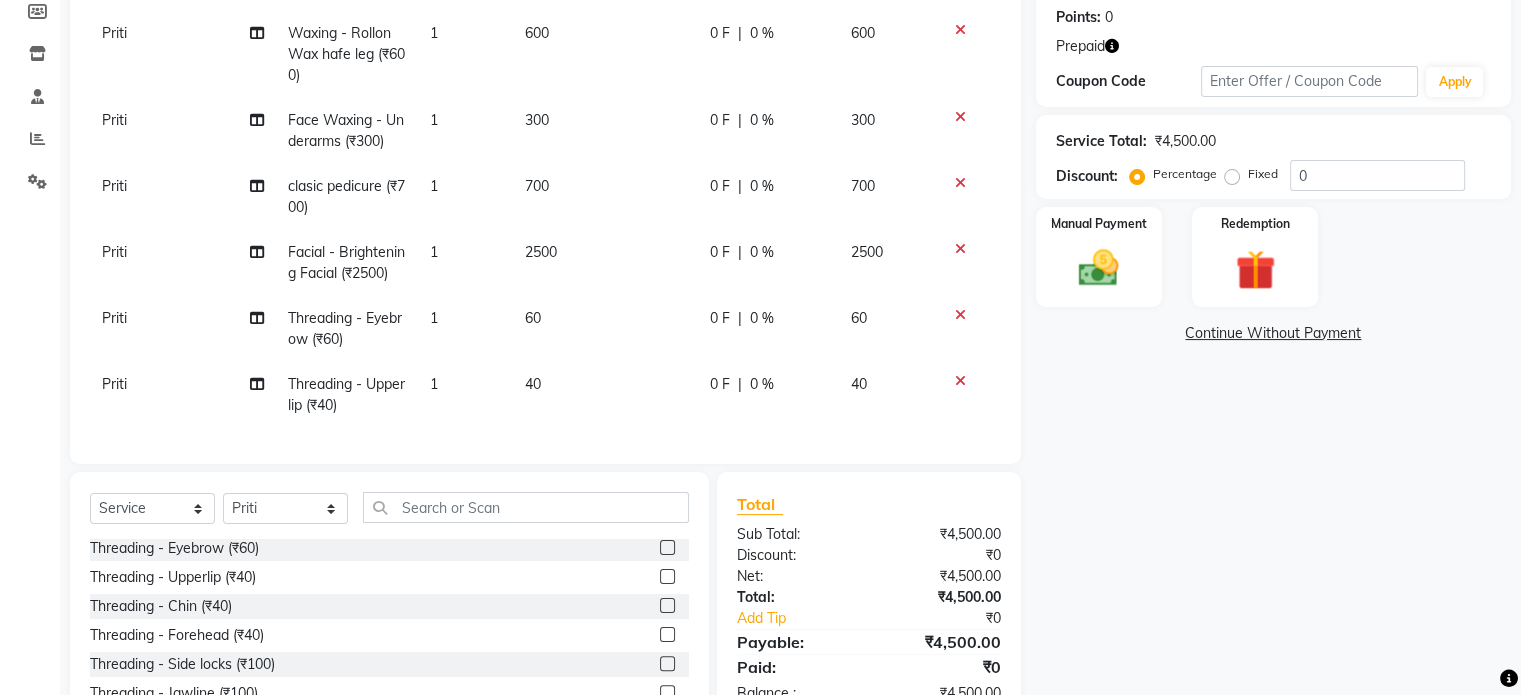 click on "40" 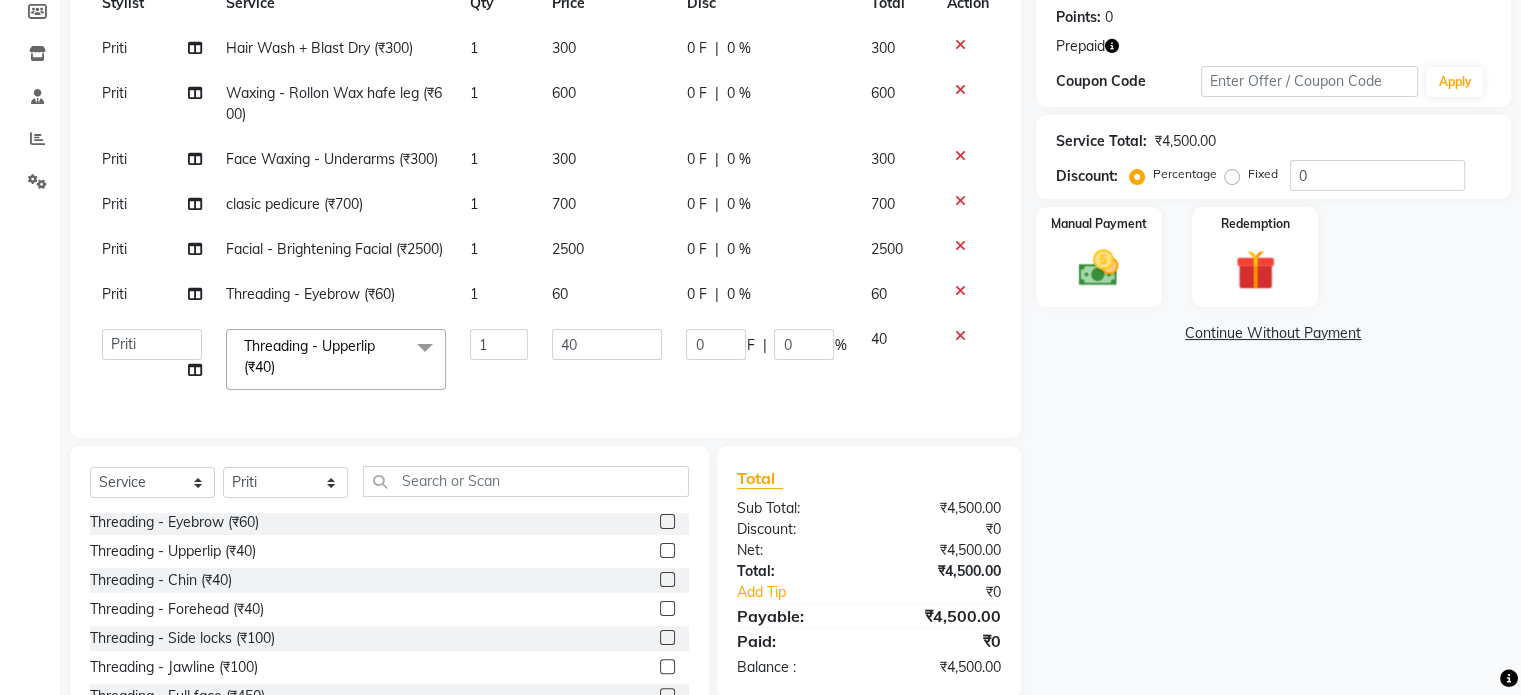 scroll, scrollTop: 0, scrollLeft: 0, axis: both 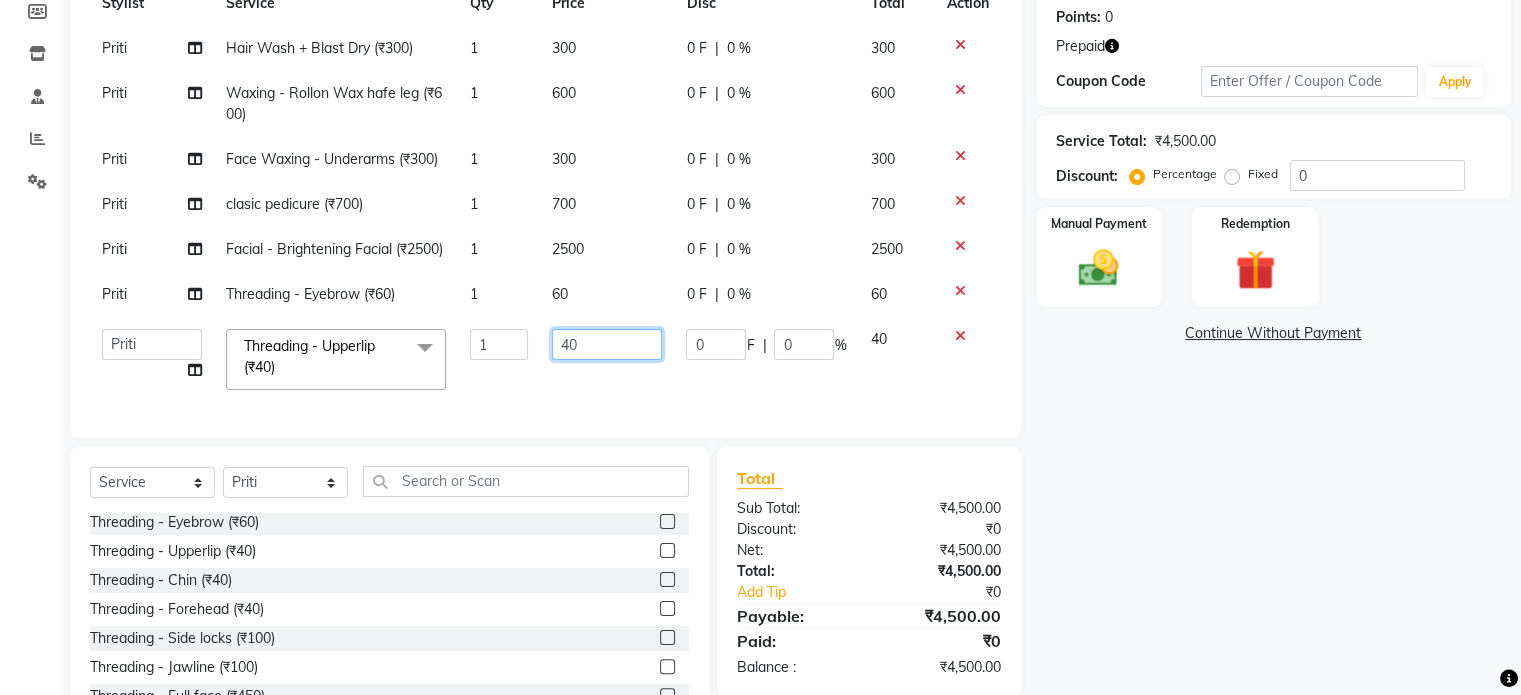 click on "40" 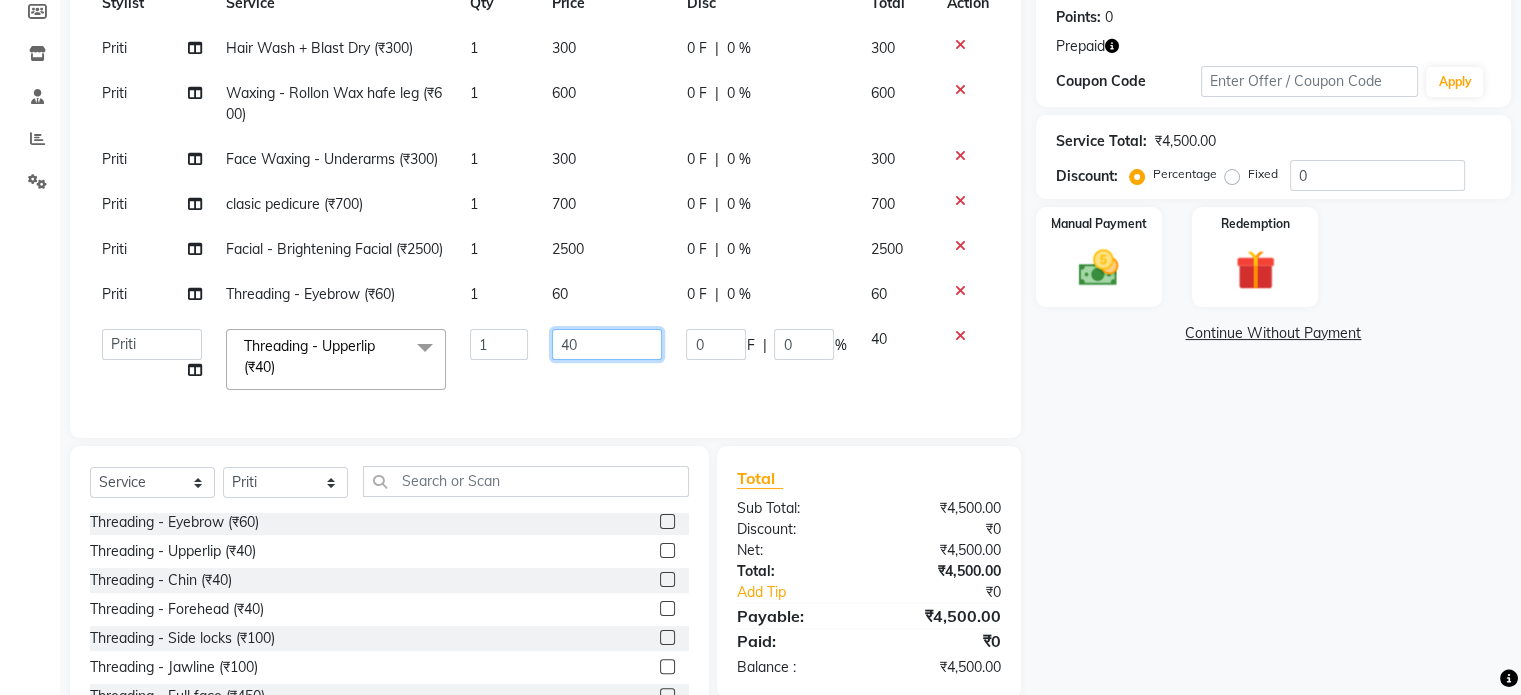 type on "4" 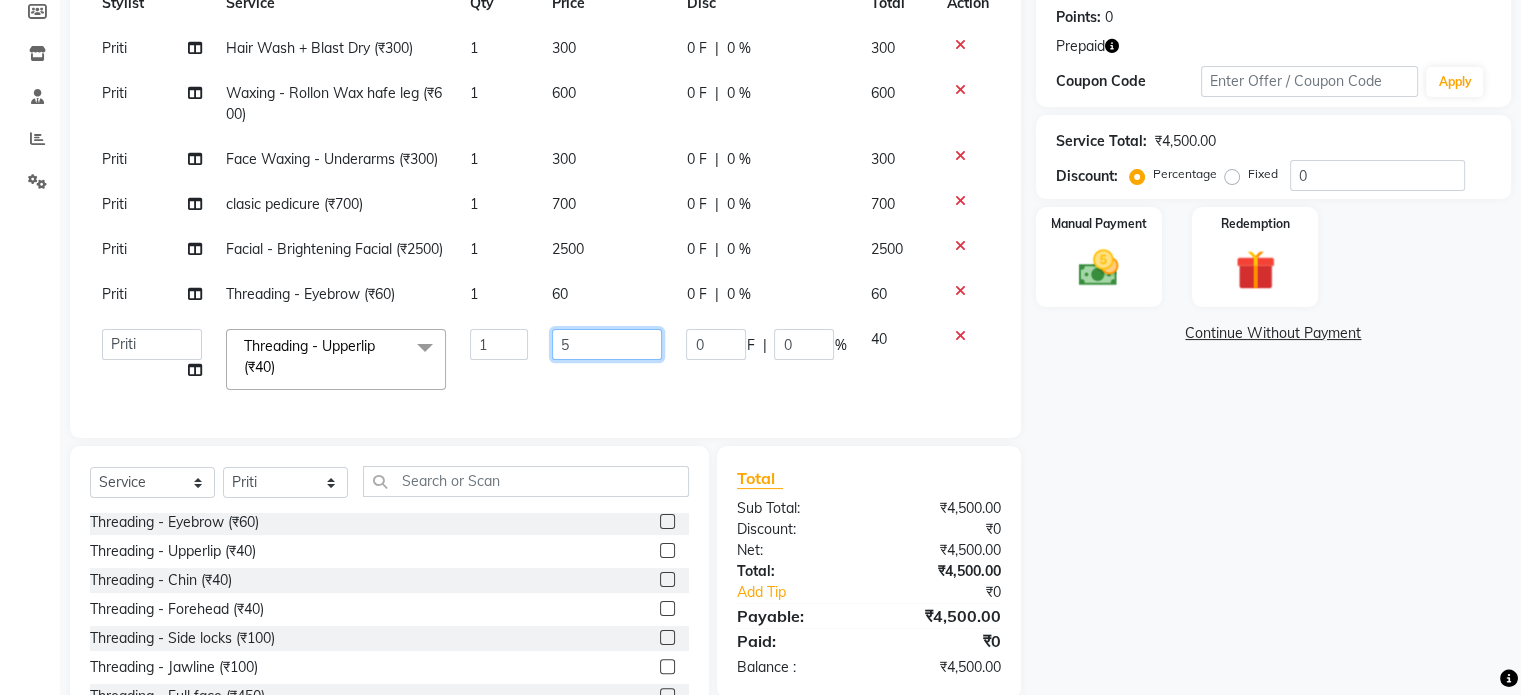 type on "50" 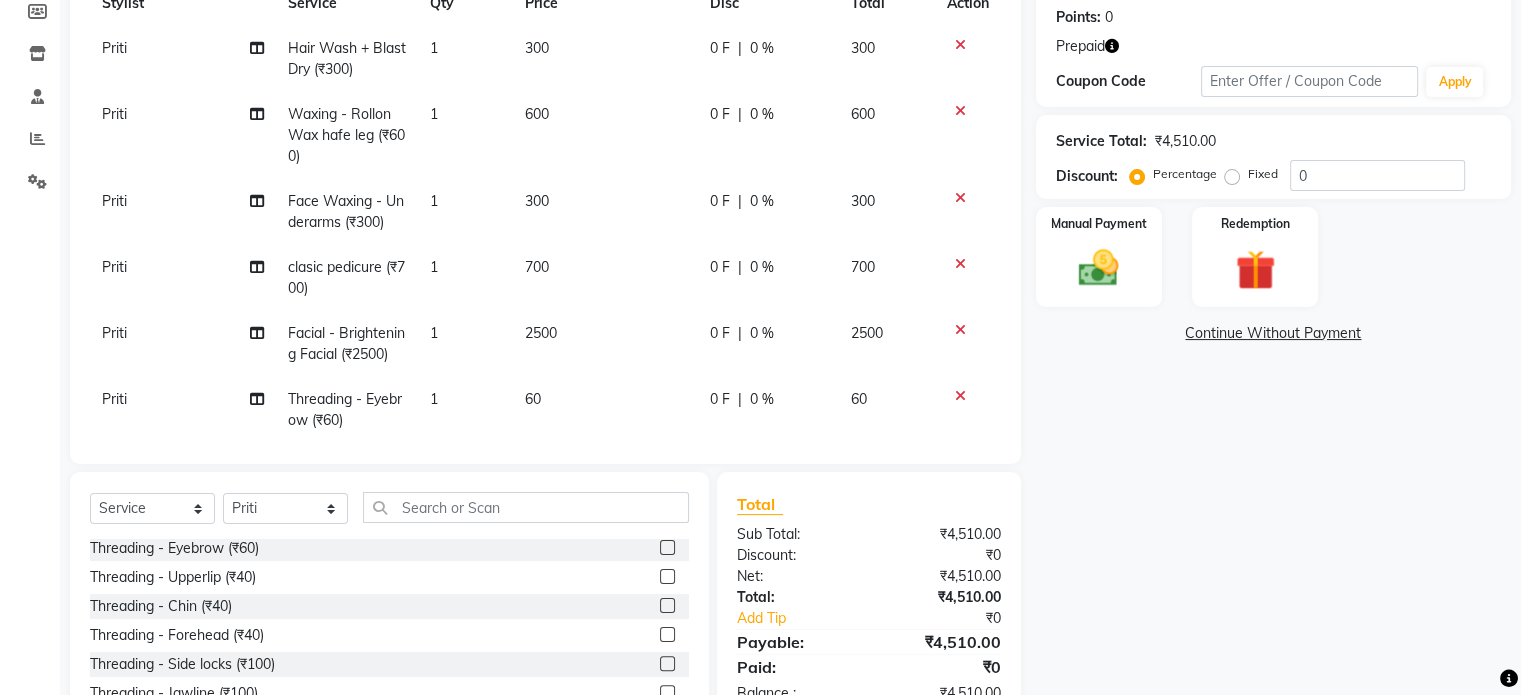 click on "Priti Hair Wash + Blast Dry (₹300) 1 300 0 F | 0 % 300 Priti Waxing - Rollon Wax hafe leg (₹600) 1 600 0 F | 0 % 600 Priti Face Waxing - Underarms (₹300) 1 300 0 F | 0 % 300 Priti clasic pedicure (₹700) 1 700 0 F | 0 % 700 Priti Facial - Brightening Facial (₹2500) 1 2500 0 F | 0 % 2500 Priti Threading - Eyebrow (₹60) 1 60 0 F | 0 % 60 Priti Threading - Upperlip (₹40) 1 50 0 F | 0 % 50" 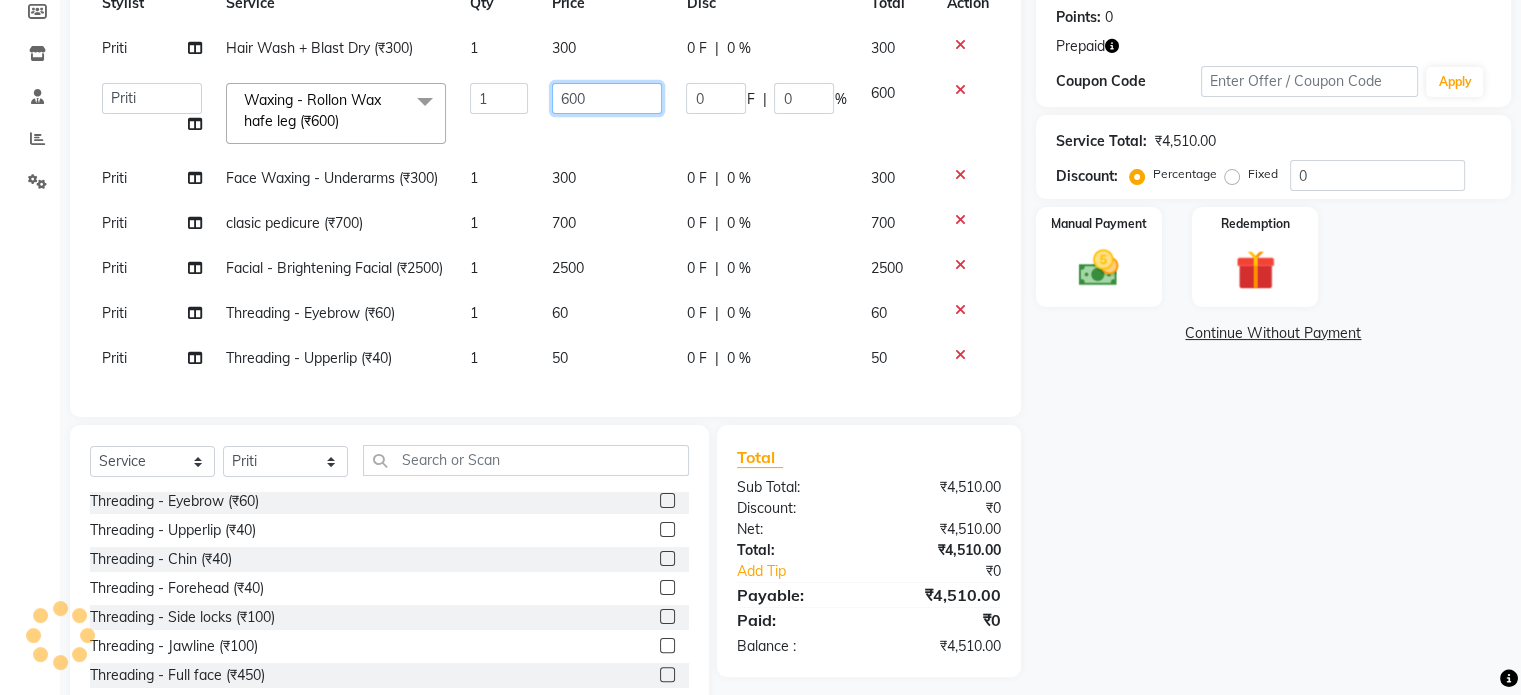 click on "600" 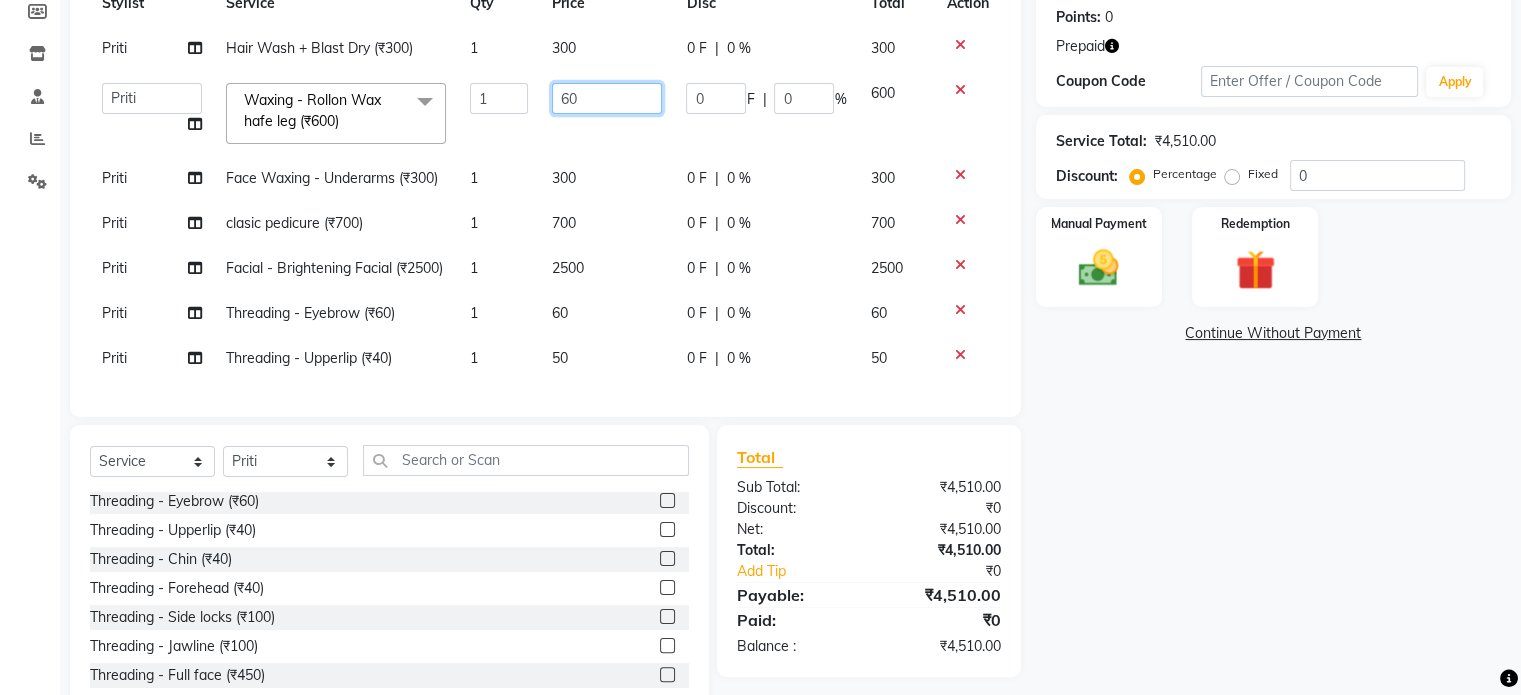 type on "6" 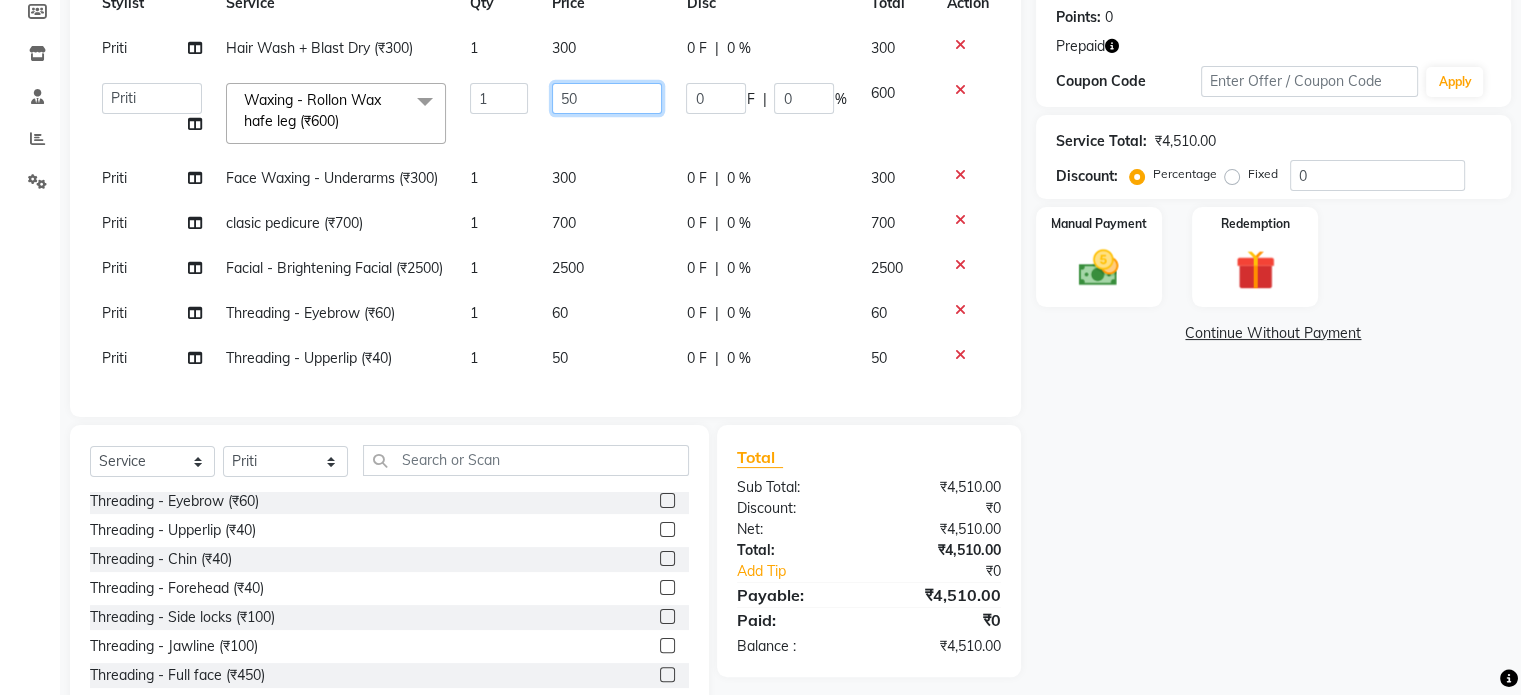 type on "500" 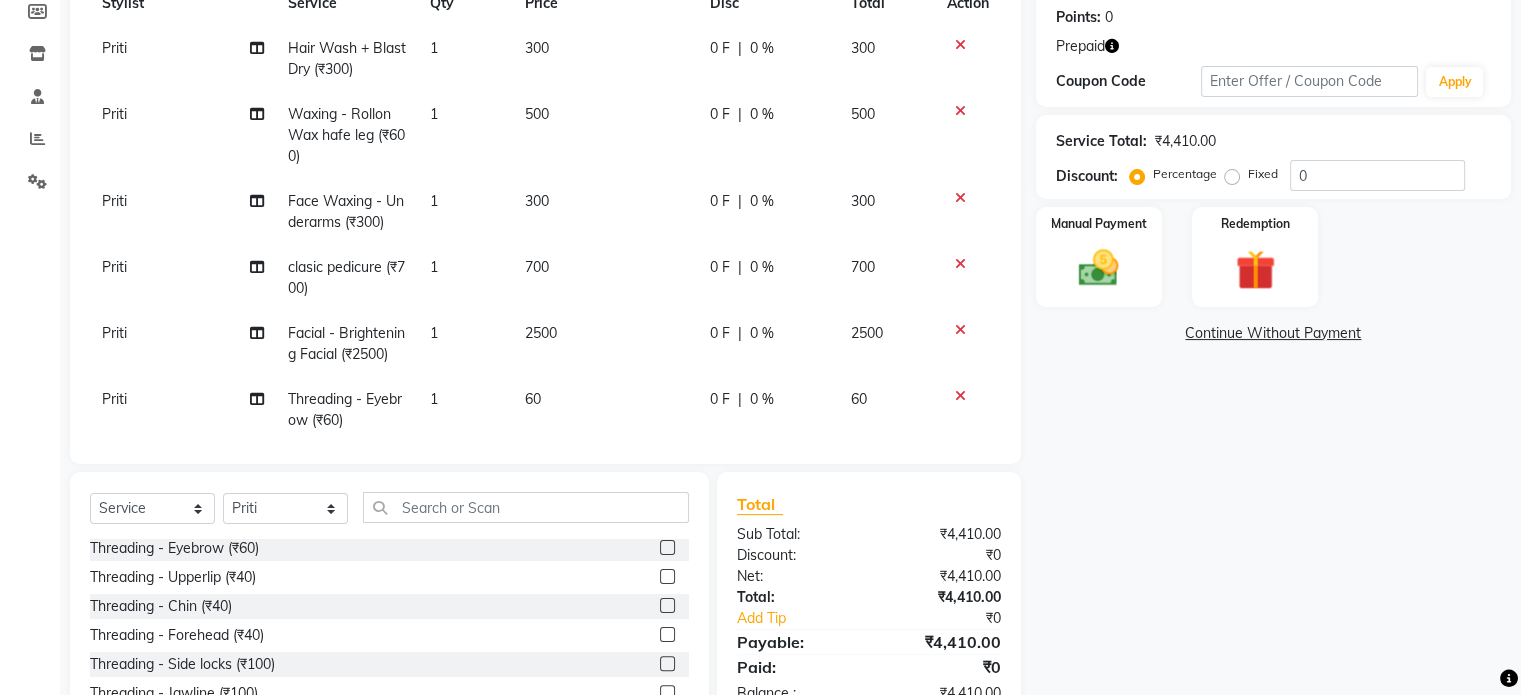 click on "Client +[COUNTRY] [PHONE] Date [DATE] Invoice Number V/[YEAR] V/[YEAR]-[YEAR] [NUMBER] Services Stylist Service Qty Price Disc Total Action [FIRST] Hair Wash + Blast Dry (₹300) 1 300 0 F | 0 % 300 [FIRST] Waxing - Rollon Wax hafe leg (₹600) 1 500 0 F | 0 % 500 [FIRST] Face Waxing - Underarms (₹300) 1 300 0 F | 0 % 300 [FIRST] clasic pedicure (₹700) 1 700 0 F | 0 % 700 [FIRST] Facial - Brightening Facial (₹2500) 1 2500 0 F | 0 % 2500 [FIRST] Threading - Eyebrow (₹60) 1 60 0 F | 0 % 60 [FIRST] Threading - Upperlip (₹40) 1 50 0 F | 0 % 50 Select Service Product Membership Package Voucher Prepaid Gift Card Select Stylist [FIRST] [LAST] [FIRST] [LAST] [FIRST] [LAST] [FIRST] [LAST] Regular Haircut- Men (₹300) Regular Haircut- Women (₹500) Senior Stylist - Men (₹500) Senior Stylist - Women (₹800) Art Director - Men (₹800) Art Director - Women (₹1000) Fringe Cut (₹300) Boys below 12 Years (₹300) Girls below 12 Years (₹400) Beard Trim / Shaving (₹300) Beard Styling (₹350) nilpent (₹50)" 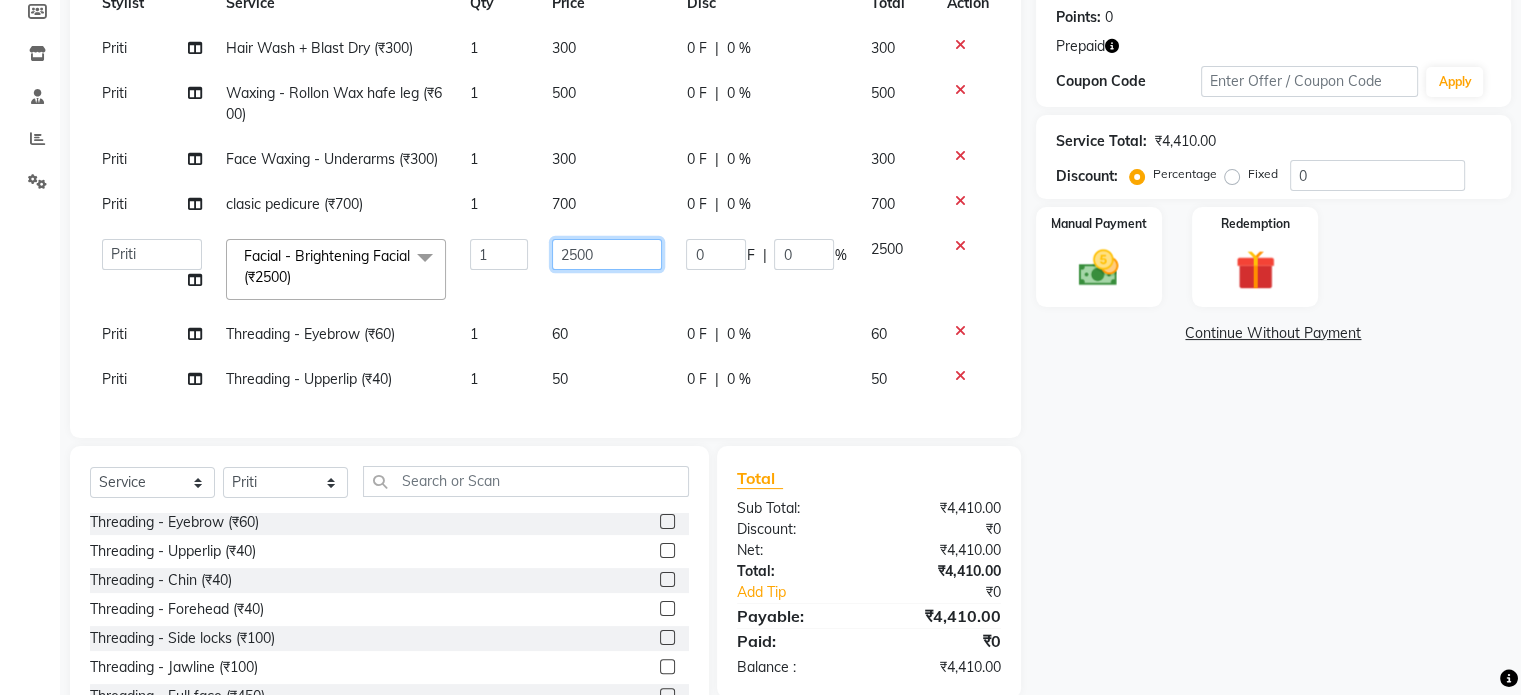 click on "2500" 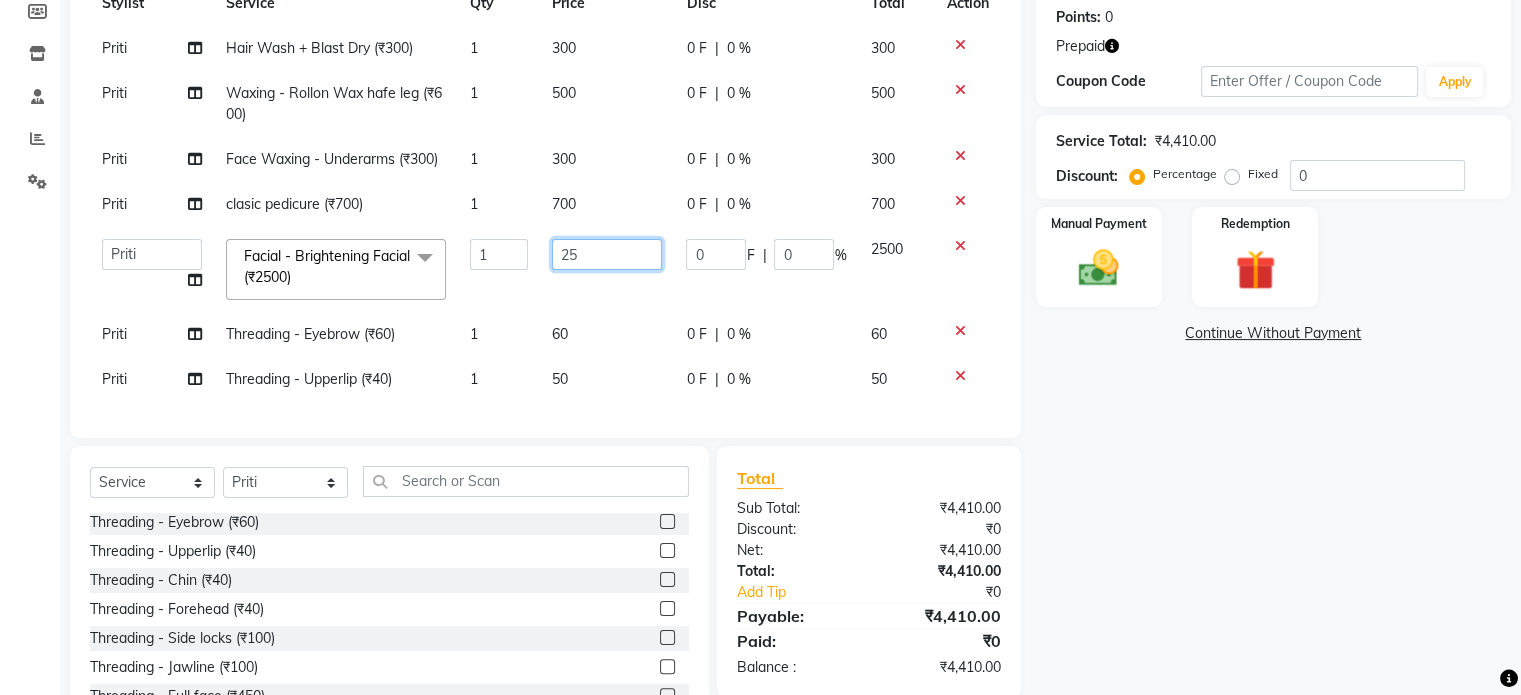 type on "2" 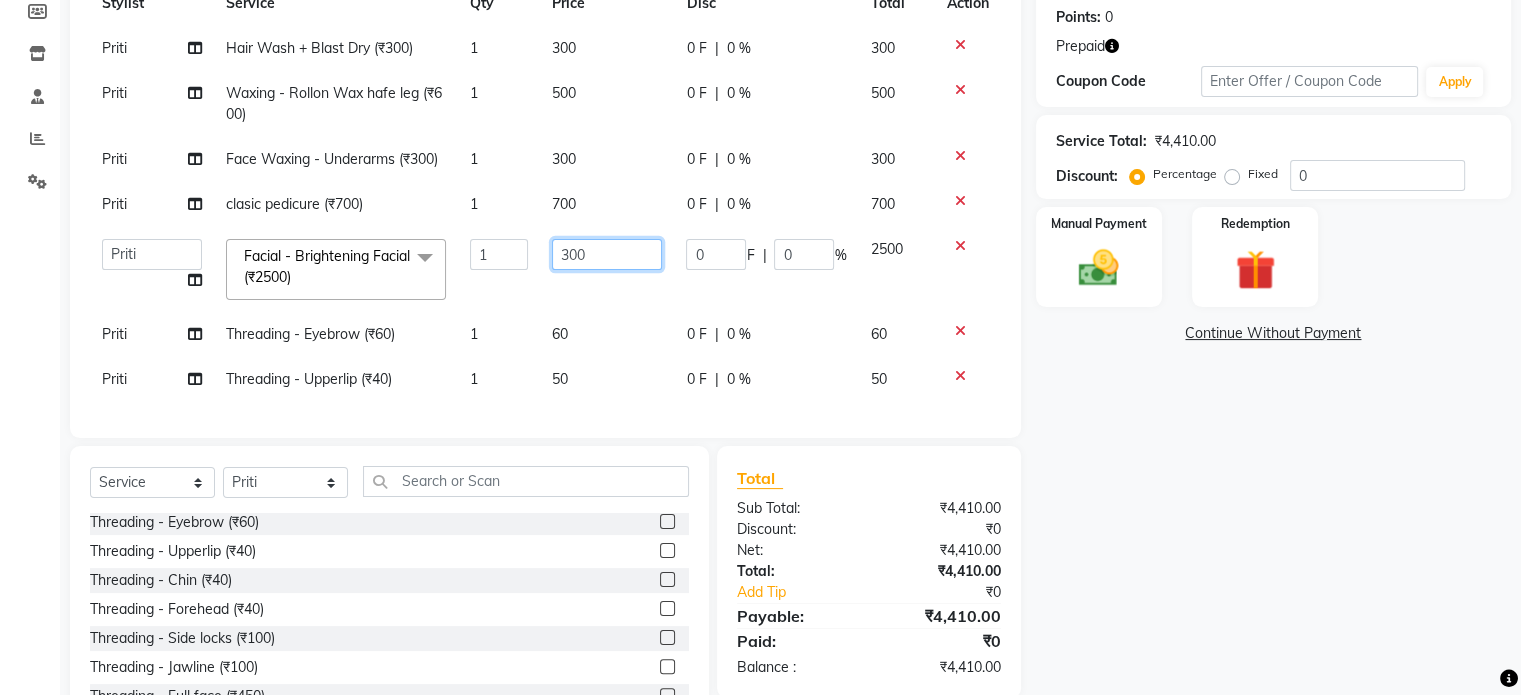 type on "3000" 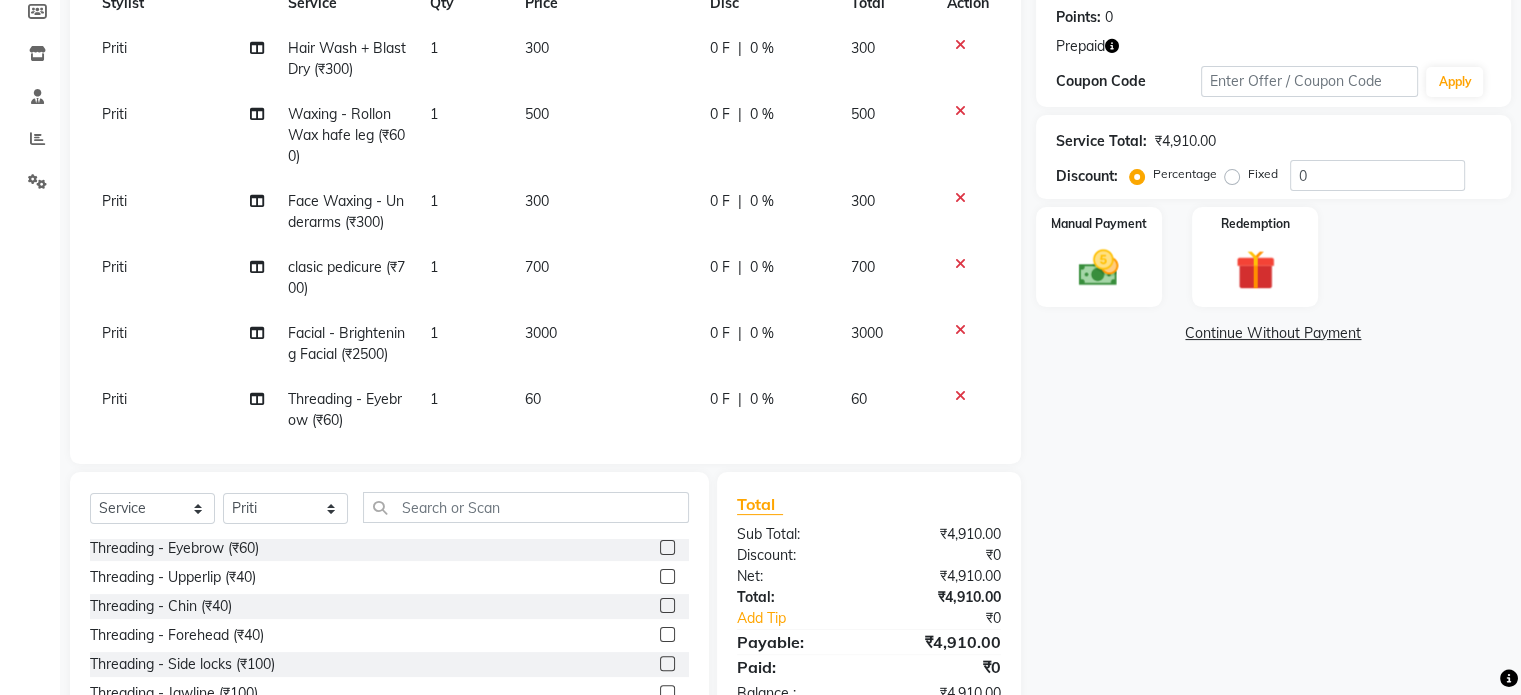 click on "Total Sub Total: ₹4,910.00 Discount: ₹0 Net: ₹4,910.00 Total: ₹4,910.00 Add Tip ₹0 Payable: ₹4,910.00 Paid: ₹0 Balance   : ₹4,910.00" 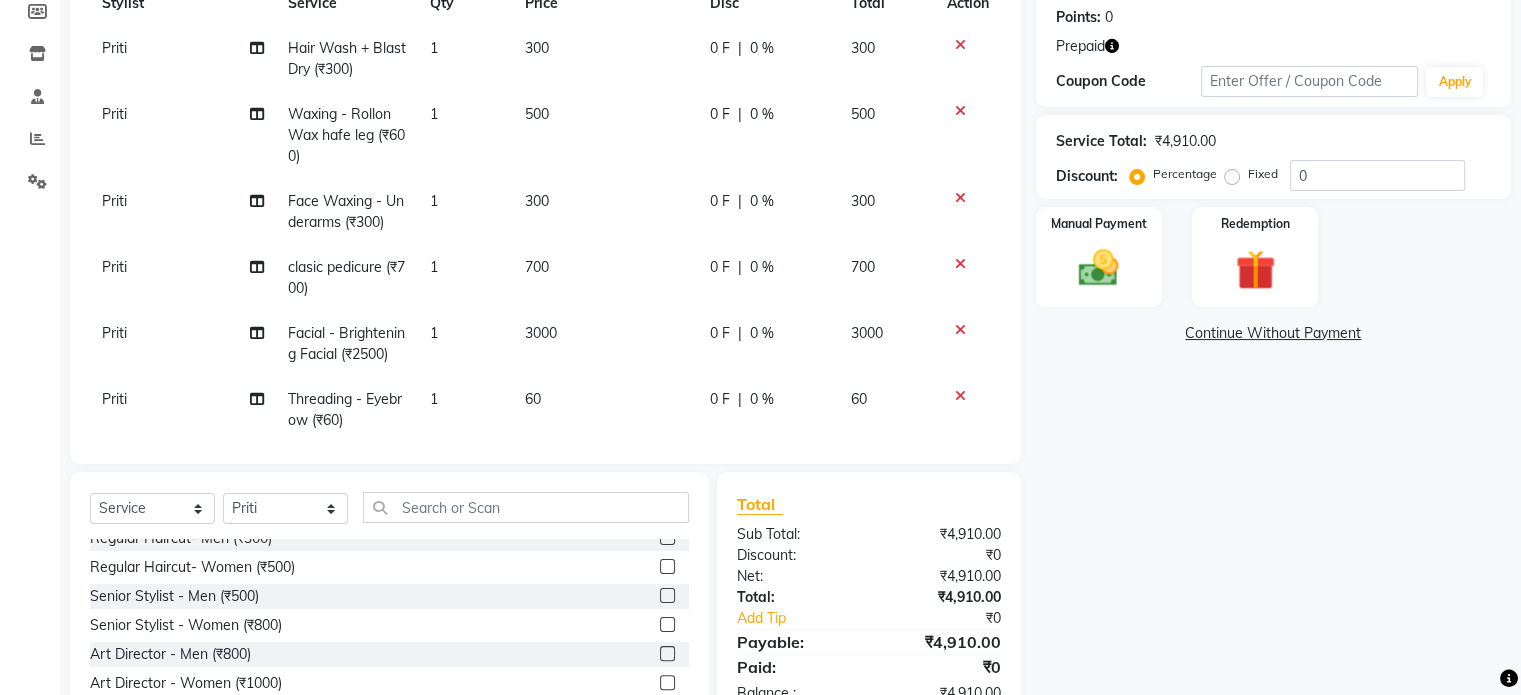 scroll, scrollTop: 0, scrollLeft: 0, axis: both 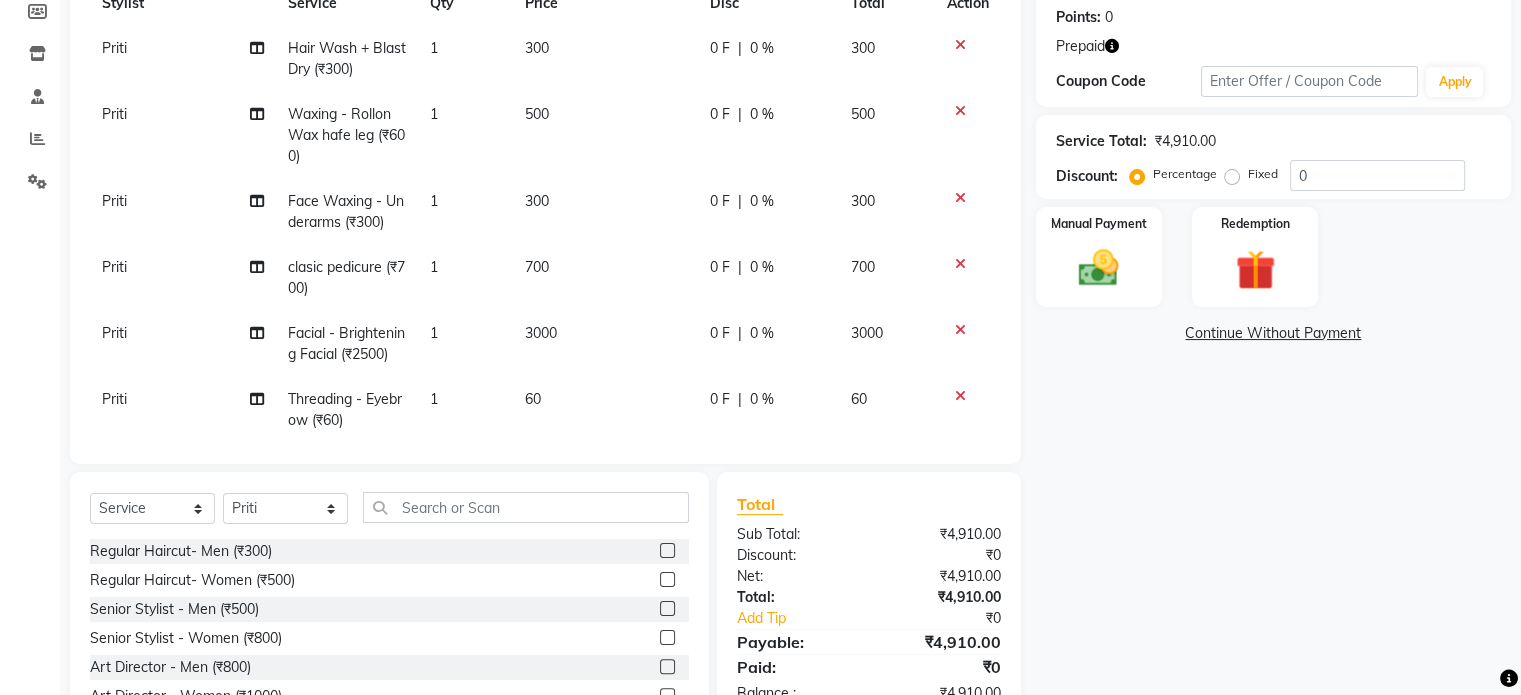 click on "Total Sub Total: ₹4,910.00 Discount: ₹0 Net: ₹4,910.00 Total: ₹4,910.00 Add Tip ₹0 Payable: ₹4,910.00 Paid: ₹0 Balance   : ₹4,910.00" 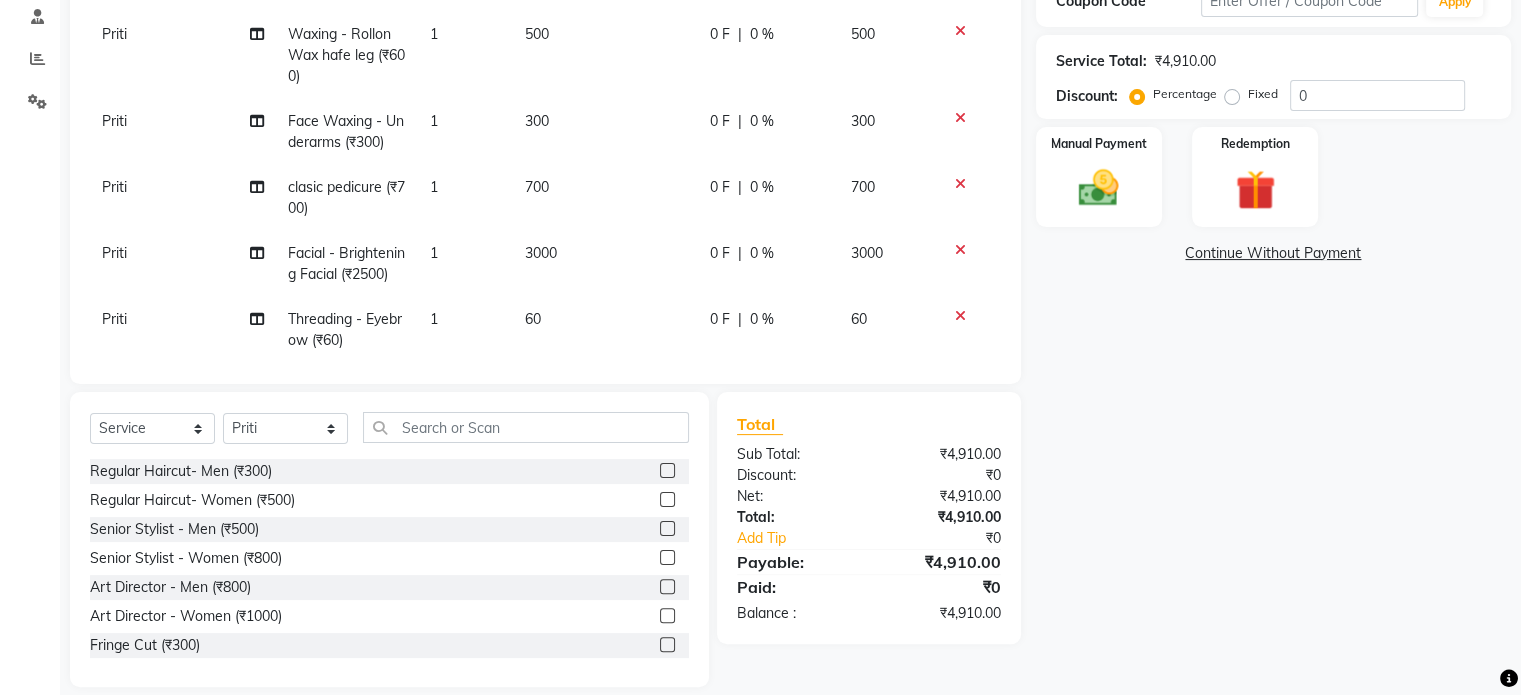 scroll, scrollTop: 406, scrollLeft: 0, axis: vertical 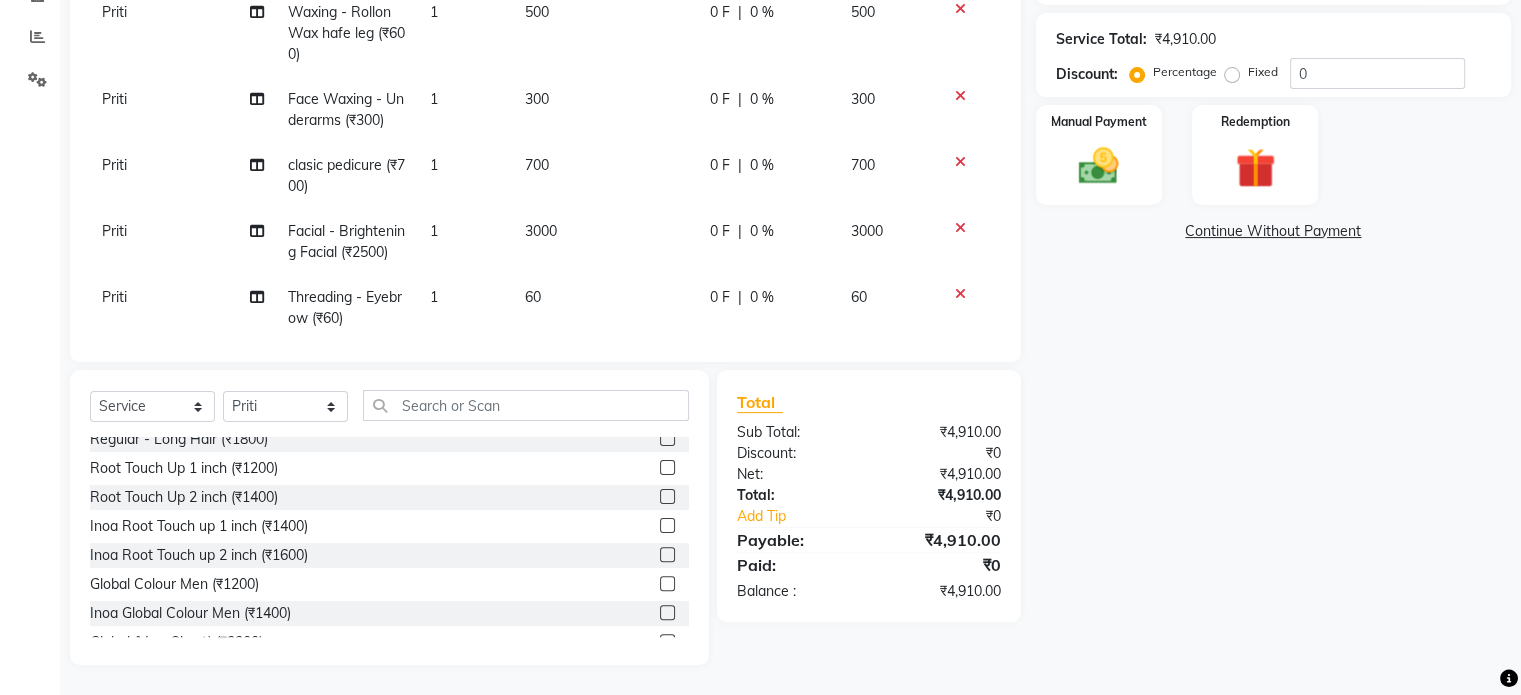 click 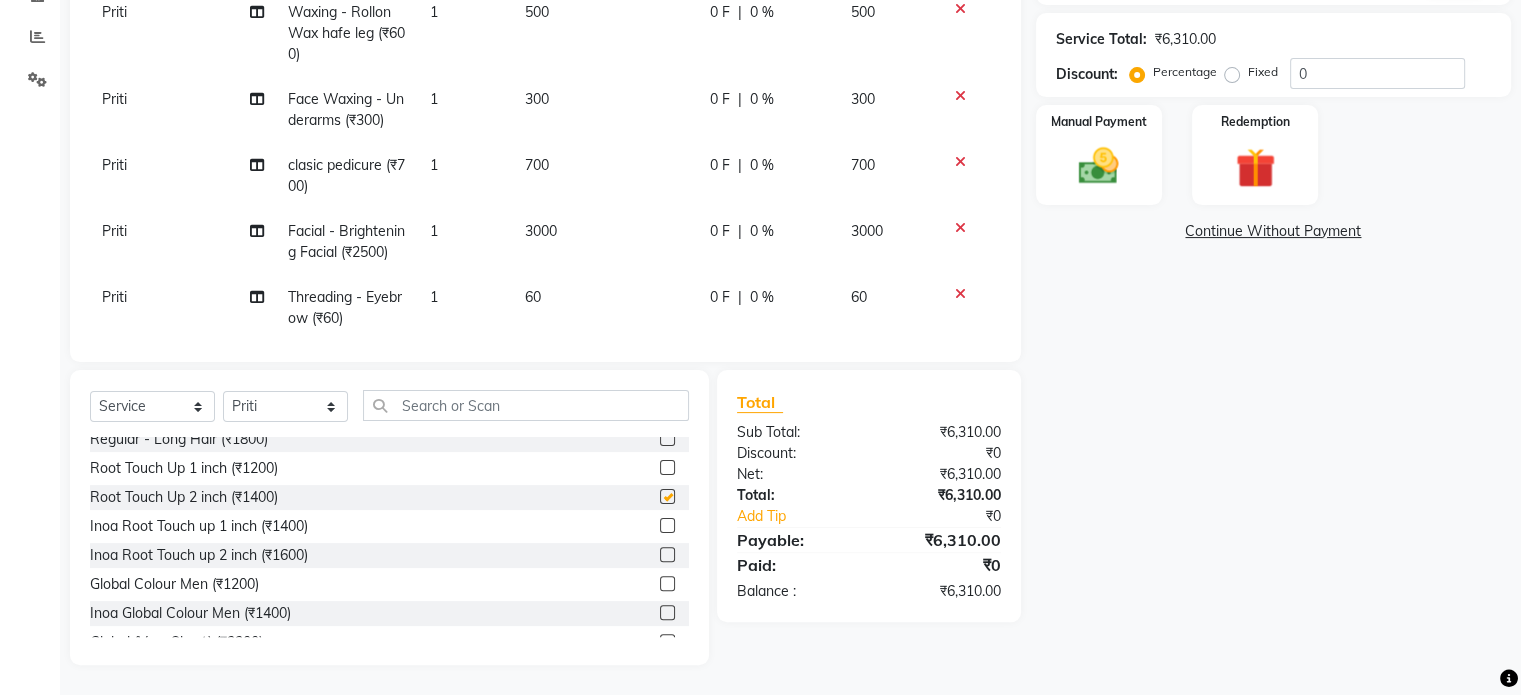 checkbox on "false" 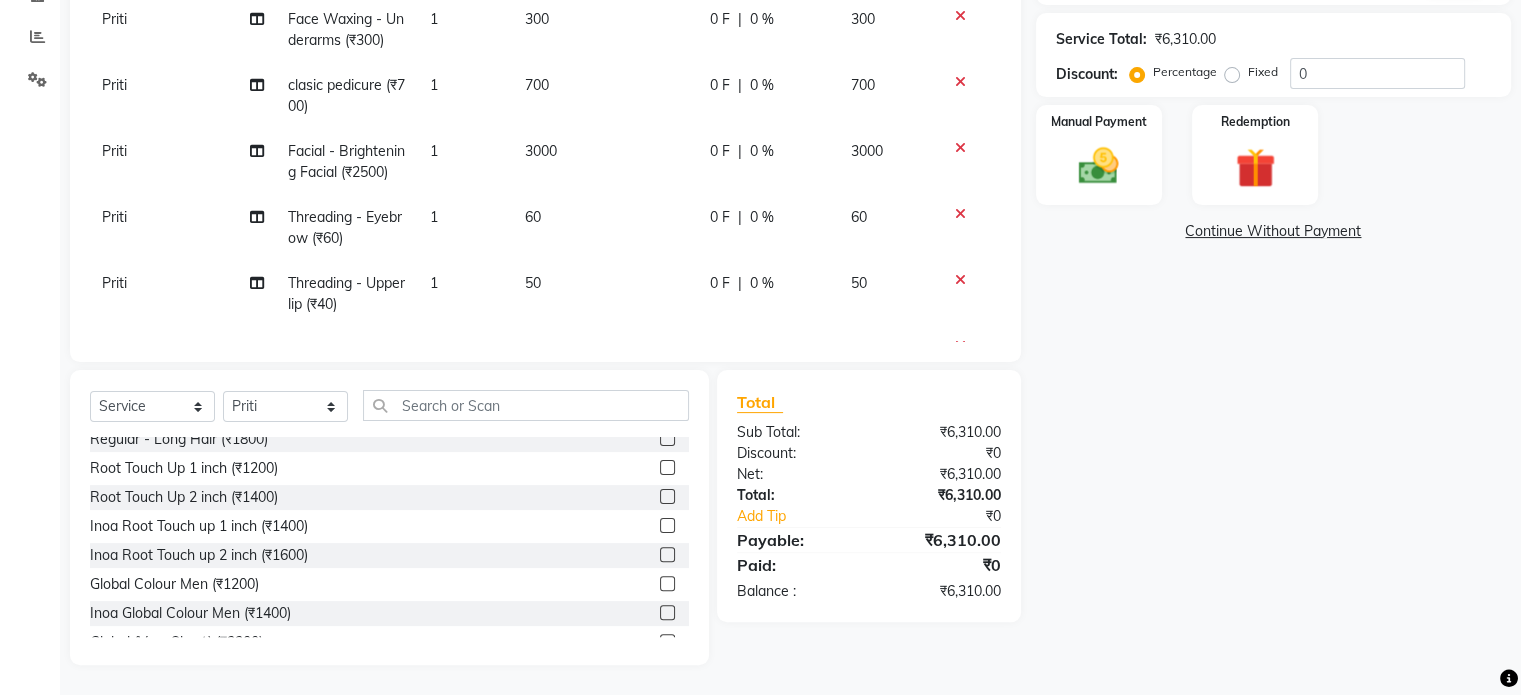 scroll, scrollTop: 162, scrollLeft: 0, axis: vertical 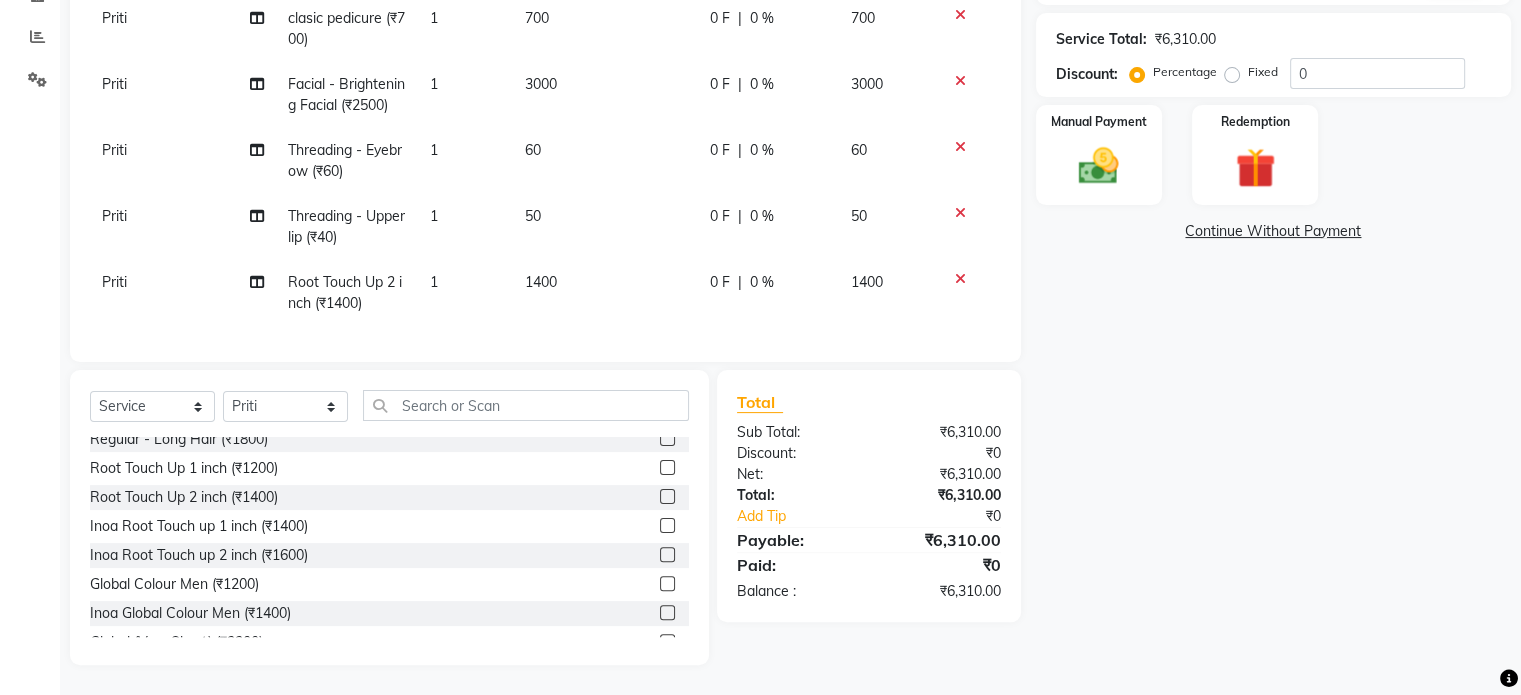 click on "1400" 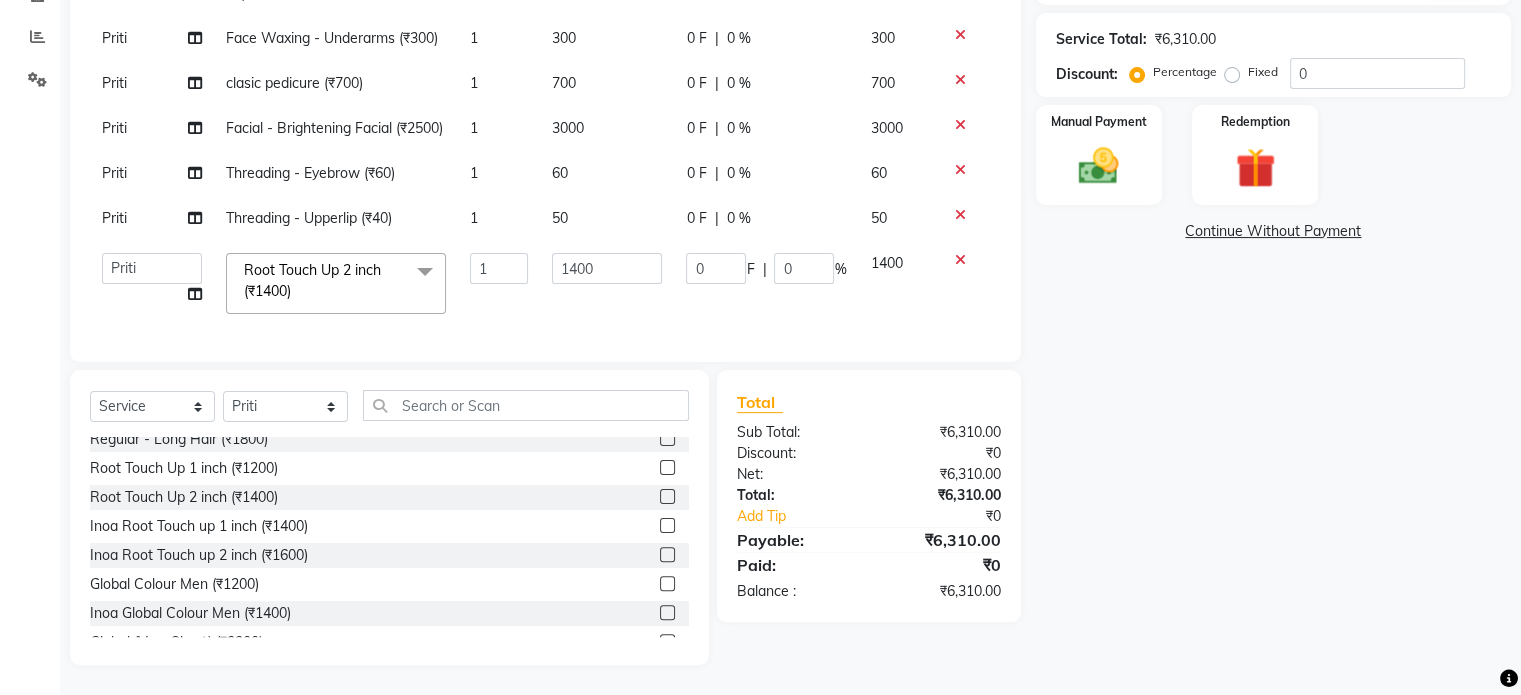 scroll, scrollTop: 54, scrollLeft: 0, axis: vertical 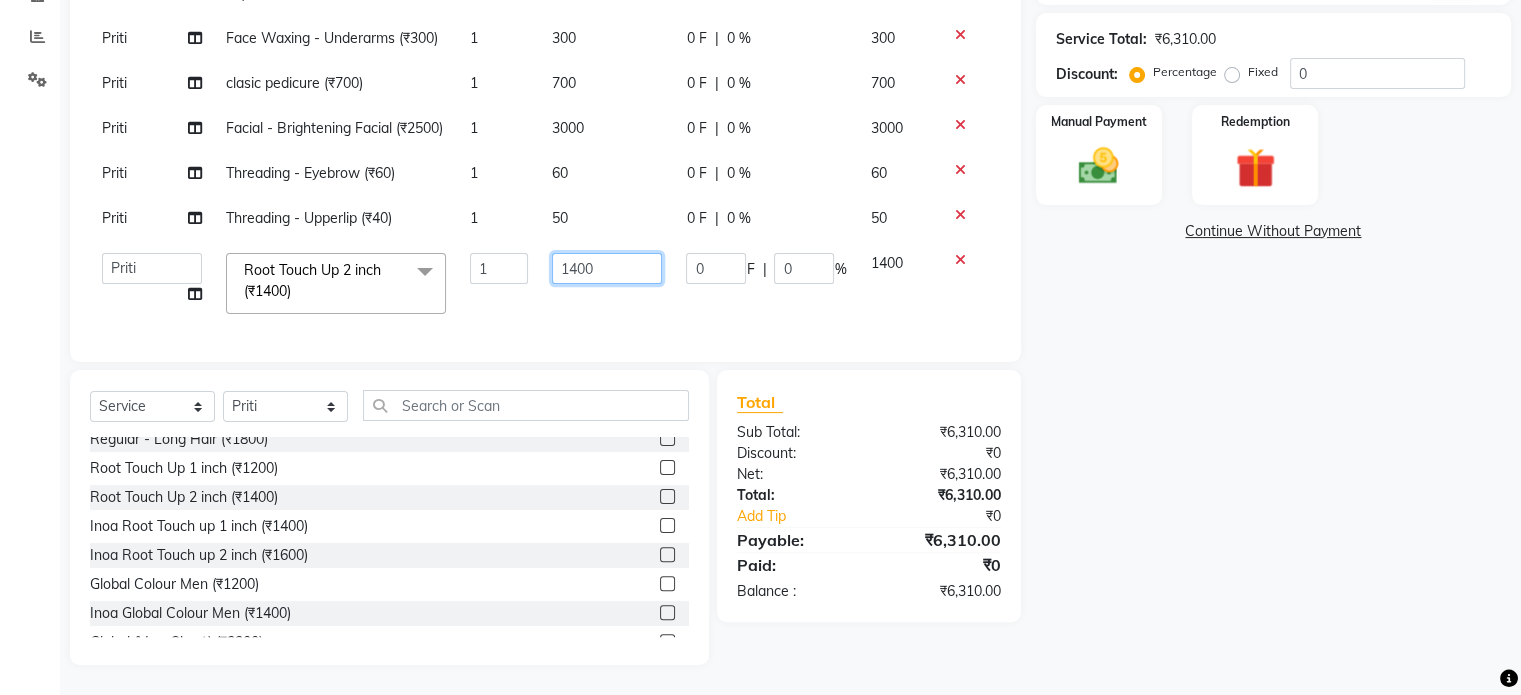 click on "1400" 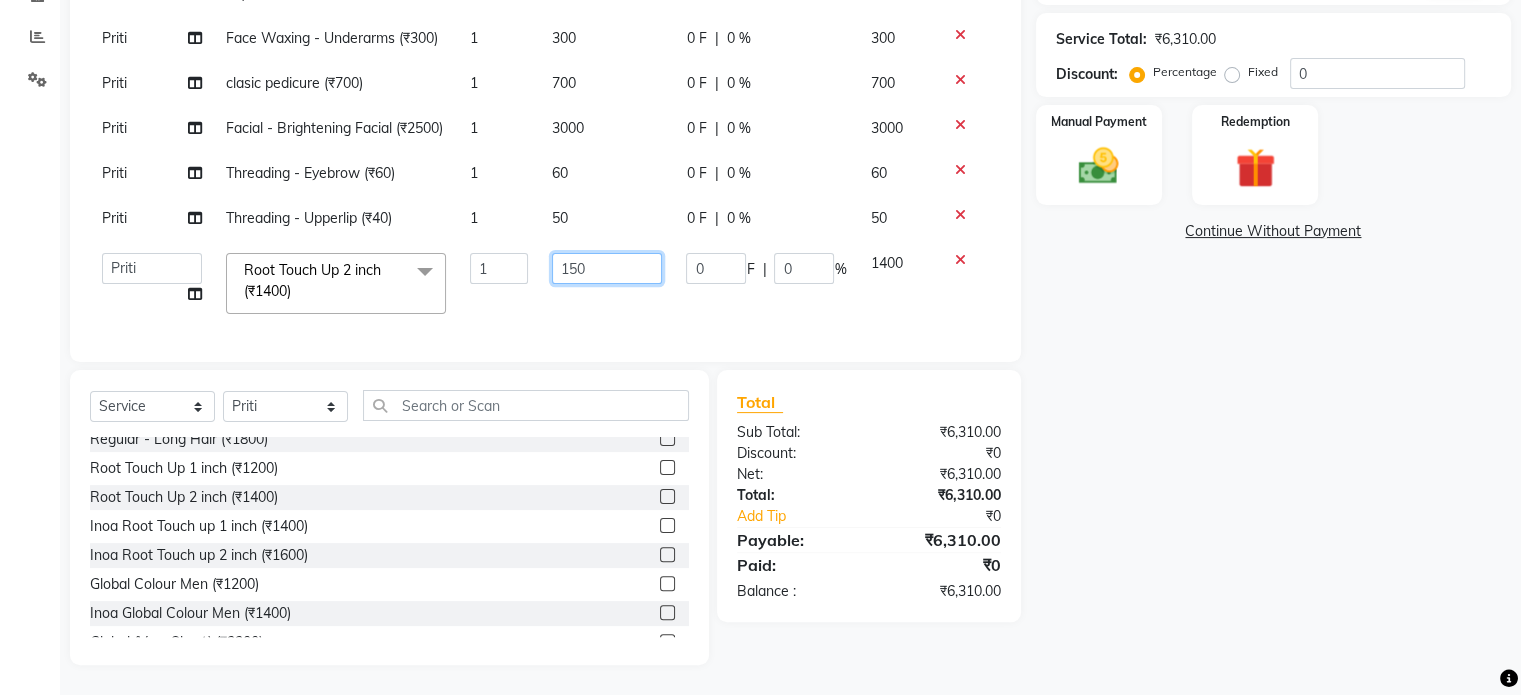 type on "1500" 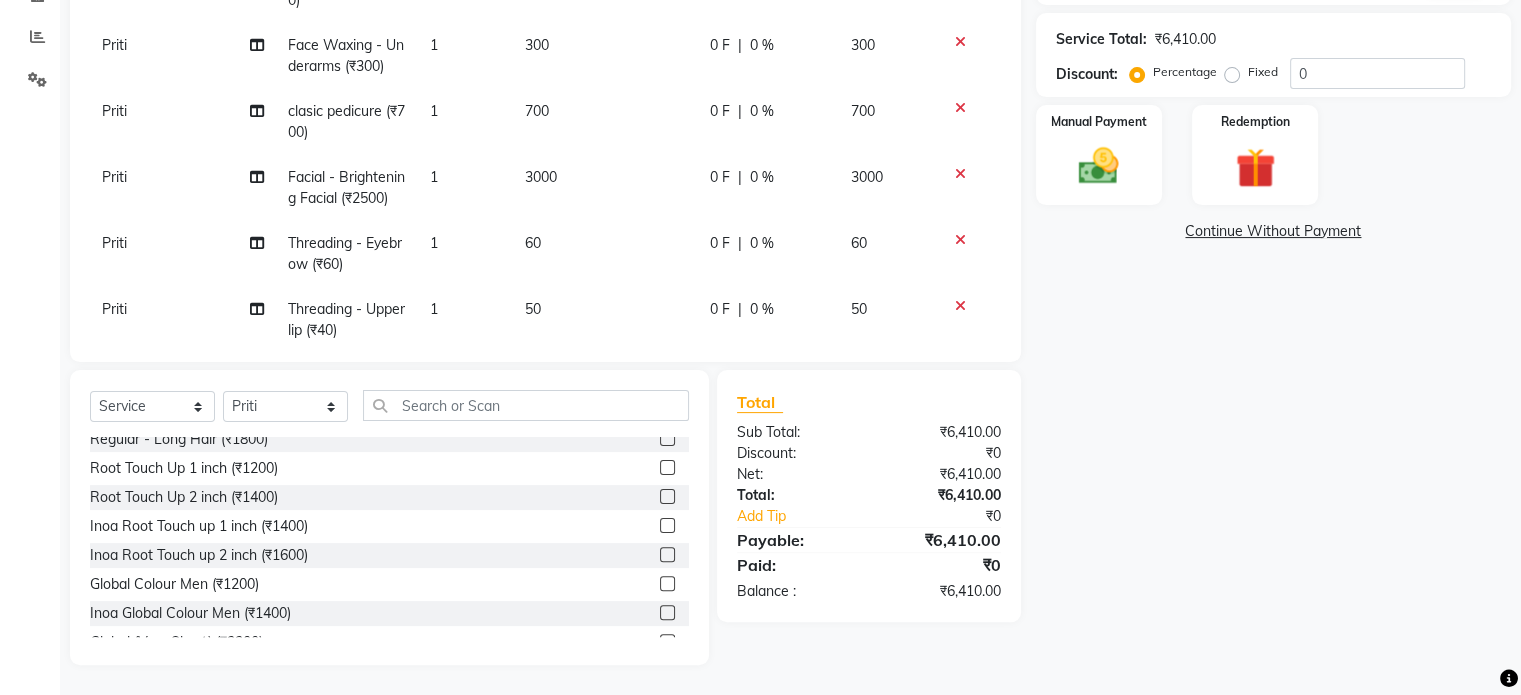 click on "[FIRST] Hair Wash + Blast Dry (₹300) 1 300 0 F | 0 % 300 [FIRST] Waxing - Rollon Wax hafe leg (₹600) 1 500 0 F | 0 % 500 [FIRST] Face Waxing - Underarms (₹300) 1 300 0 F | 0 % 300 [FIRST] clasic pedicure (₹700) 1 700 0 F | 0 % 700 [FIRST] Facial - Brightening Facial (₹2500) 1 3000 0 F | 0 % 3000 [FIRST] Threading - Eyebrow (₹60) 1 60 0 F | 0 % 60 [FIRST] Threading - Upperlip (₹40) 1 50 0 F | 0 % 50 [FIRST] Root Touch Up 2 inch (₹1400) 1 1500 0 F | 0 % 1500" 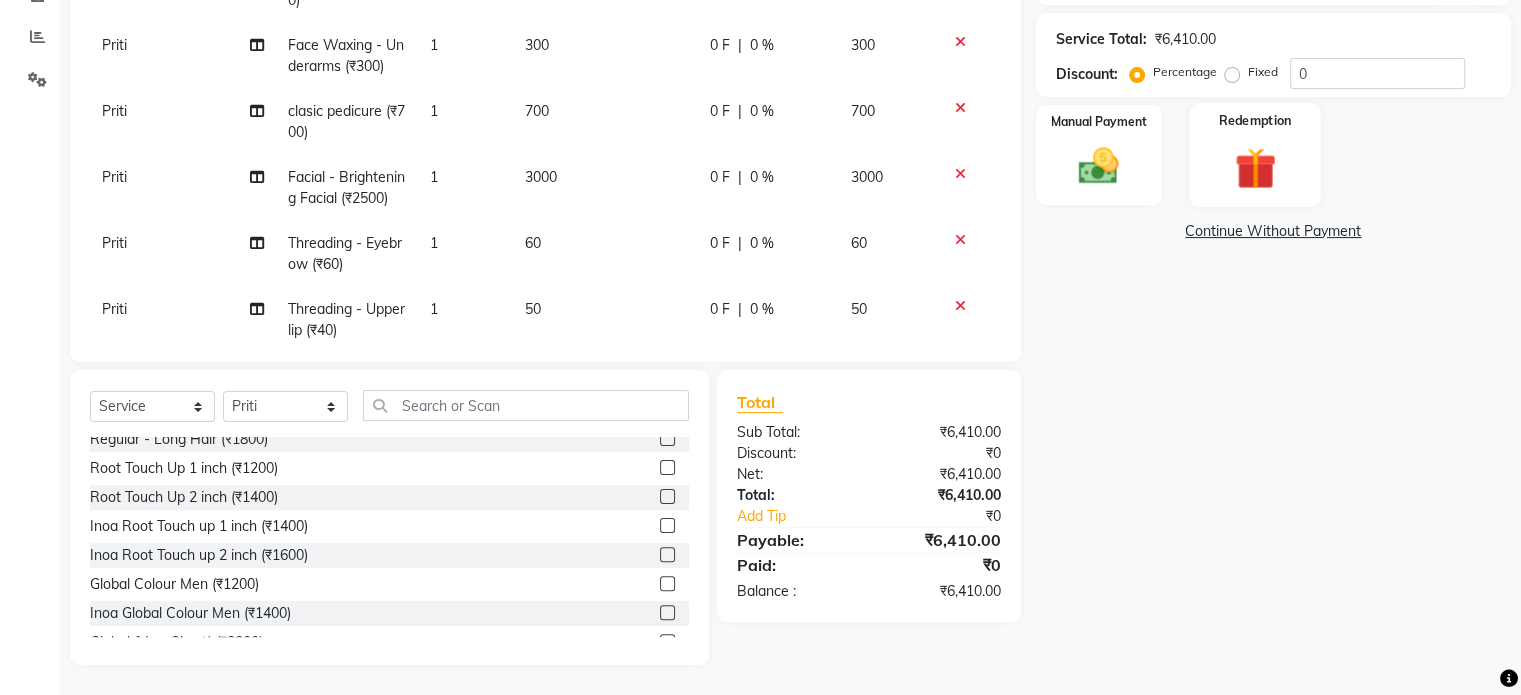 click 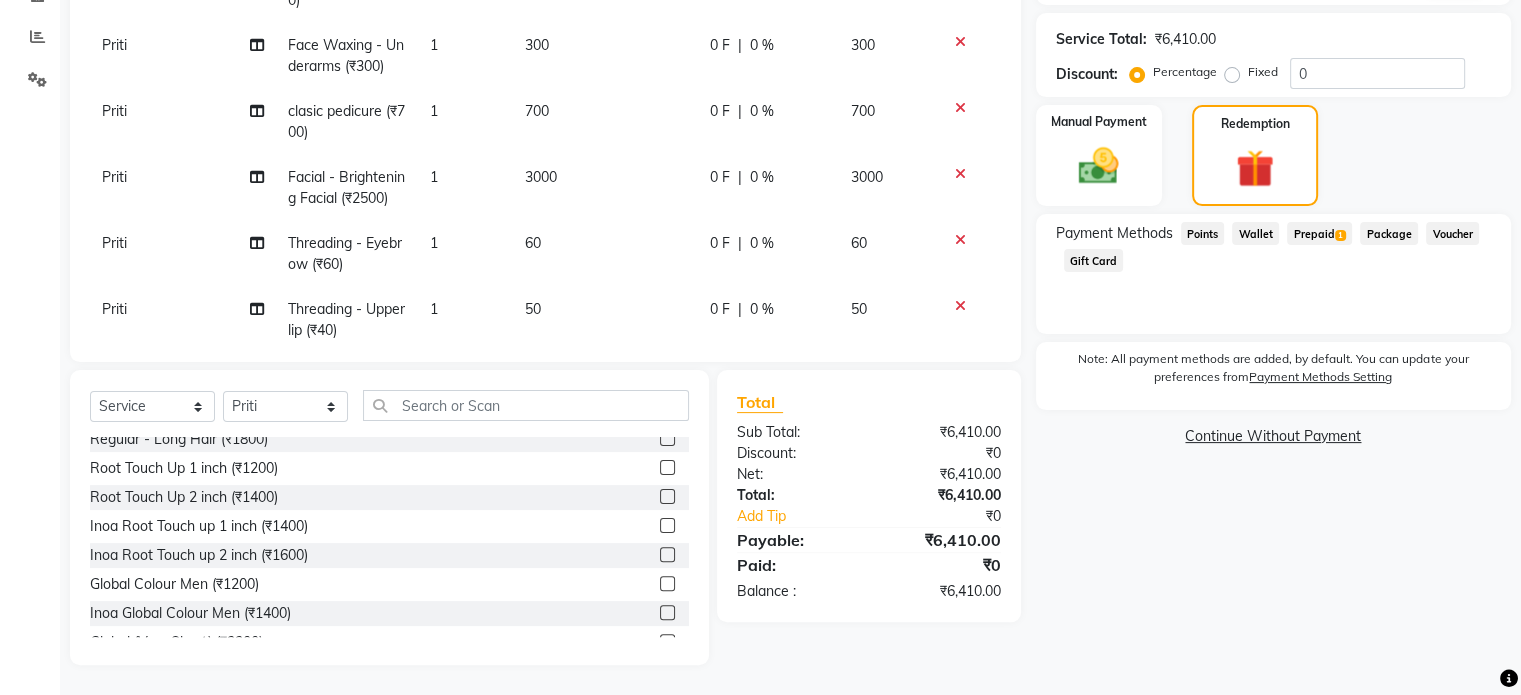click on "Prepaid  1" 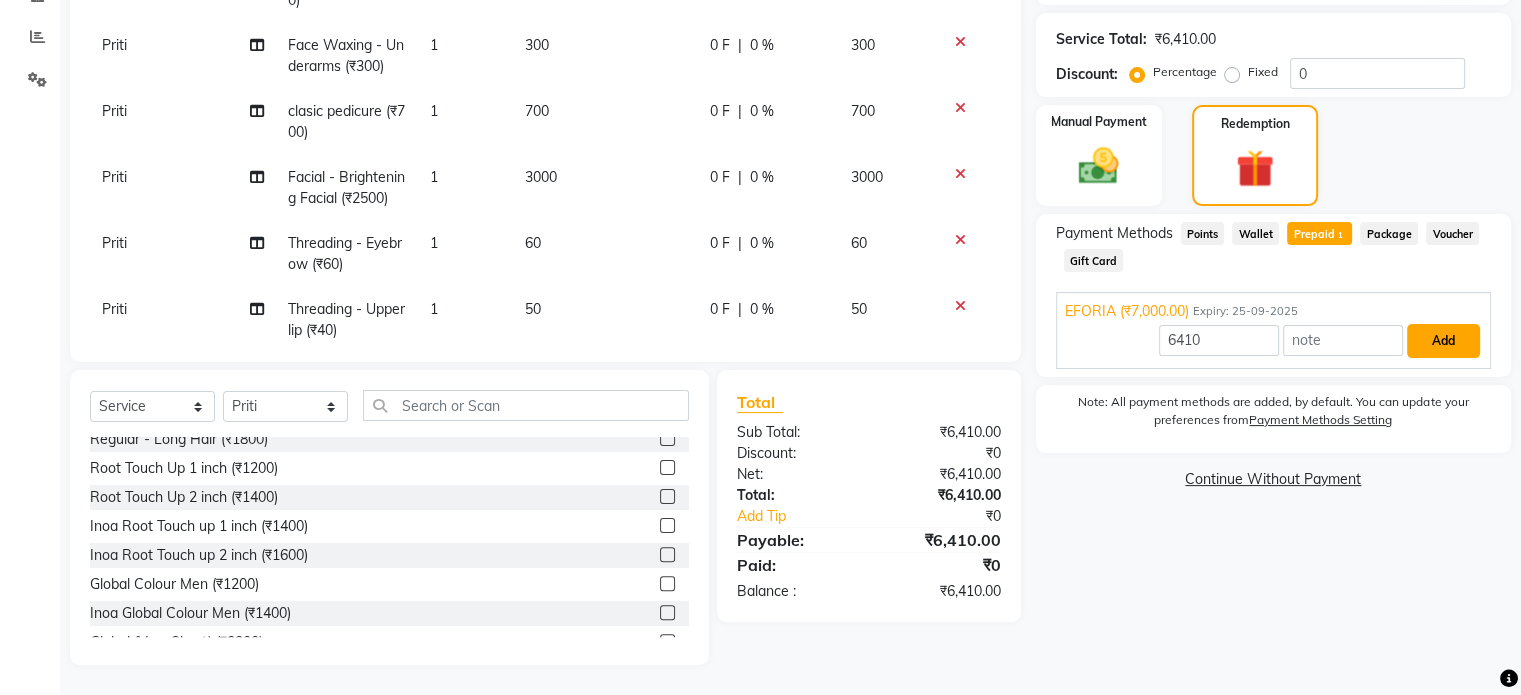click on "Add" at bounding box center [1443, 341] 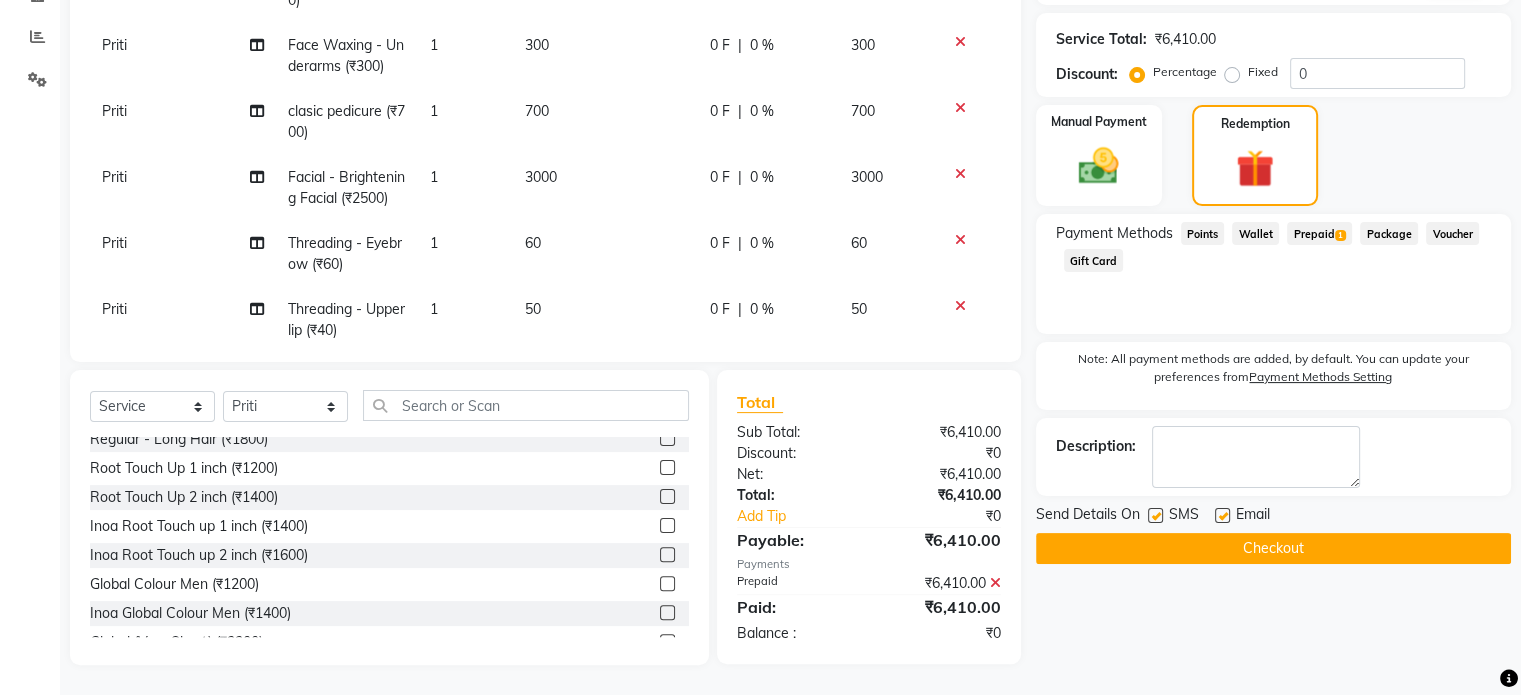 click on "Checkout" 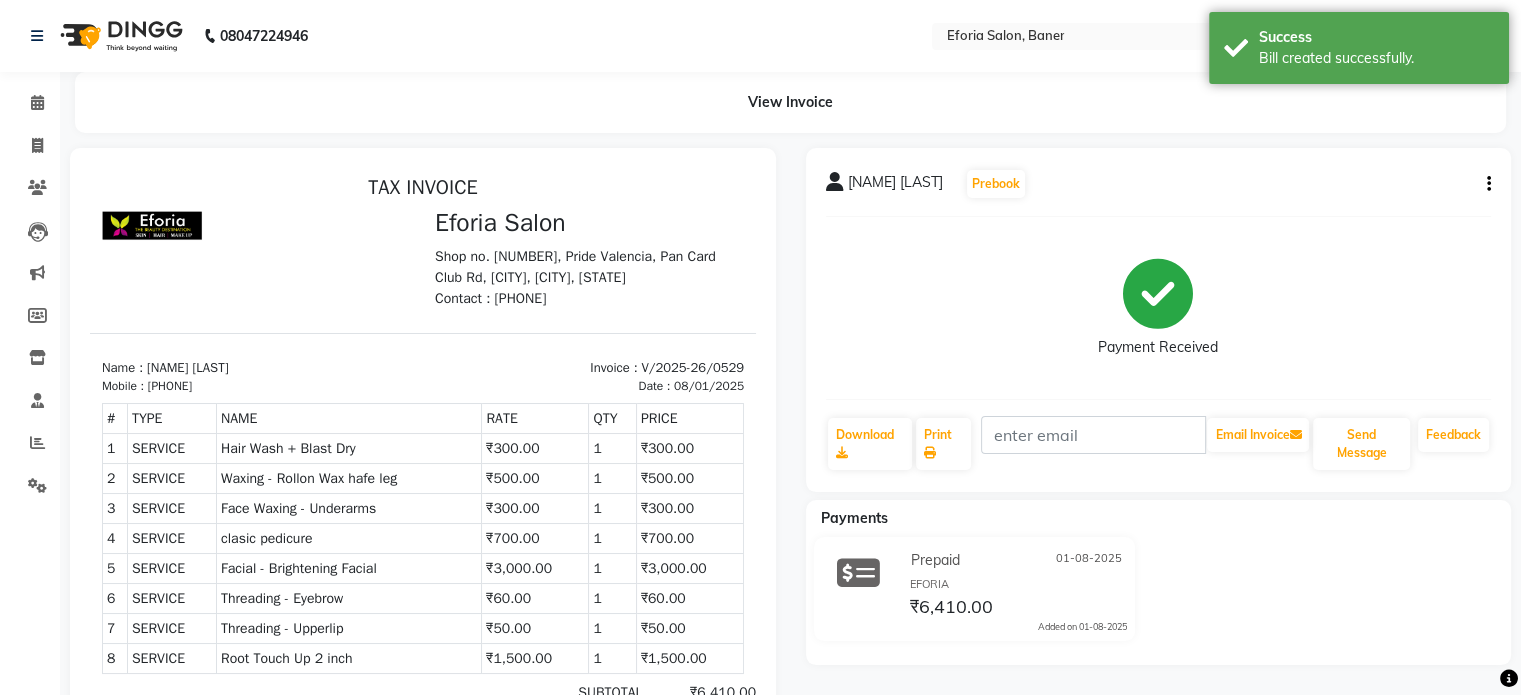 scroll, scrollTop: 0, scrollLeft: 0, axis: both 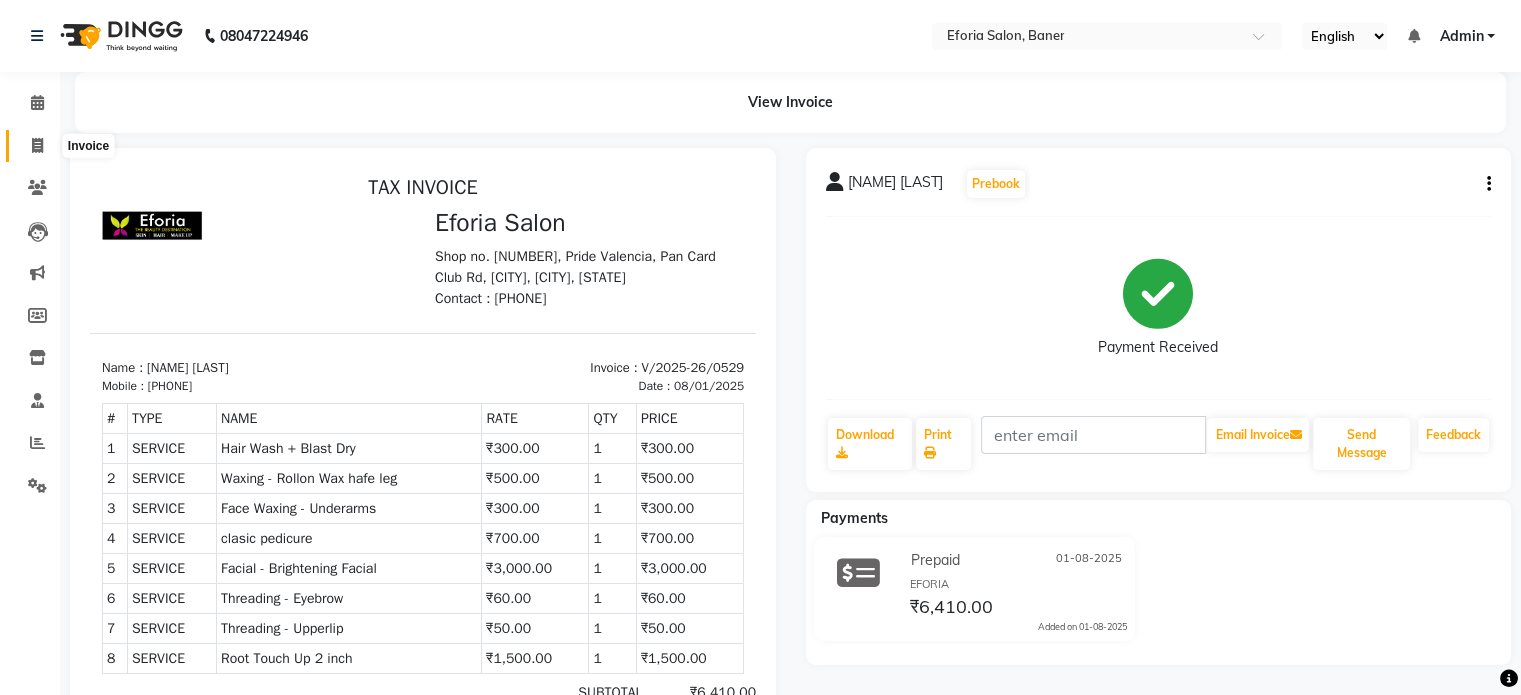 click 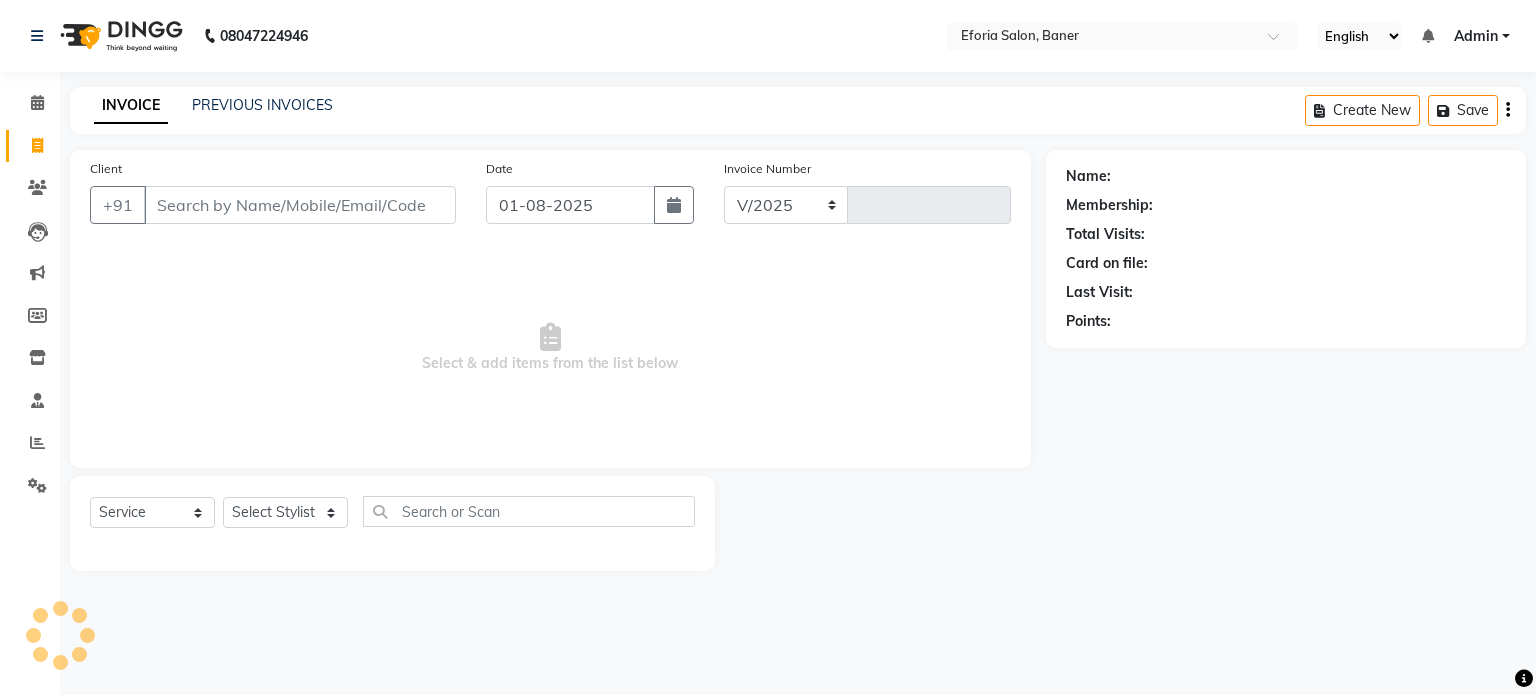 select on "608" 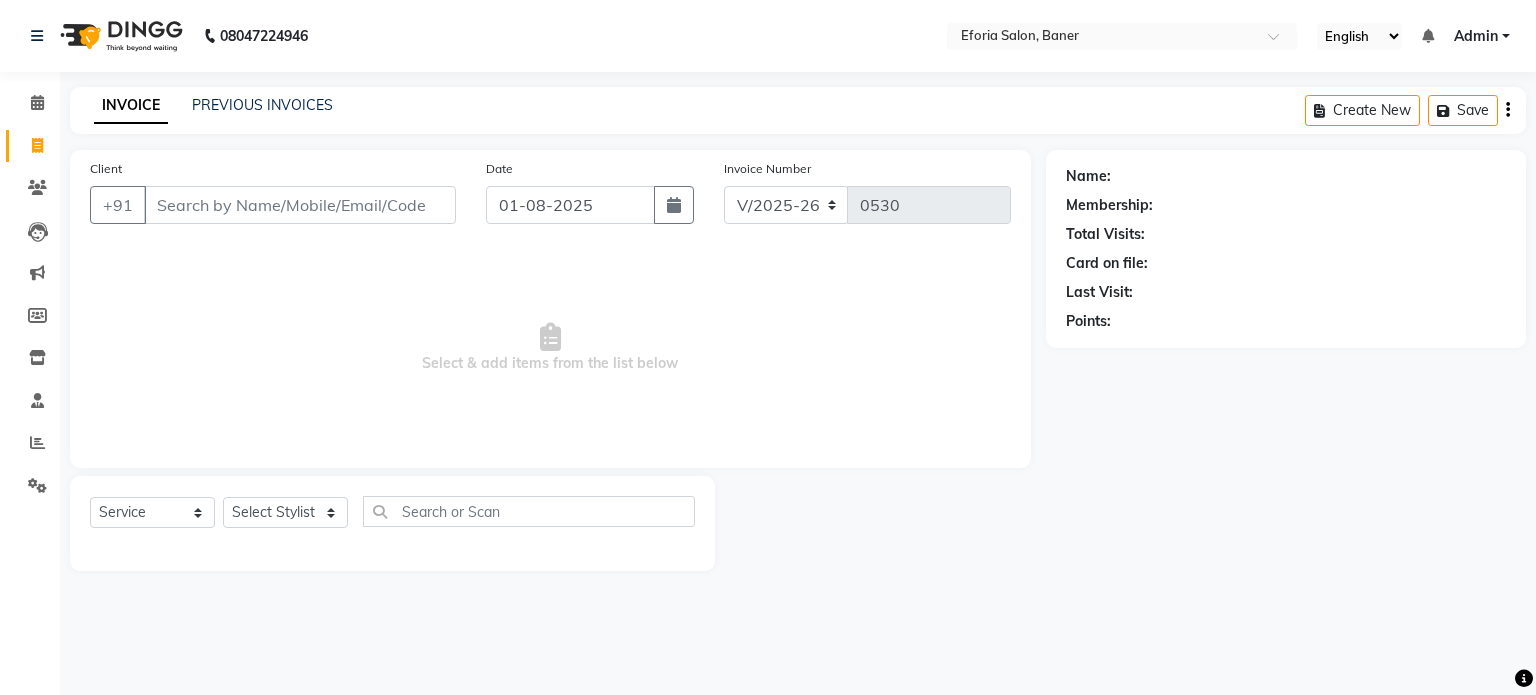 click on "Client" at bounding box center [300, 205] 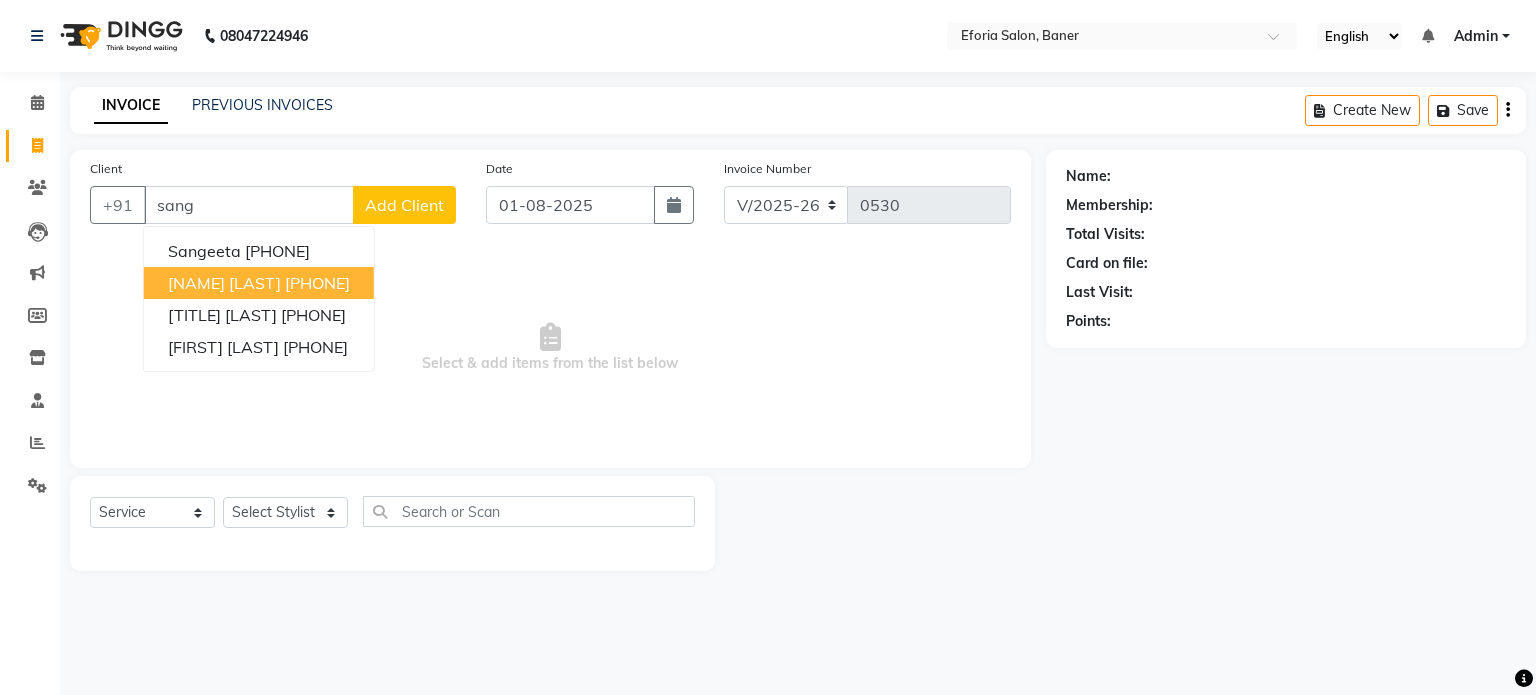 click on "[PHONE]" at bounding box center (317, 283) 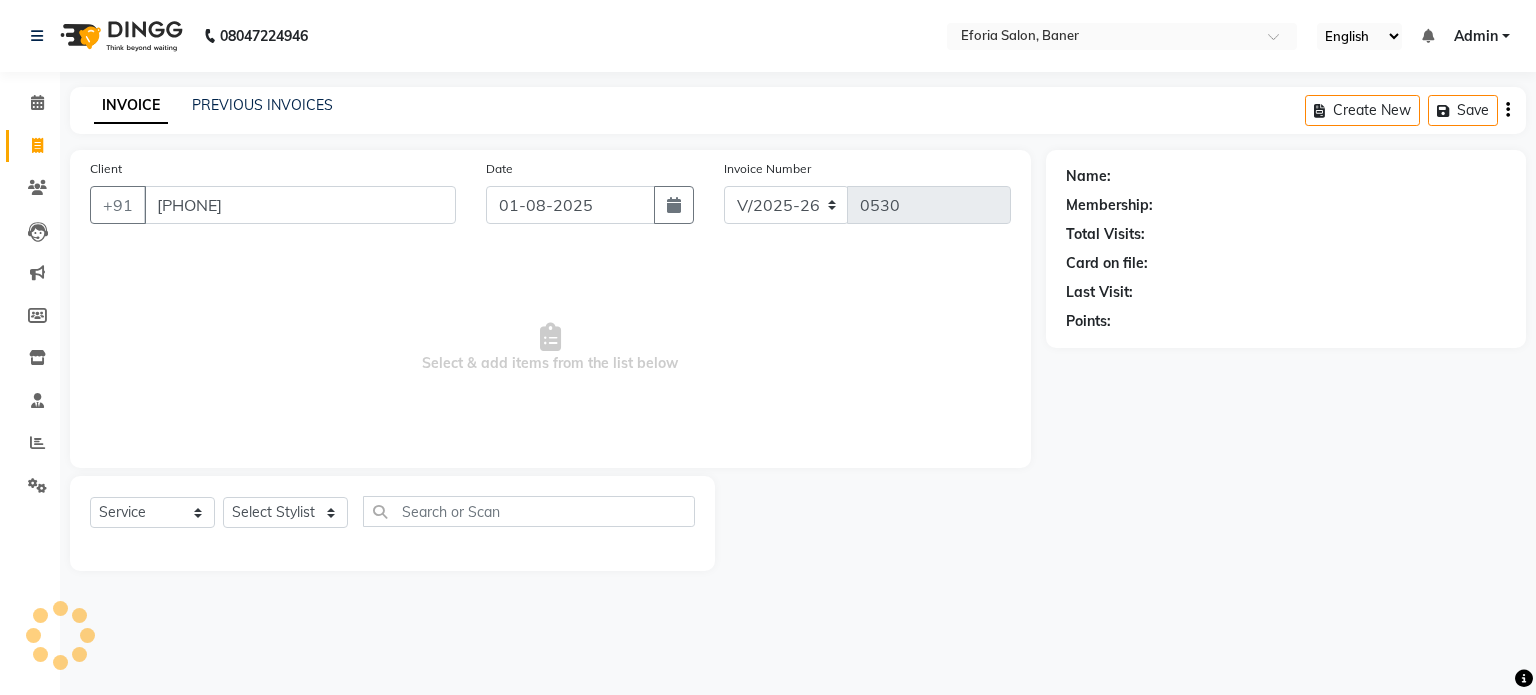 type on "[PHONE]" 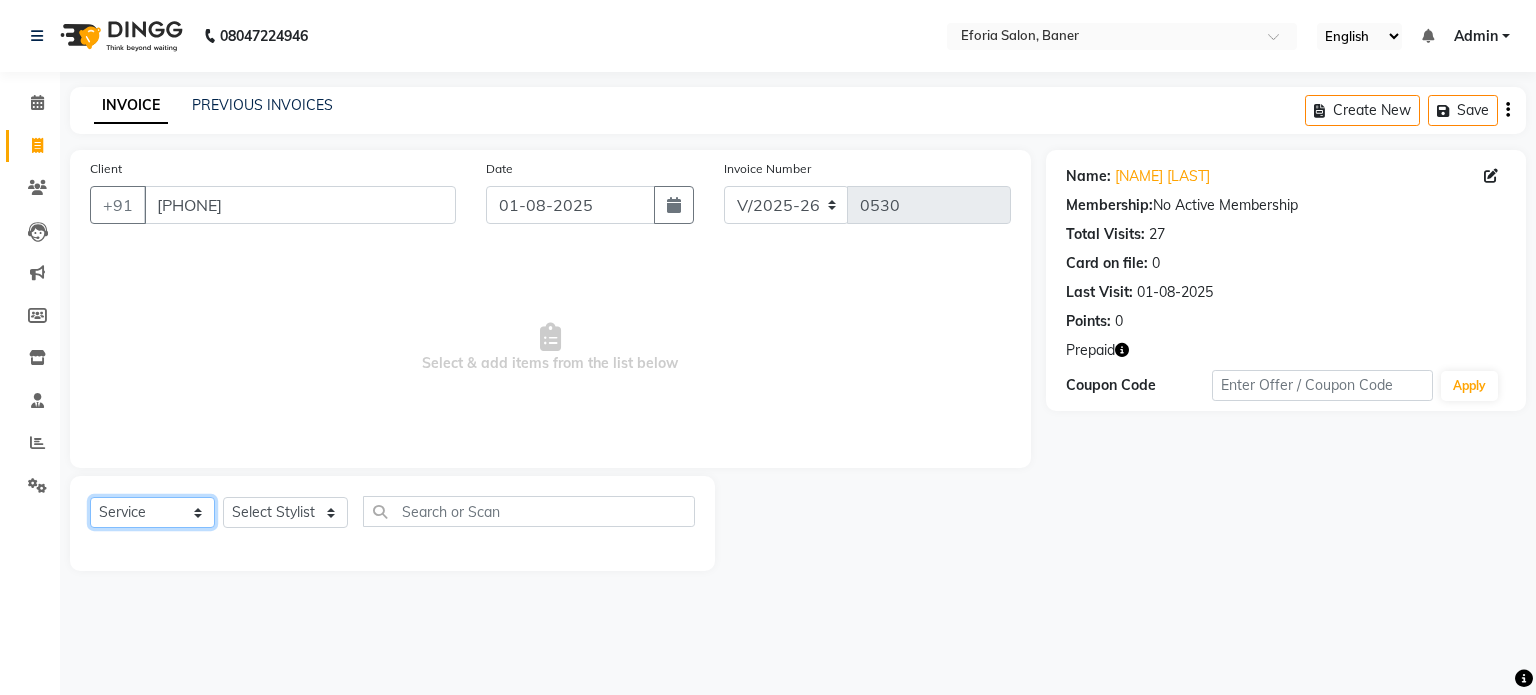 click on "Select  Service  Product  Membership  Package Voucher Prepaid Gift Card" 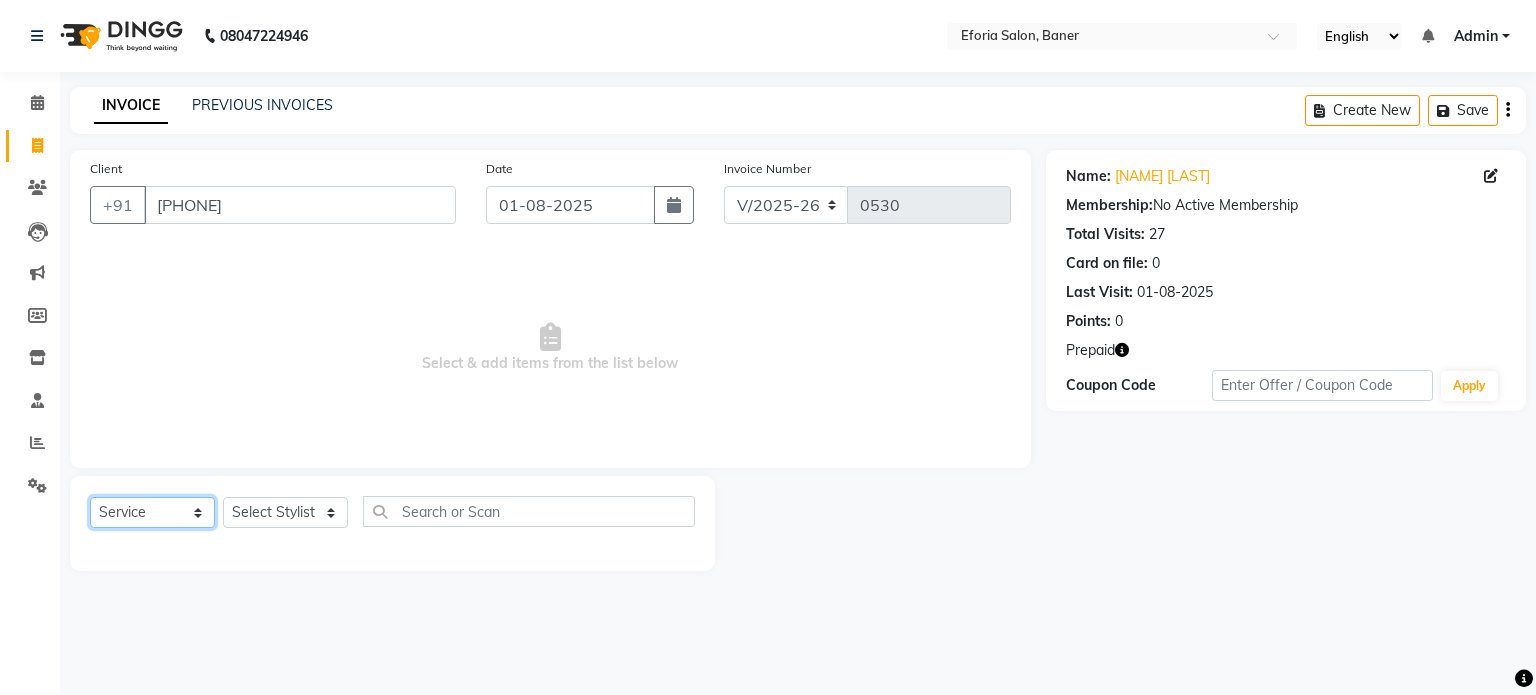 select on "P" 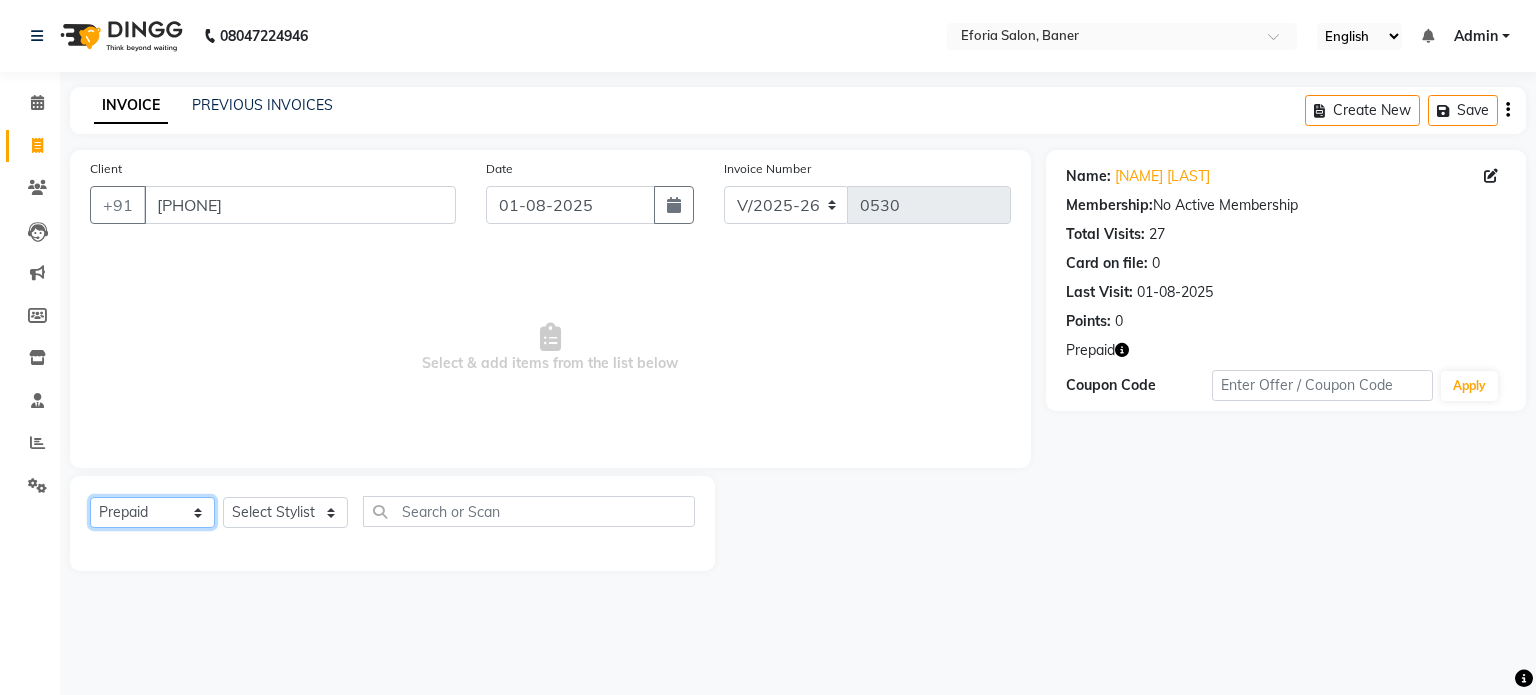 click on "Select  Service  Product  Membership  Package Voucher Prepaid Gift Card" 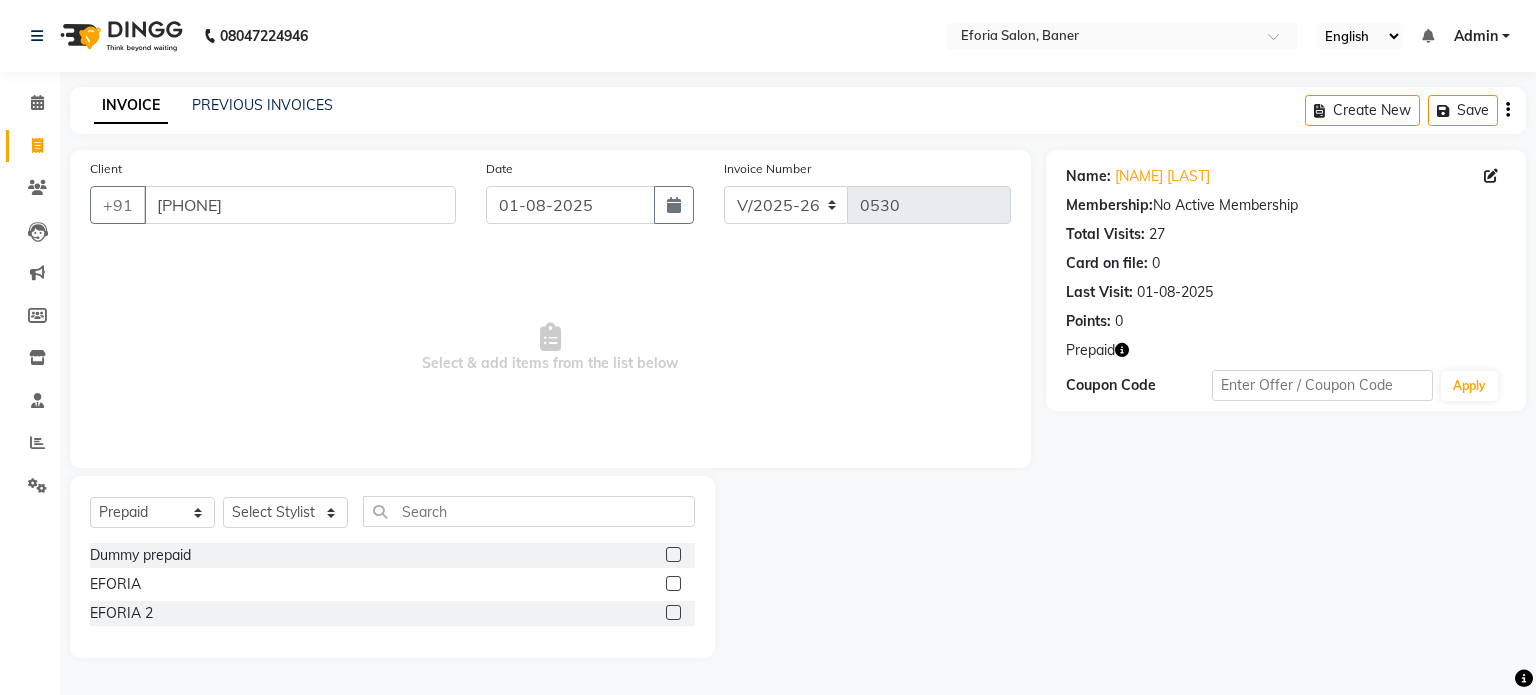 click 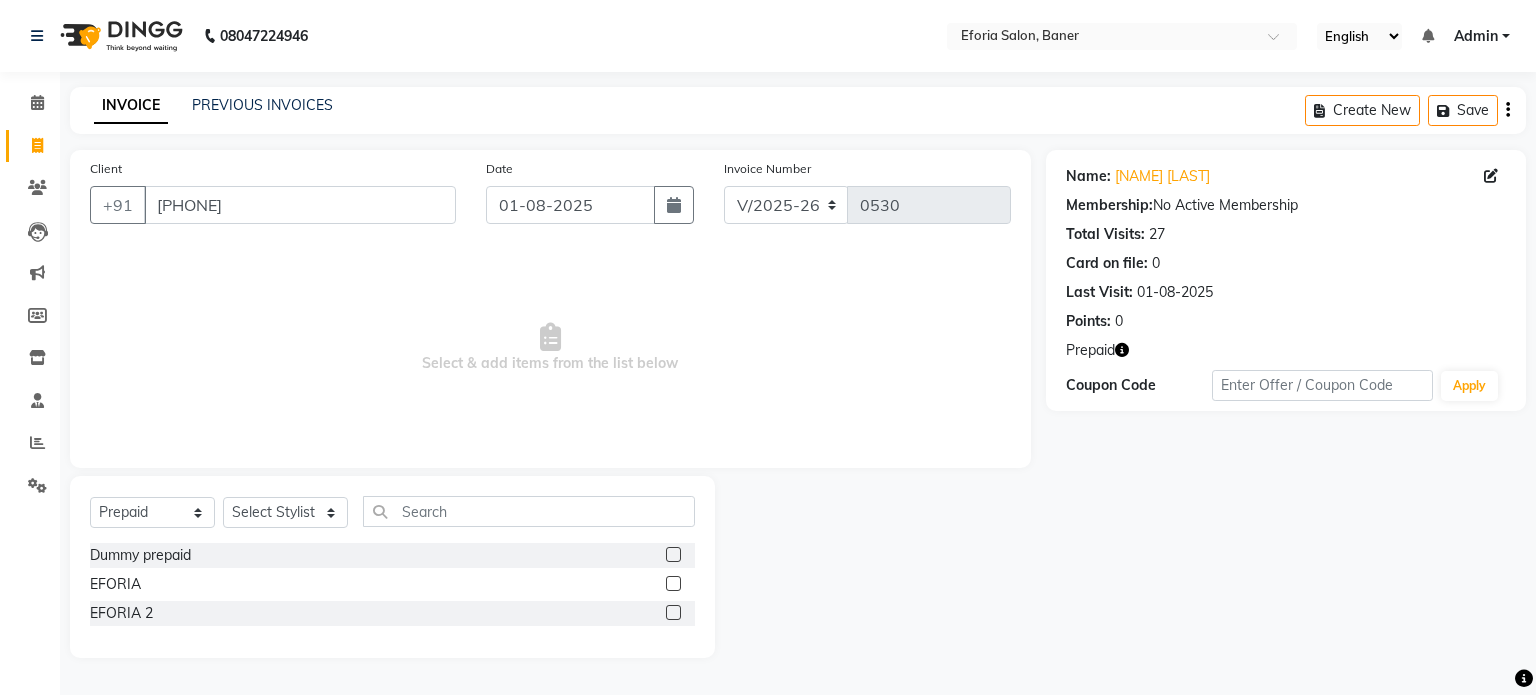 click 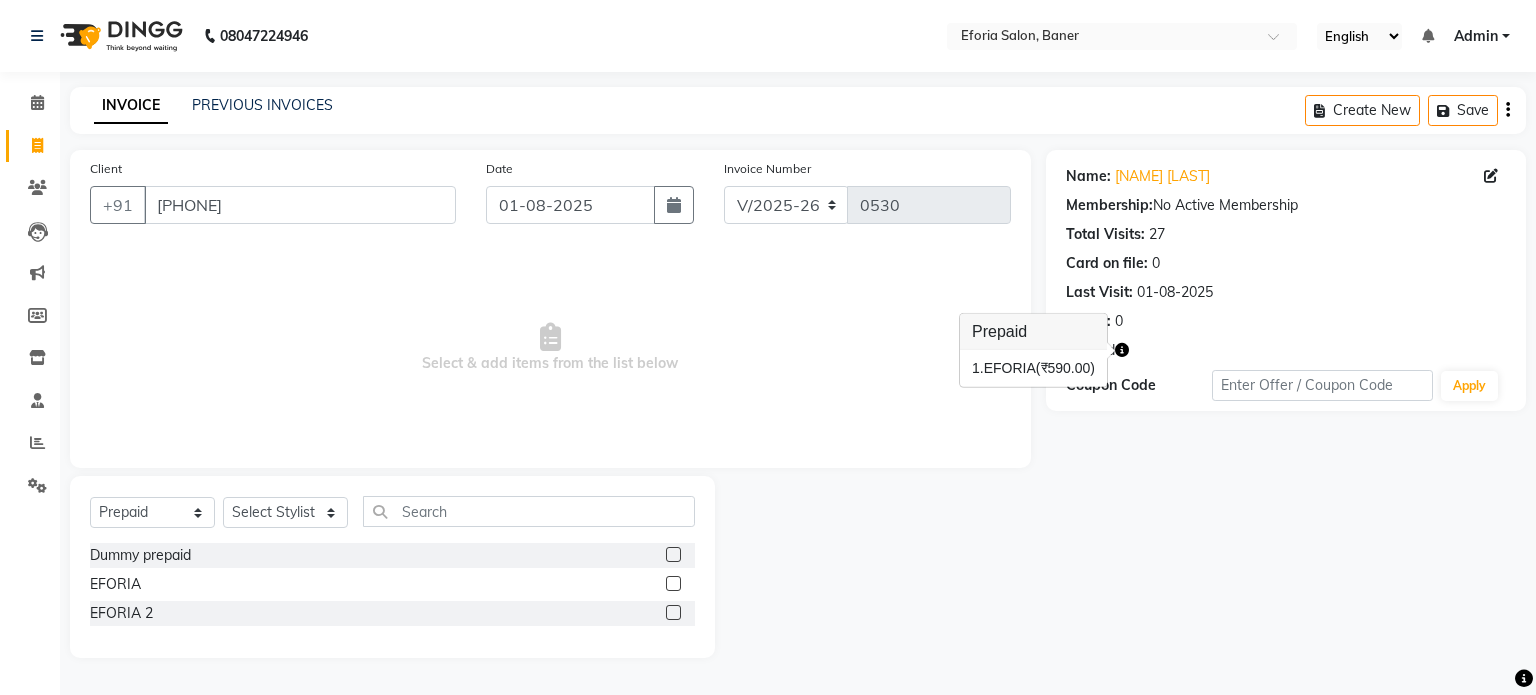 click on "Select & add items from the list below" at bounding box center [550, 348] 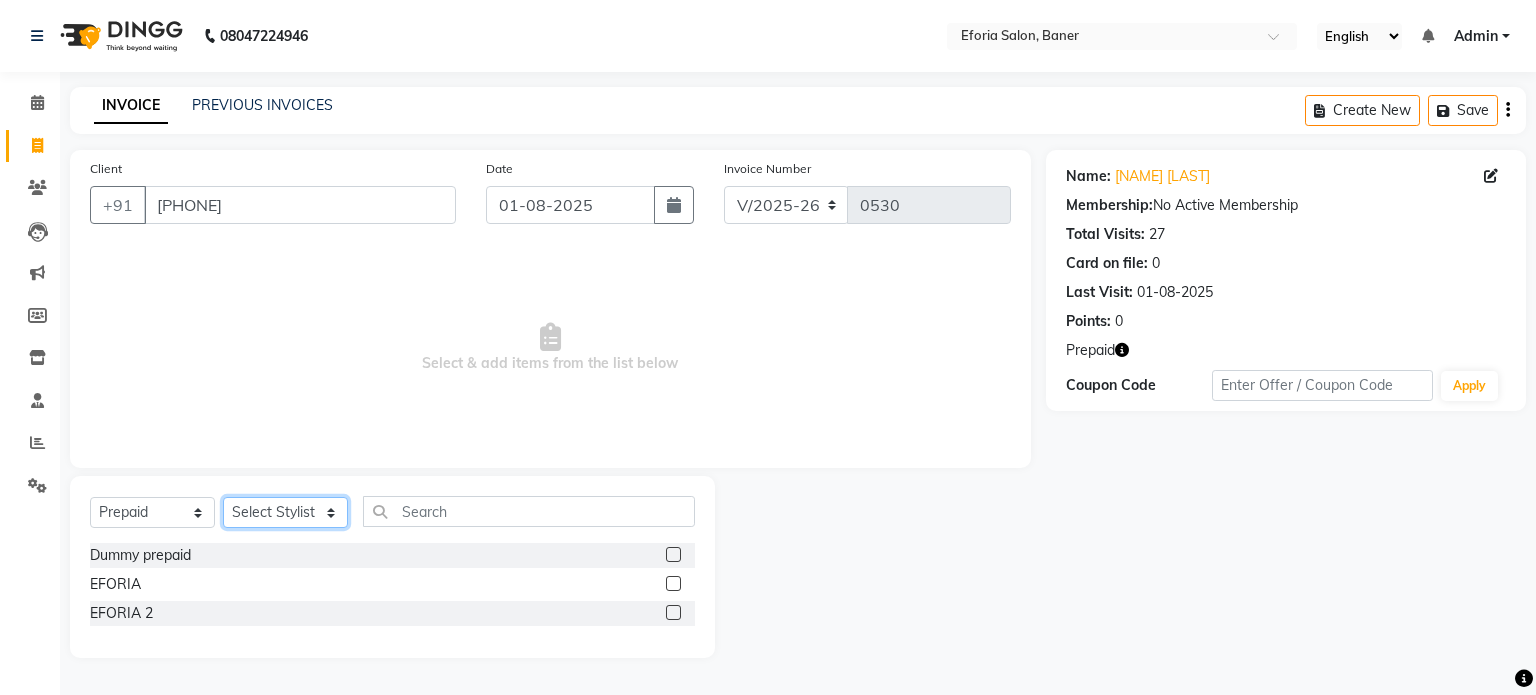 click on "Select Stylist [FIRST] [LAST] [FIRST] [LAST] [FIRST] [LAST] [FIRST] [LAST]" 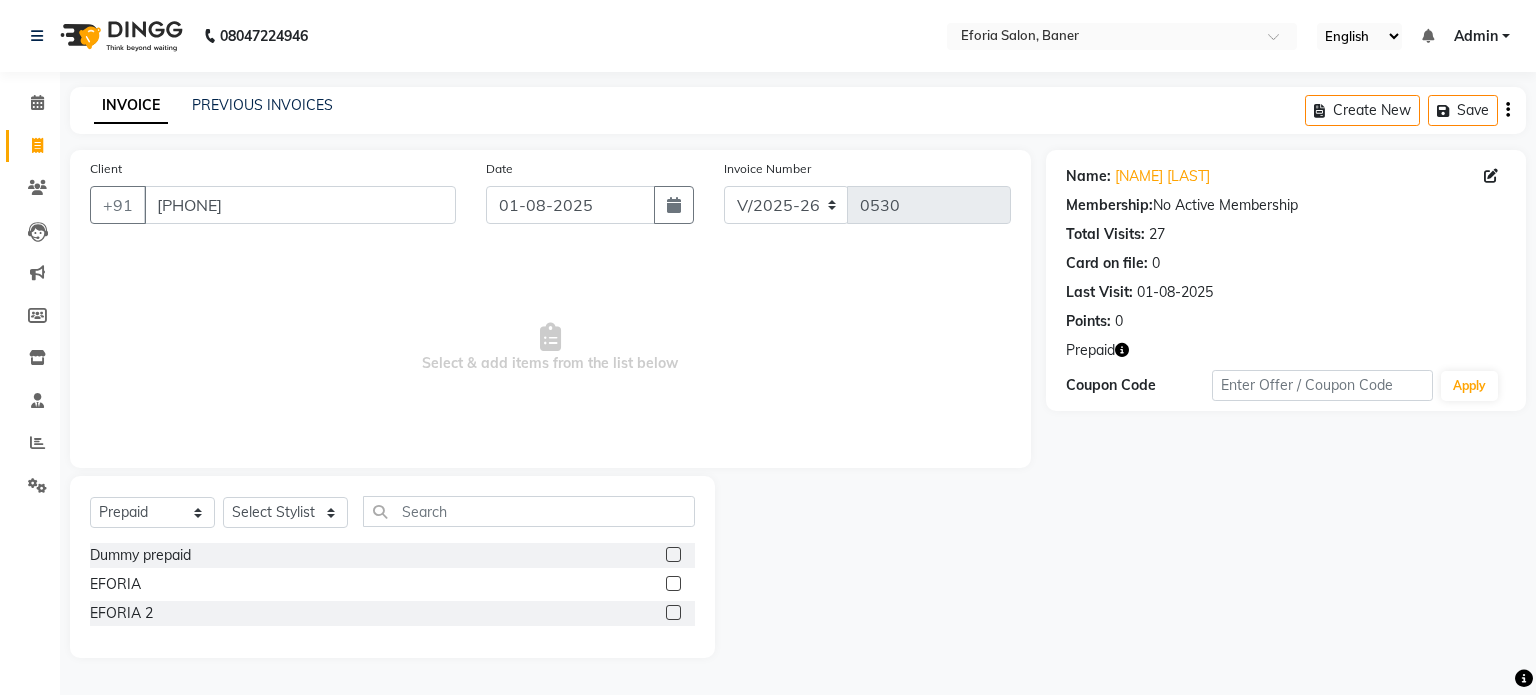 click 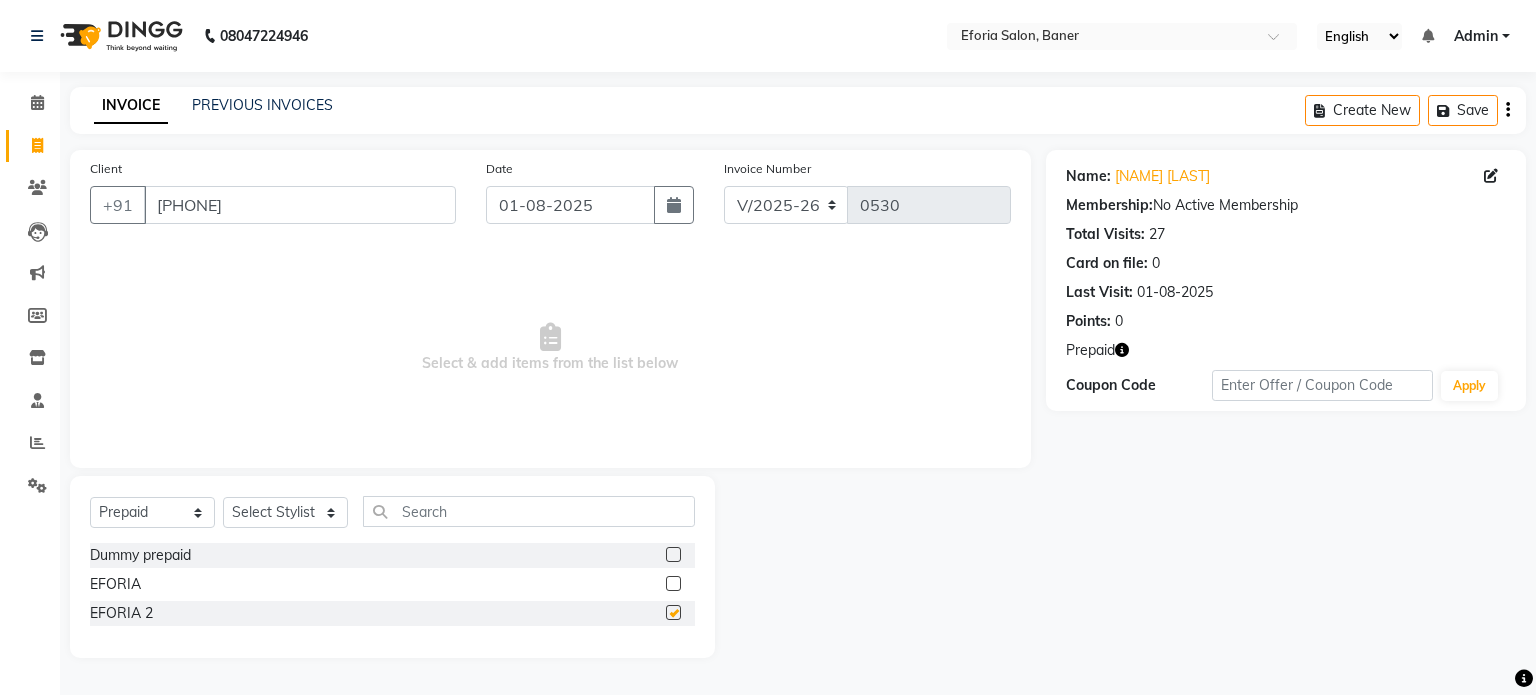 checkbox on "false" 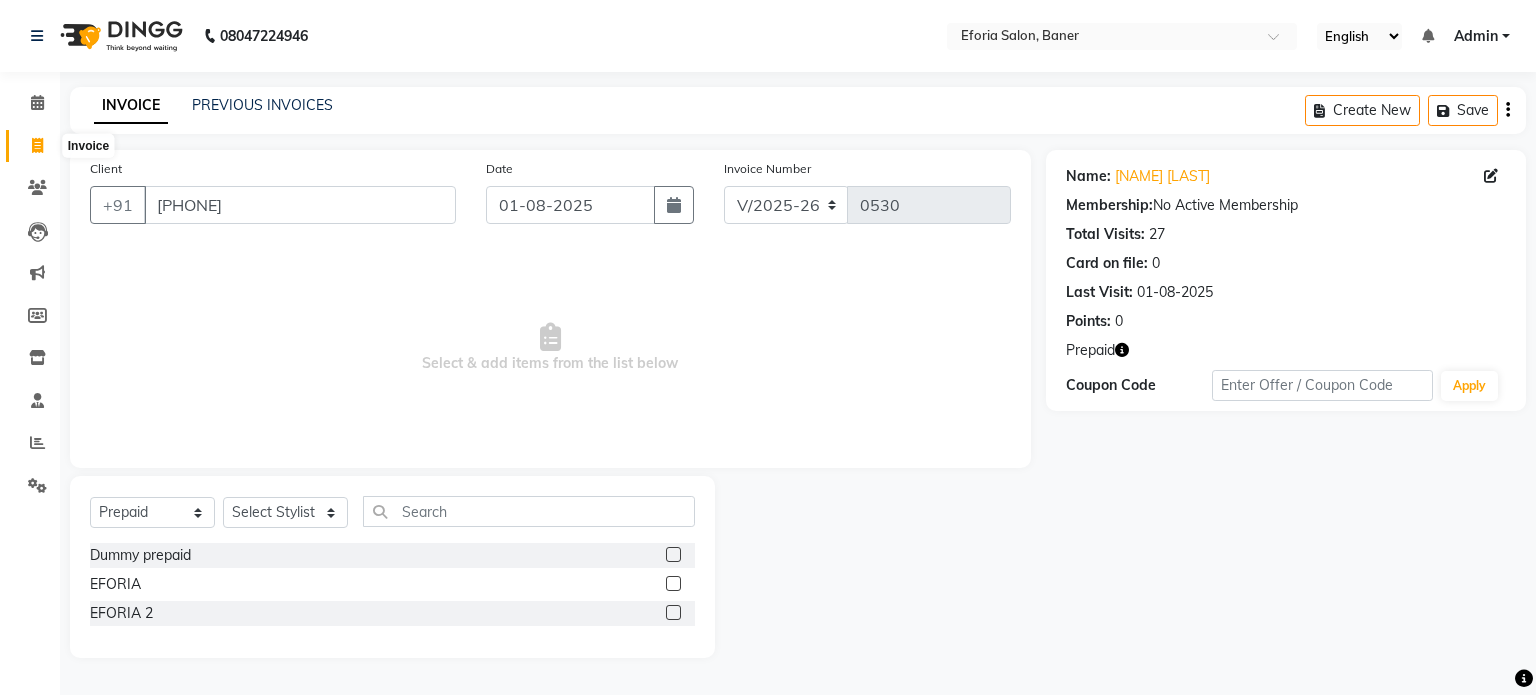 click 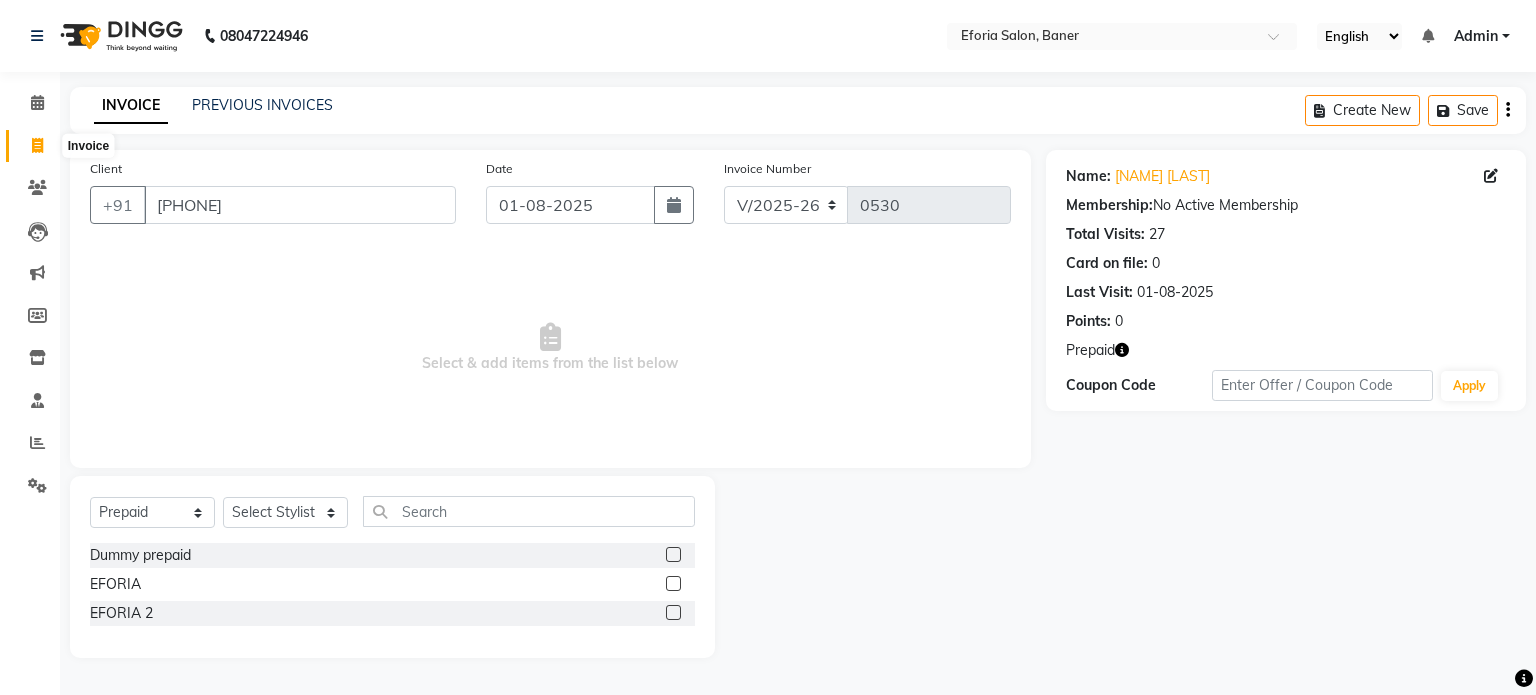 select on "service" 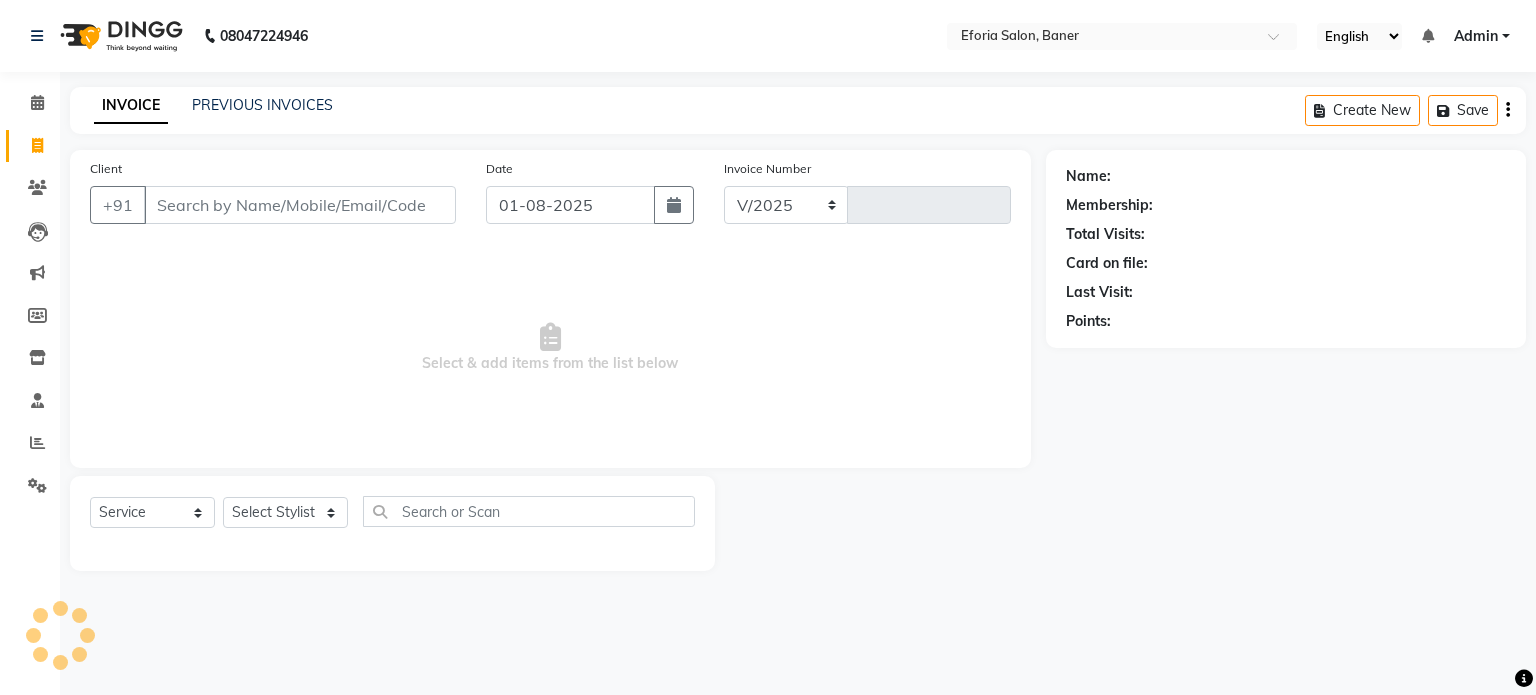 select on "608" 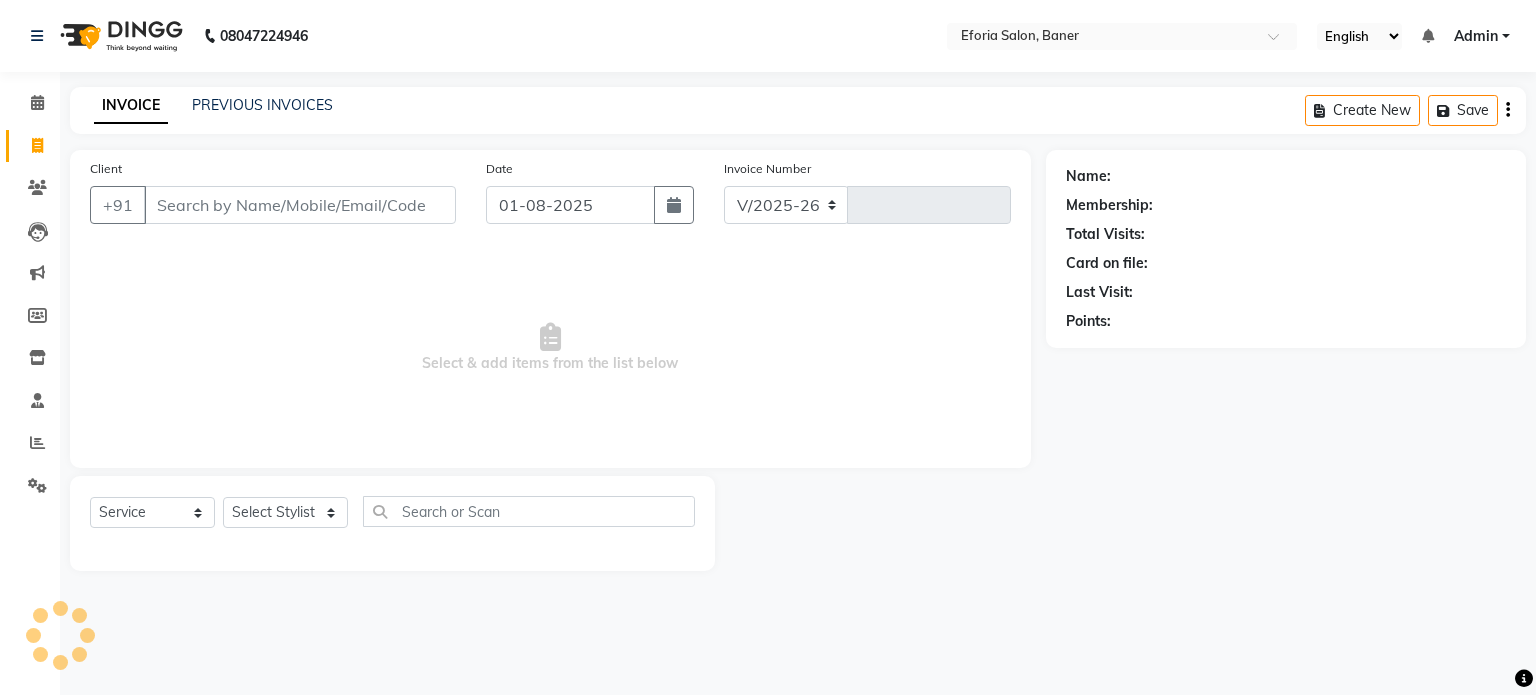 type on "0530" 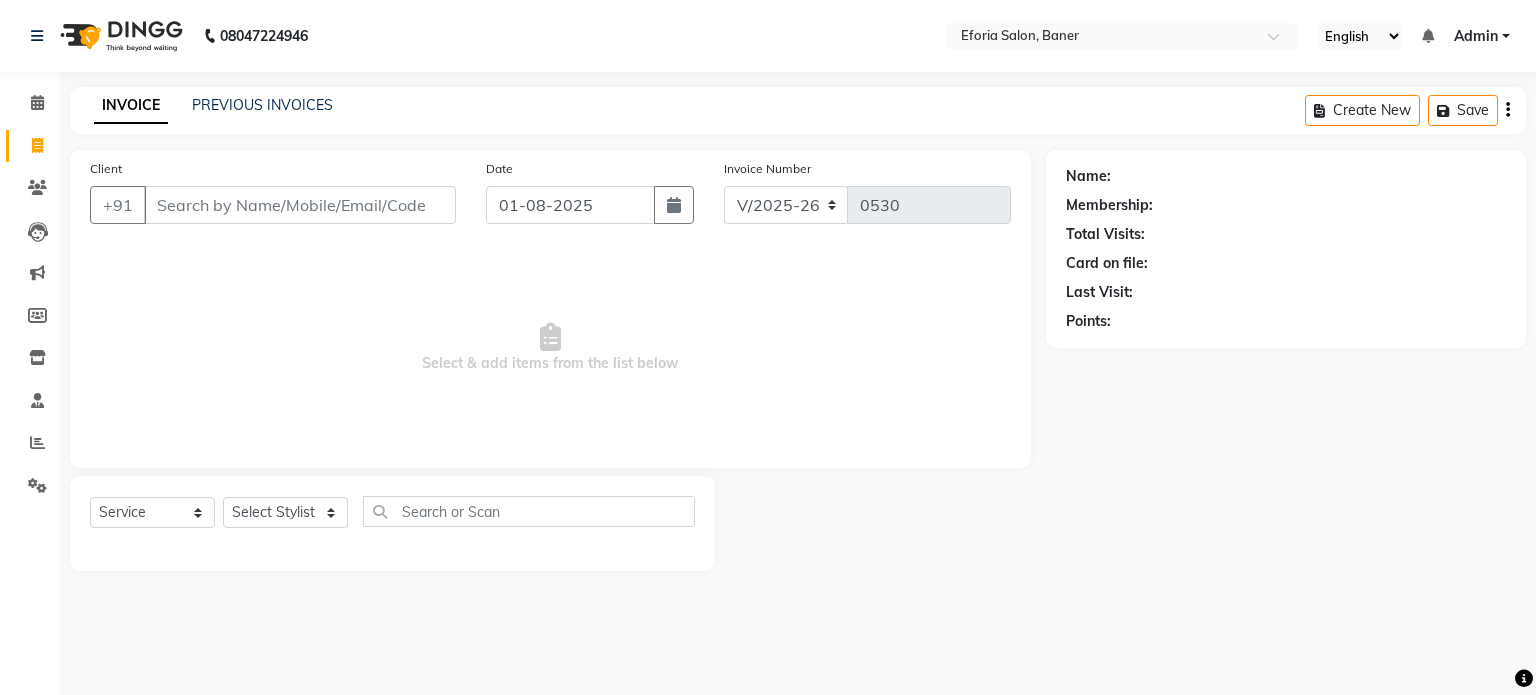 click on "Client" at bounding box center (300, 205) 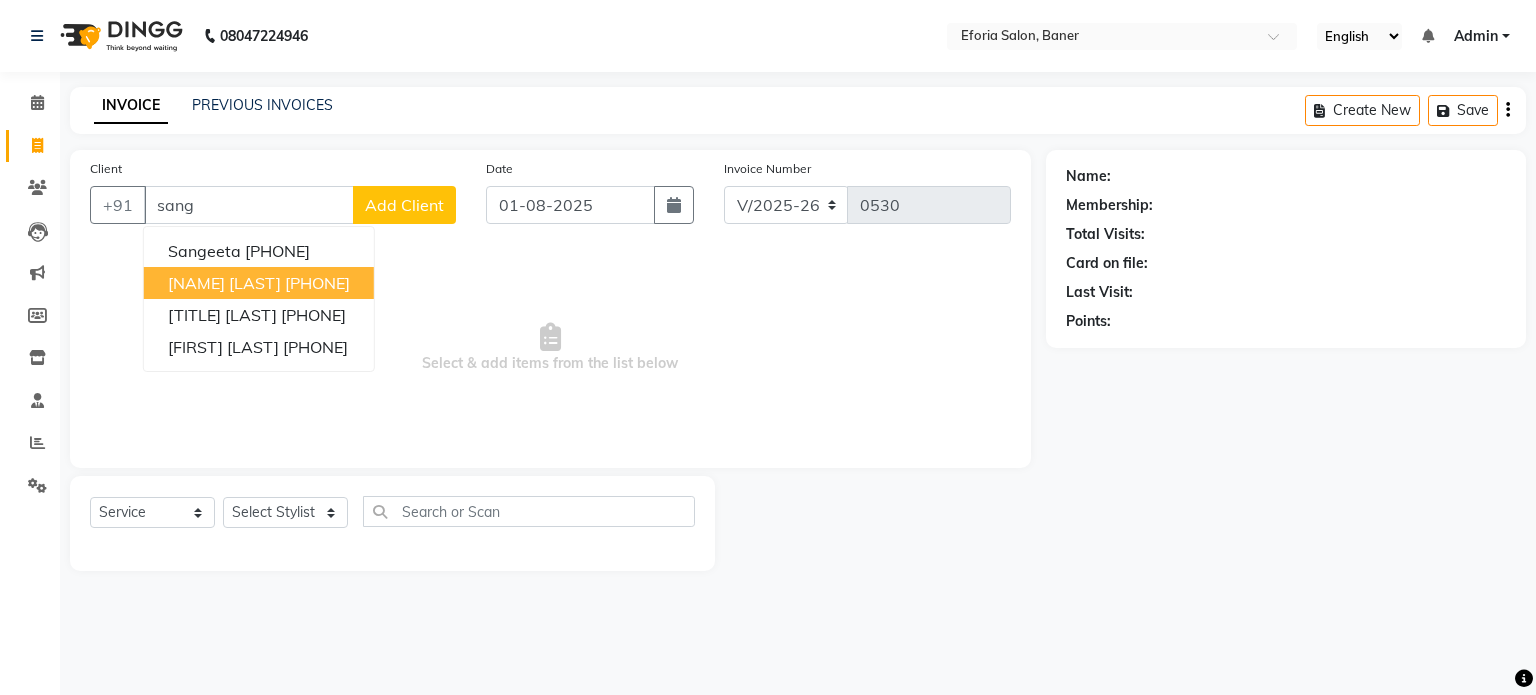 click on "[PHONE]" at bounding box center (317, 283) 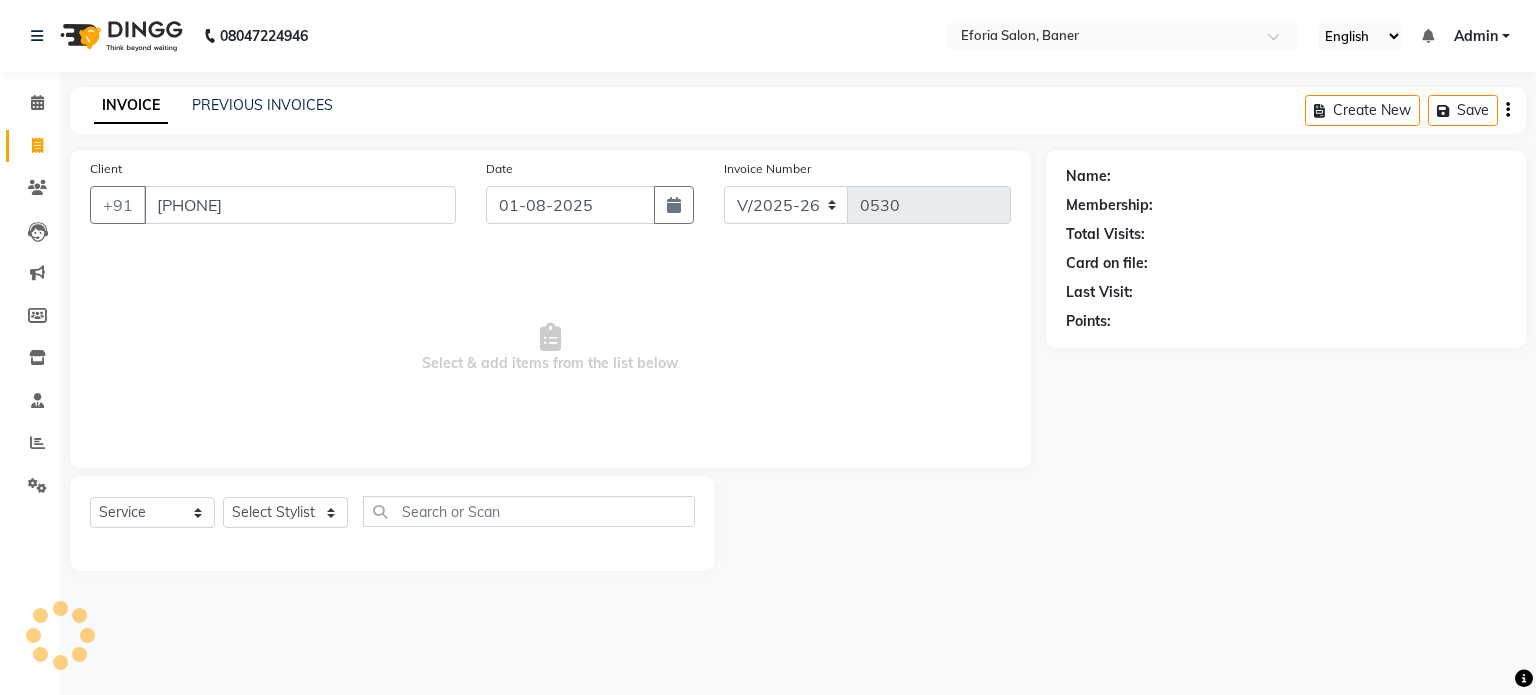 type on "[PHONE]" 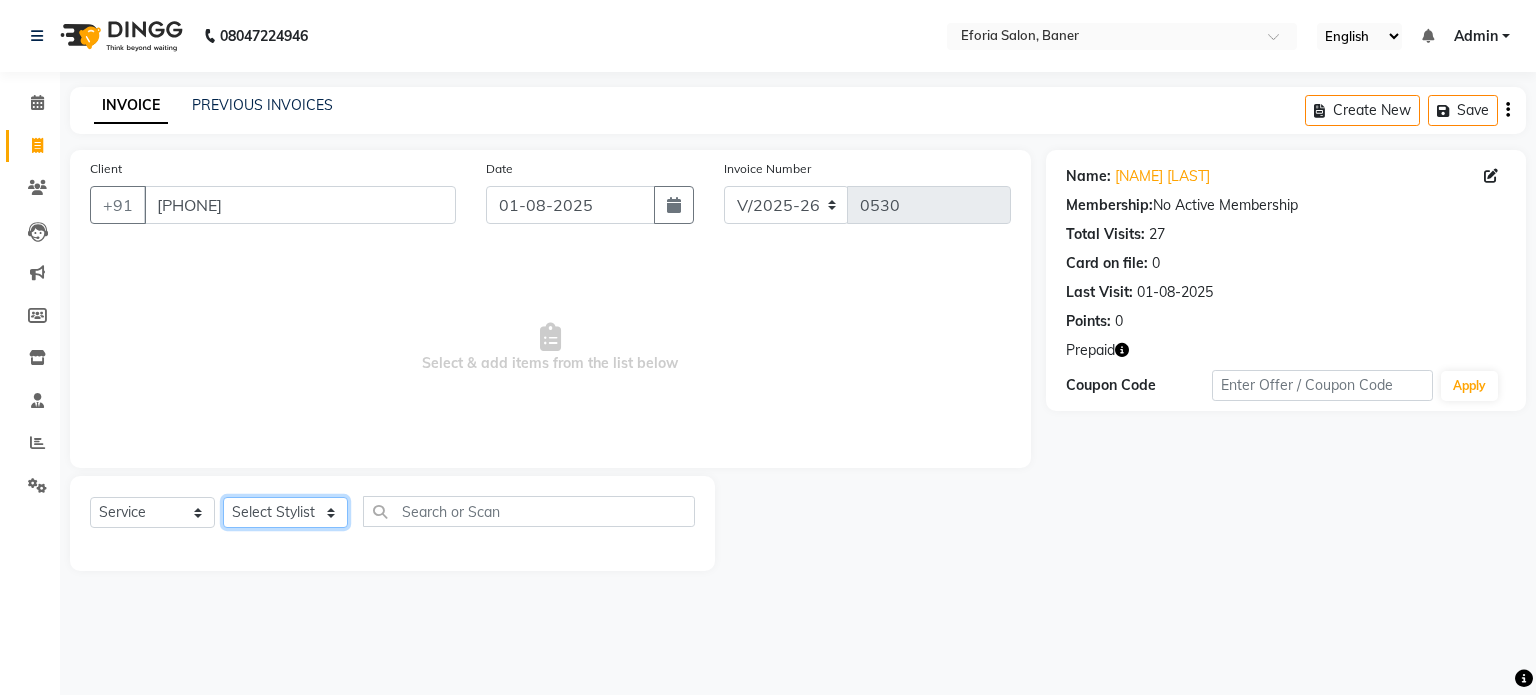 click on "Select Stylist [FIRST] [LAST] [FIRST] [LAST] [FIRST] [LAST] [FIRST] [LAST]" 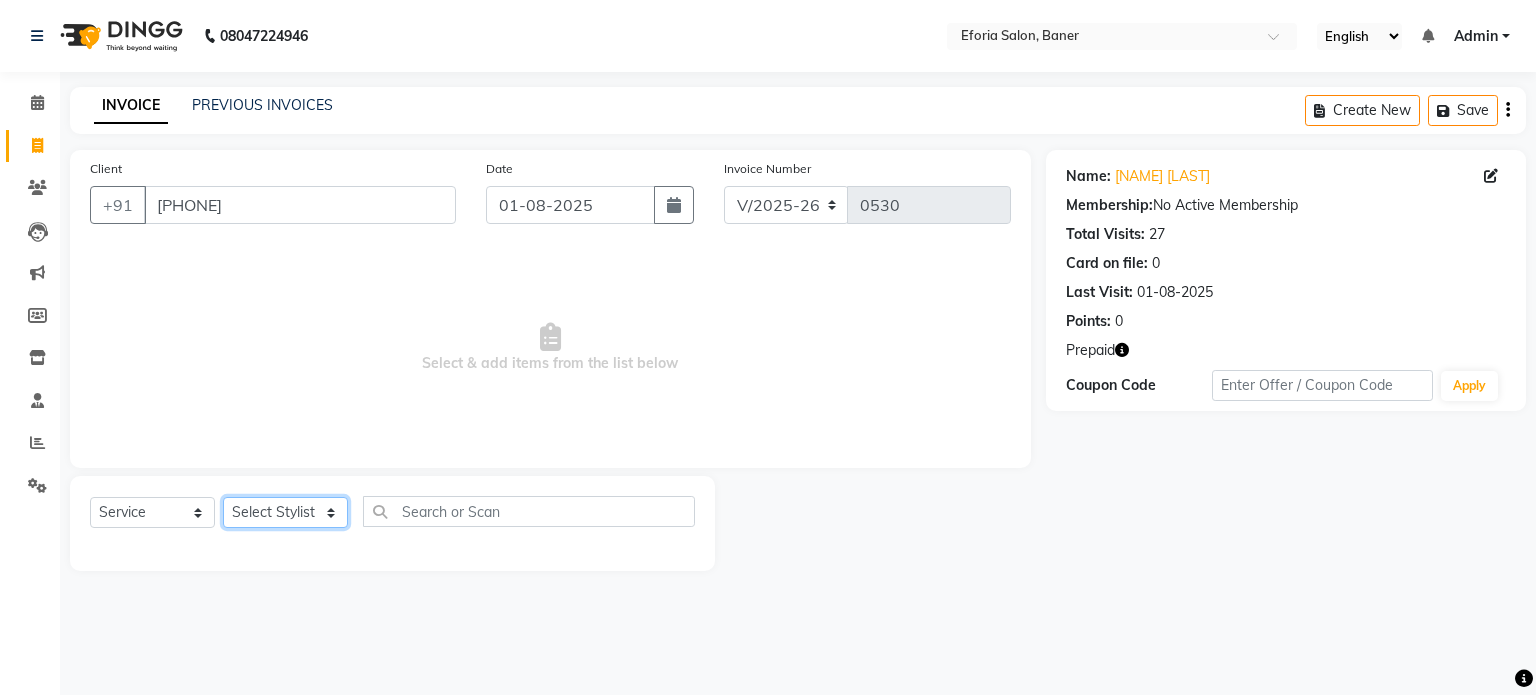 select on "8654" 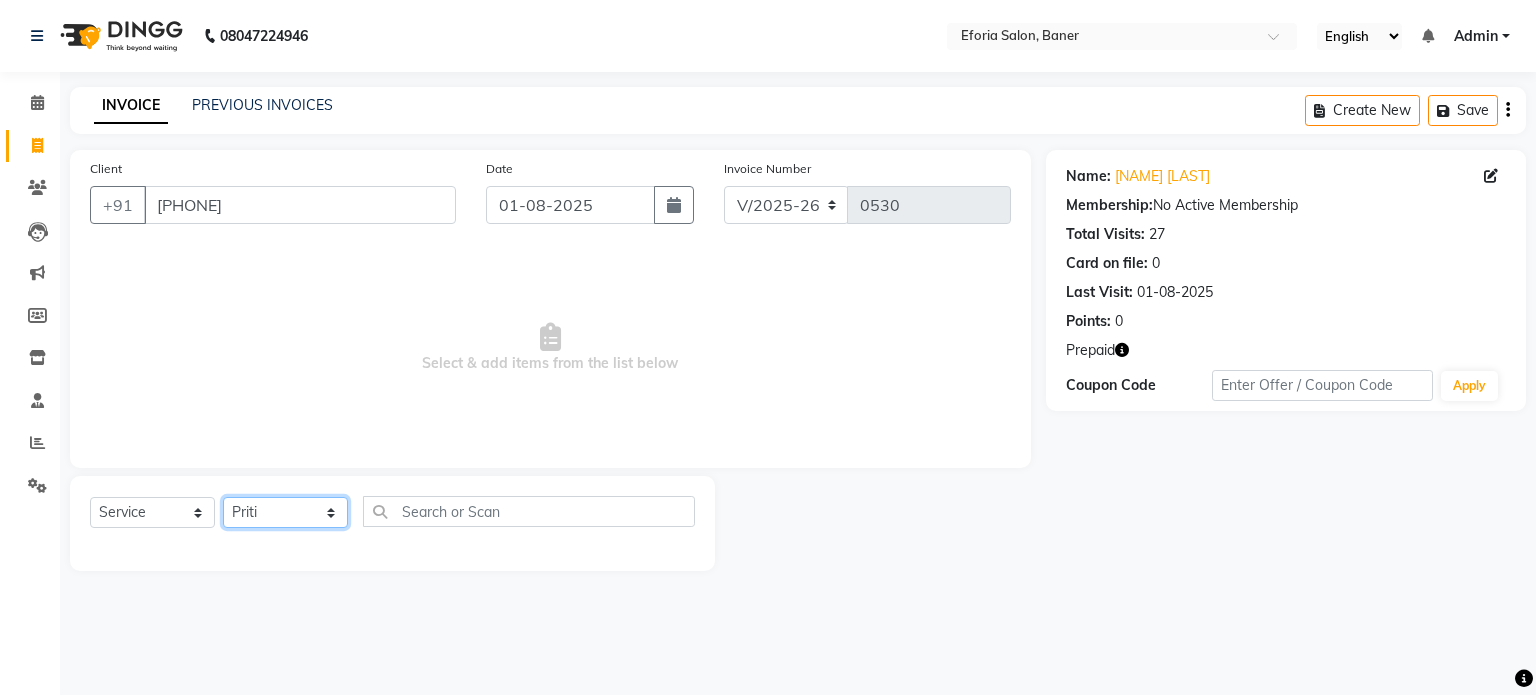click on "Select Stylist [FIRST] [LAST] [FIRST] [LAST] [FIRST] [LAST] [FIRST] [LAST]" 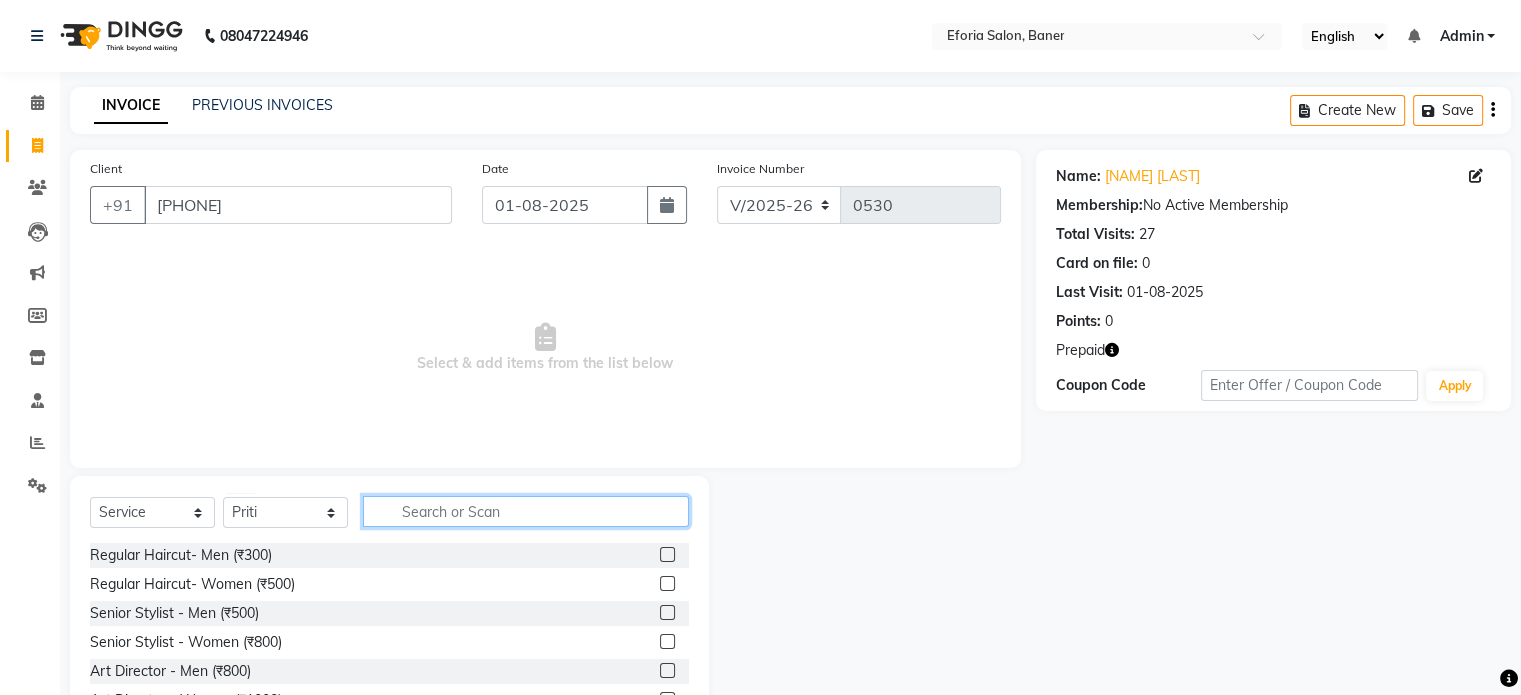 click 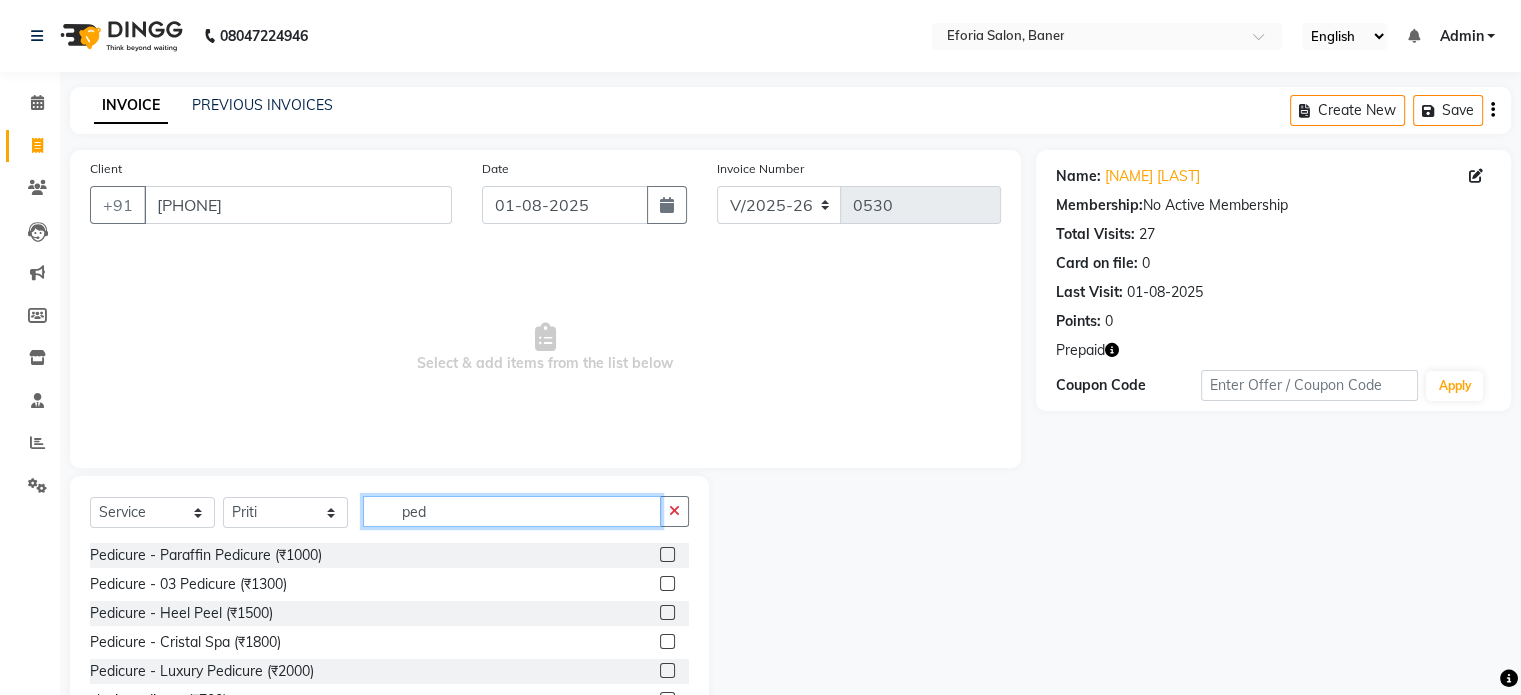 type on "ped" 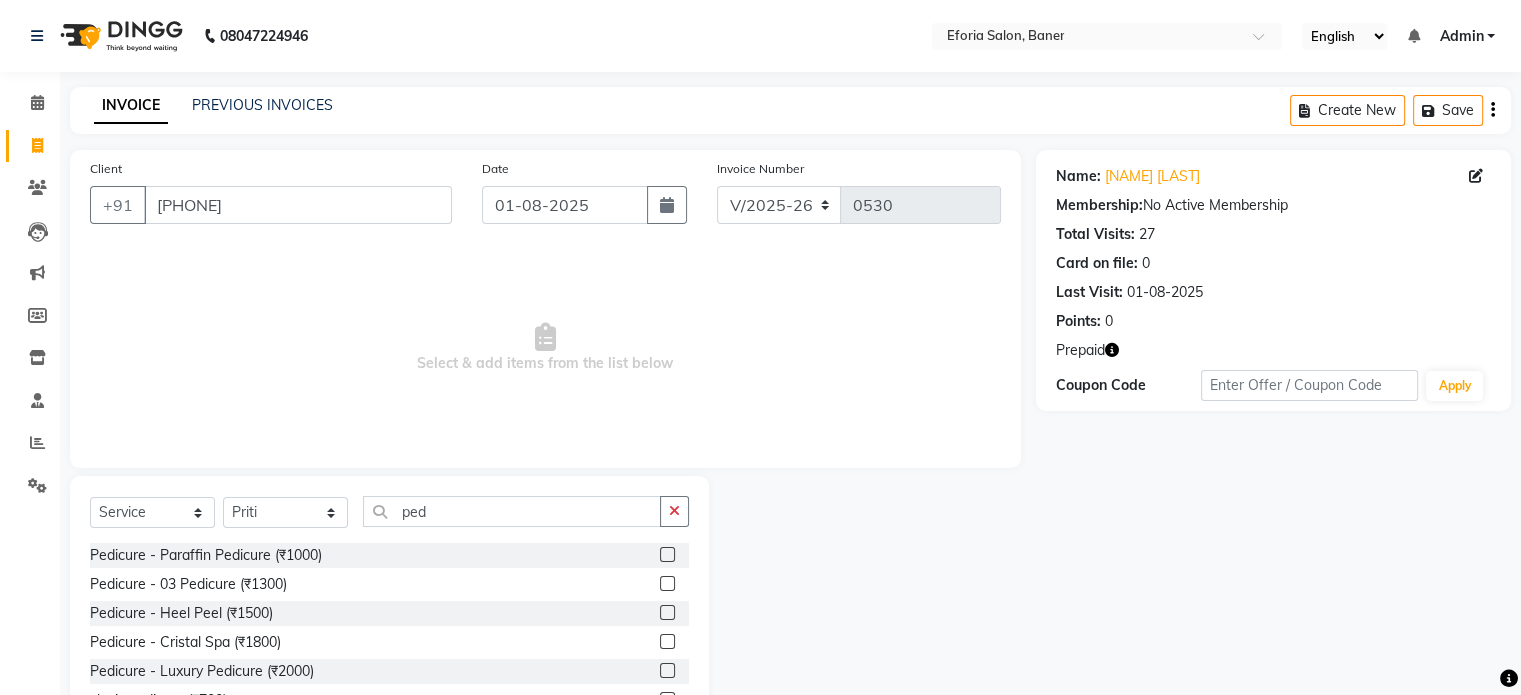 click on "Select Service Product Membership Package Voucher Prepaid Gift Card Select Stylist [FIRST] [LAST] [FIRST] [LAST] [FIRST] [LAST] [FIRST] [LAST] ped Pedicure - Paraffin Pedicure (₹1000) Pedicure - 03 Pedicure (₹1300) Pedicure - Heel Peel (₹1500) Pedicure - Cristal Spa (₹1800) Pedicure - Luxury Pedicure (₹2000) clasic pedicure (₹700)" 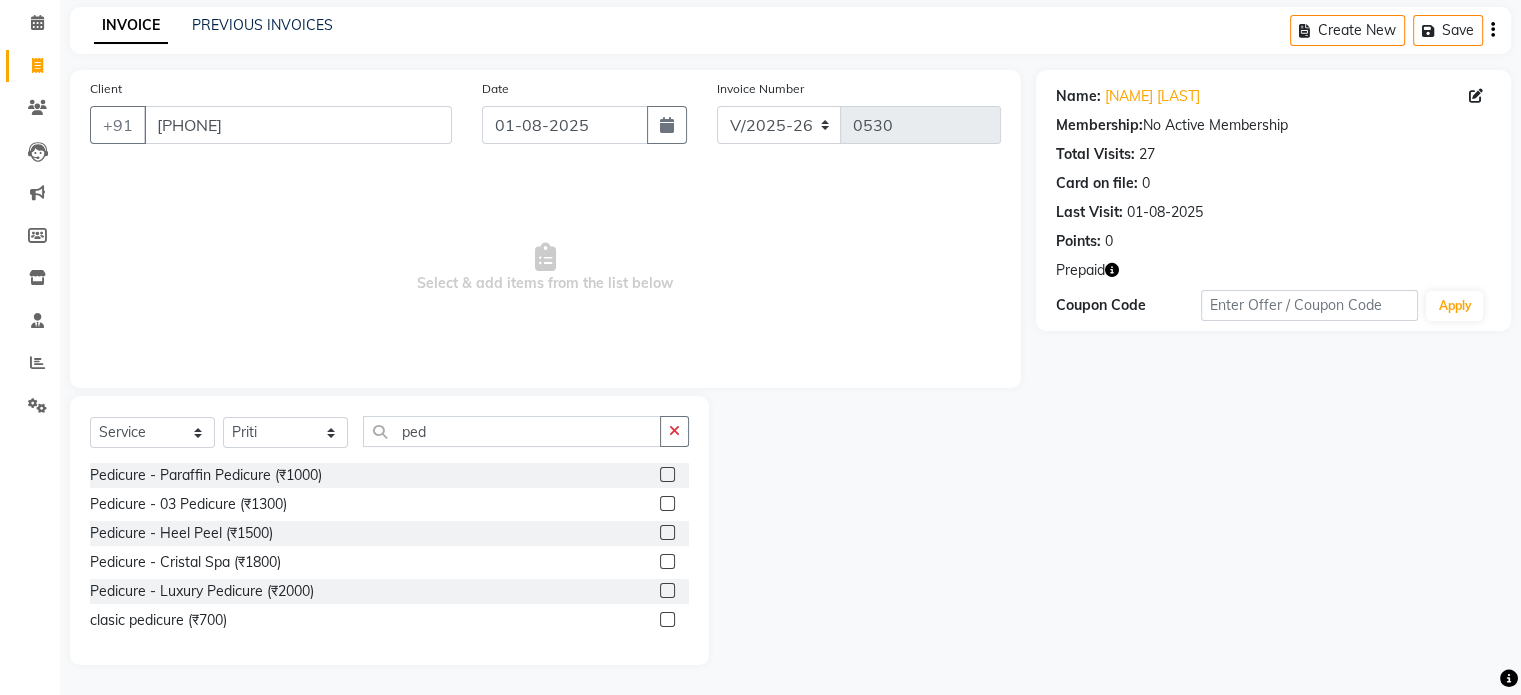 scroll, scrollTop: 80, scrollLeft: 0, axis: vertical 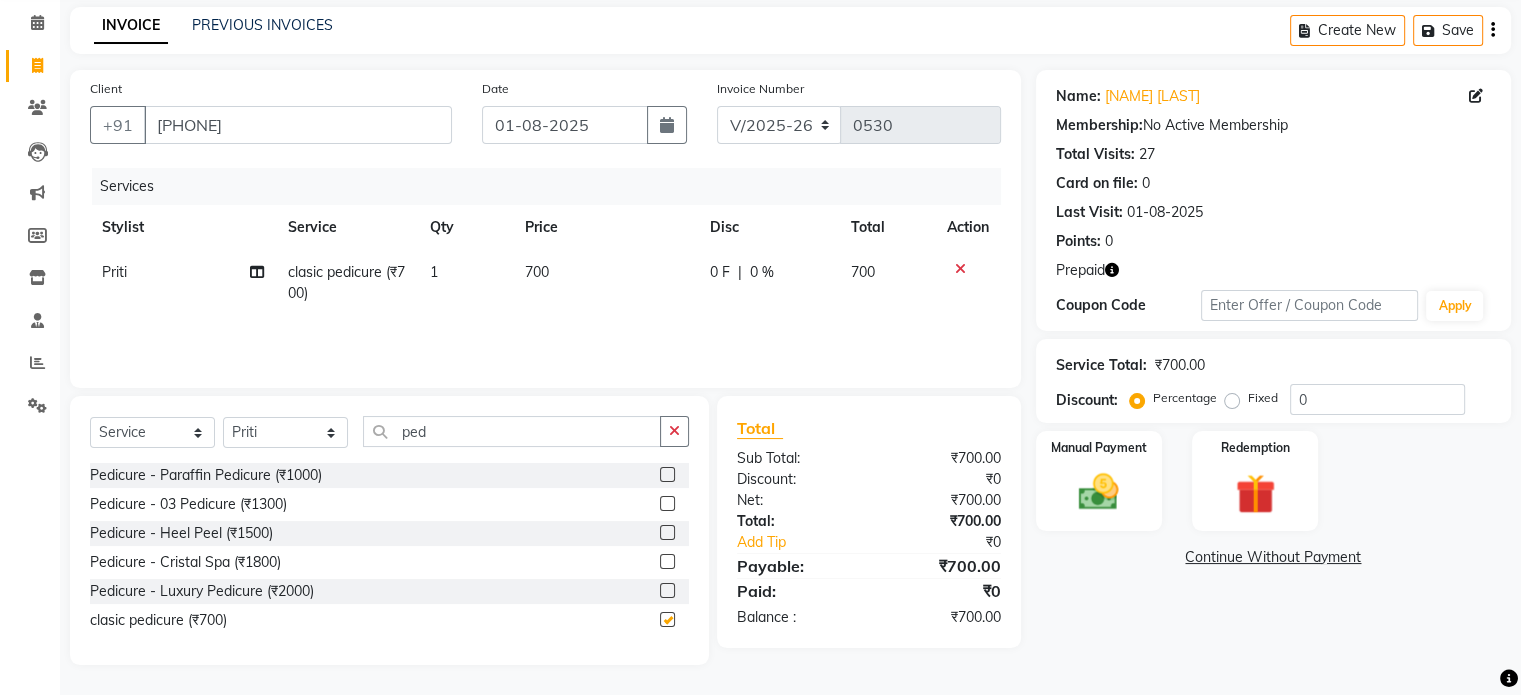 checkbox on "false" 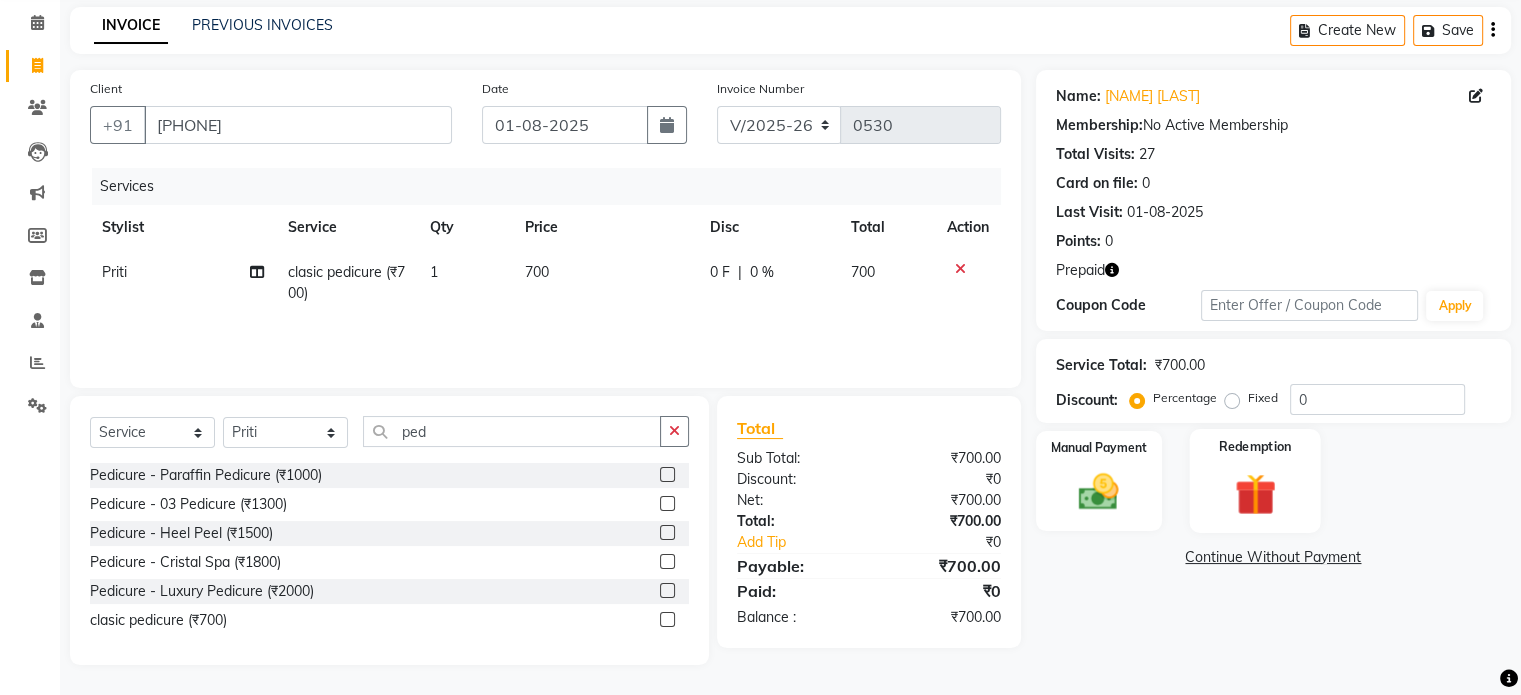 click 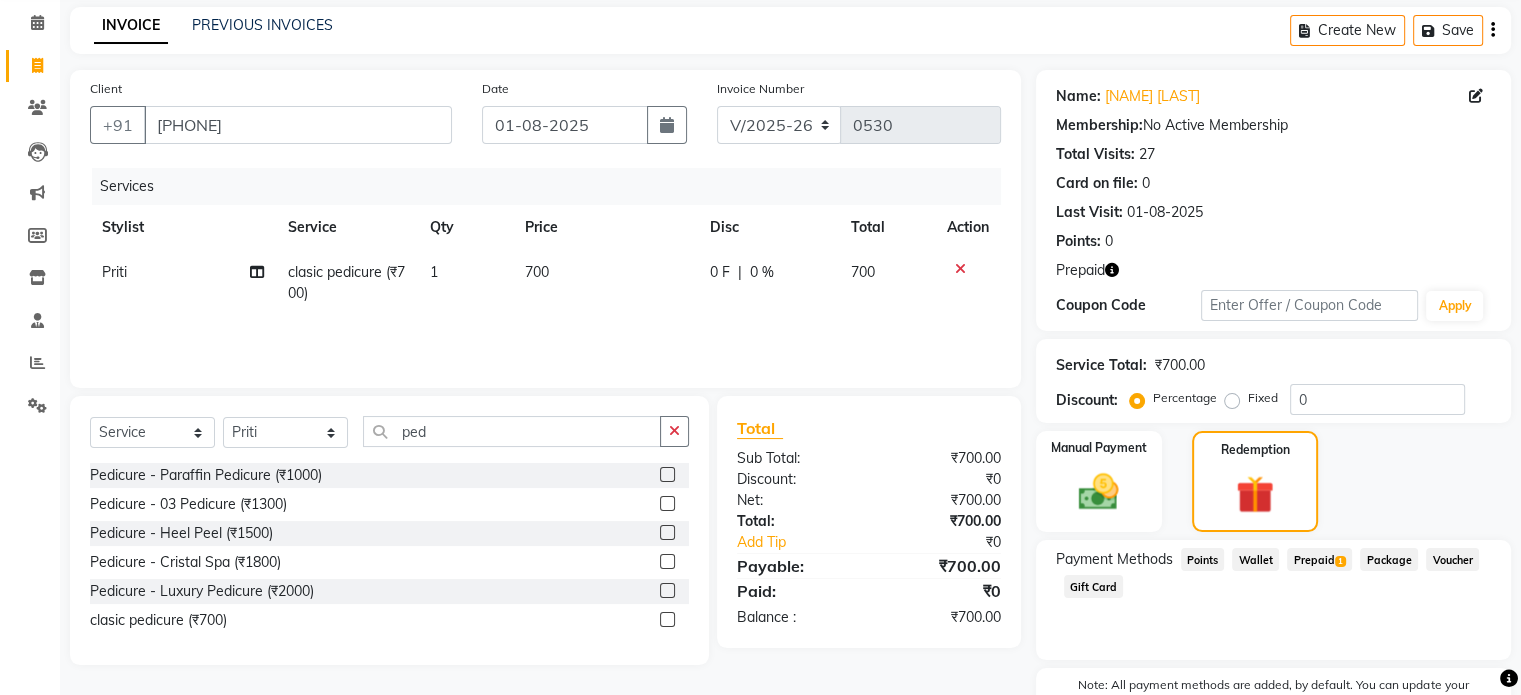 click on "Prepaid  1" 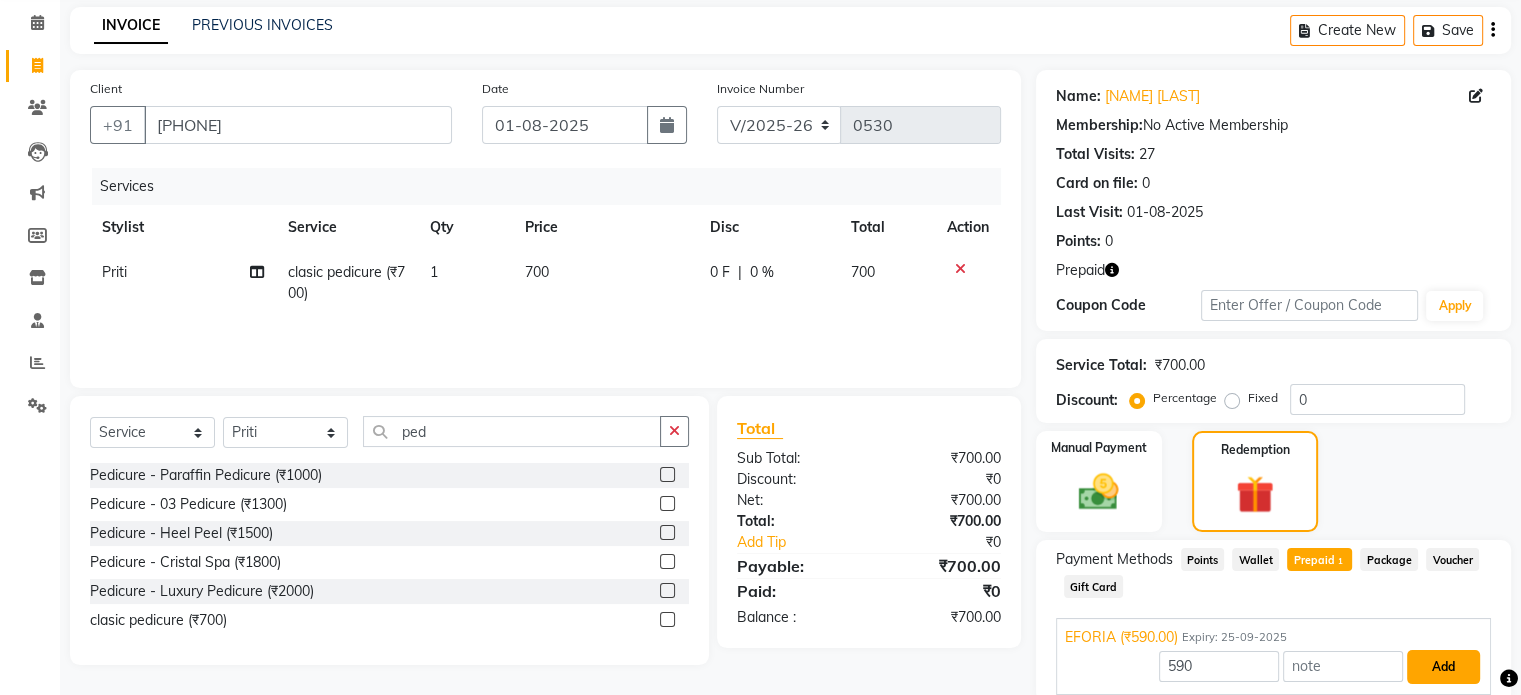 click on "Add" at bounding box center [1443, 667] 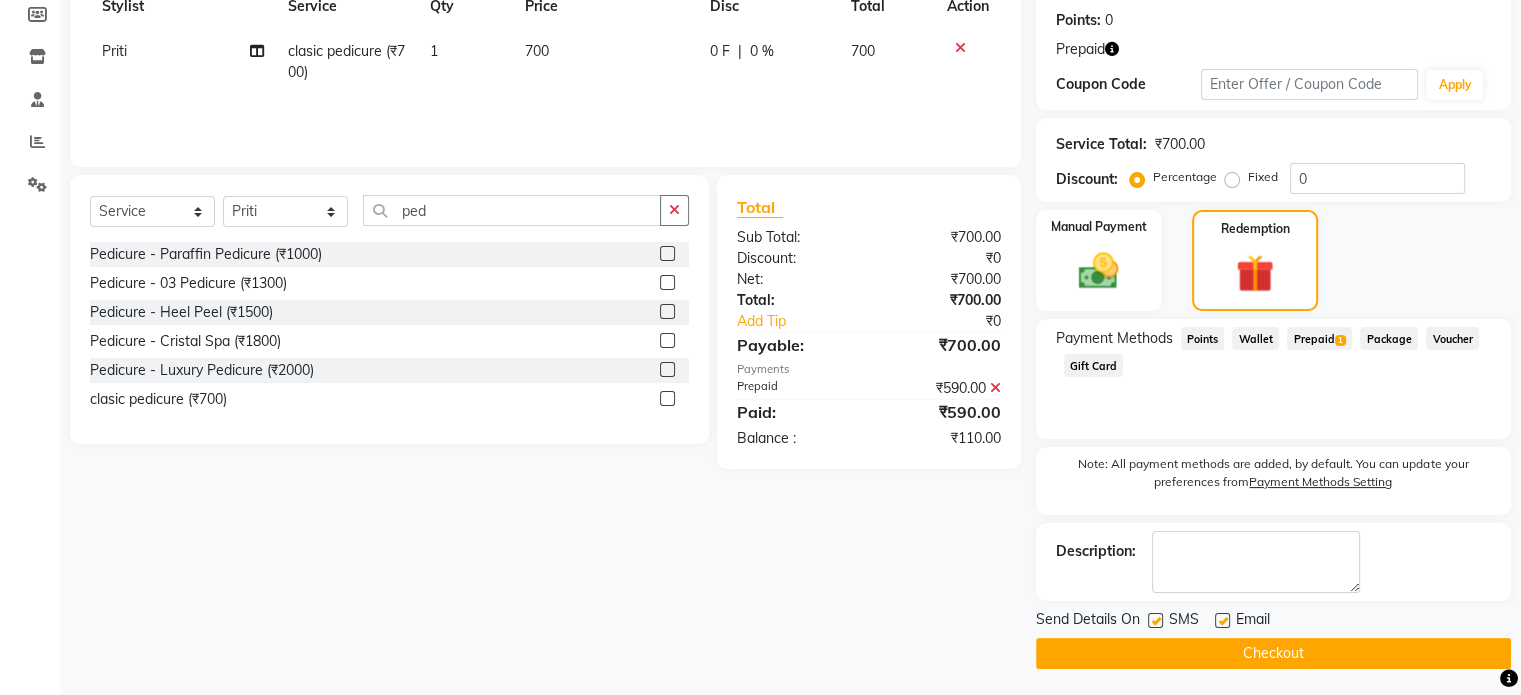 scroll, scrollTop: 304, scrollLeft: 0, axis: vertical 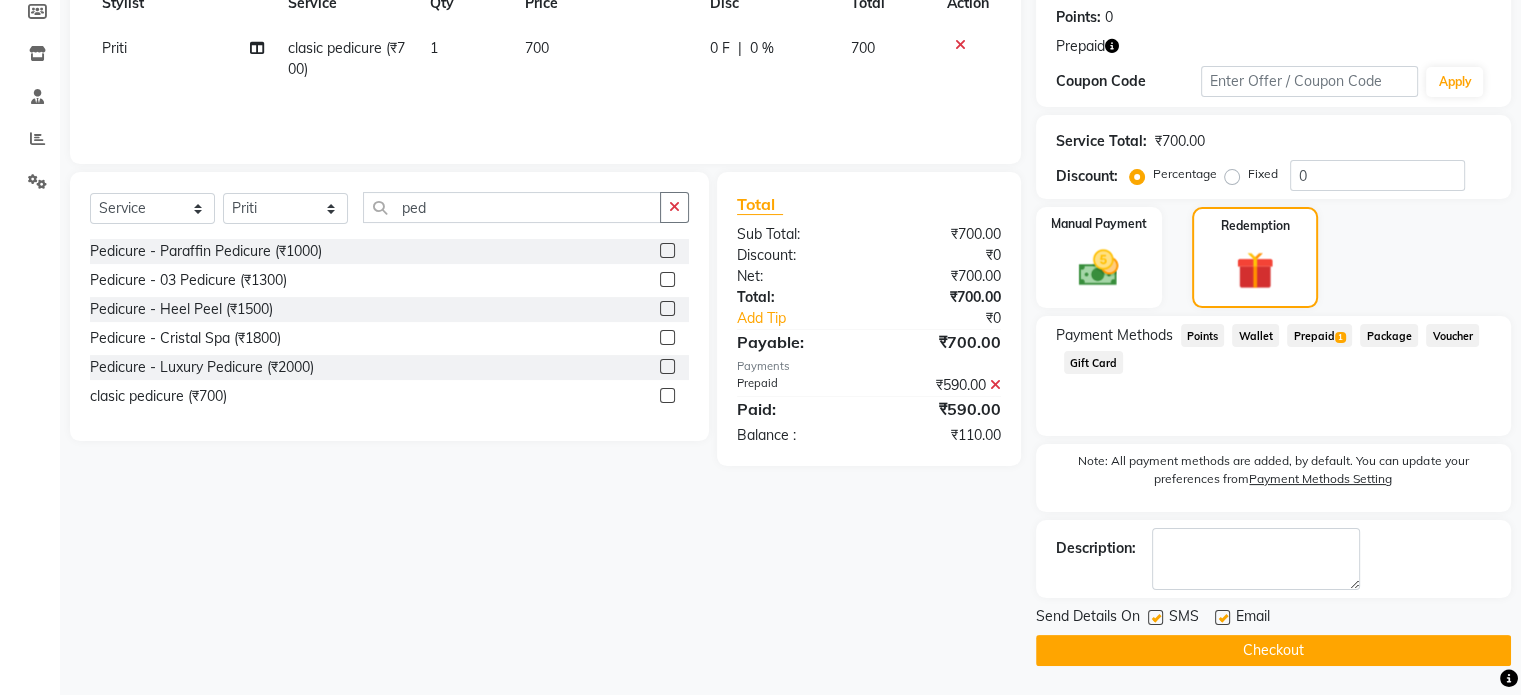 click on "Checkout" 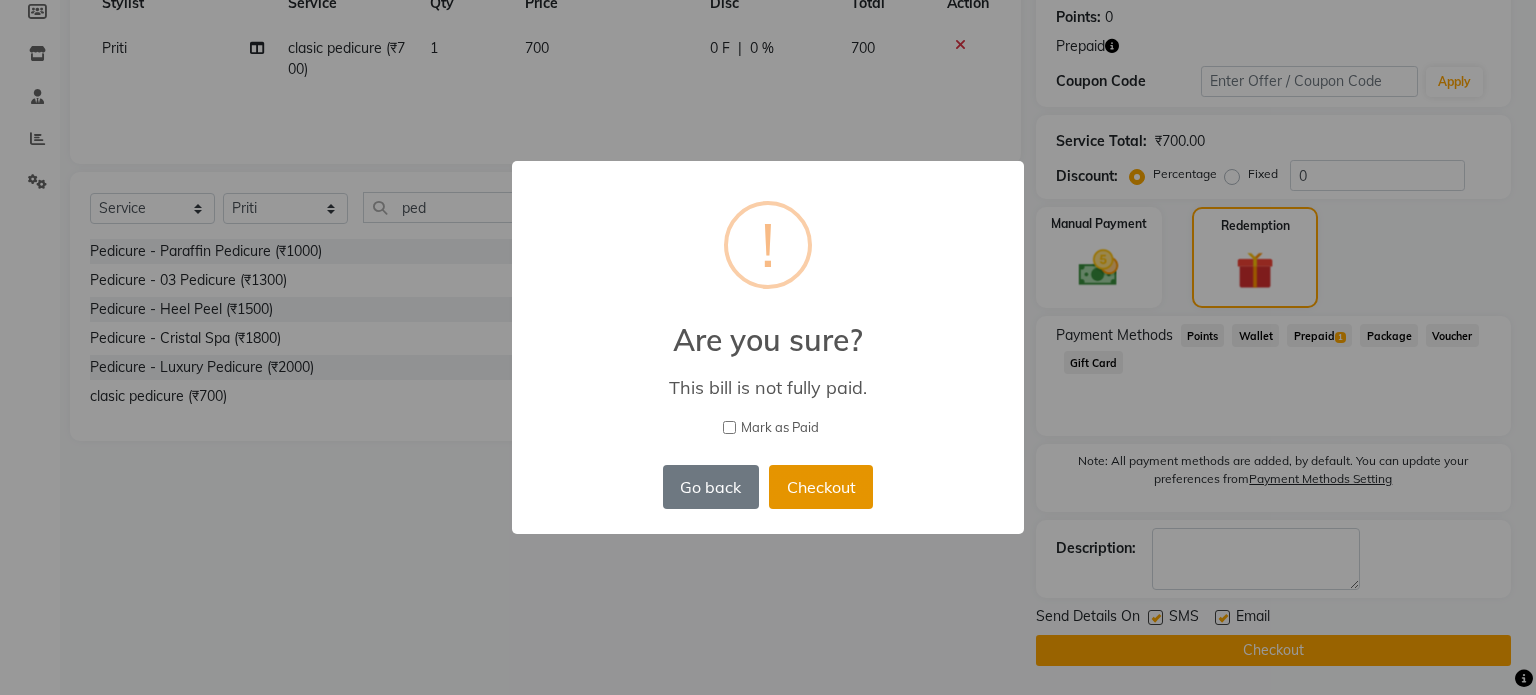 click on "Checkout" at bounding box center (821, 487) 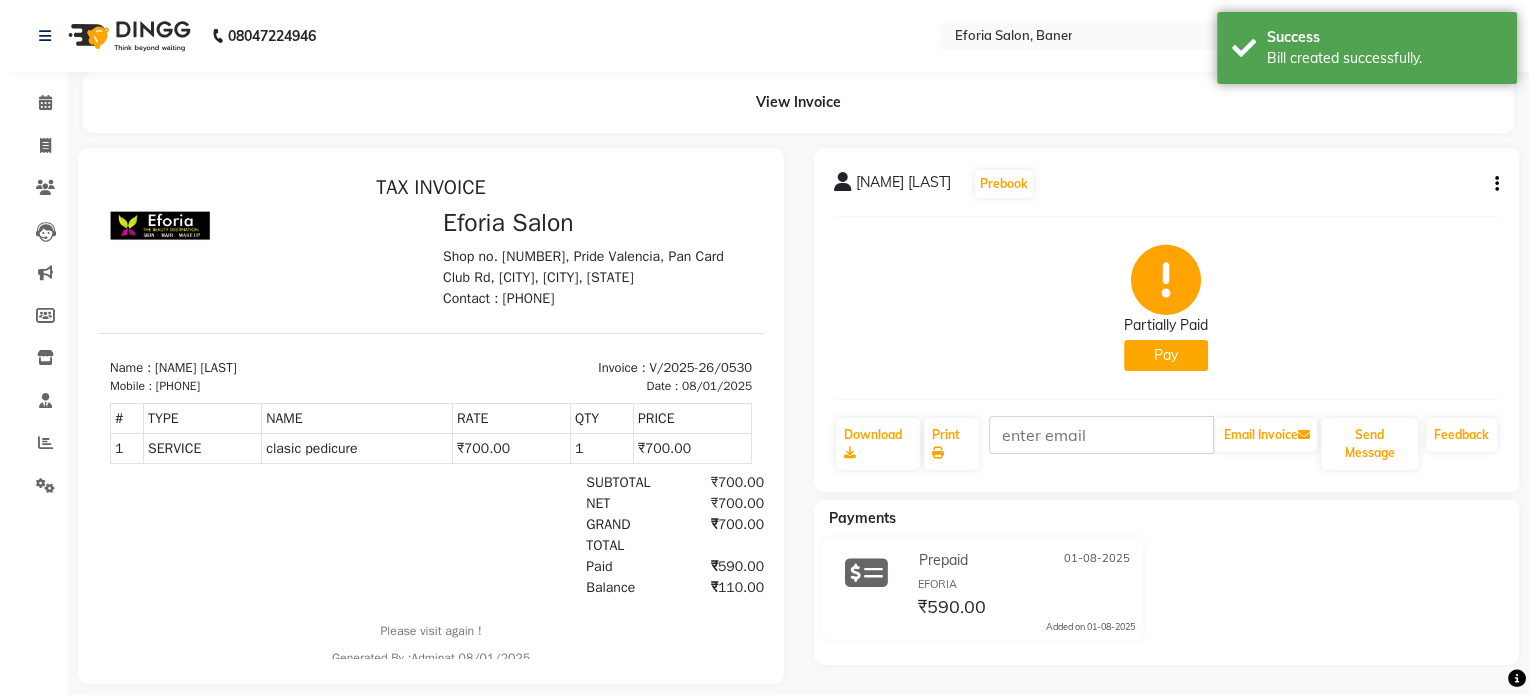 scroll, scrollTop: 0, scrollLeft: 0, axis: both 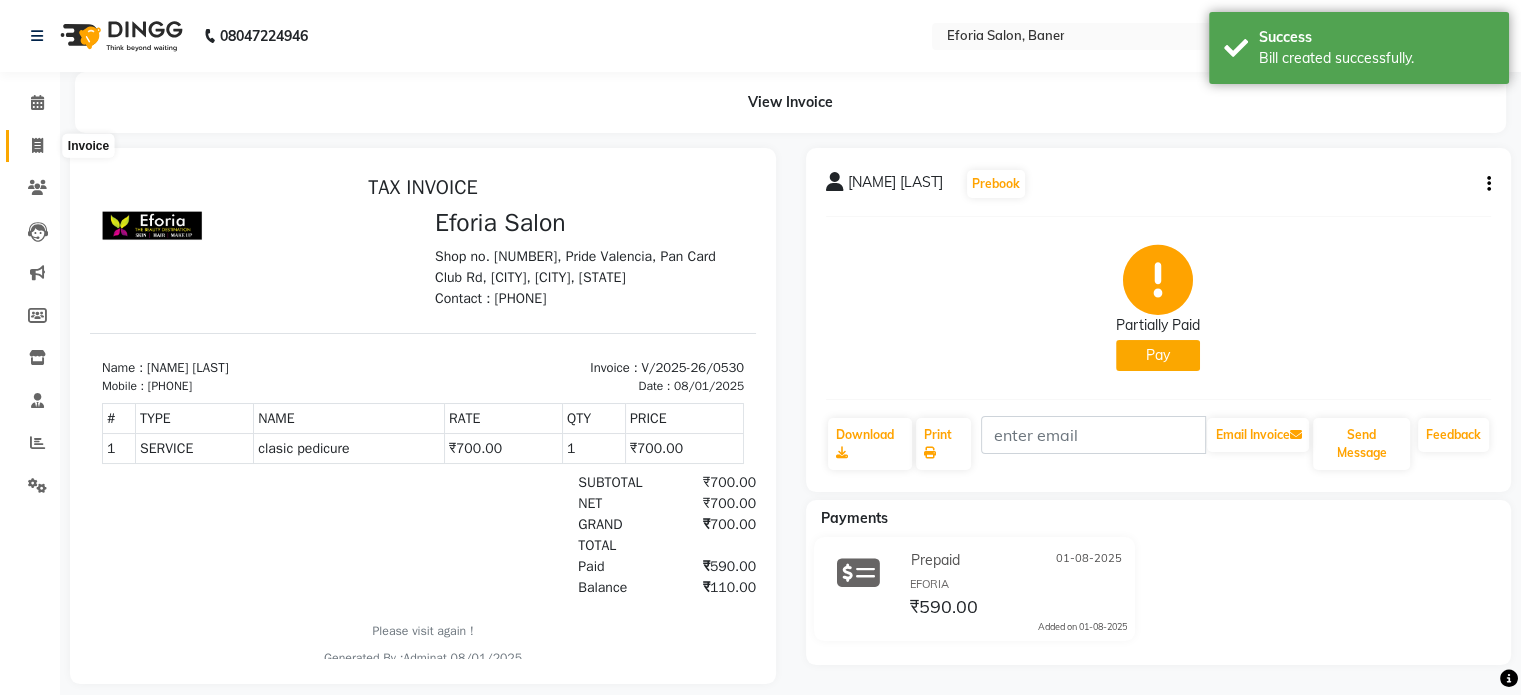click 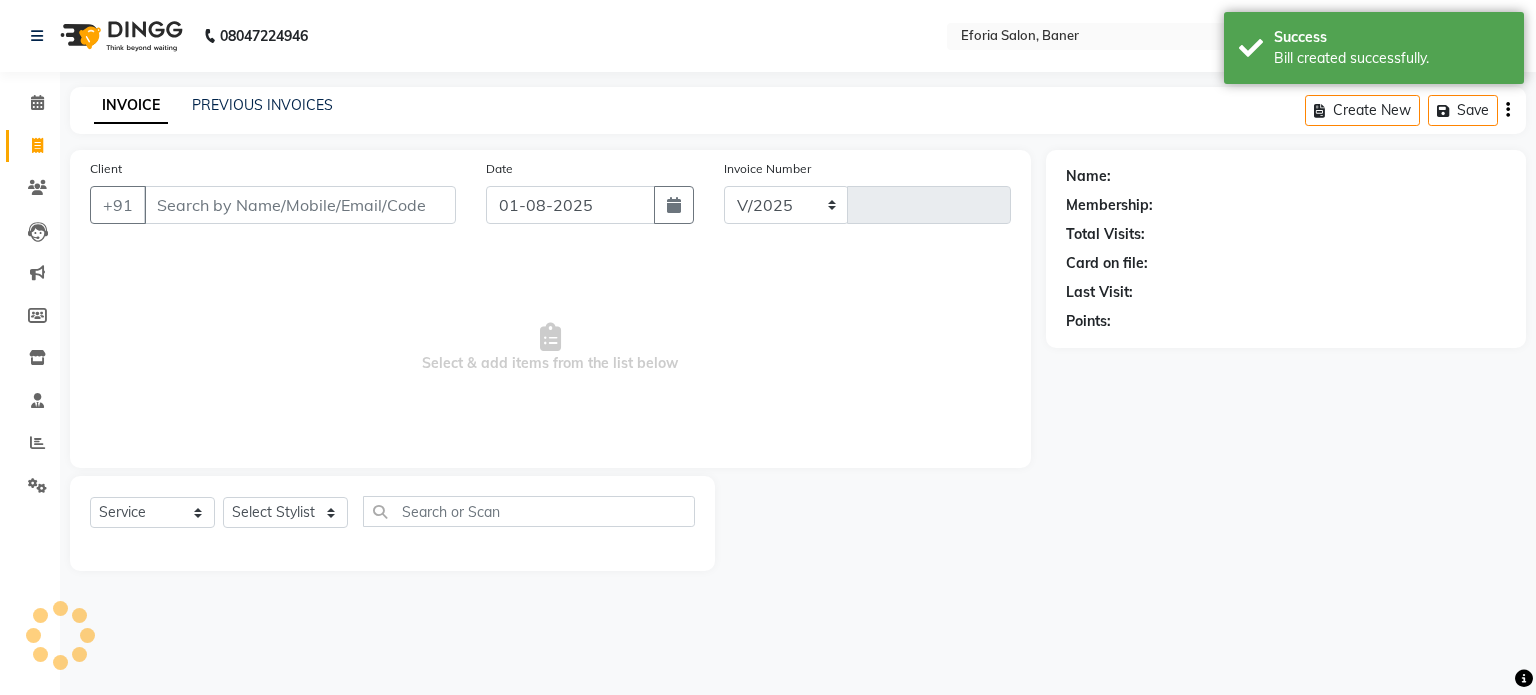 select on "608" 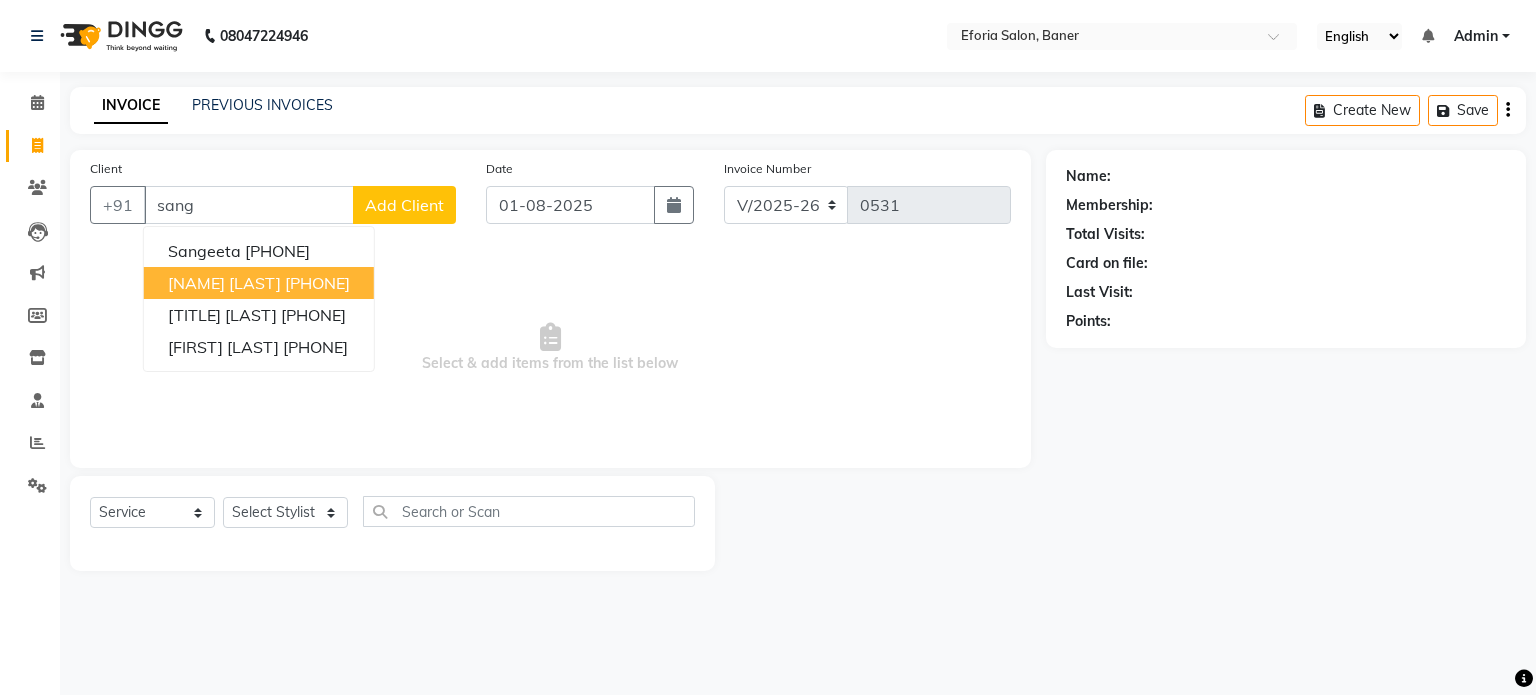 click on "[NAME] [LAST]" at bounding box center (224, 283) 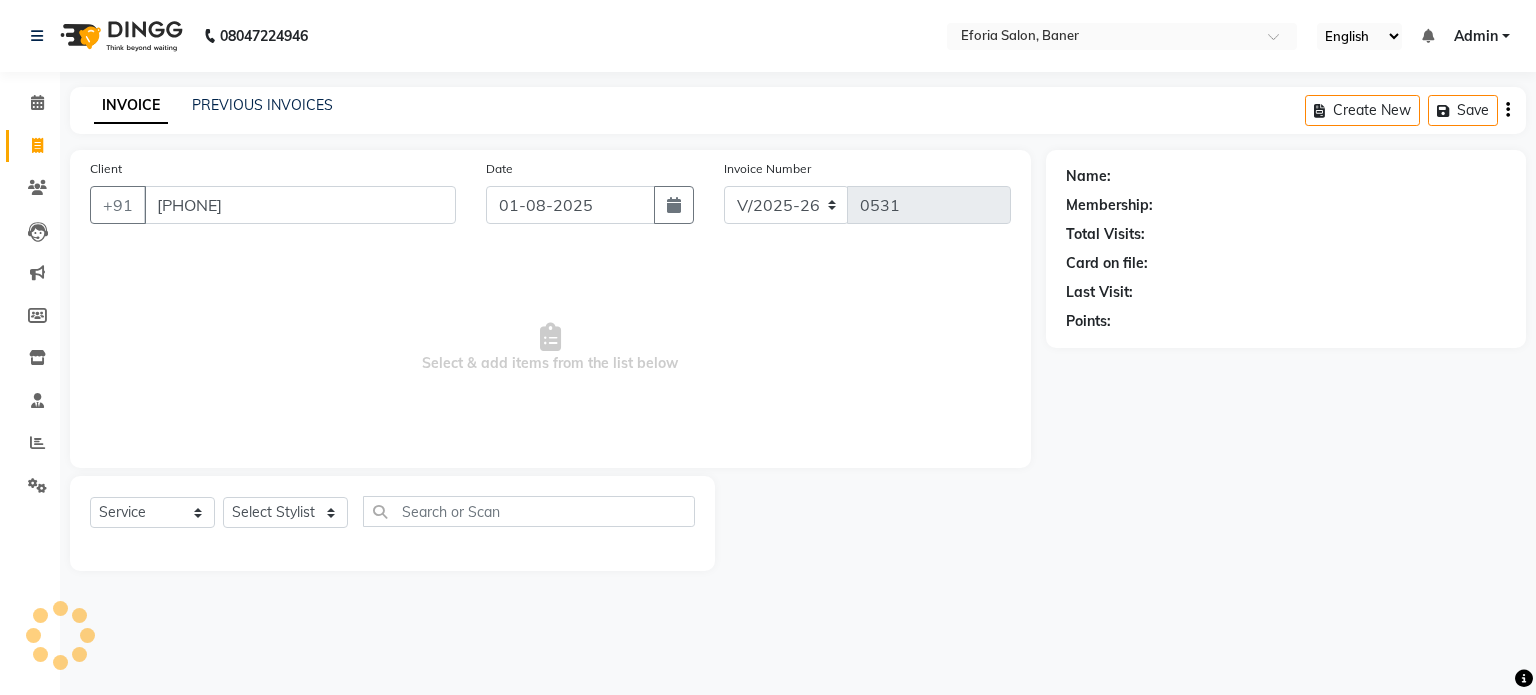 type on "[PHONE]" 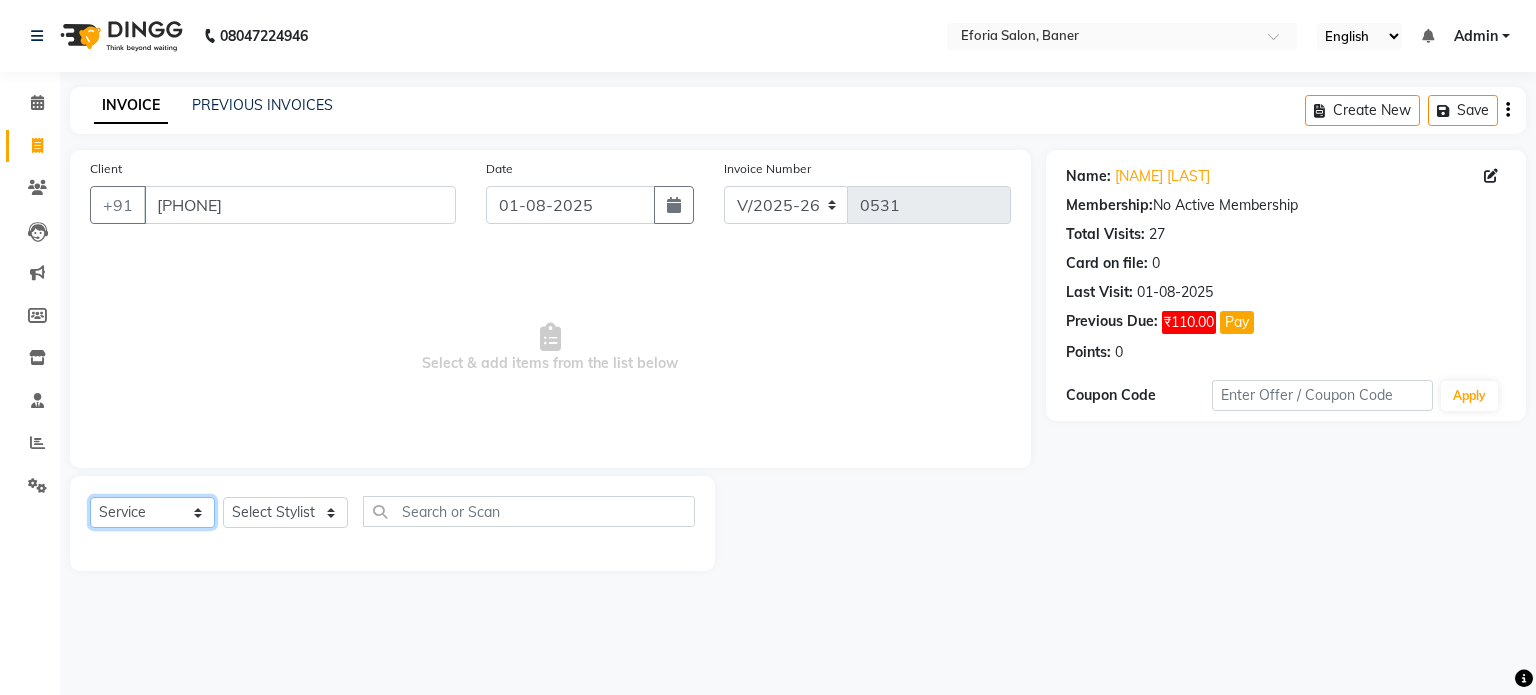 click on "Select  Service  Product  Membership  Package Voucher Prepaid Gift Card" 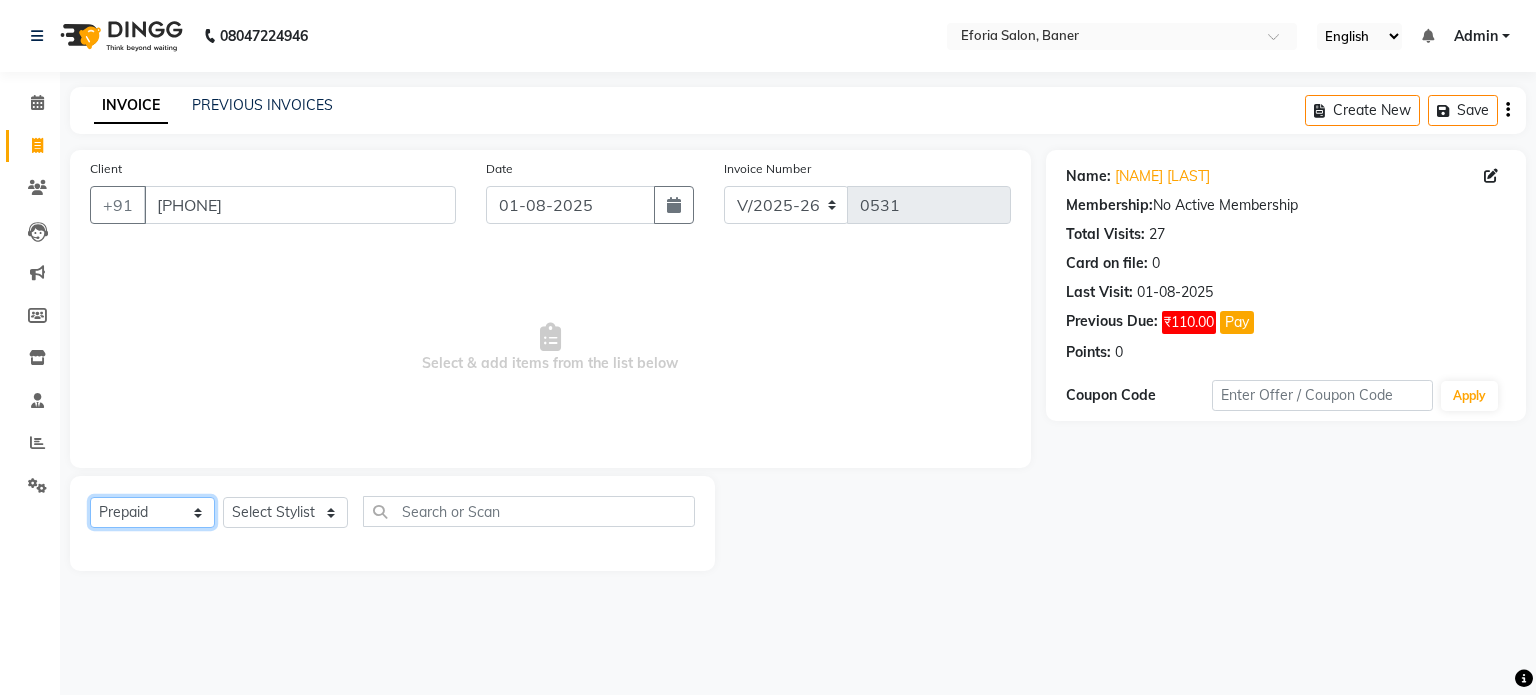click on "Select  Service  Product  Membership  Package Voucher Prepaid Gift Card" 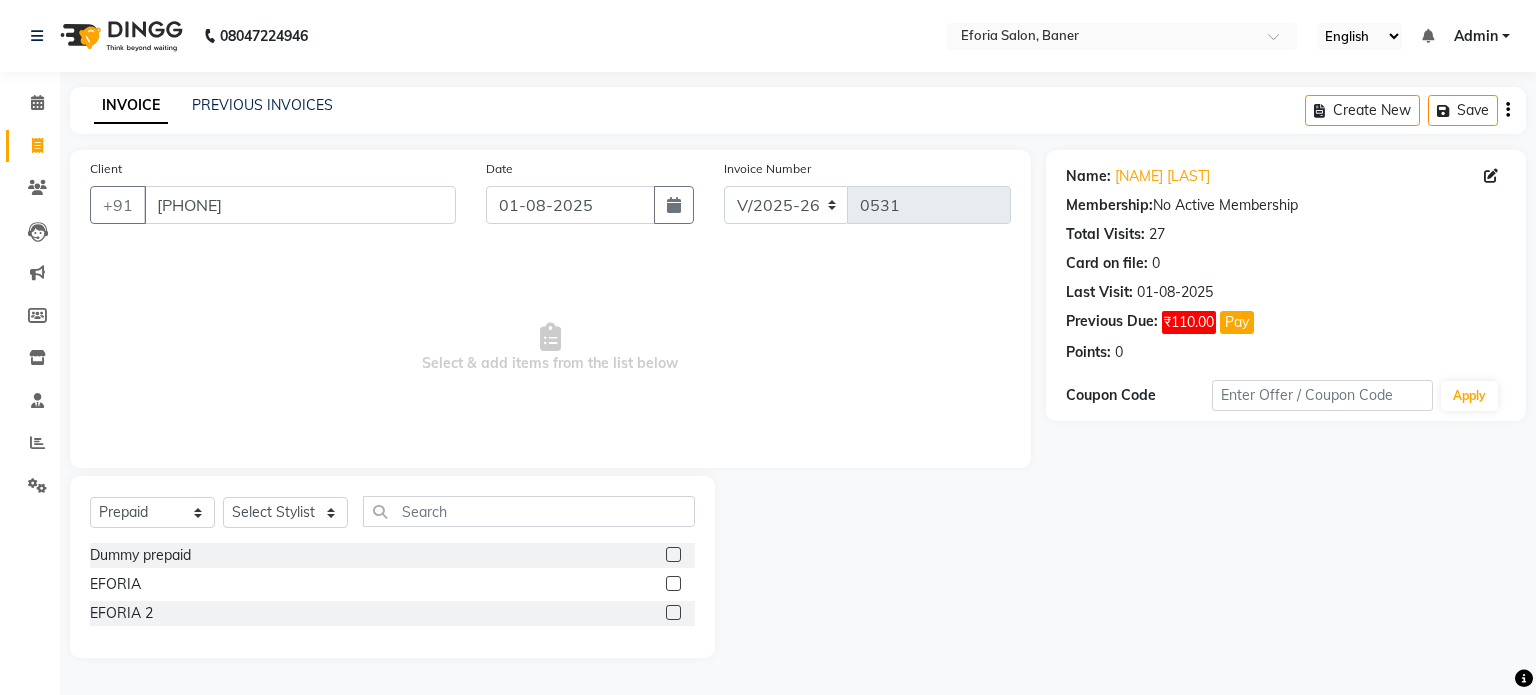click 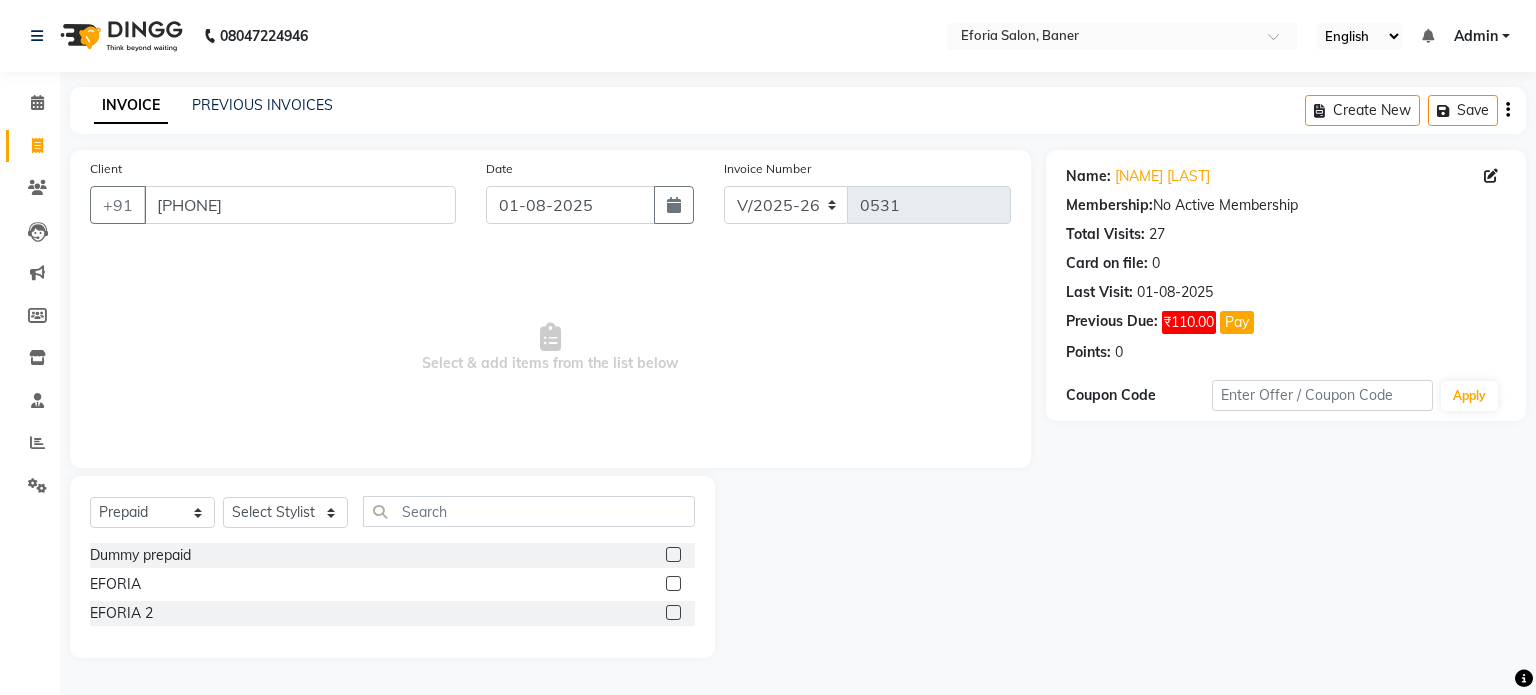 click 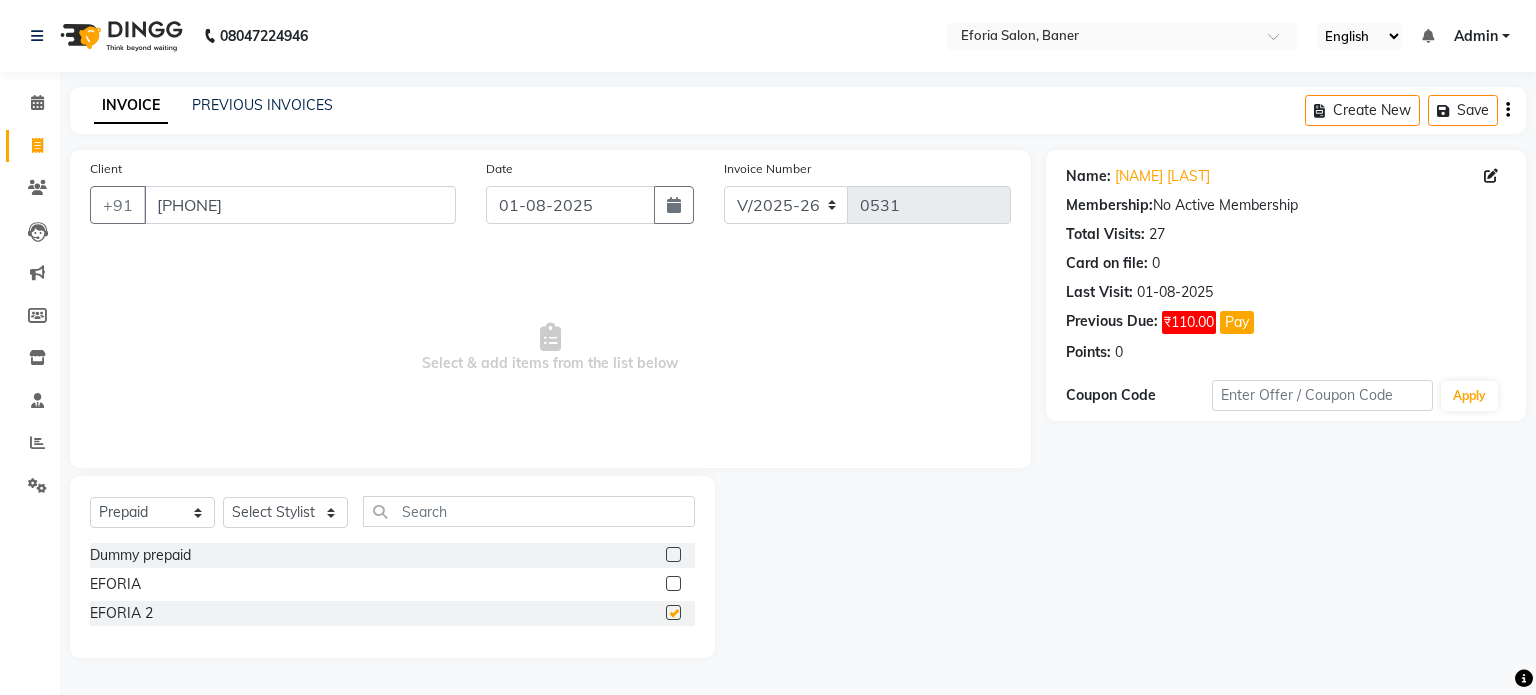 checkbox on "false" 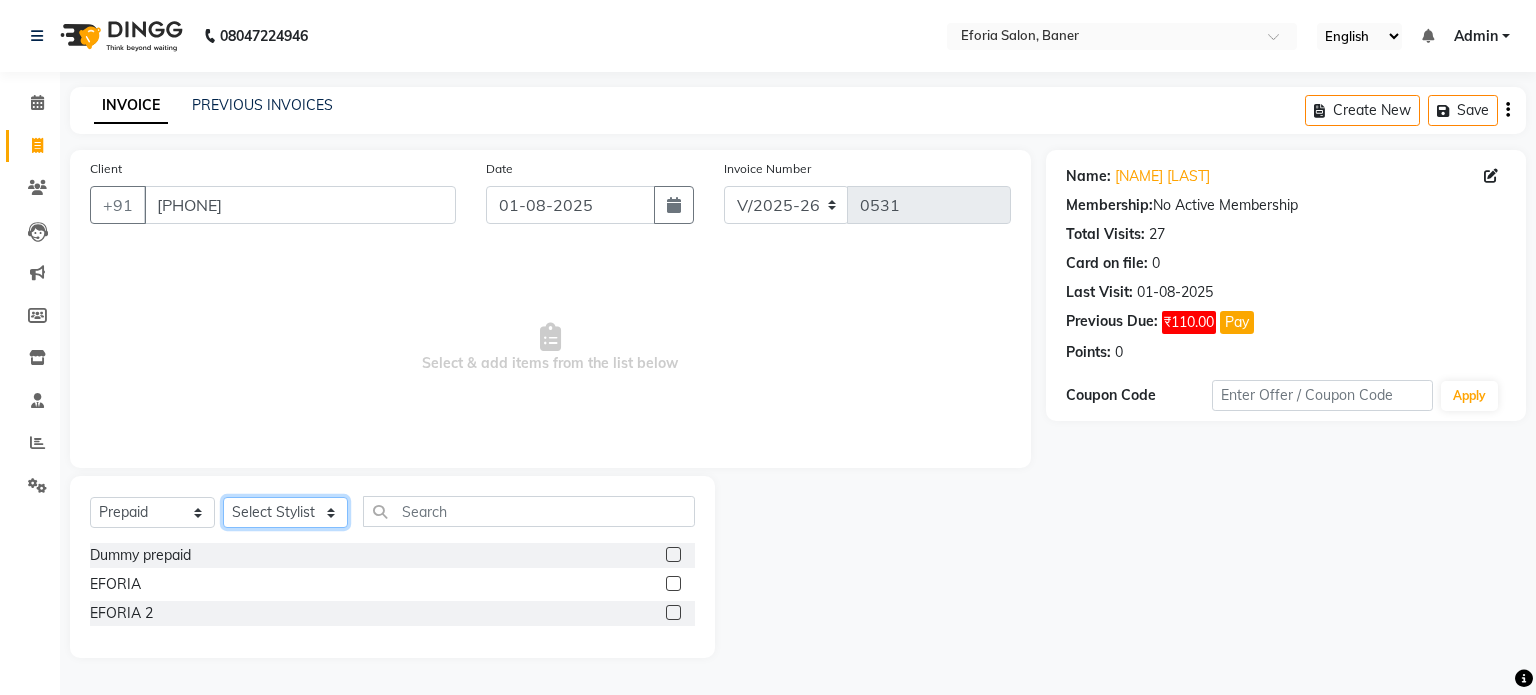 click on "Select Stylist [FIRST] [LAST] [FIRST] [LAST] [FIRST] [LAST] [FIRST] [LAST]" 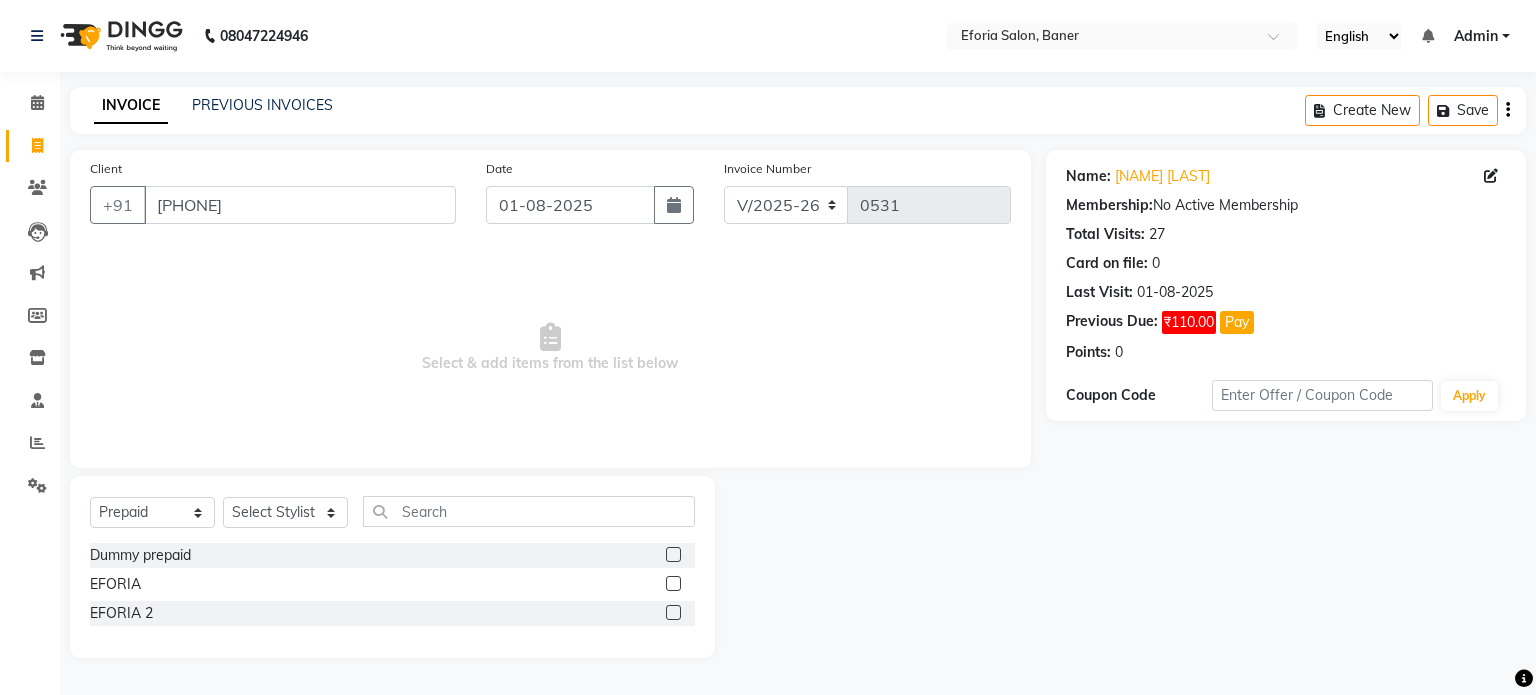 click on "Client +[COUNTRY] [PHONE] Date [DATE] Invoice Number V/[YEAR] V/[YEAR]-[YEAR] [NUMBER] Select & add items from the list below" 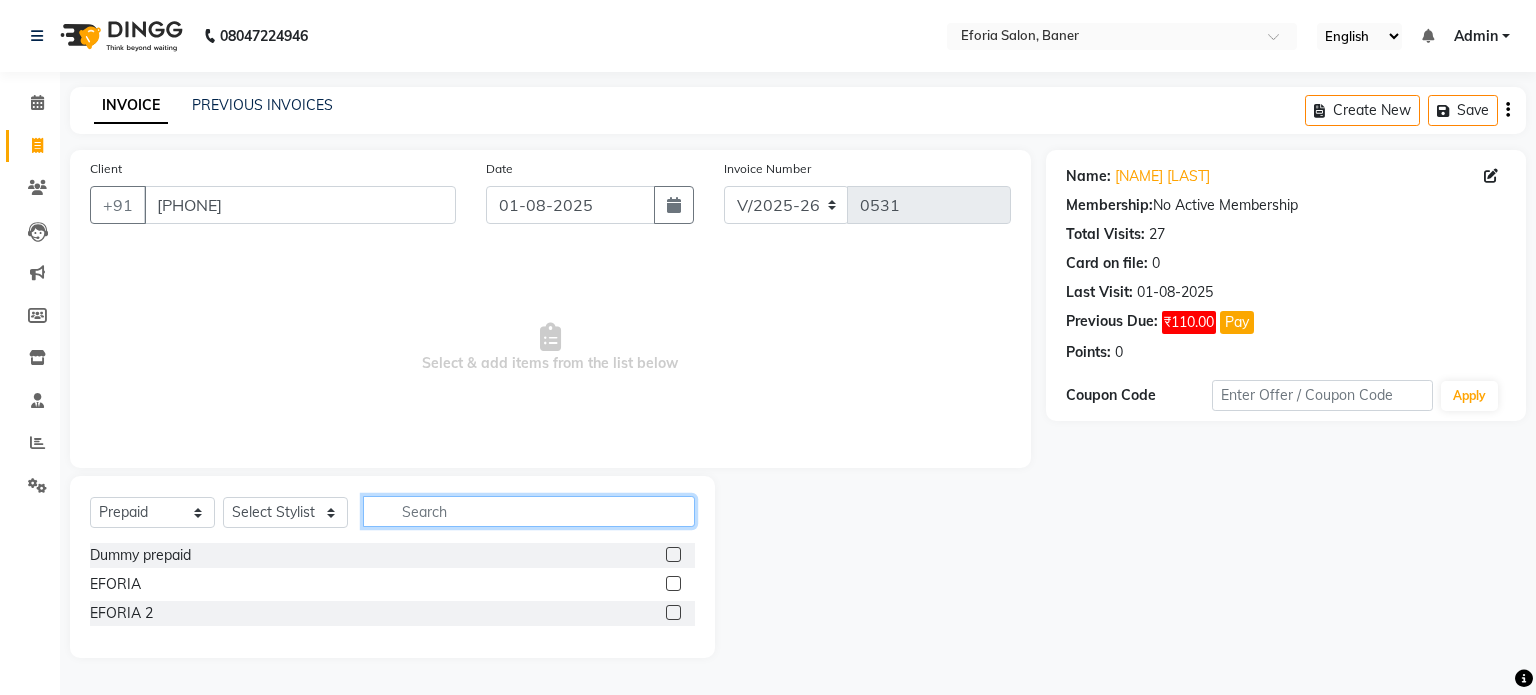 click 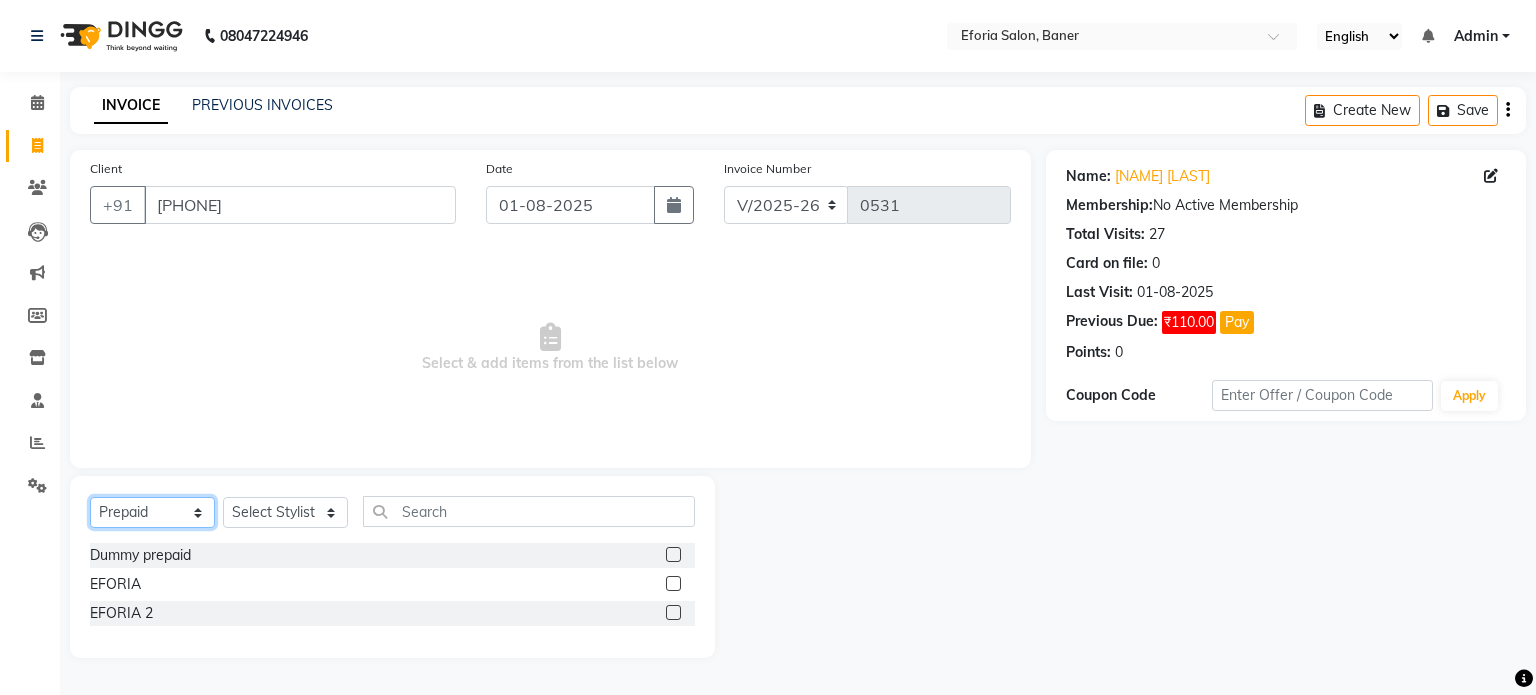 click on "Select  Service  Product  Membership  Package Voucher Prepaid Gift Card" 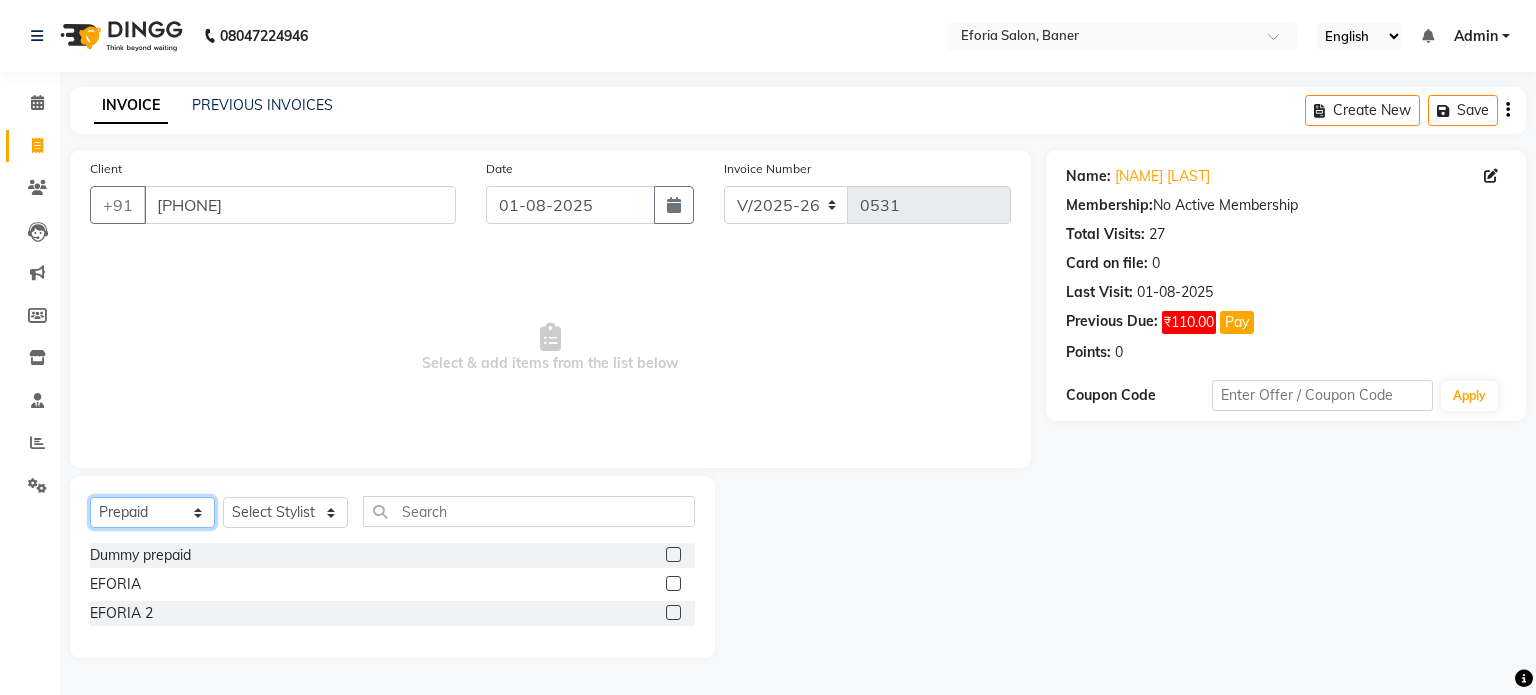 click on "Select  Service  Product  Membership  Package Voucher Prepaid Gift Card" 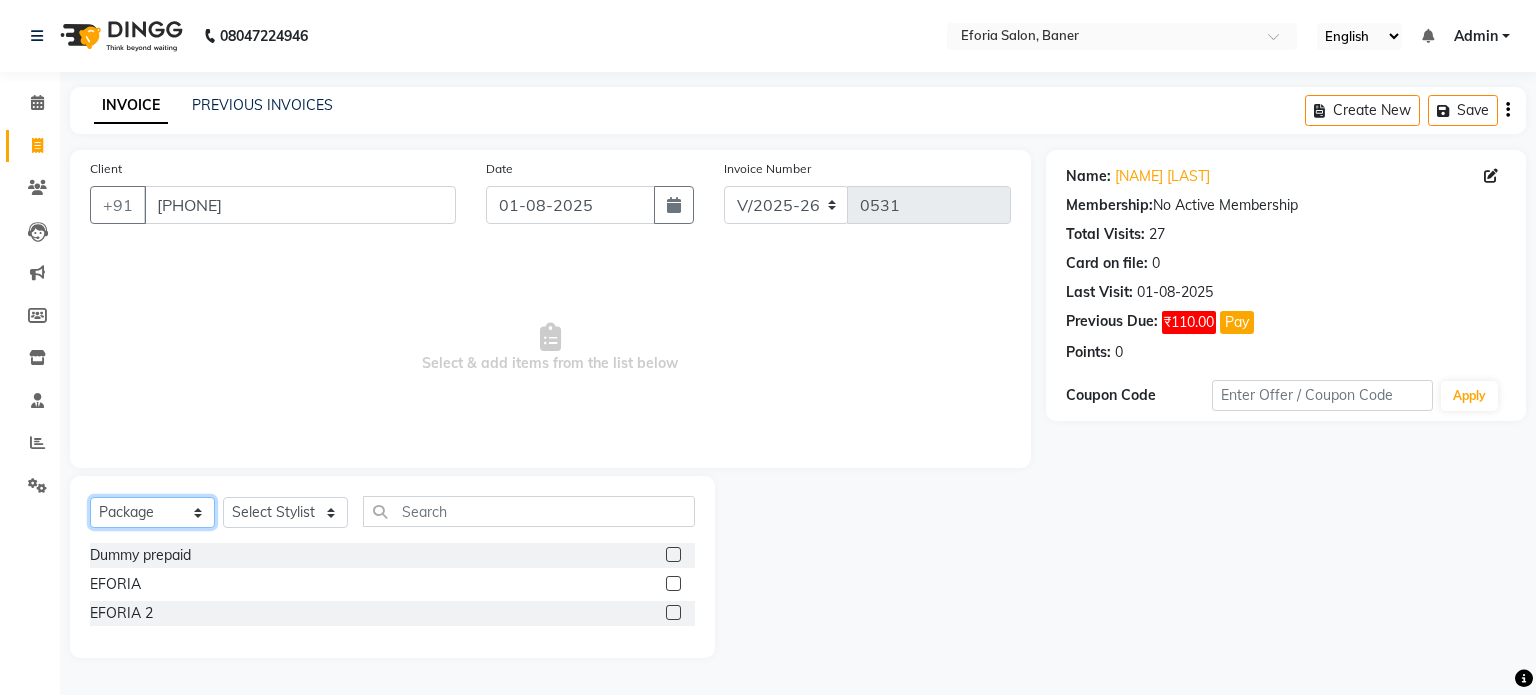 click on "Select  Service  Product  Membership  Package Voucher Prepaid Gift Card" 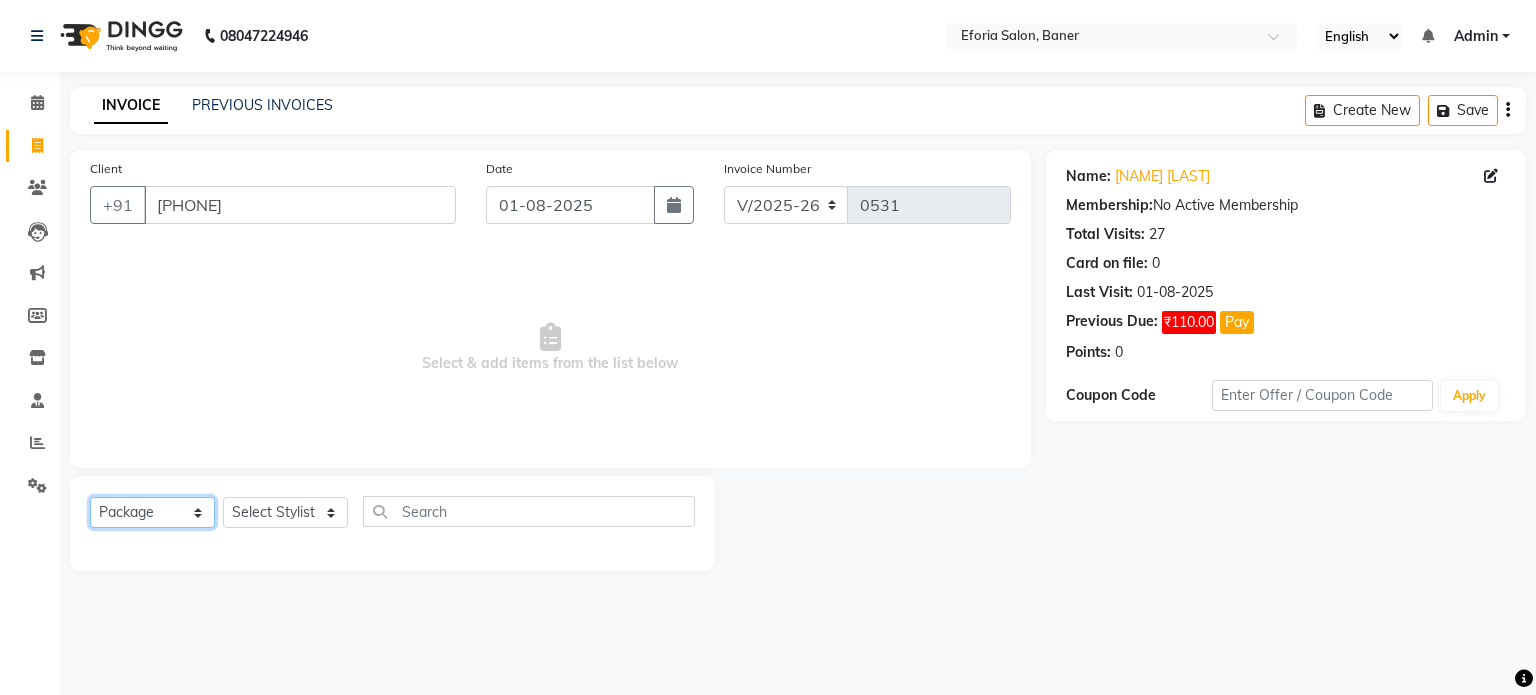 click on "Select  Service  Product  Membership  Package Voucher Prepaid Gift Card" 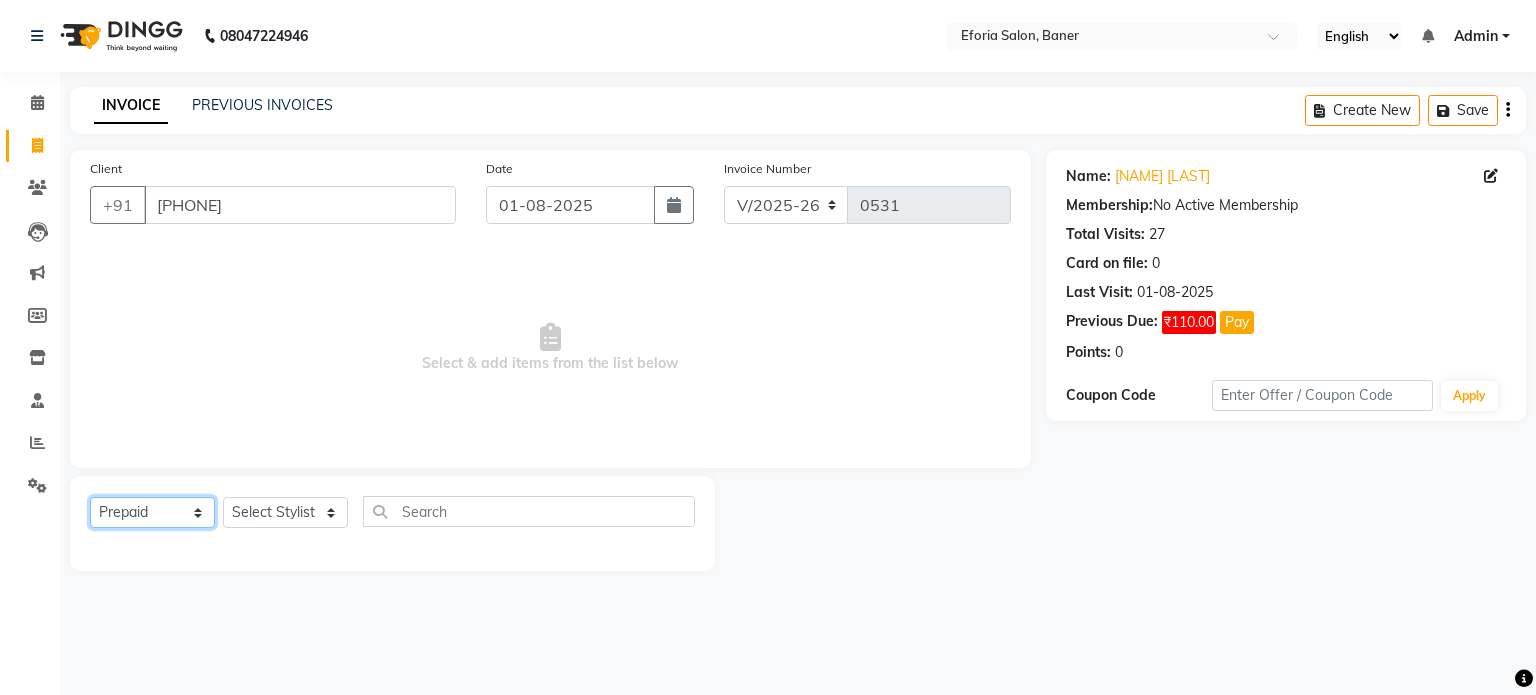 click on "Select  Service  Product  Membership  Package Voucher Prepaid Gift Card" 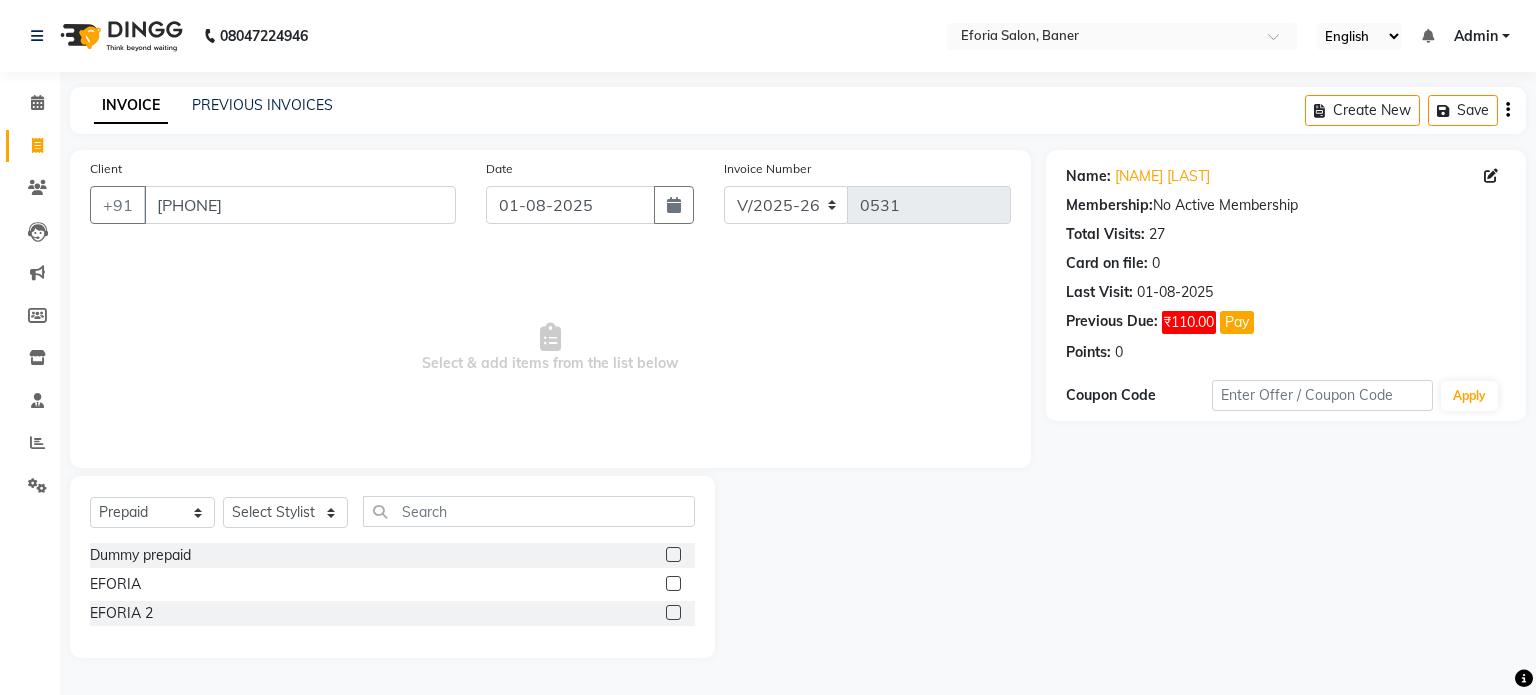 click 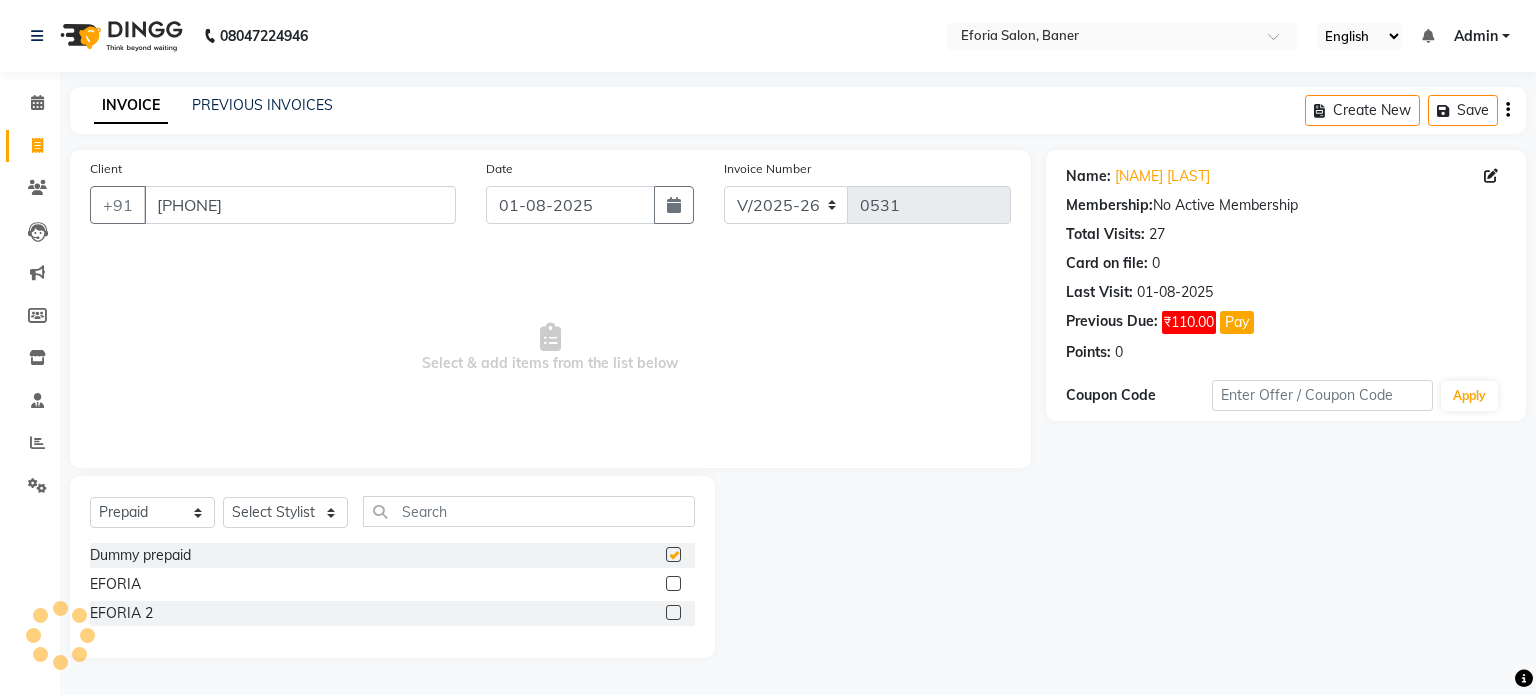 checkbox on "false" 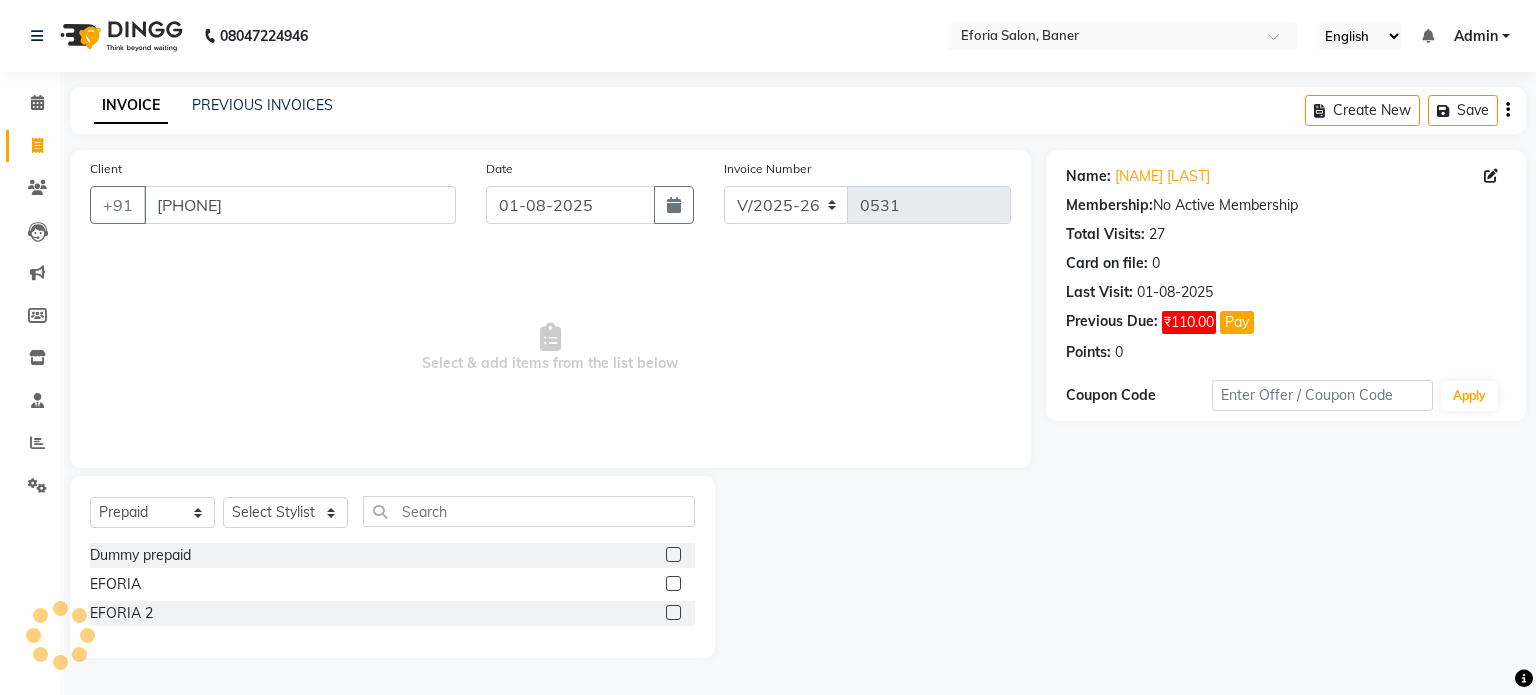 click 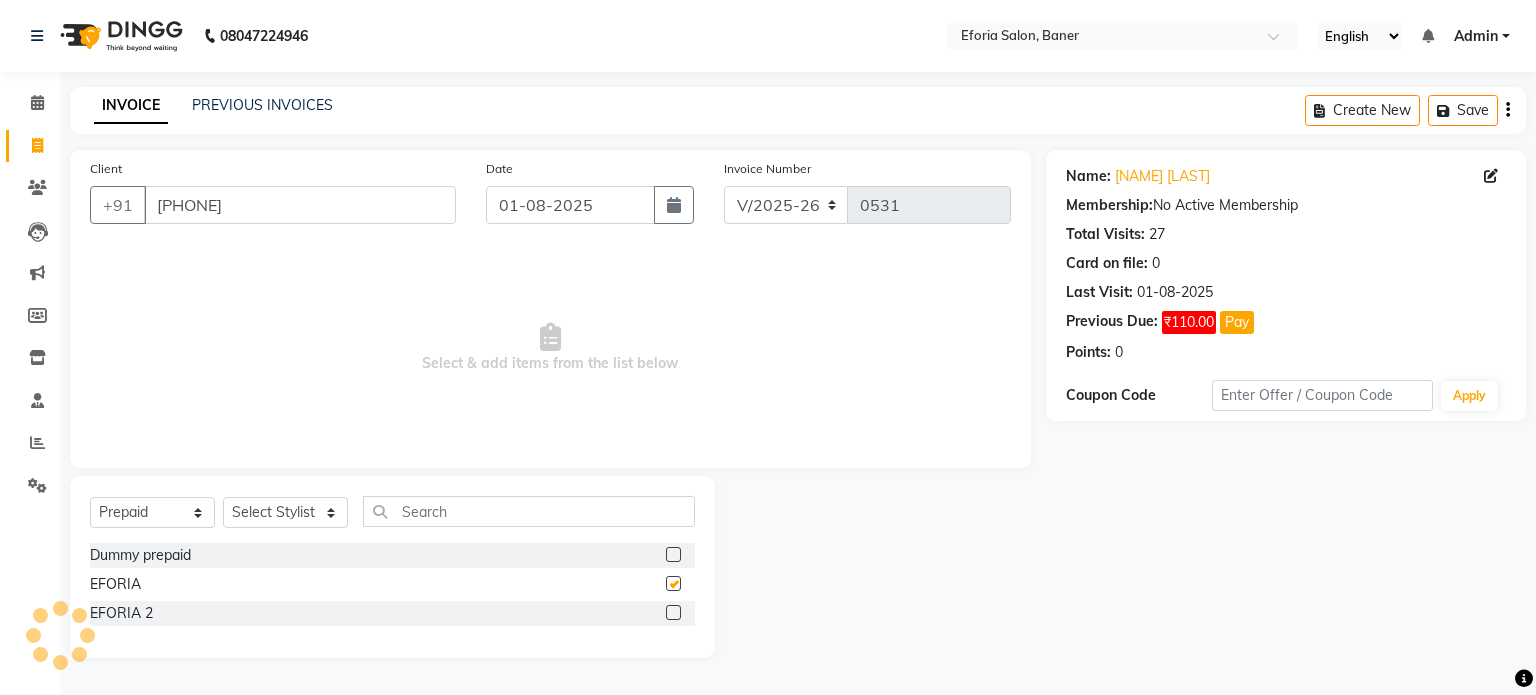 checkbox on "false" 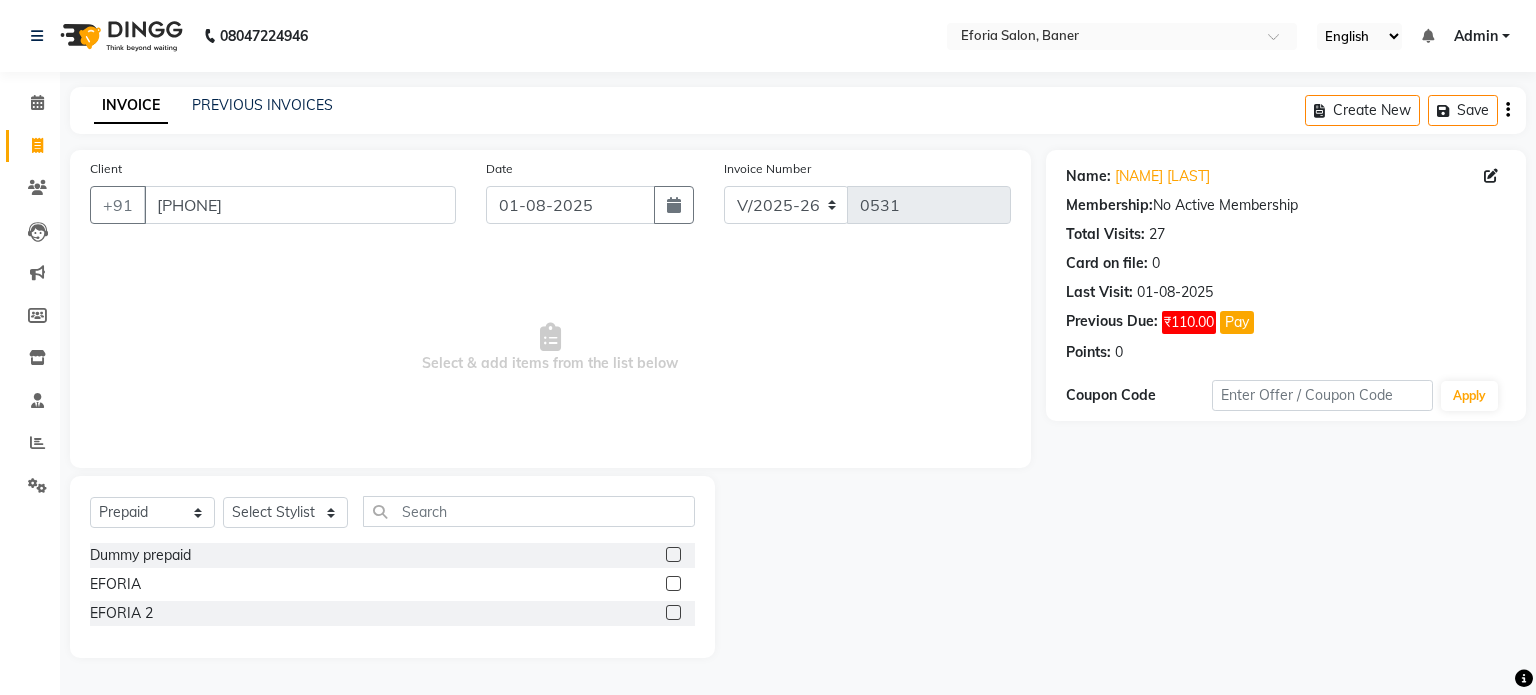 click 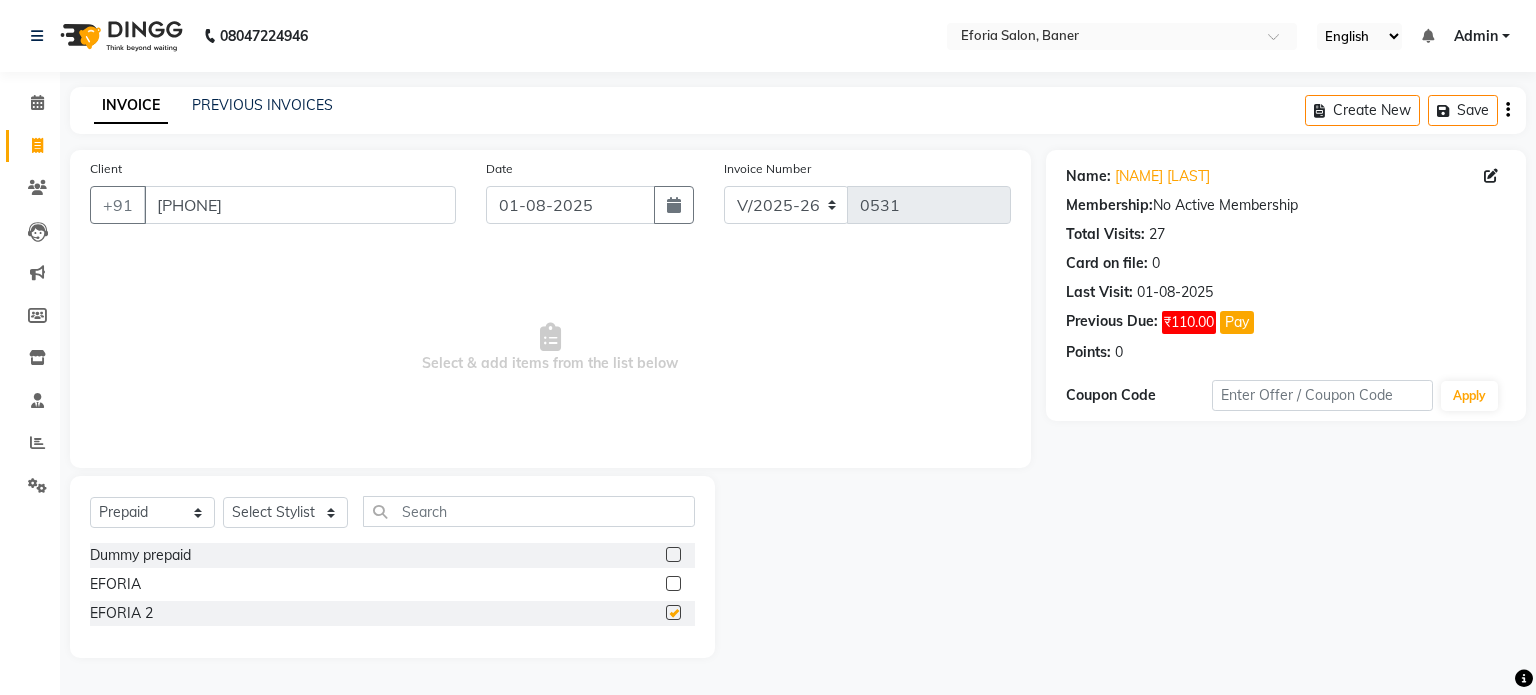 checkbox on "false" 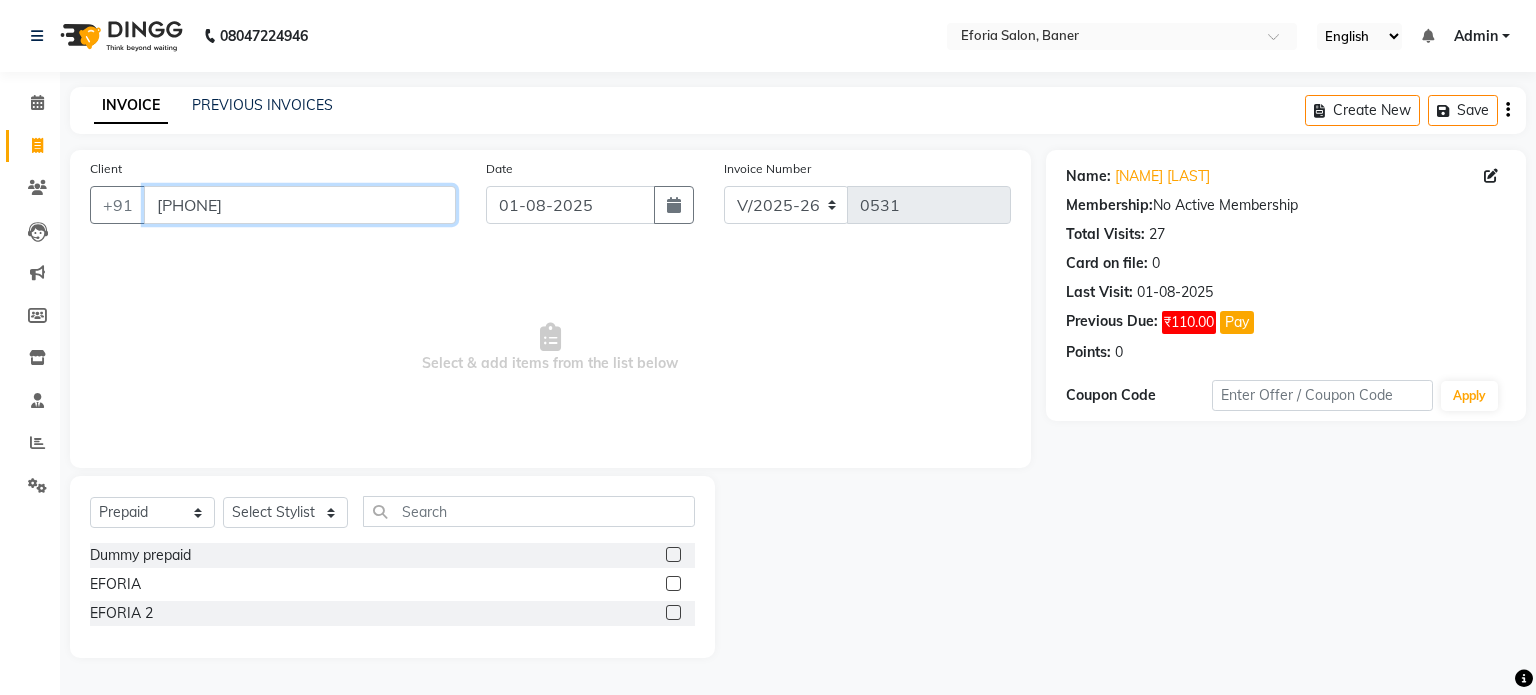 click on "[PHONE]" at bounding box center (300, 205) 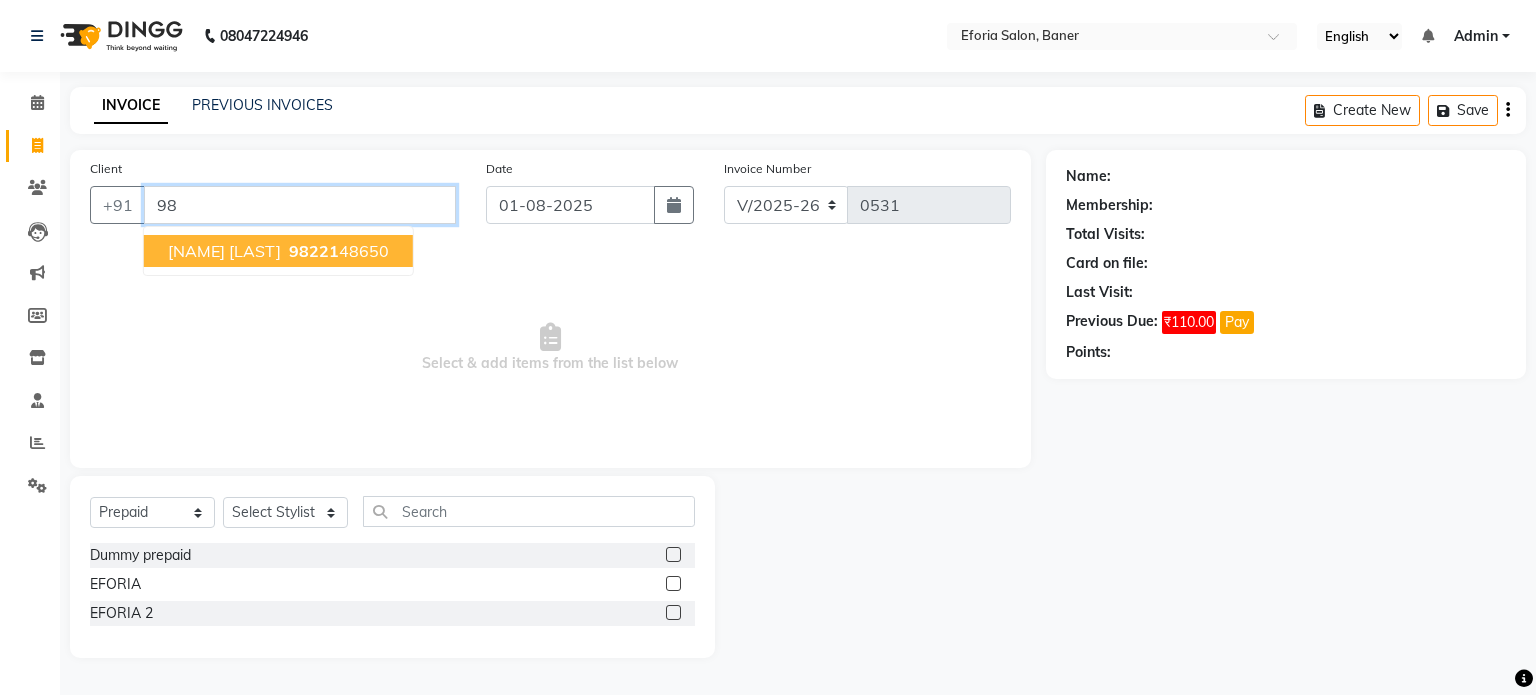 type on "9" 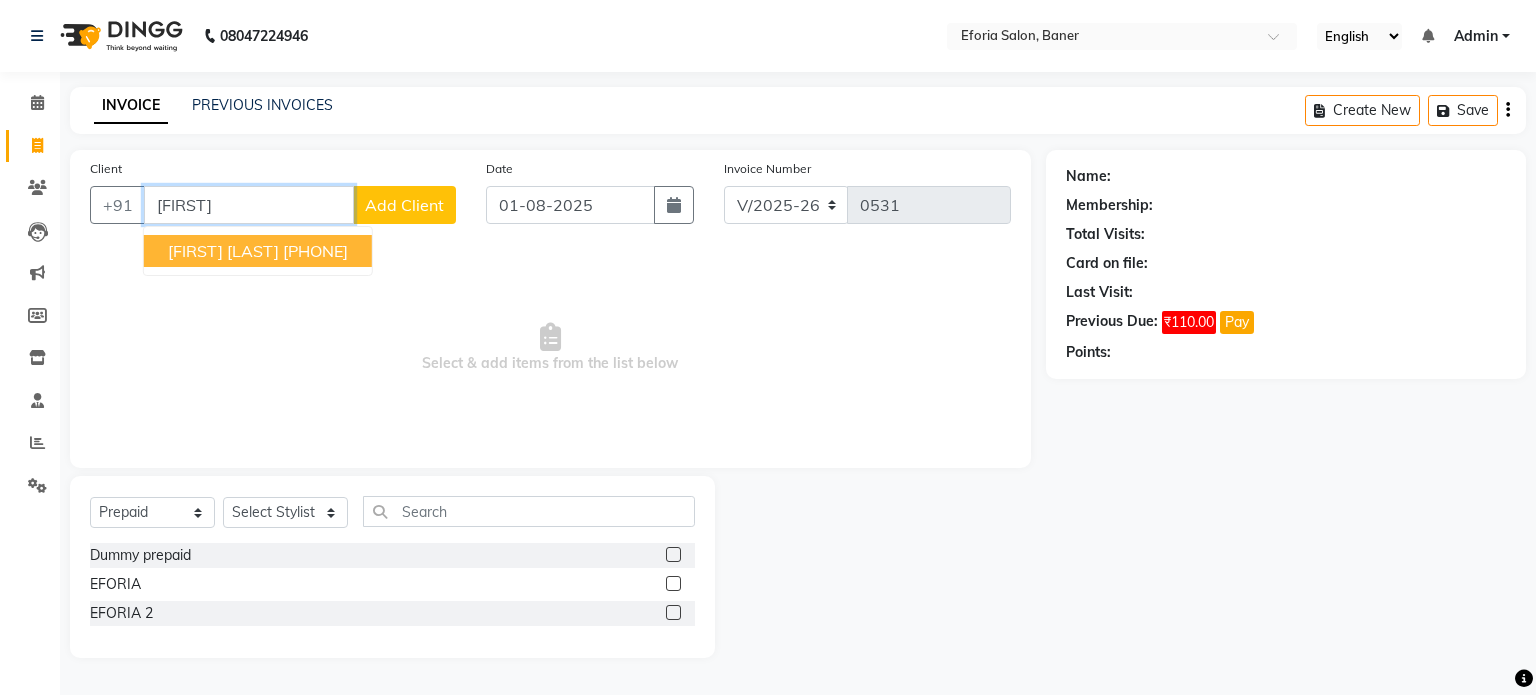 click on "[FIRST] [LAST]" at bounding box center [223, 251] 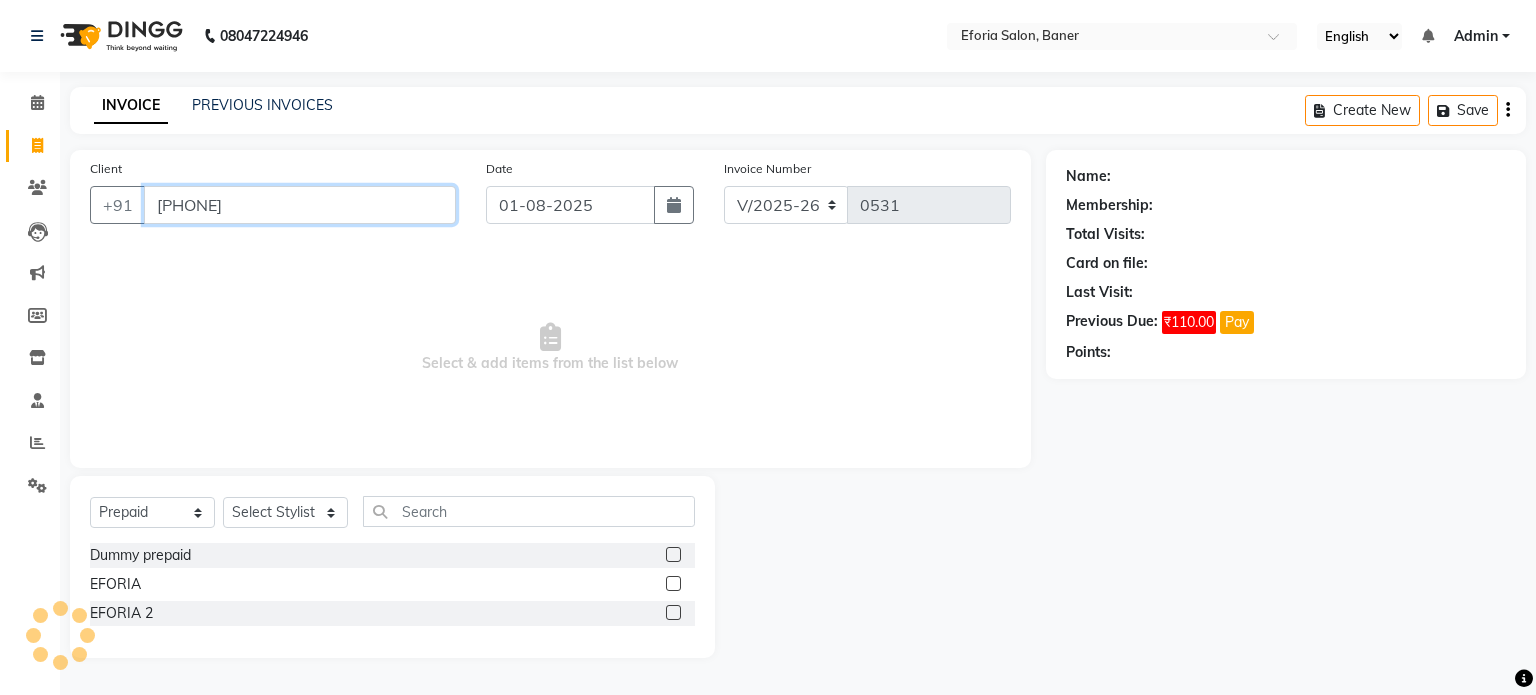type on "[PHONE]" 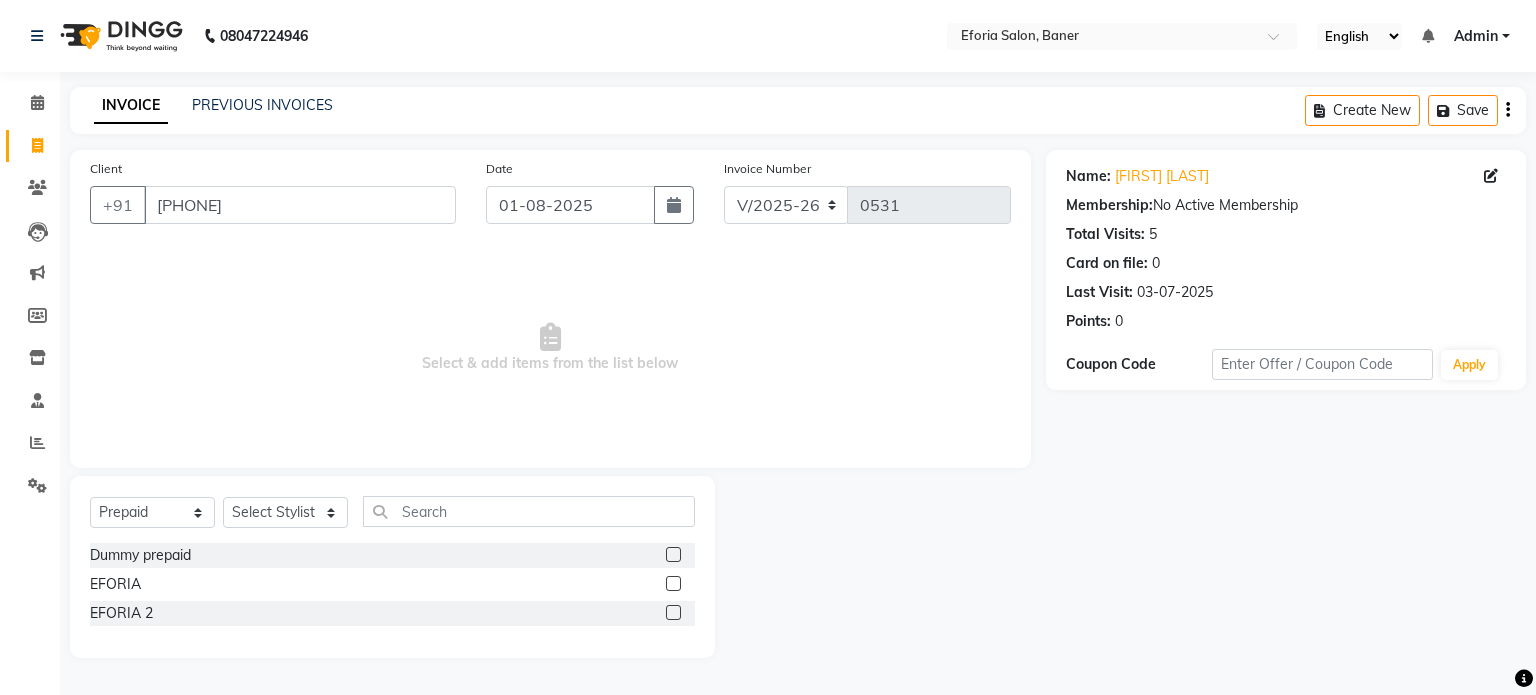 click 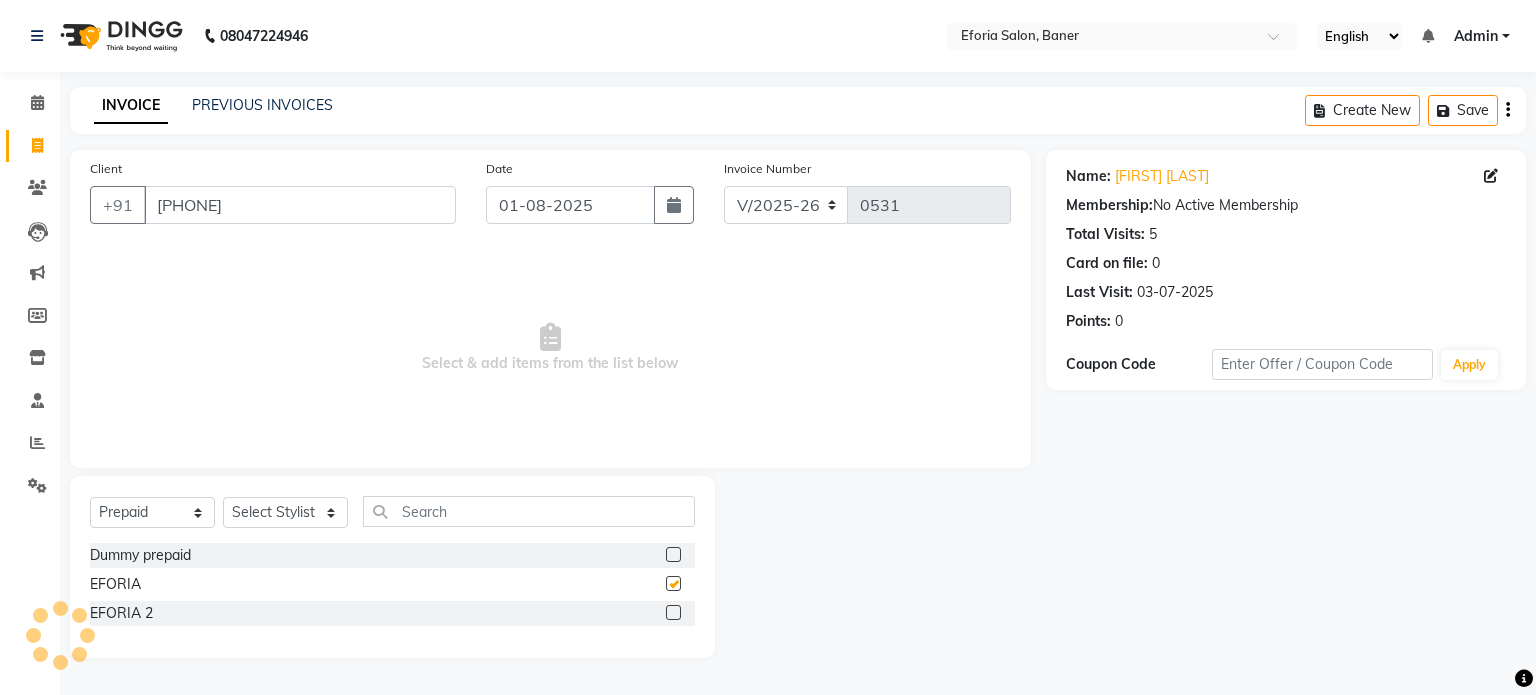 click 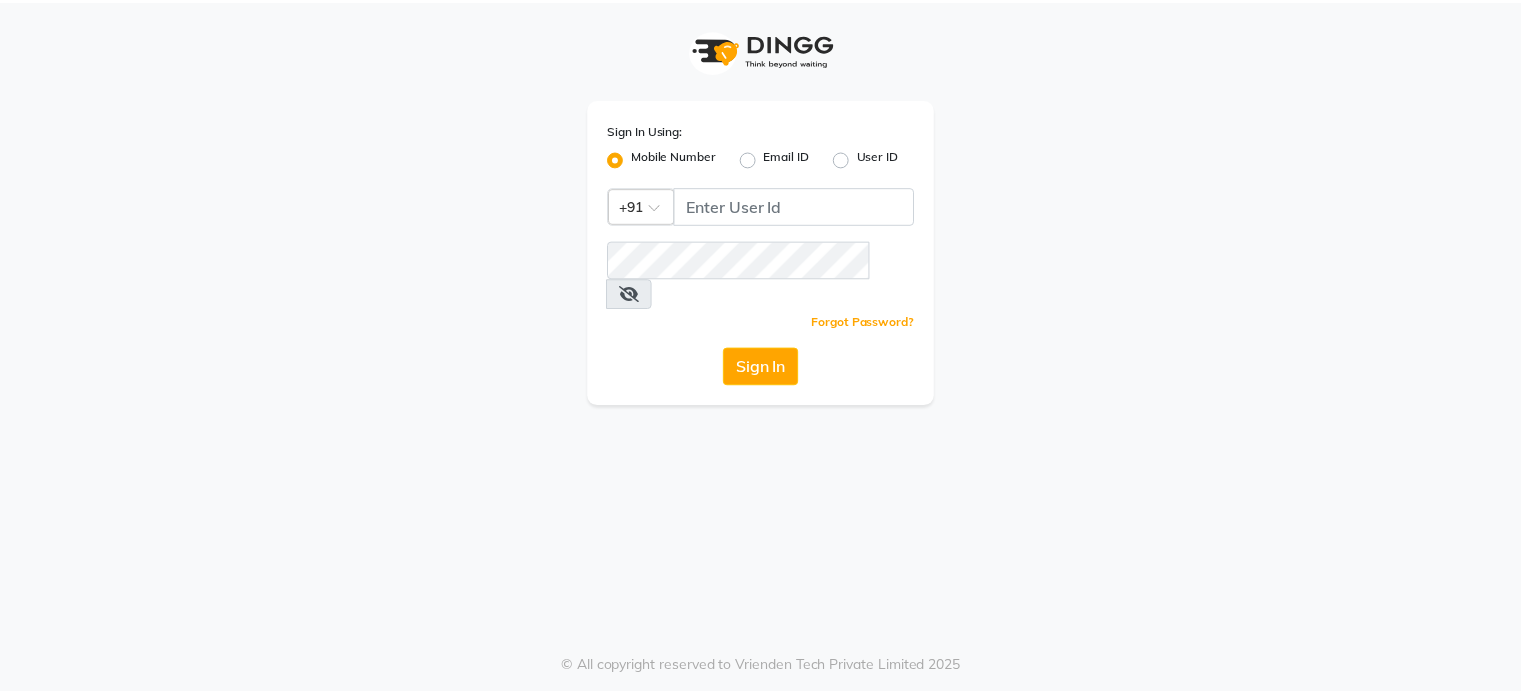 scroll, scrollTop: 0, scrollLeft: 0, axis: both 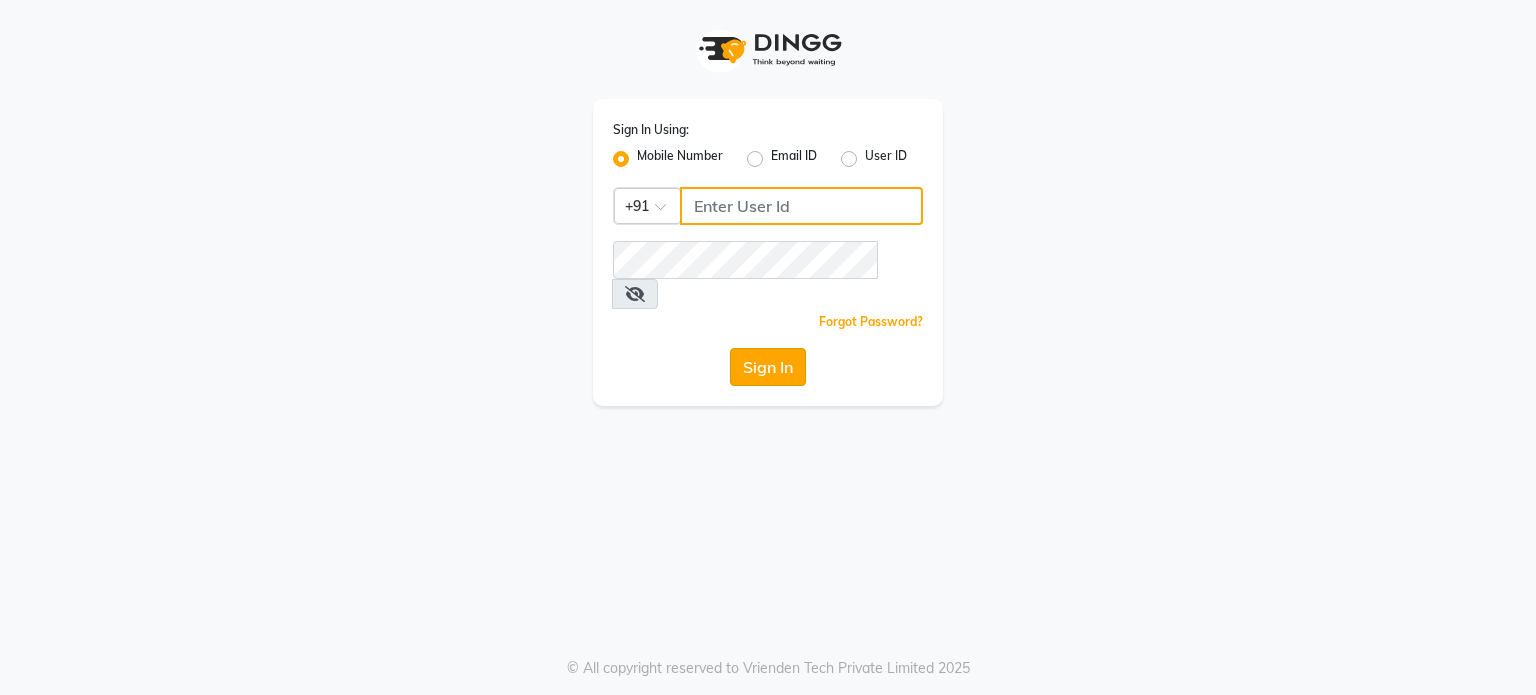 type on "9604315867" 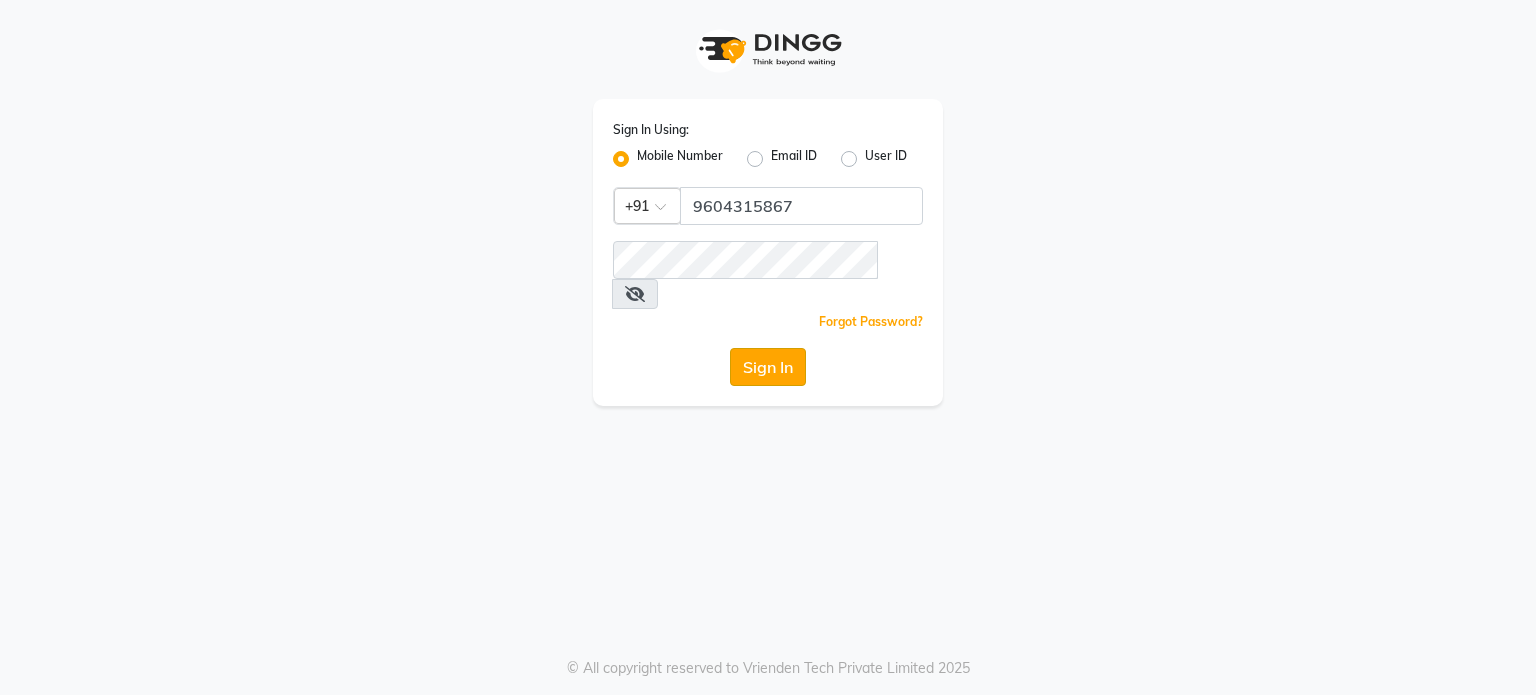 click on "Sign In" 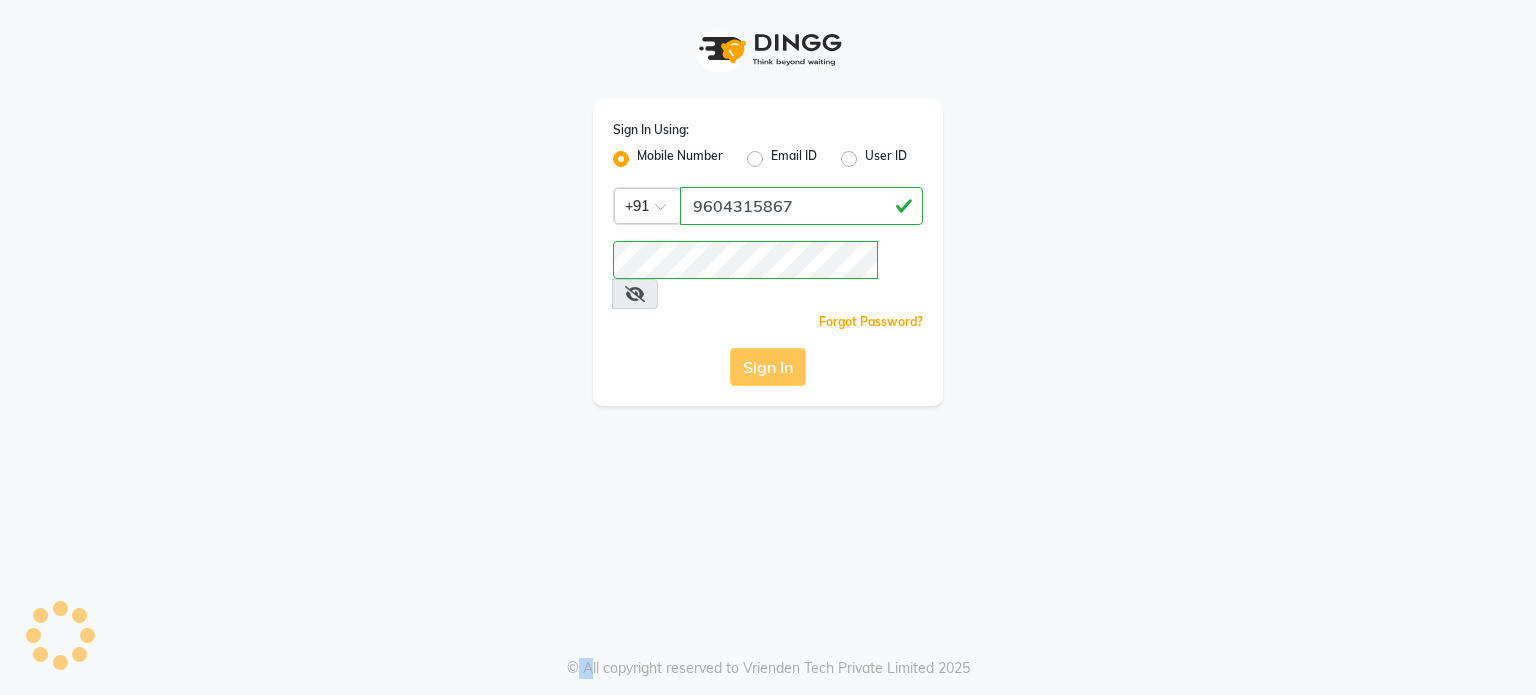 click on "Sign In" 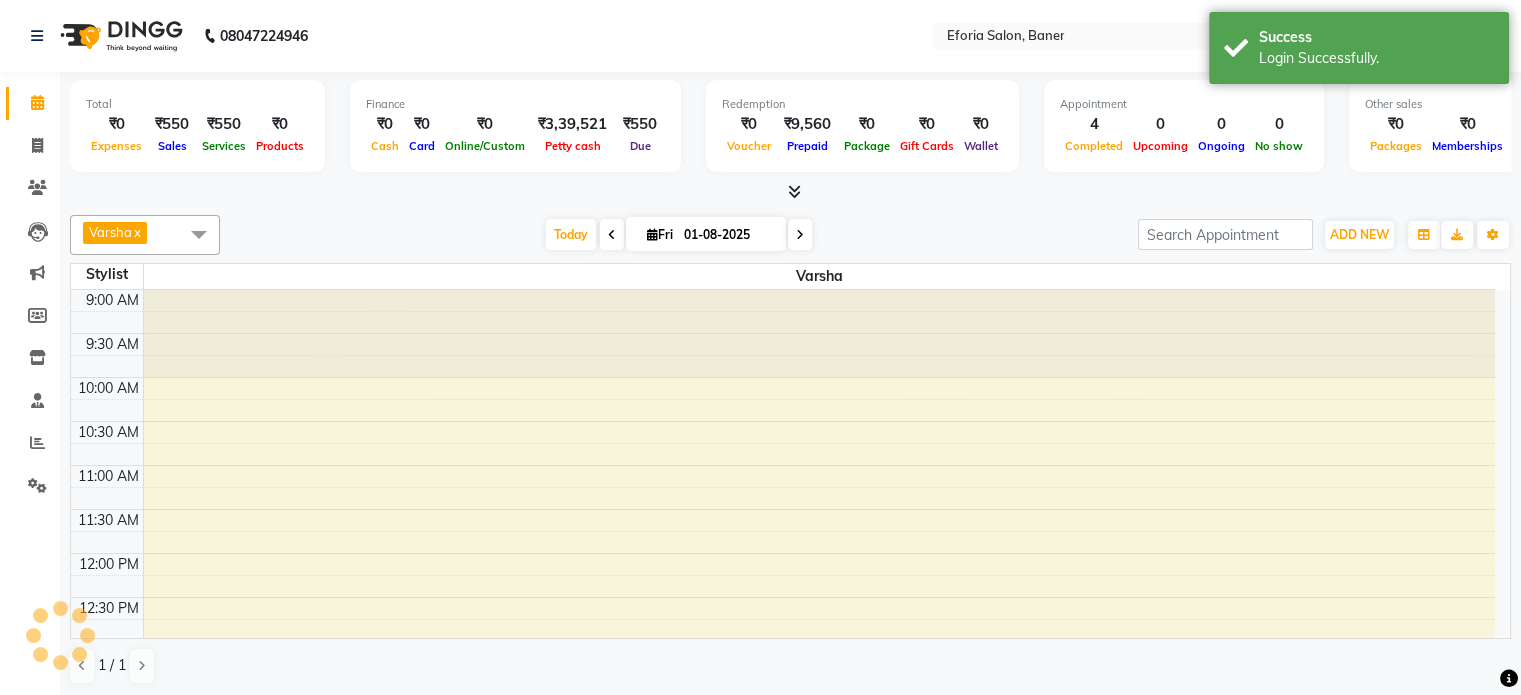 scroll, scrollTop: 0, scrollLeft: 0, axis: both 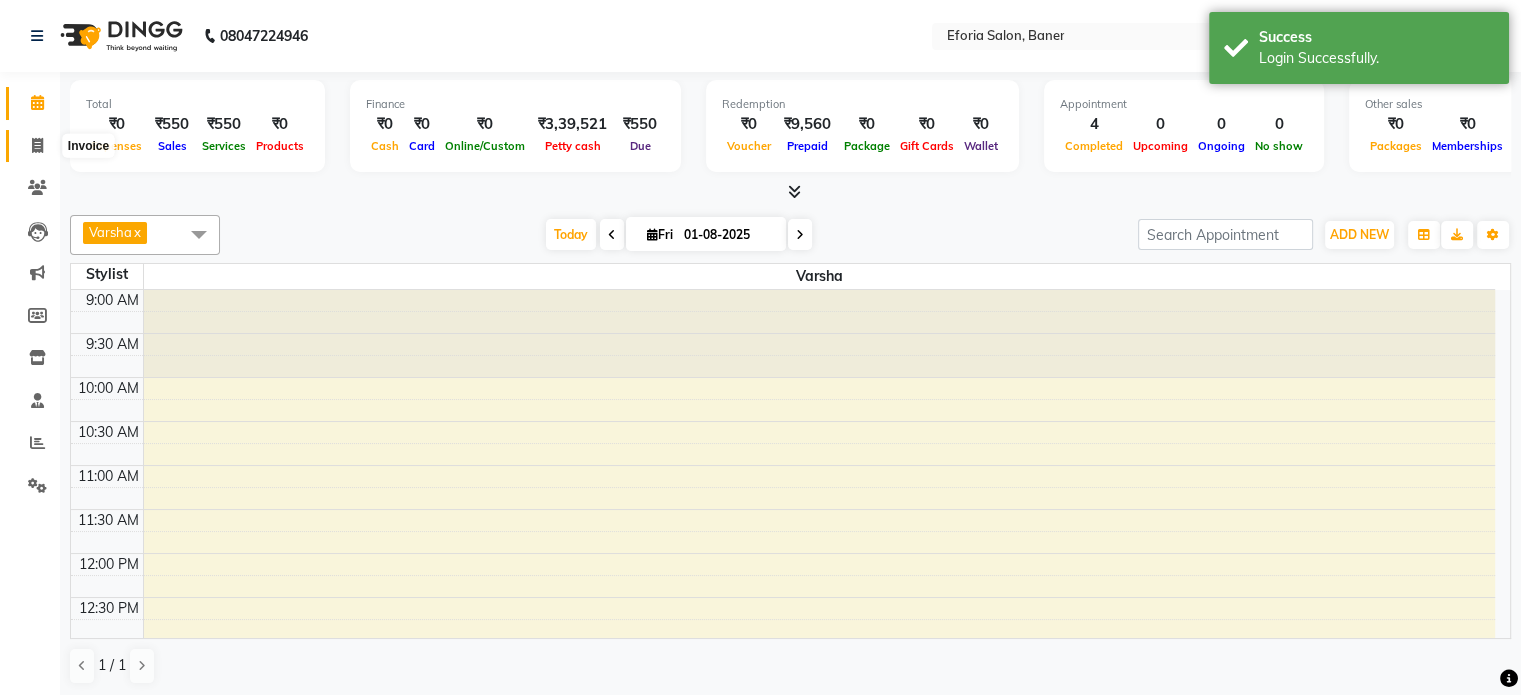 click 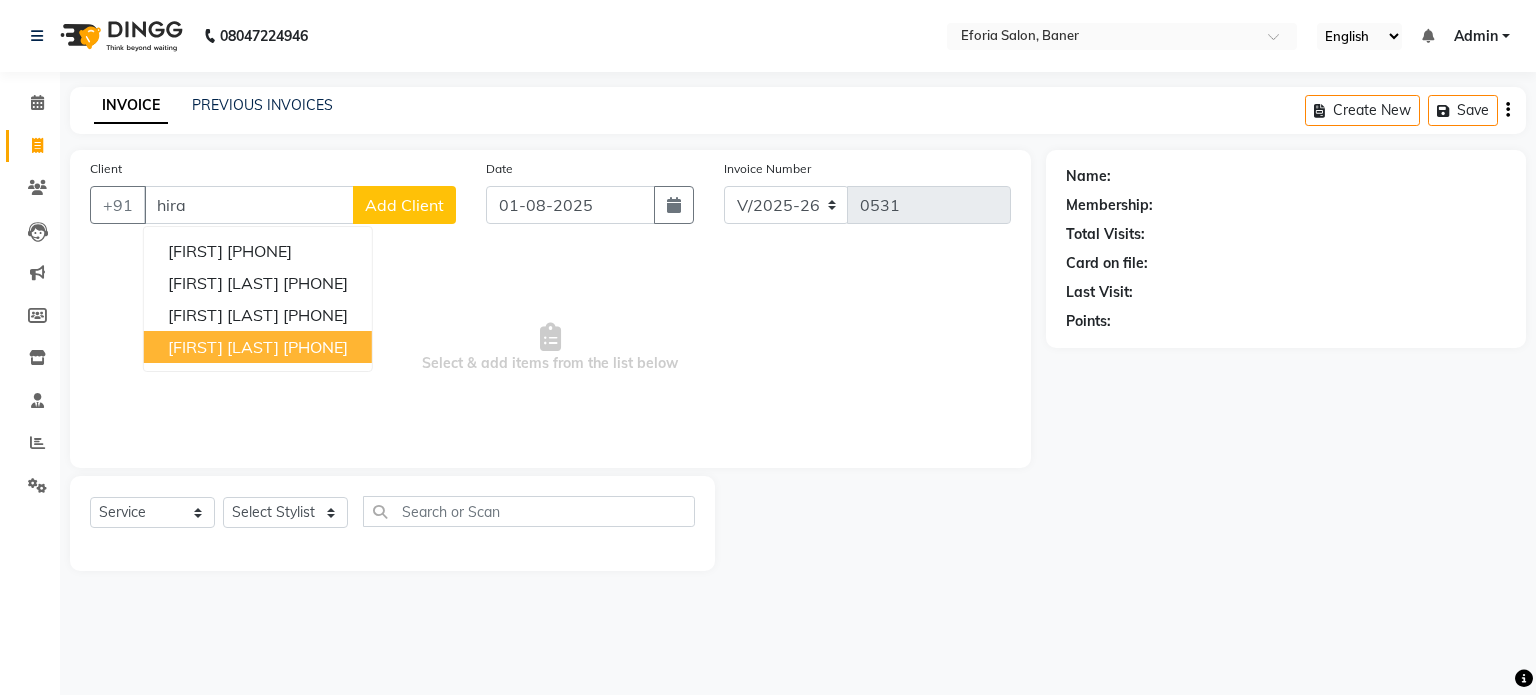 click on "[FIRST] [LAST]" at bounding box center (223, 347) 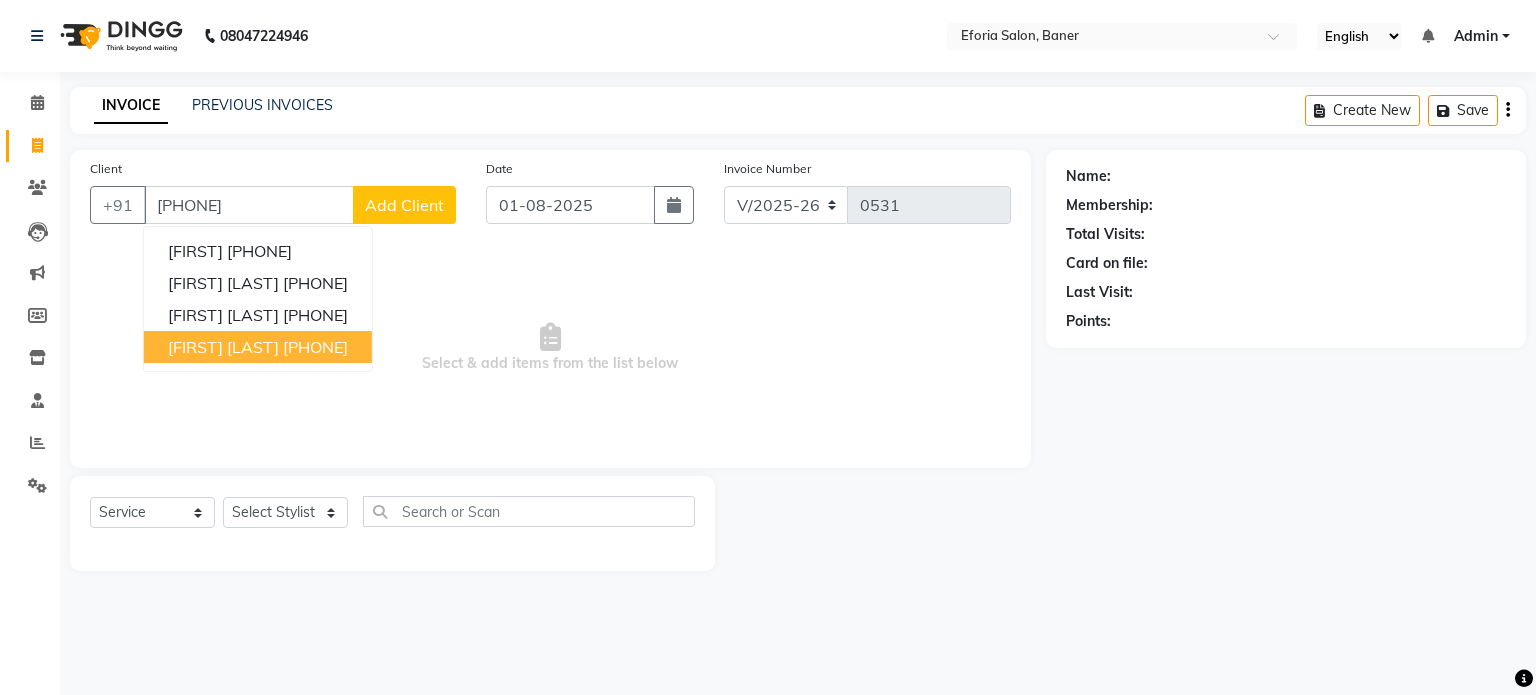 type on "[PHONE]" 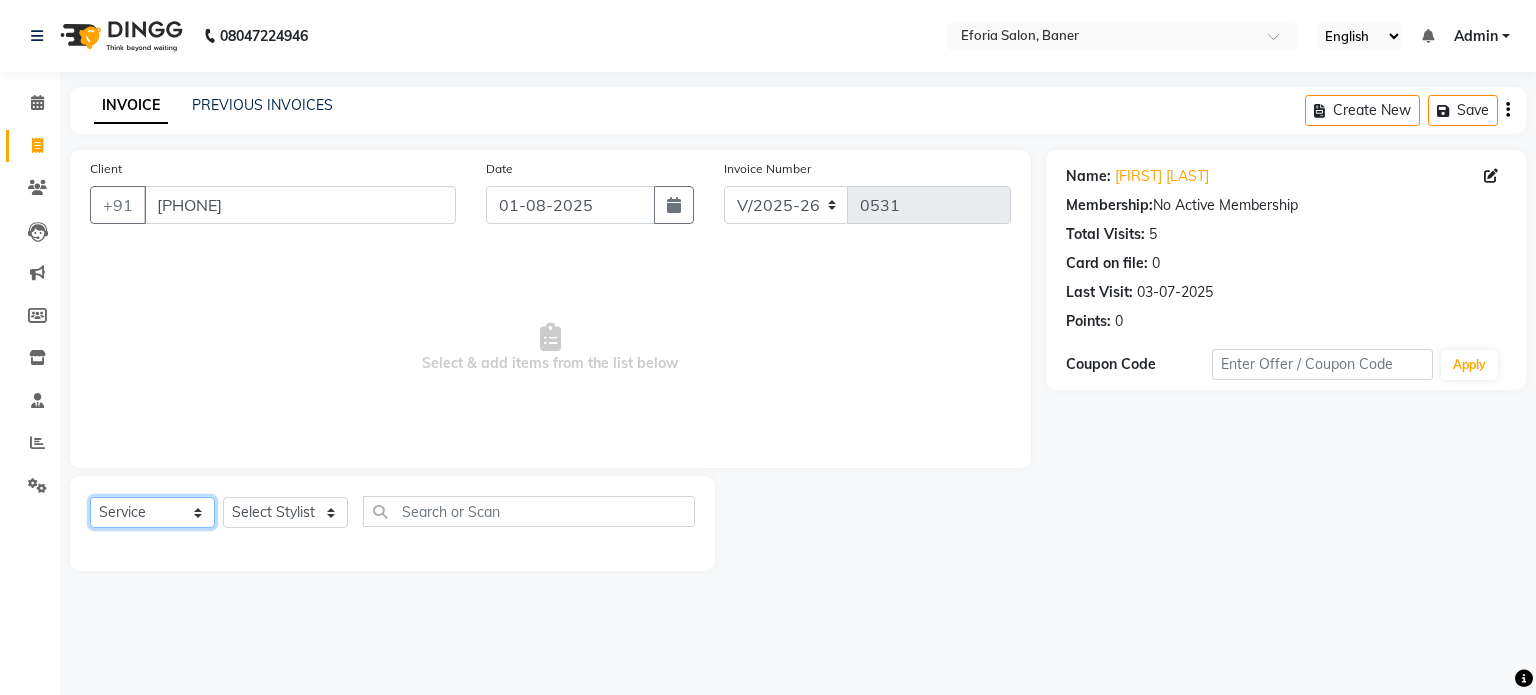 click on "Select  Service  Product  Membership  Package Voucher Prepaid Gift Card" 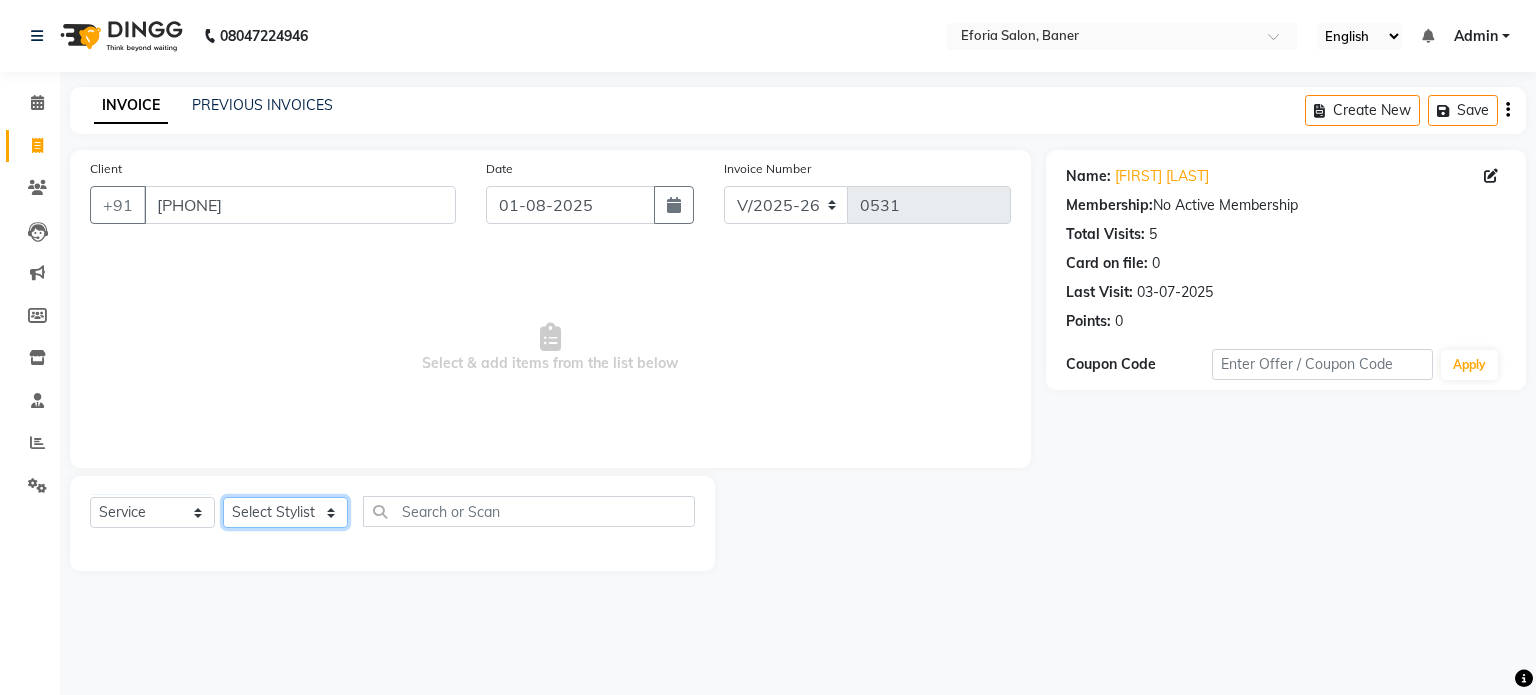 click on "Select Stylist [FIRST] [LAST] [FIRST] [LAST] [FIRST] [LAST] [FIRST] [LAST]" 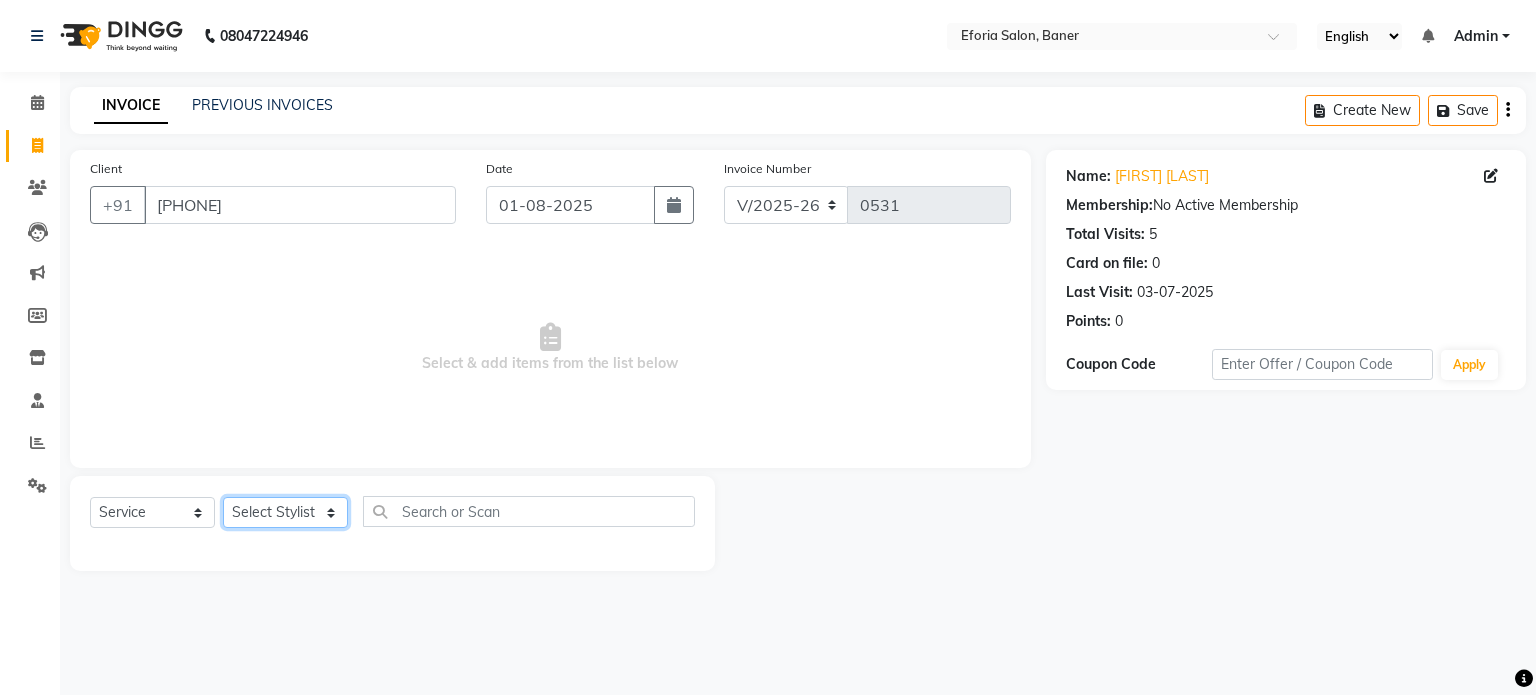 select on "8654" 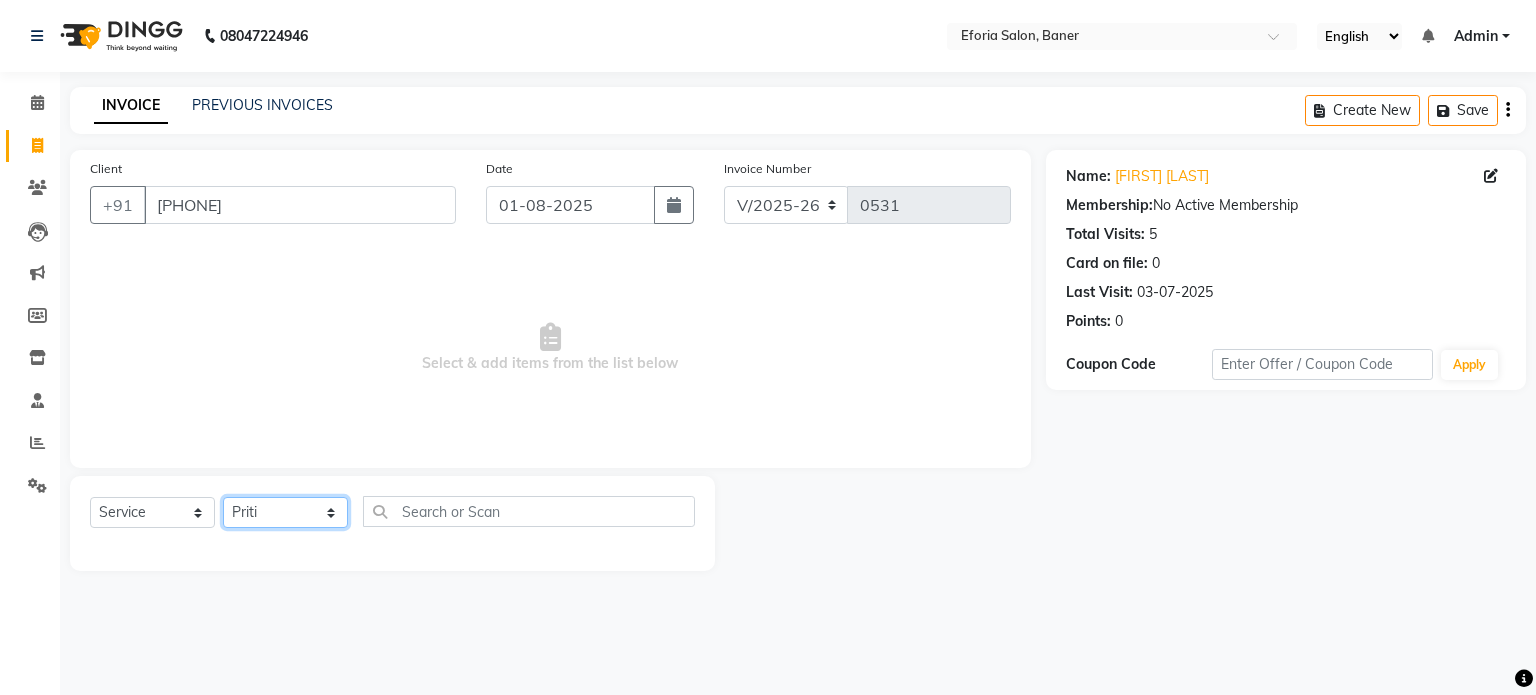 click on "Select Stylist [FIRST] [LAST] [FIRST] [LAST] [FIRST] [LAST] [FIRST] [LAST]" 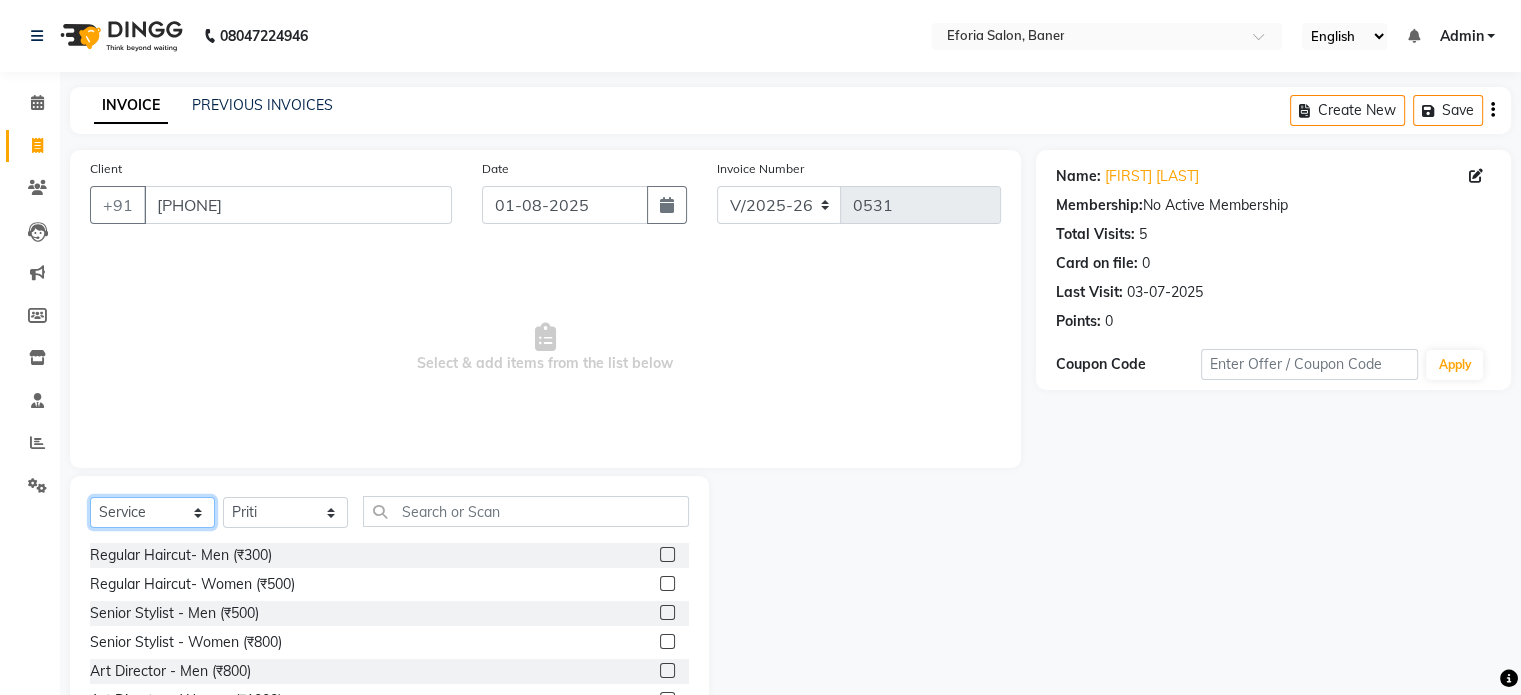 click on "Select  Service  Product  Membership  Package Voucher Prepaid Gift Card" 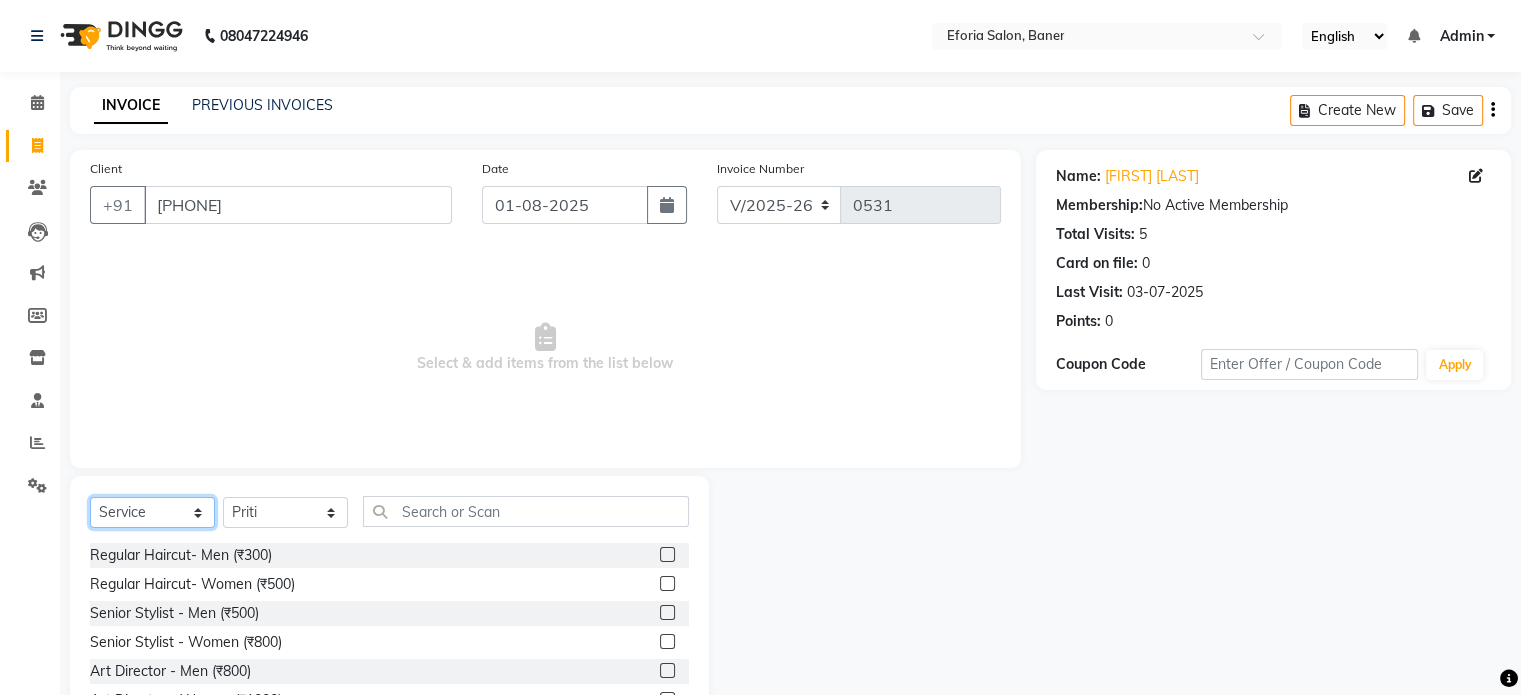 select on "P" 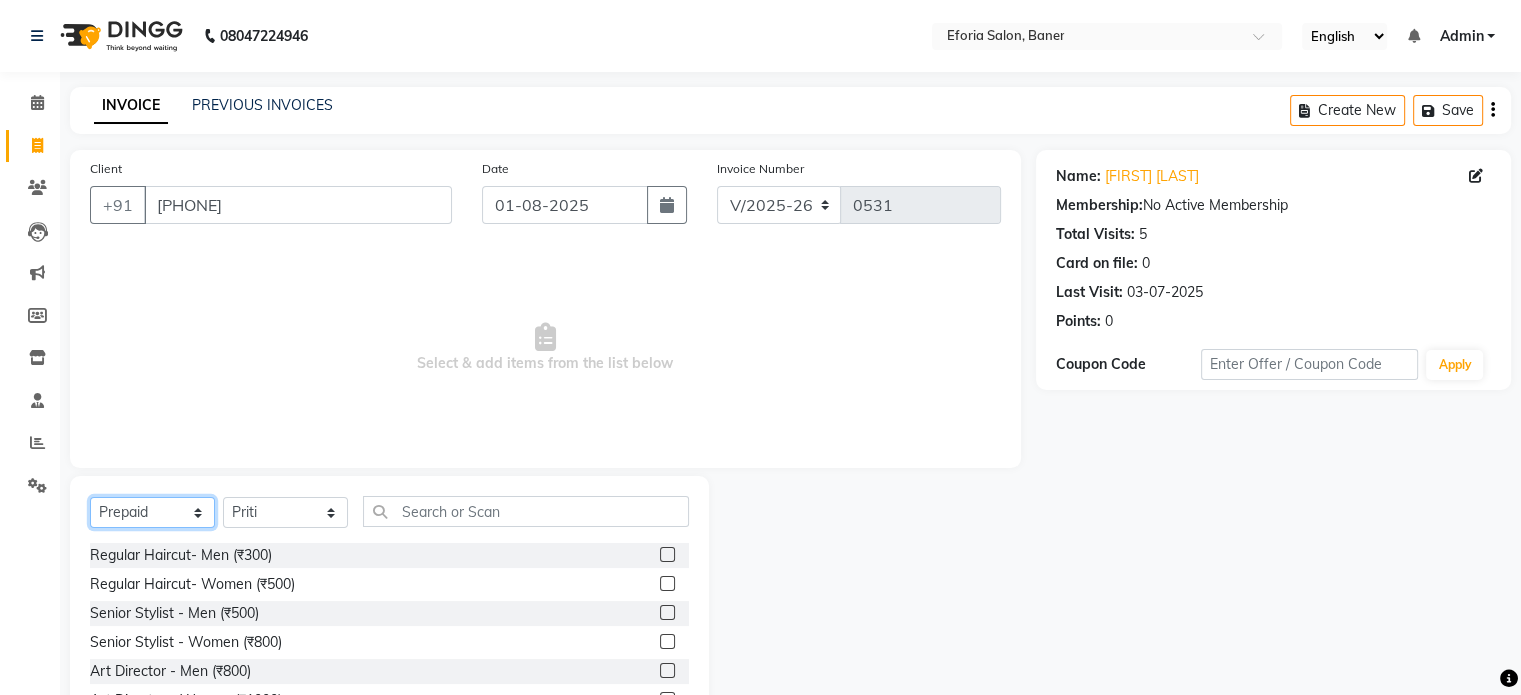 click on "Select  Service  Product  Membership  Package Voucher Prepaid Gift Card" 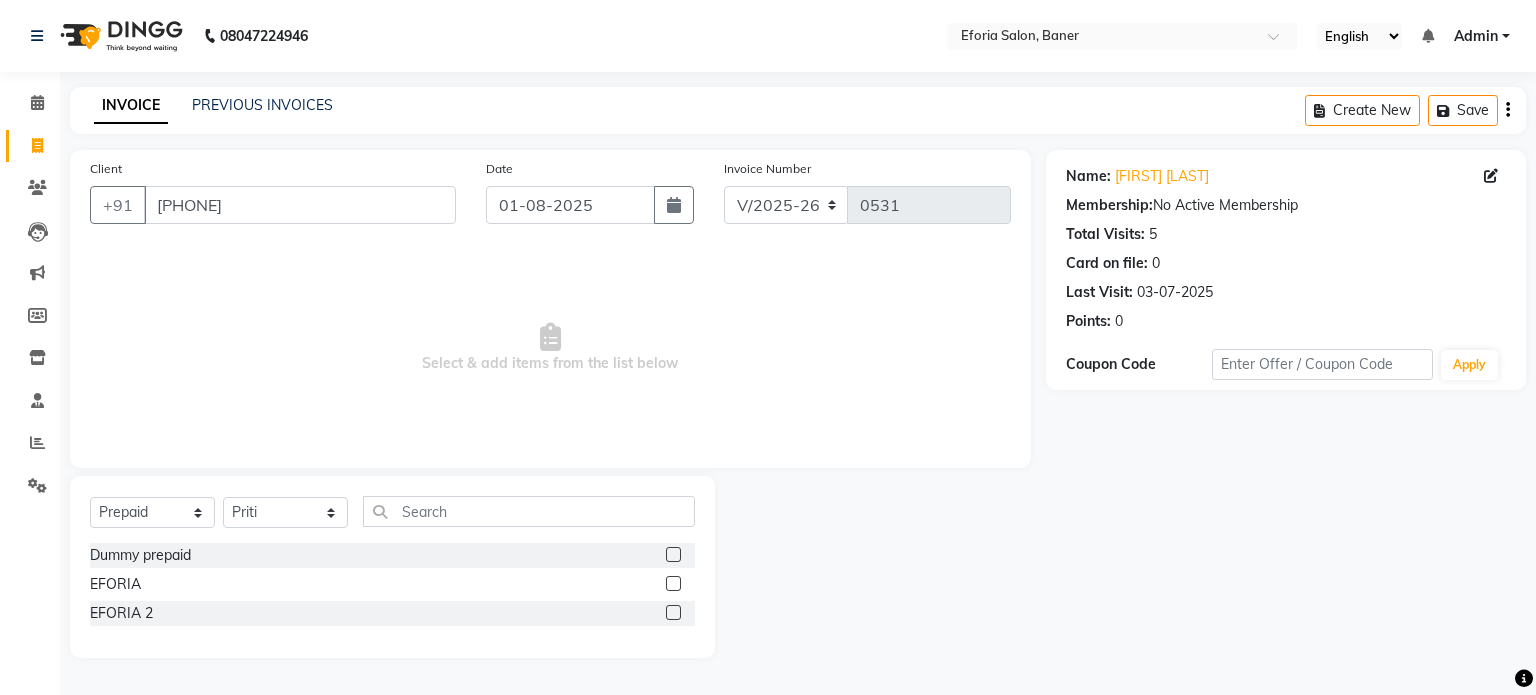 click 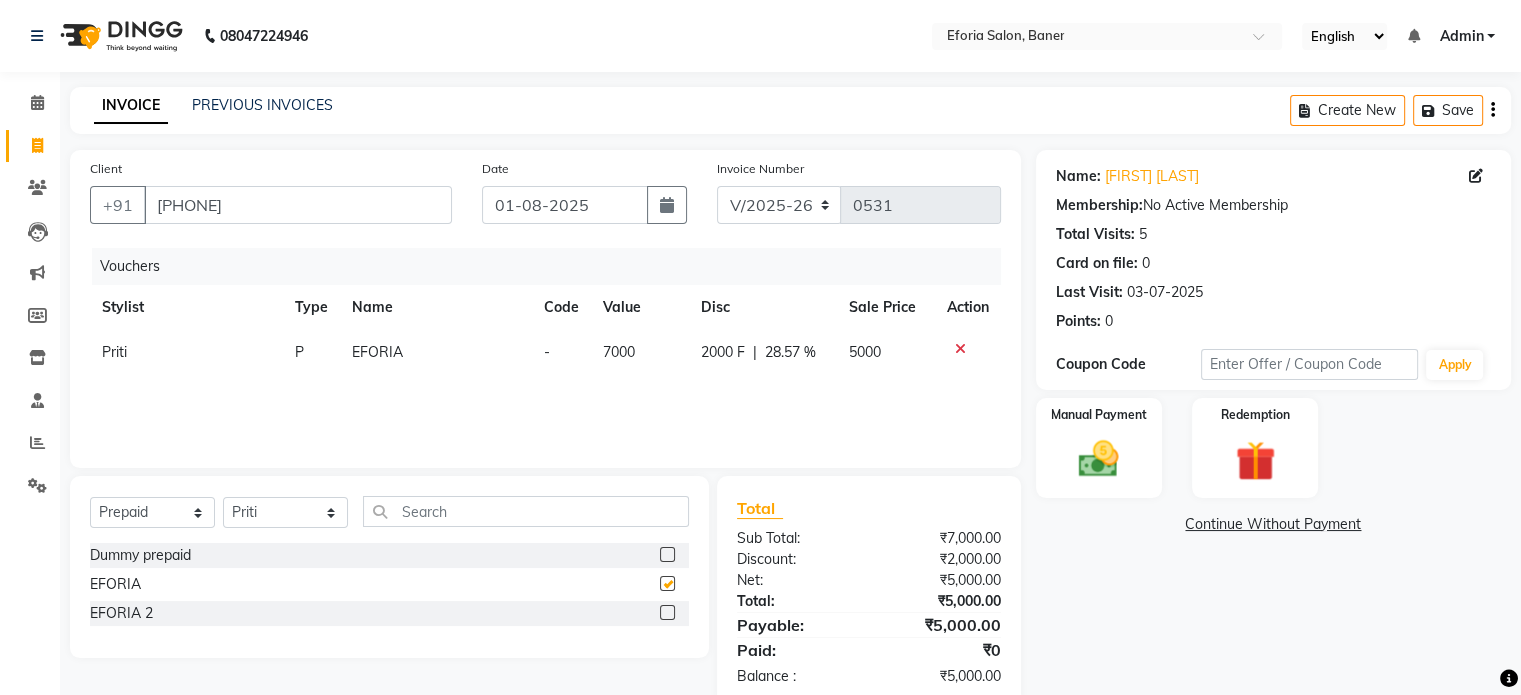 checkbox on "false" 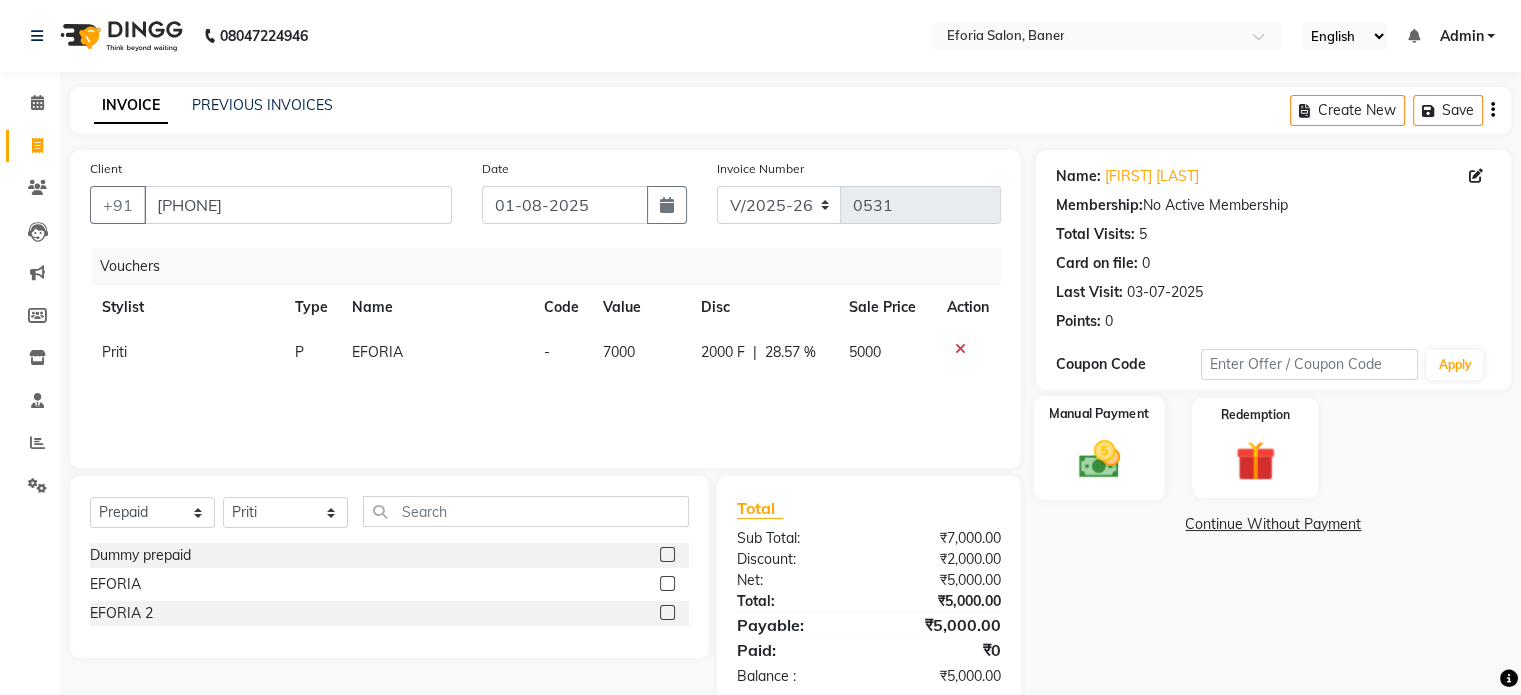 click 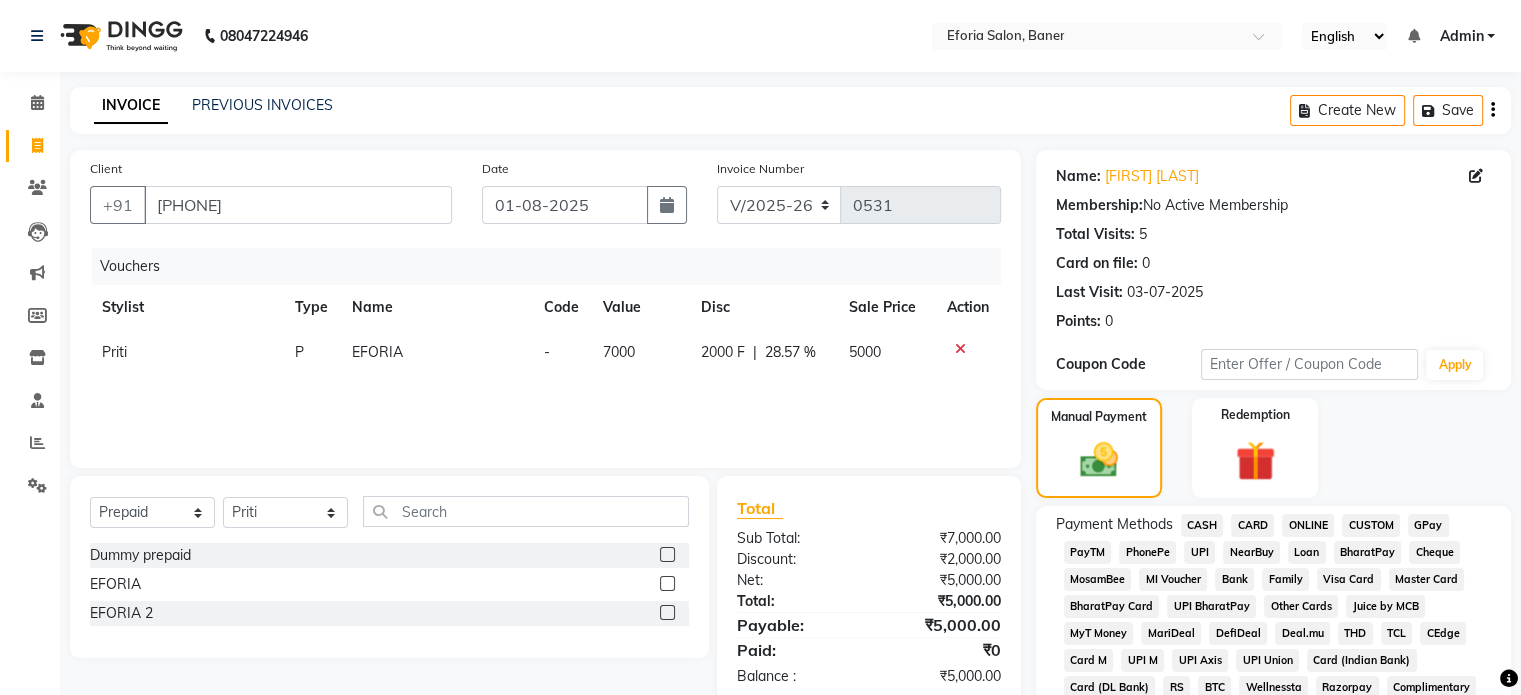 click on "GPay" 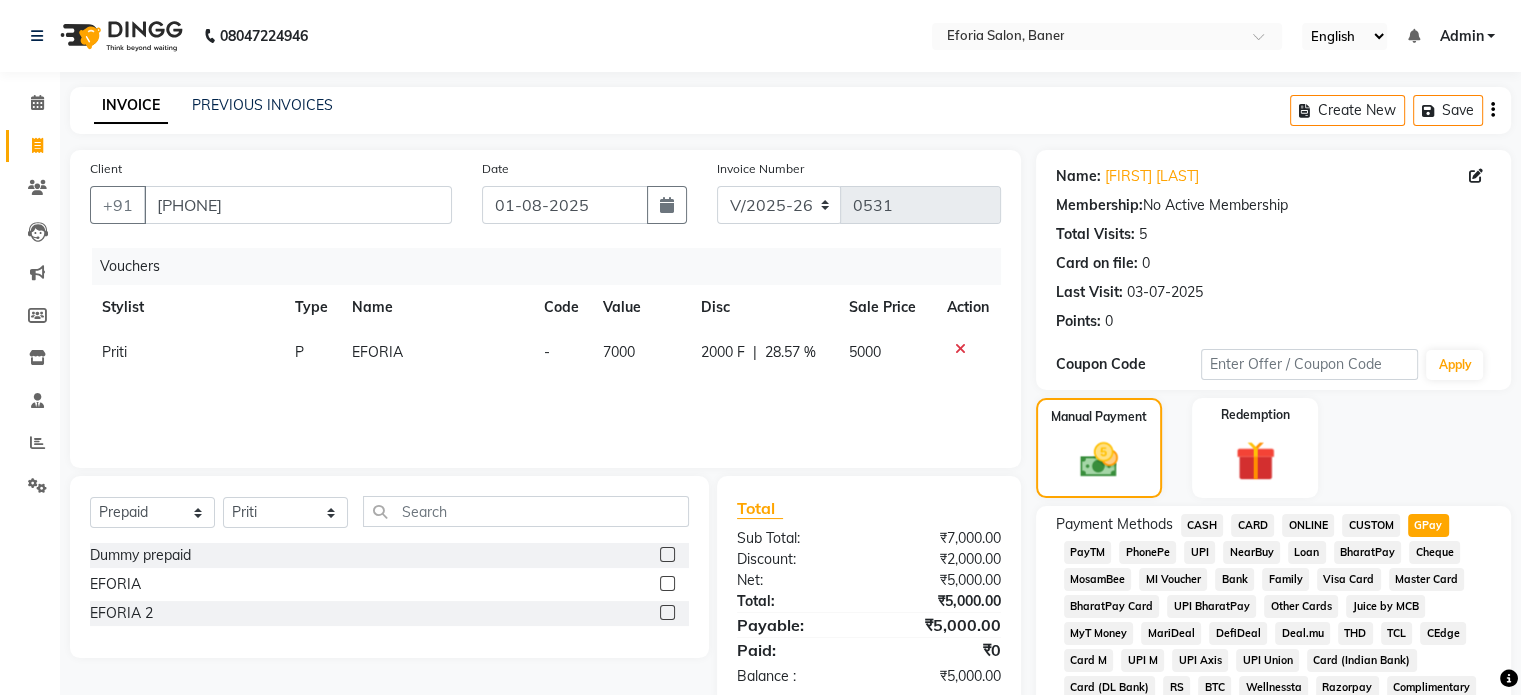 click on "Payment Methods  CASH   CARD   ONLINE   CUSTOM   GPay   PayTM   PhonePe   UPI   NearBuy   Loan   BharatPay   Cheque   MosamBee   MI Voucher   Bank   Family   Visa Card   Master Card   BharatPay Card   UPI BharatPay   Other Cards   Juice by MCB   MyT Money   MariDeal   DefiDeal   Deal.mu   THD   TCL   CEdge   Card M   UPI M   UPI Axis   UPI Union   Card (Indian Bank)   Card (DL Bank)   RS   BTC   Wellnessta   Razorpay   Complimentary   Nift   Spa Finder   Spa Week   Venmo   BFL   LoanTap   SaveIN   GMoney   ATH Movil   On Account   Chamber Gift Card   Trade   Comp   Donation   Card on File   Envision   BRAC Card   City Card   bKash   Credit Card   Debit Card   Shoutlo   LUZO   Jazz Cash   AmEx   Discover   Tabby   Online W   Room Charge   Room Charge USD   Room Charge Euro   Room Charge EGP   Room Charge GBP   Bajaj Finserv   Bad Debts   Card: IDFC   Card: IOB   Coupon   Gcash   PayMaya   Instamojo   COnline   UOnline   SOnline   SCard   Paypal   PPR   PPV   PPC   PPN   PPG   PPE   CAMP   Benefit   ATH Movil" 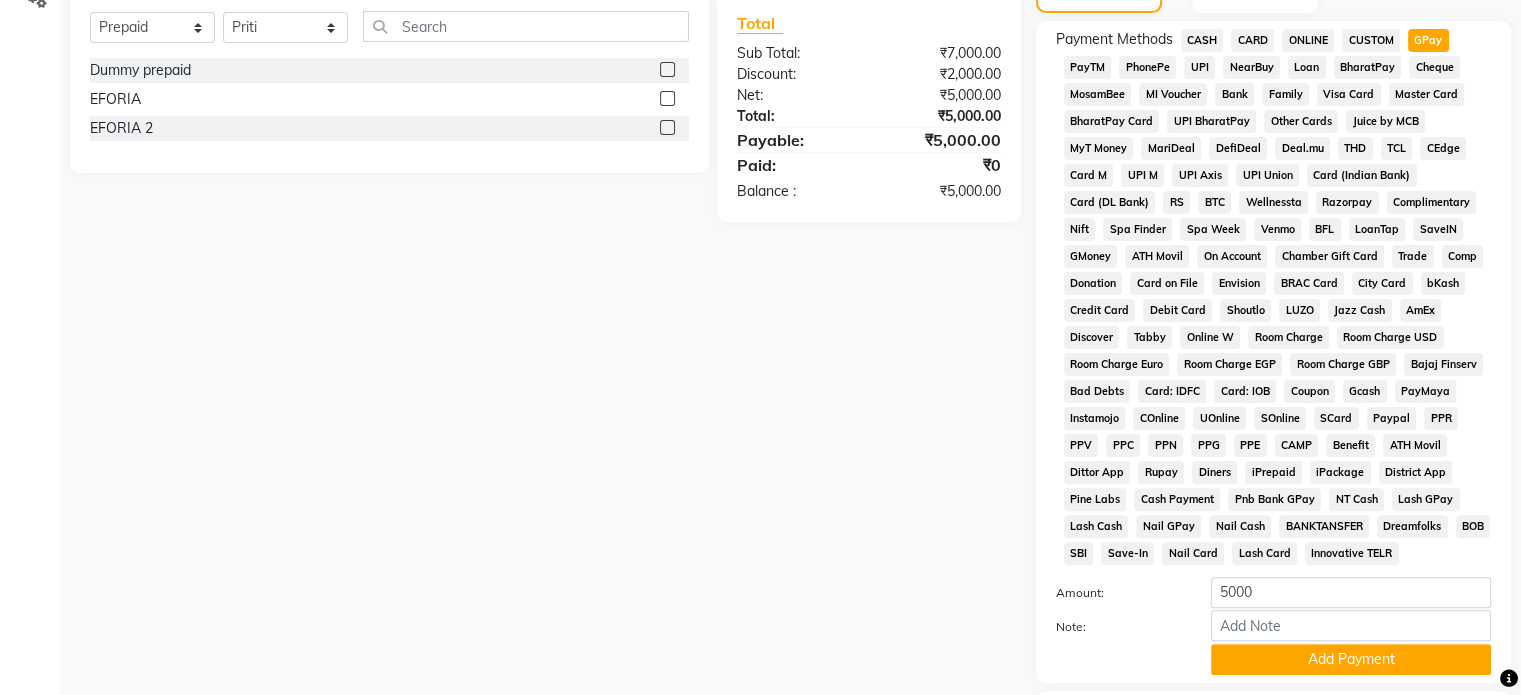 scroll, scrollTop: 520, scrollLeft: 0, axis: vertical 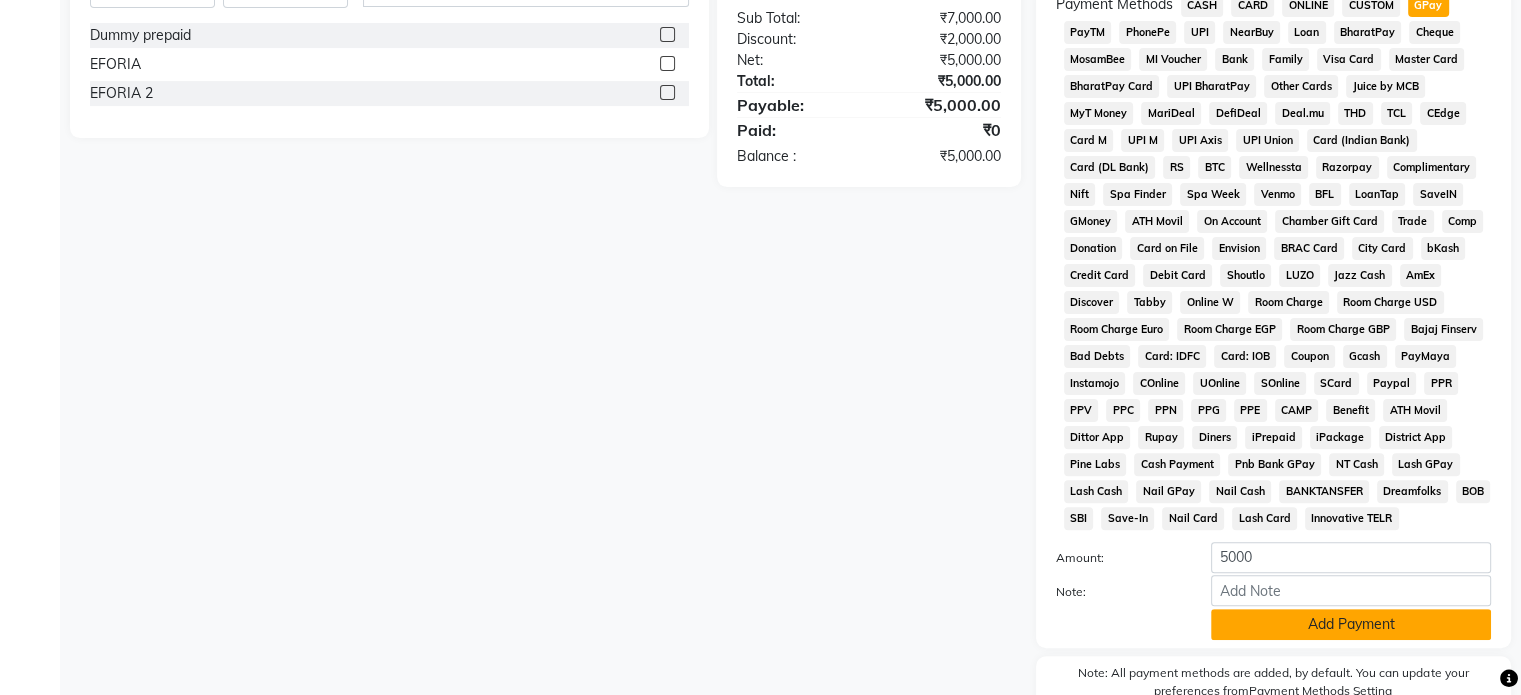 click on "Add Payment" 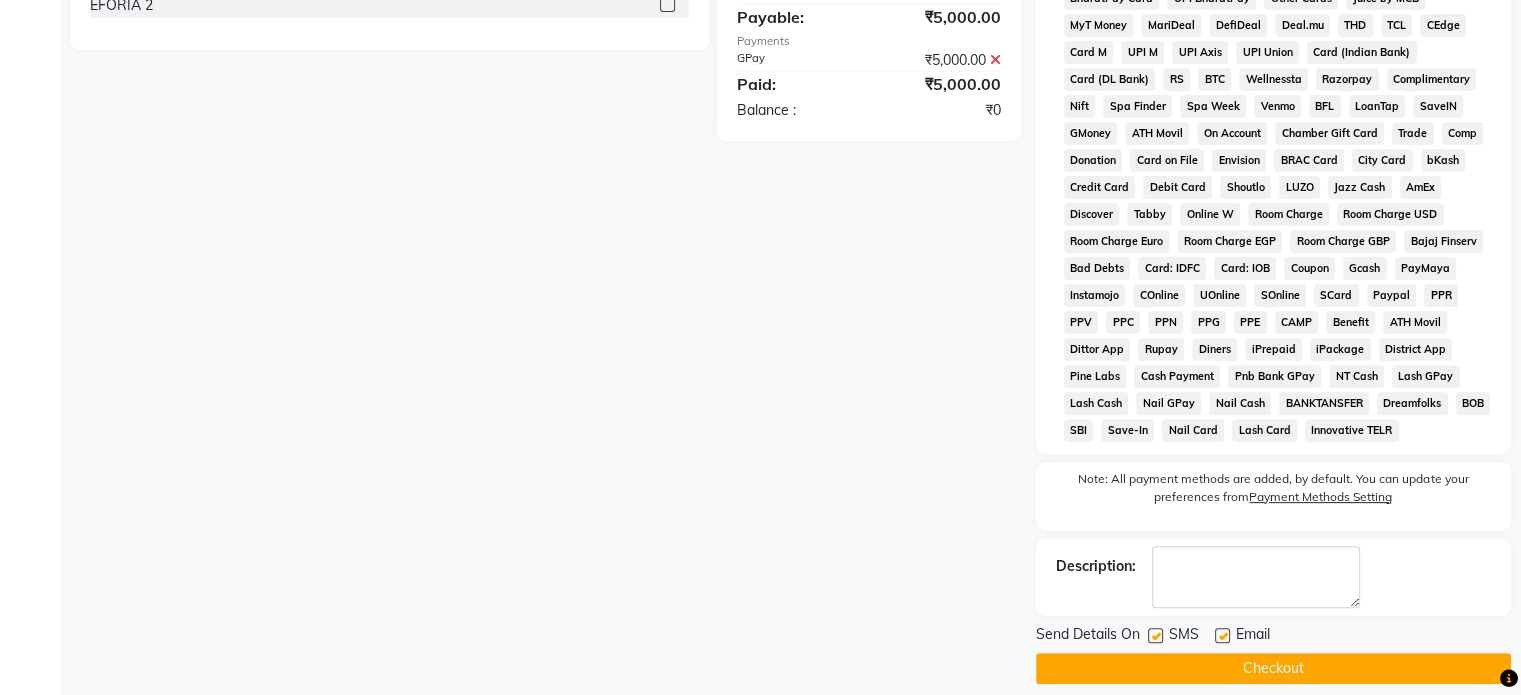 scroll, scrollTop: 641, scrollLeft: 0, axis: vertical 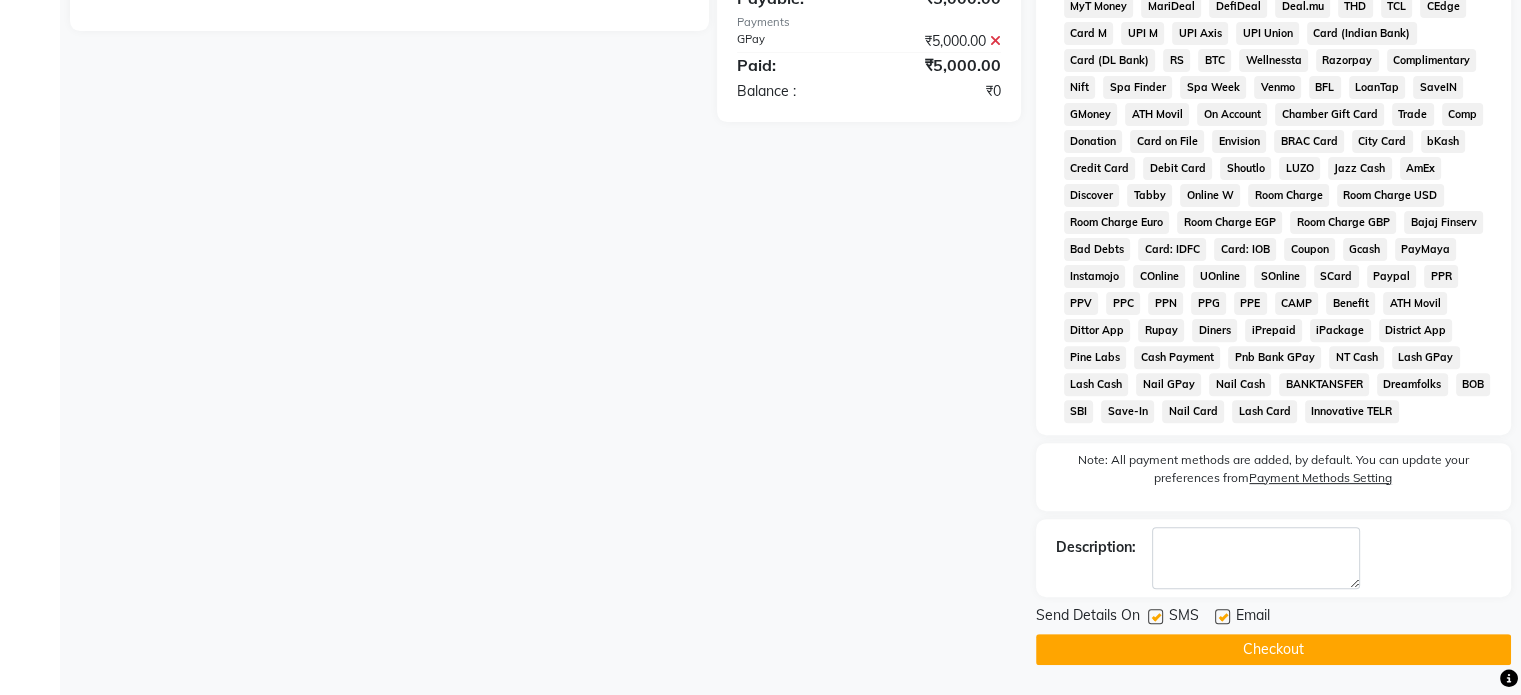click on "Checkout" 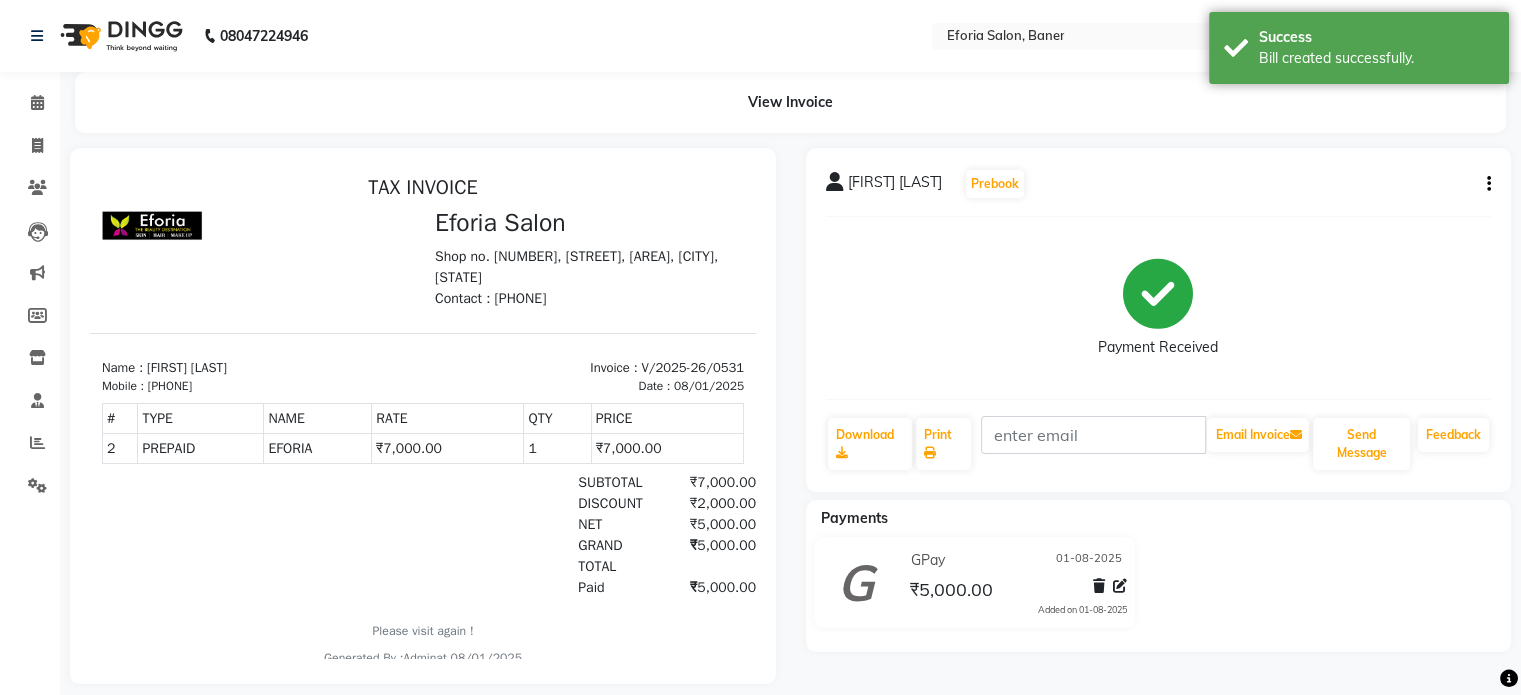 scroll, scrollTop: 32, scrollLeft: 0, axis: vertical 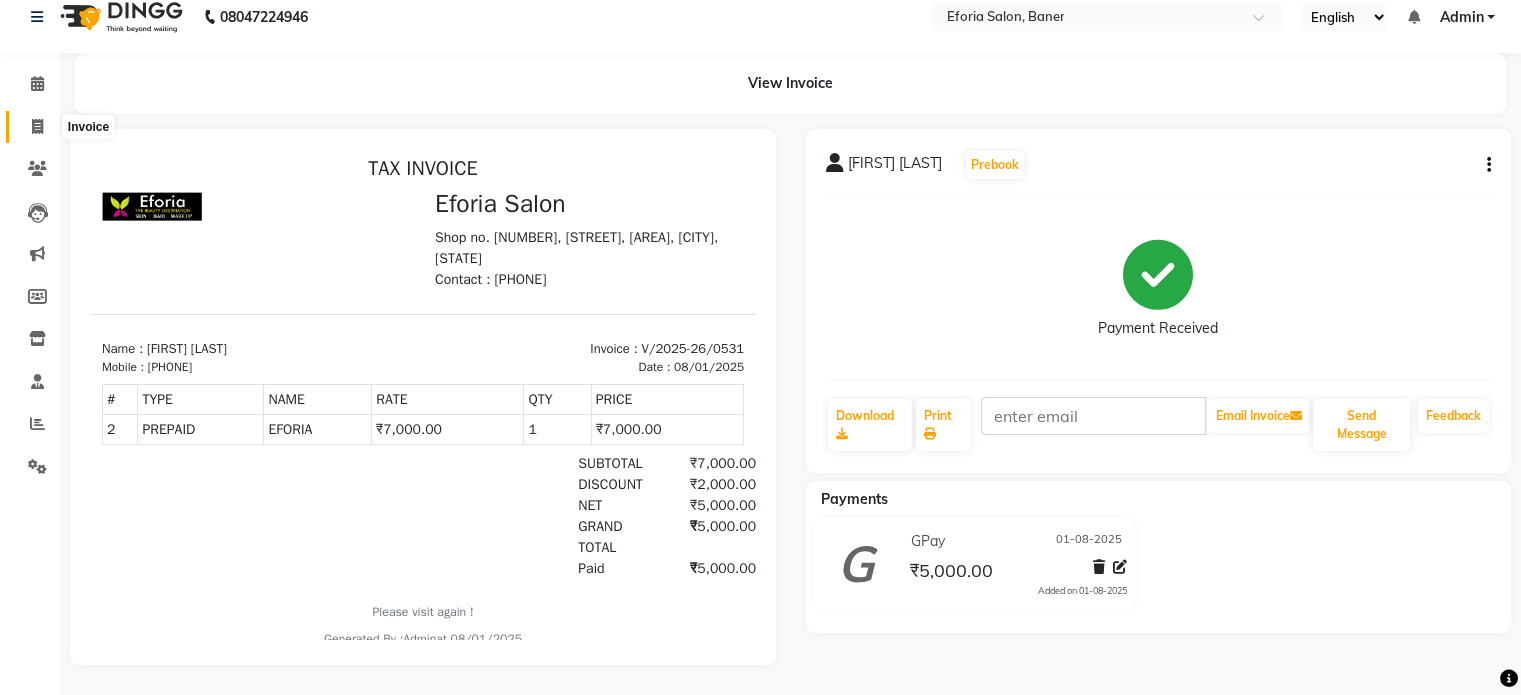 click 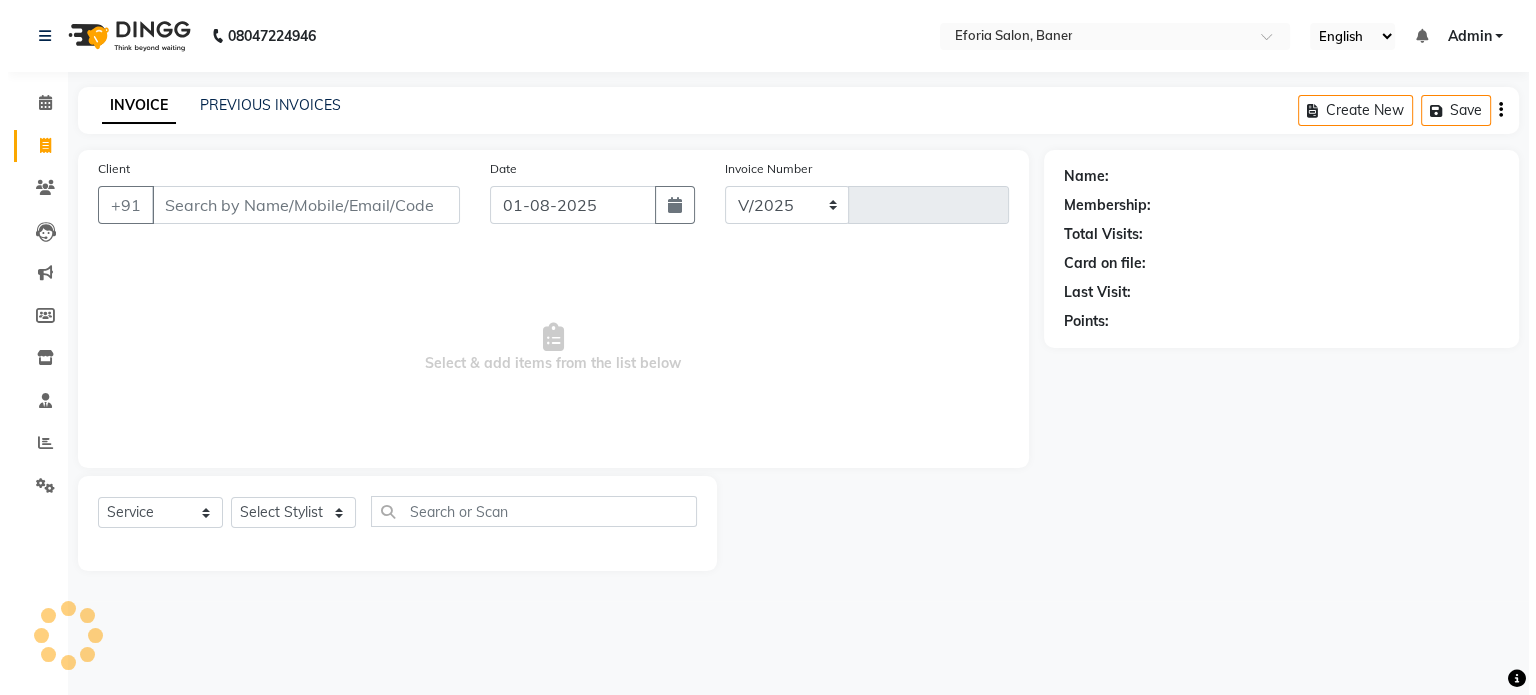 scroll, scrollTop: 0, scrollLeft: 0, axis: both 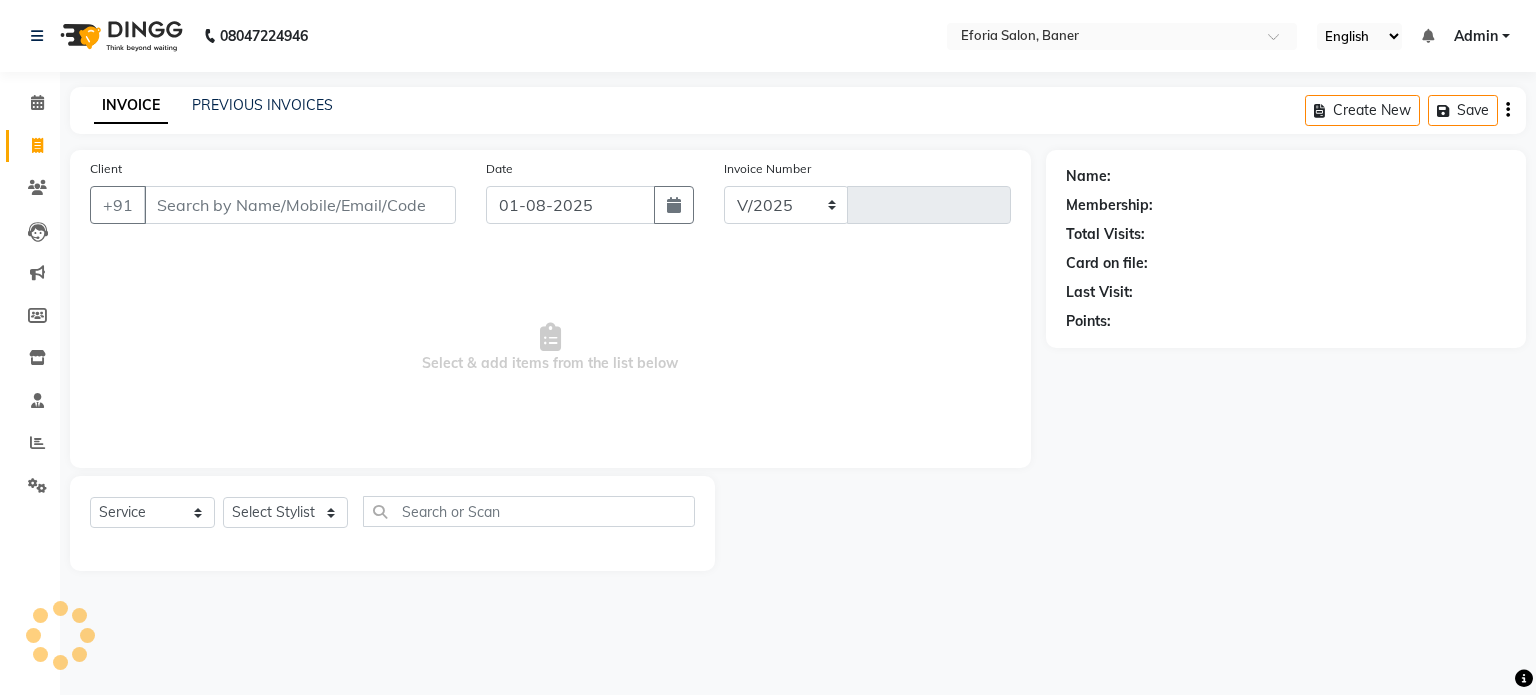 select on "608" 